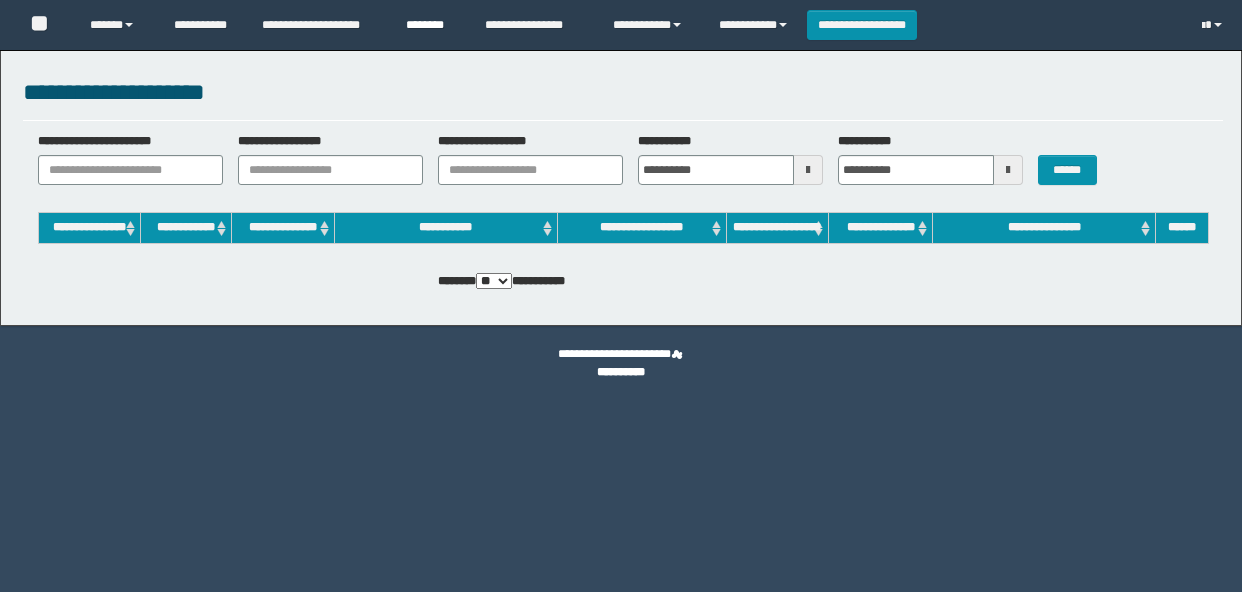 scroll, scrollTop: 0, scrollLeft: 0, axis: both 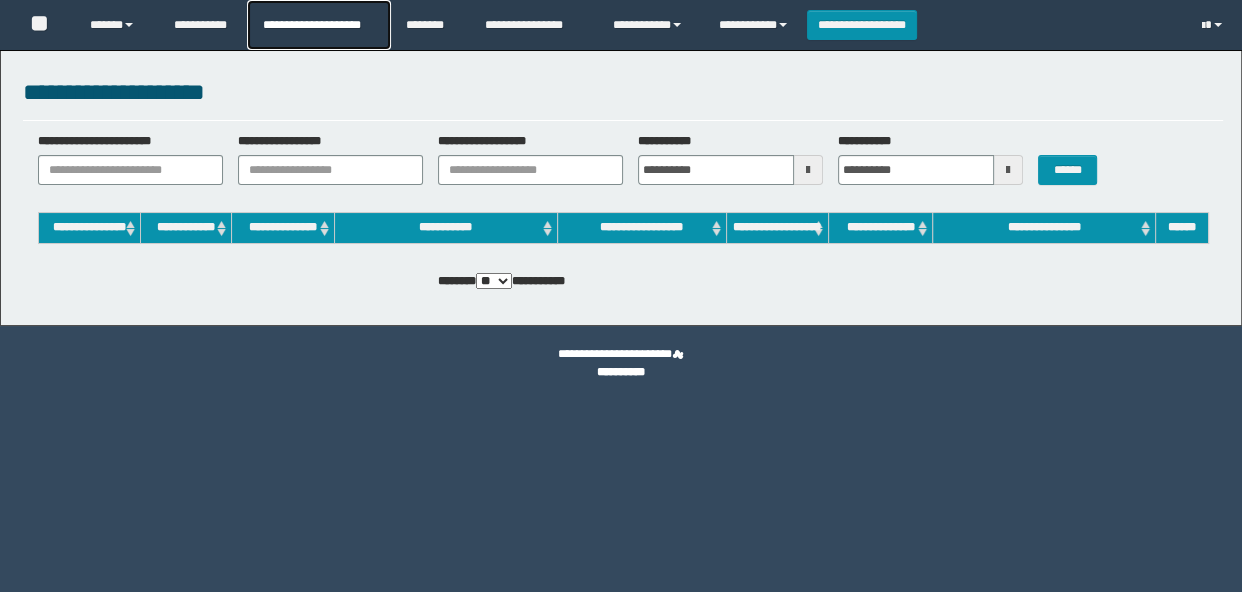 click on "**********" at bounding box center (318, 25) 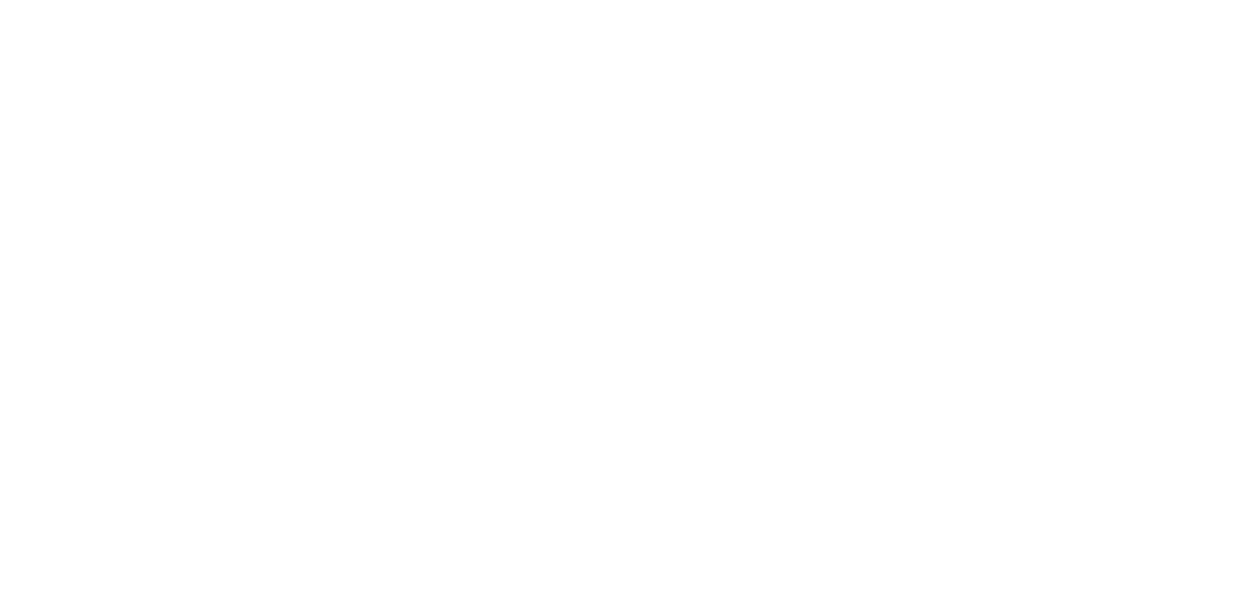 scroll, scrollTop: 0, scrollLeft: 0, axis: both 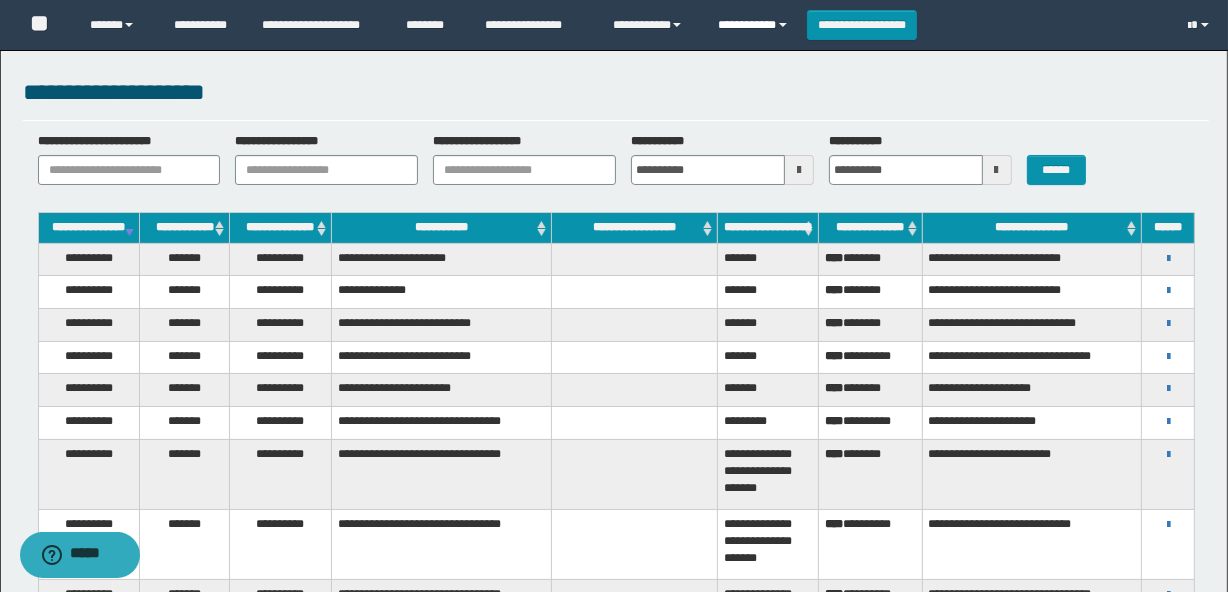click on "**********" at bounding box center (755, 25) 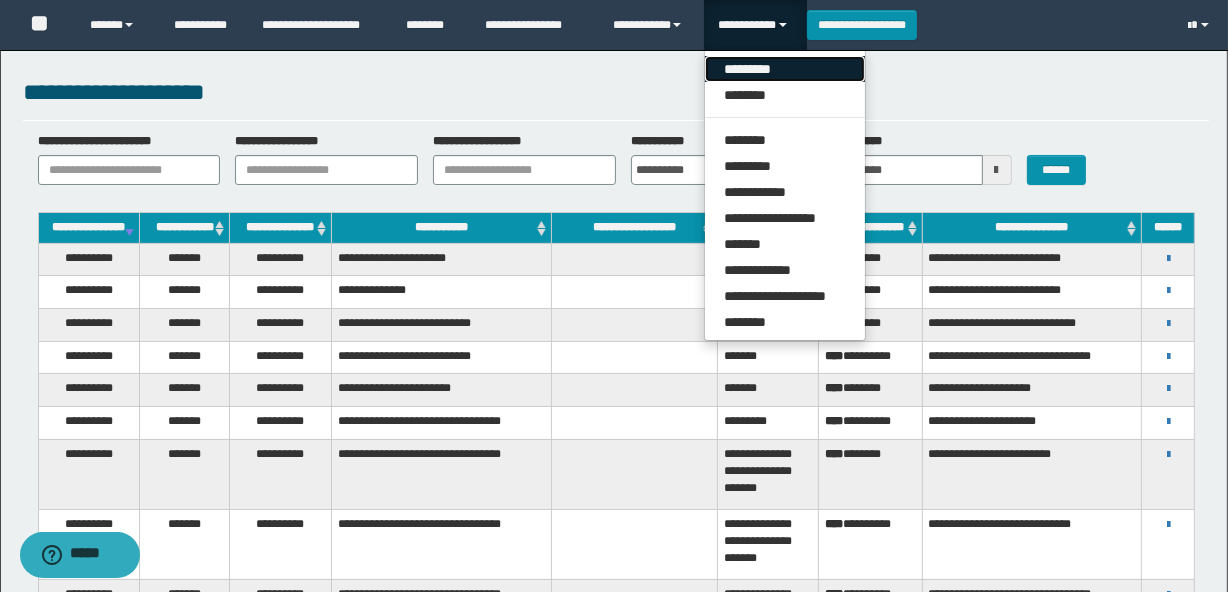 click on "*********" at bounding box center (785, 69) 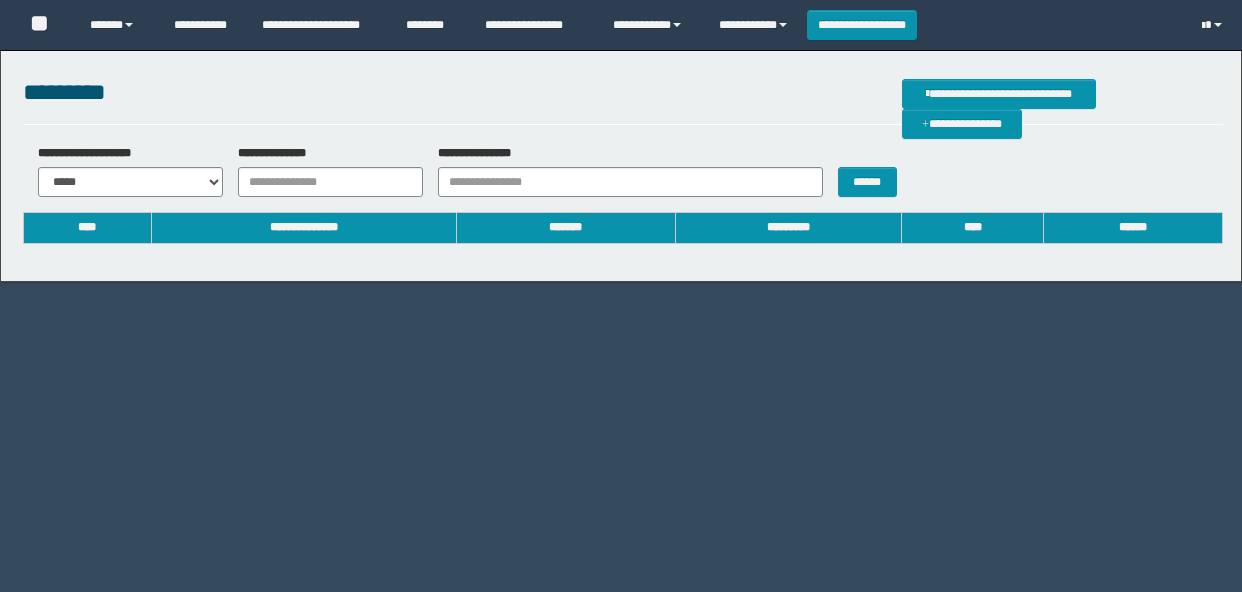 scroll, scrollTop: 0, scrollLeft: 0, axis: both 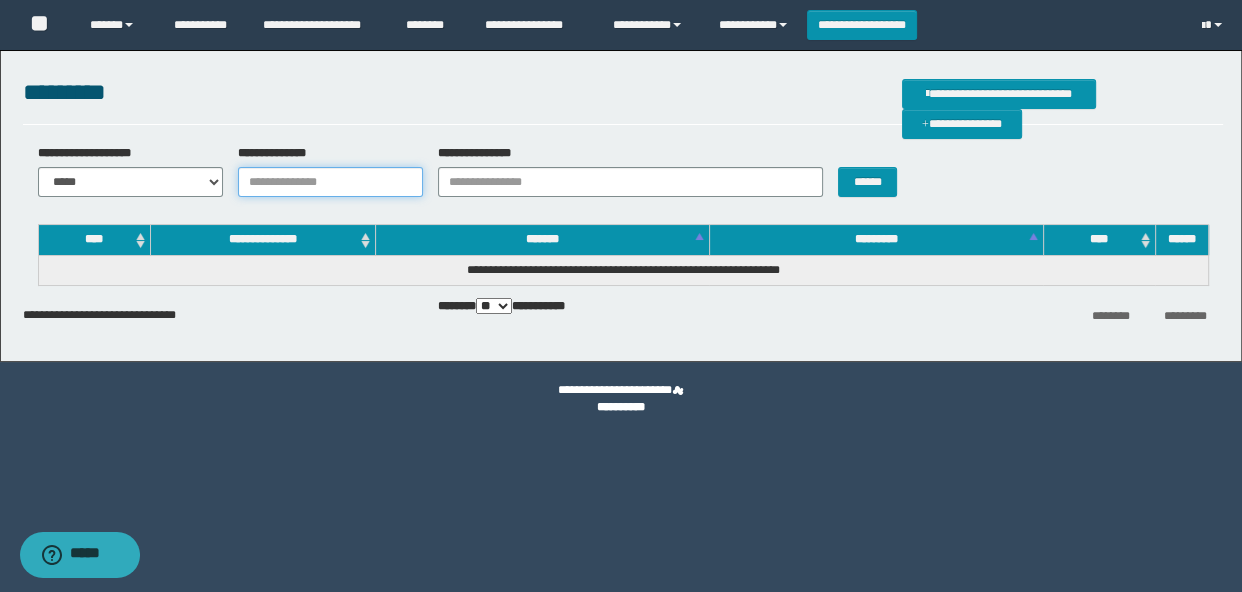 click on "**********" at bounding box center (330, 182) 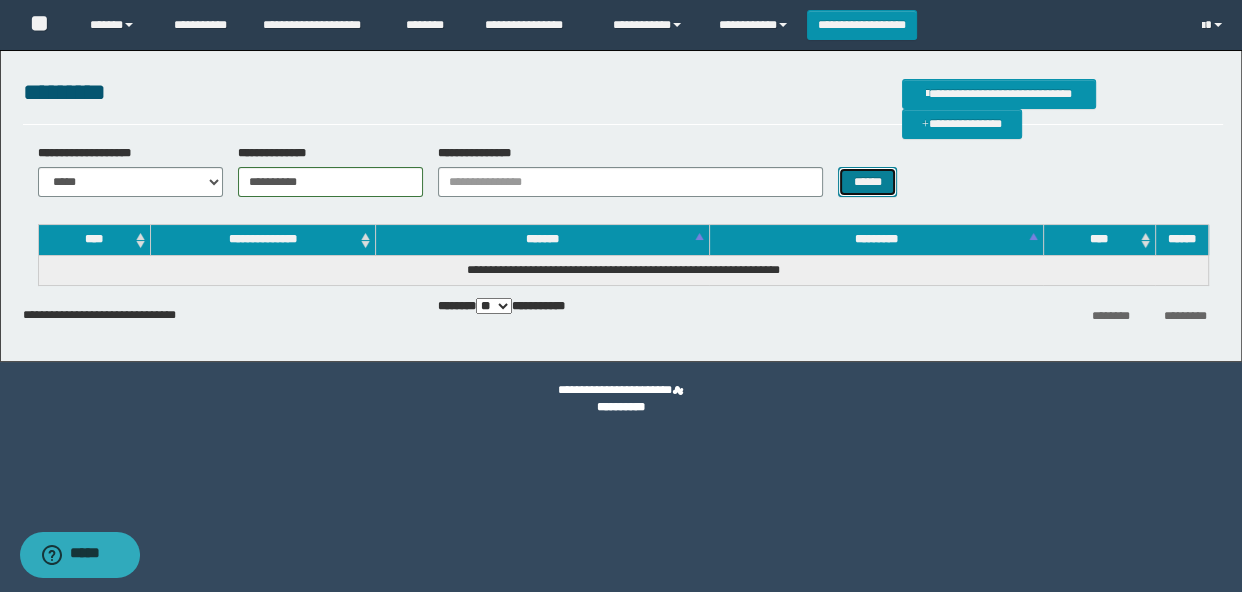 click on "******" at bounding box center (867, 182) 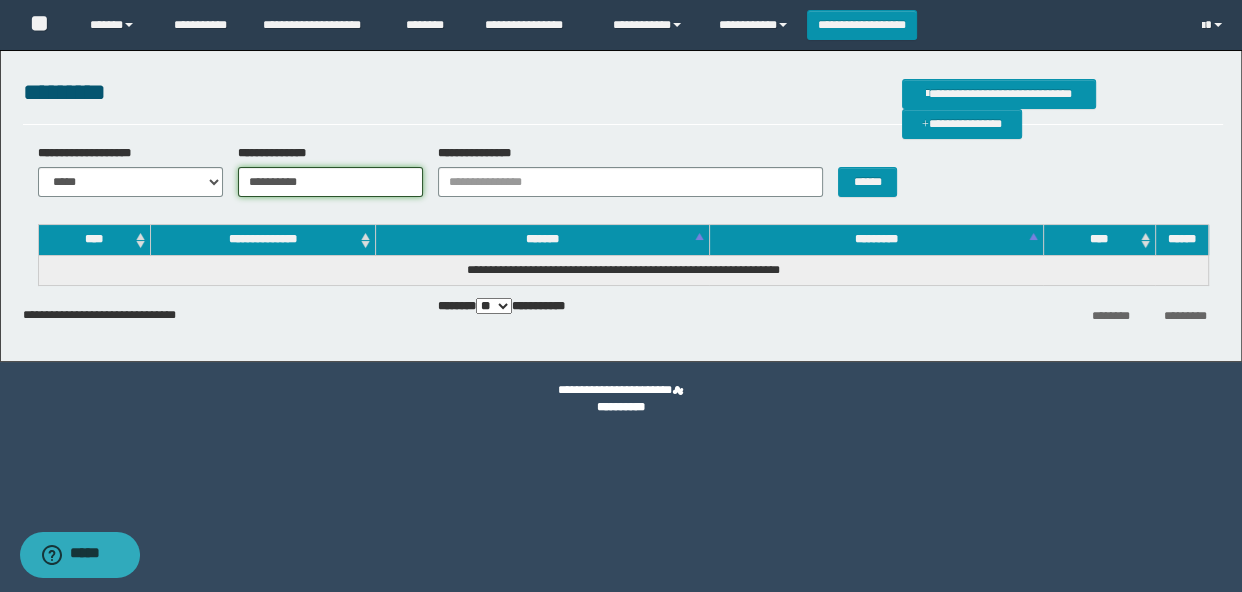 click on "**********" at bounding box center [330, 182] 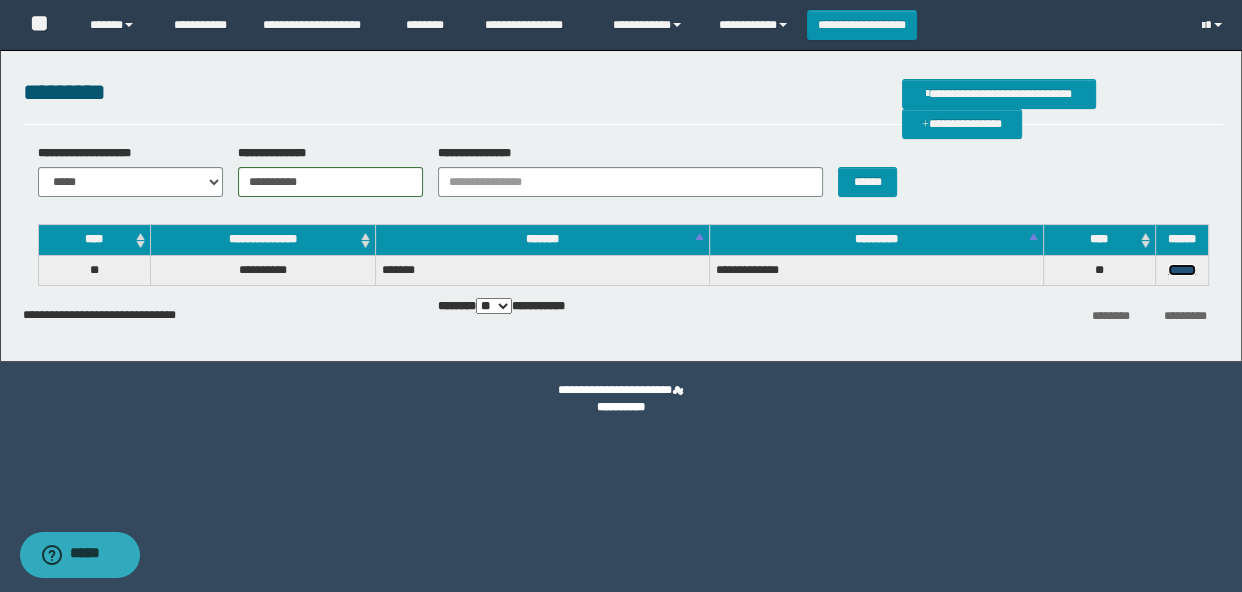 click on "******" at bounding box center (1182, 270) 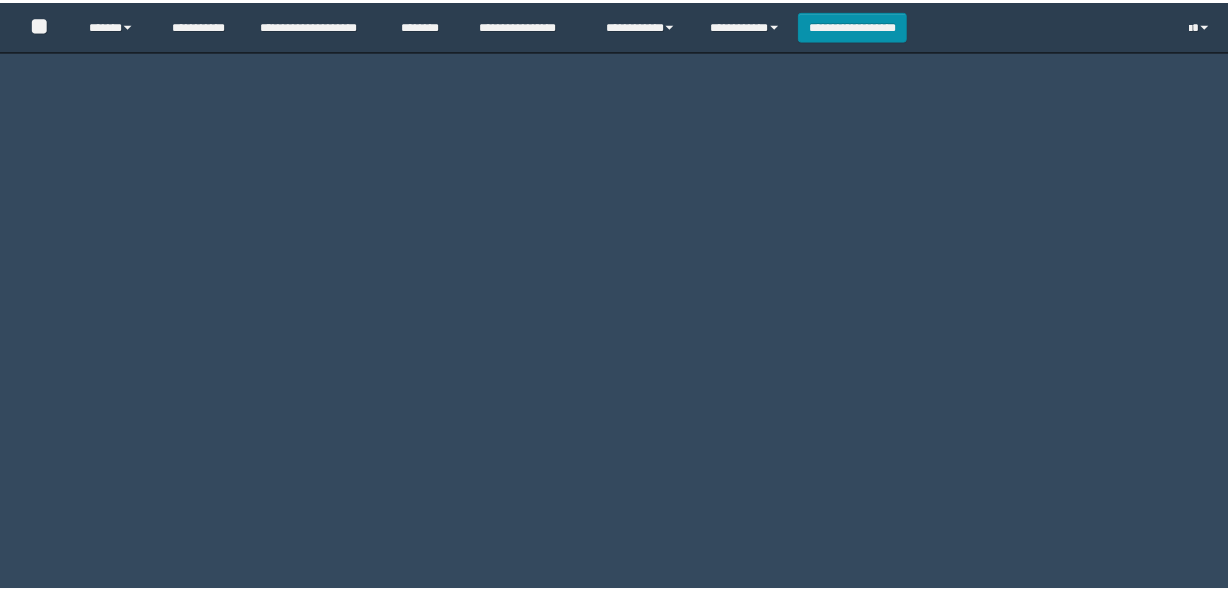 scroll, scrollTop: 0, scrollLeft: 0, axis: both 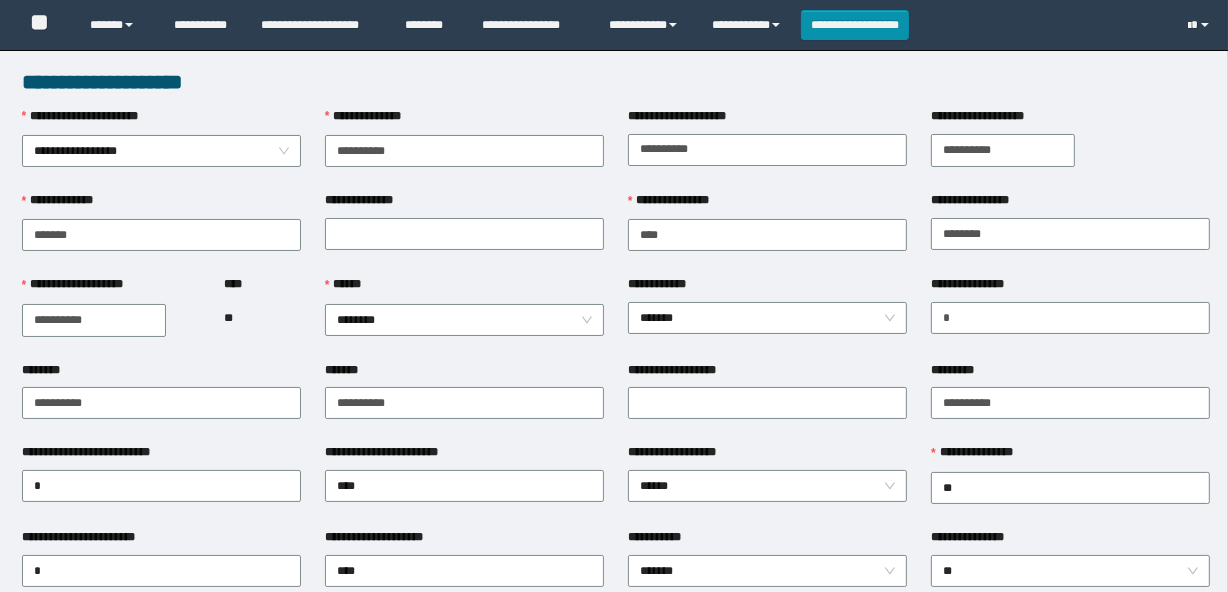 type on "**********" 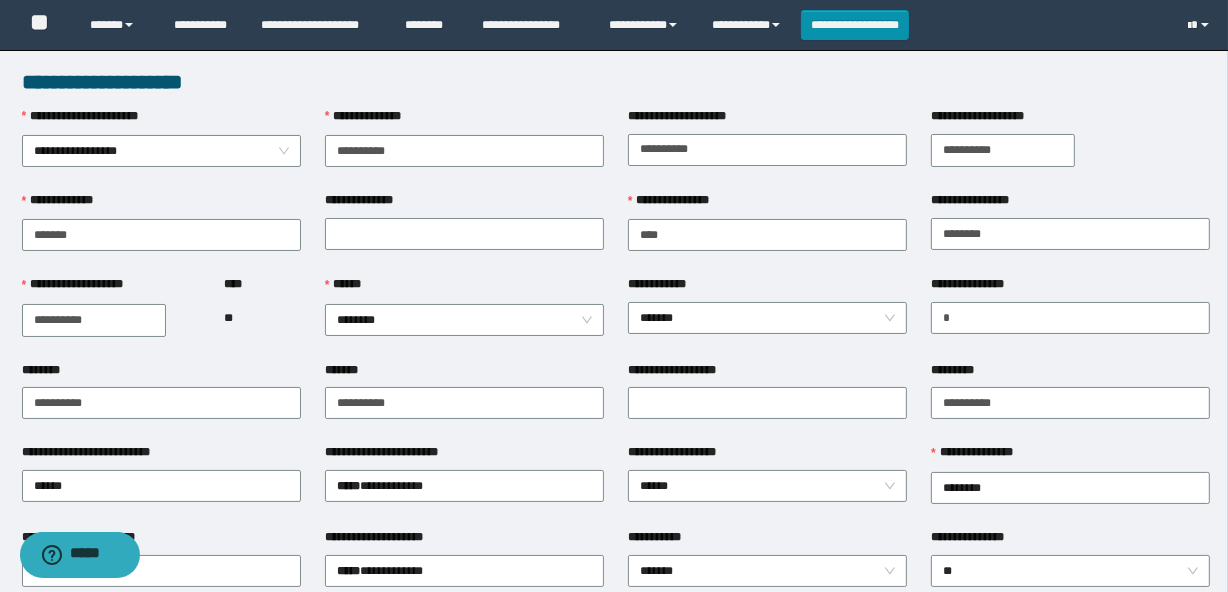 scroll, scrollTop: 0, scrollLeft: 0, axis: both 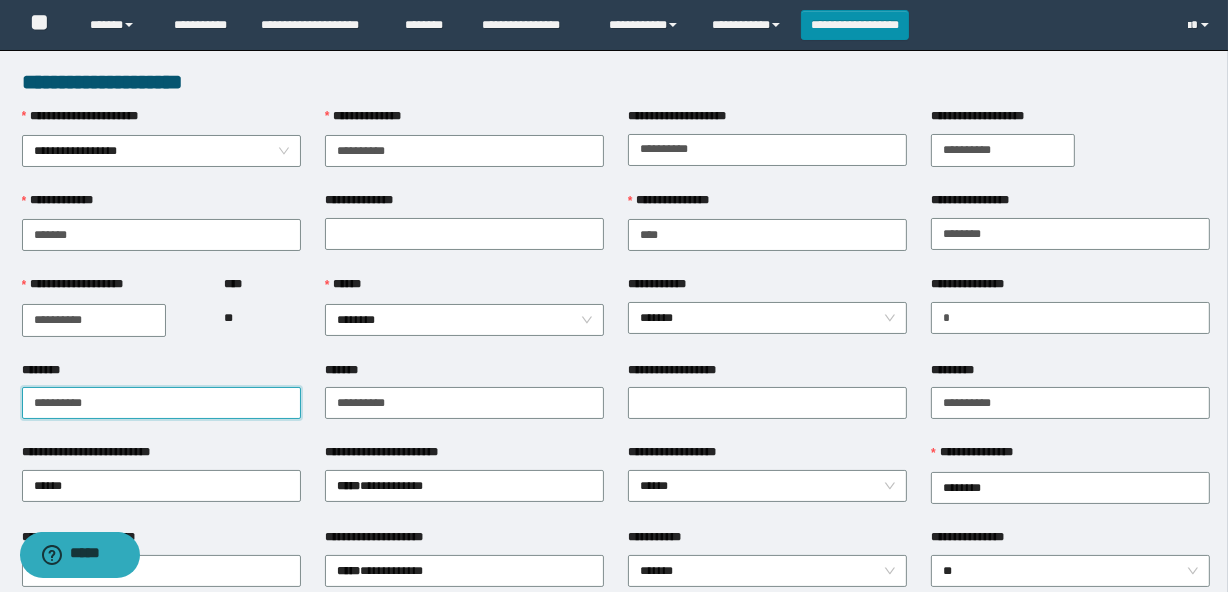 click on "**********" at bounding box center (161, 403) 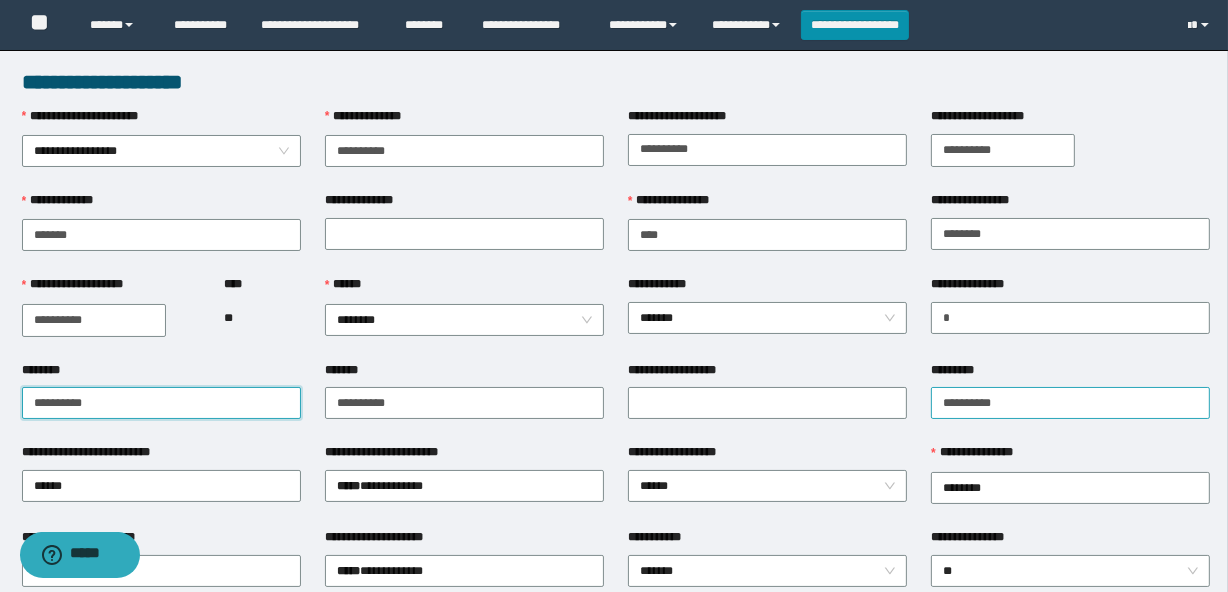 type on "**********" 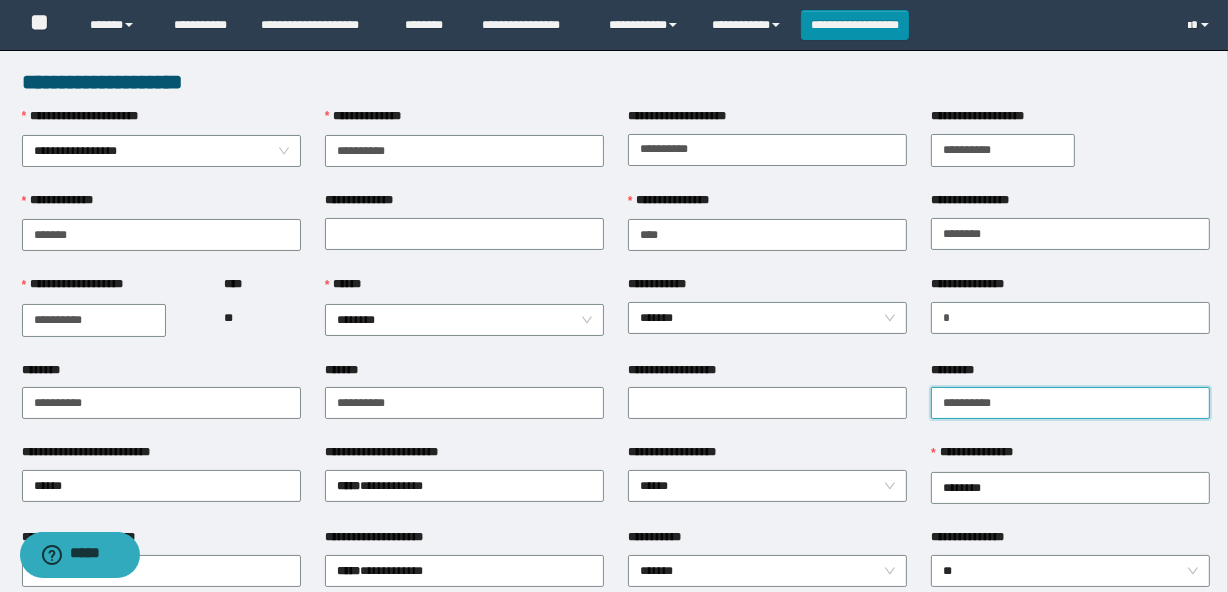 click on "**********" at bounding box center [1070, 403] 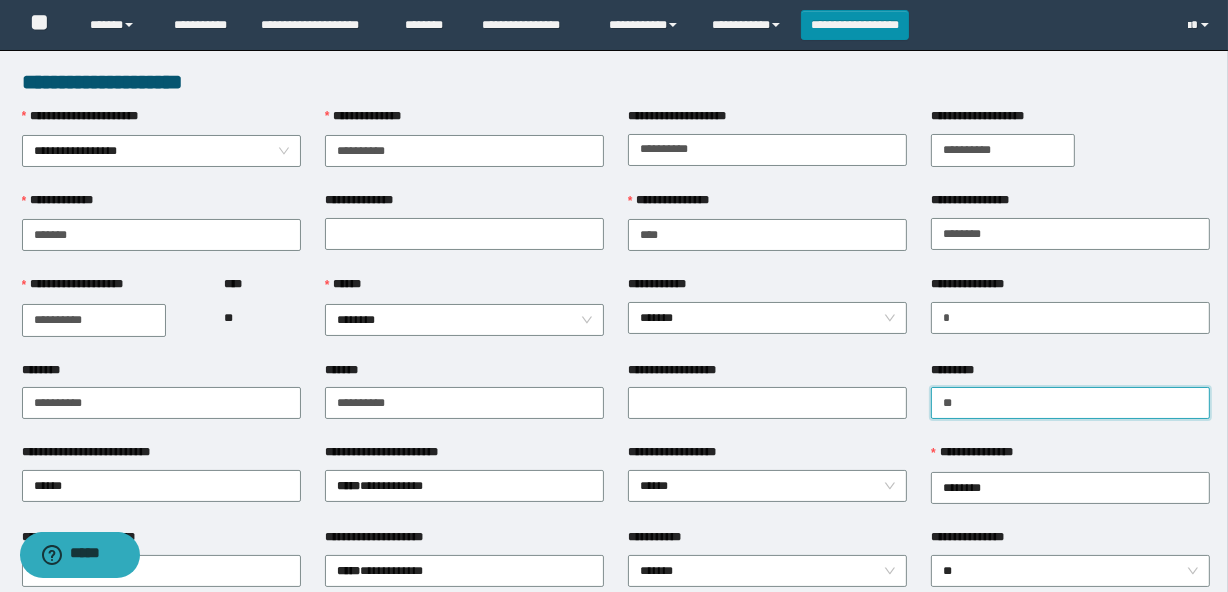 type on "*" 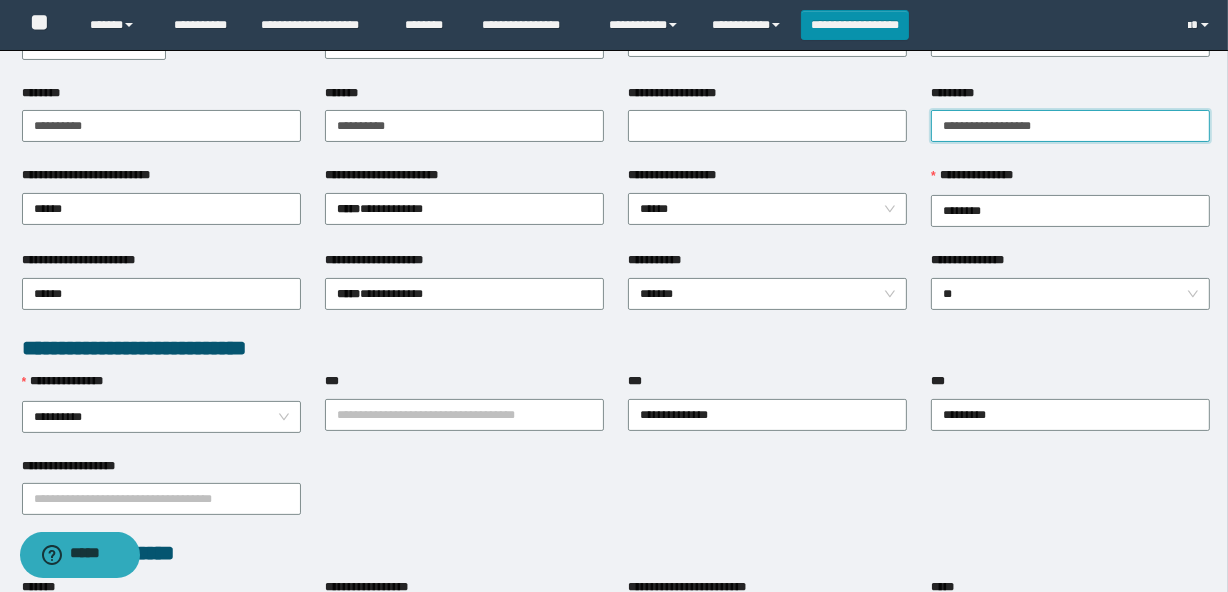 scroll, scrollTop: 363, scrollLeft: 0, axis: vertical 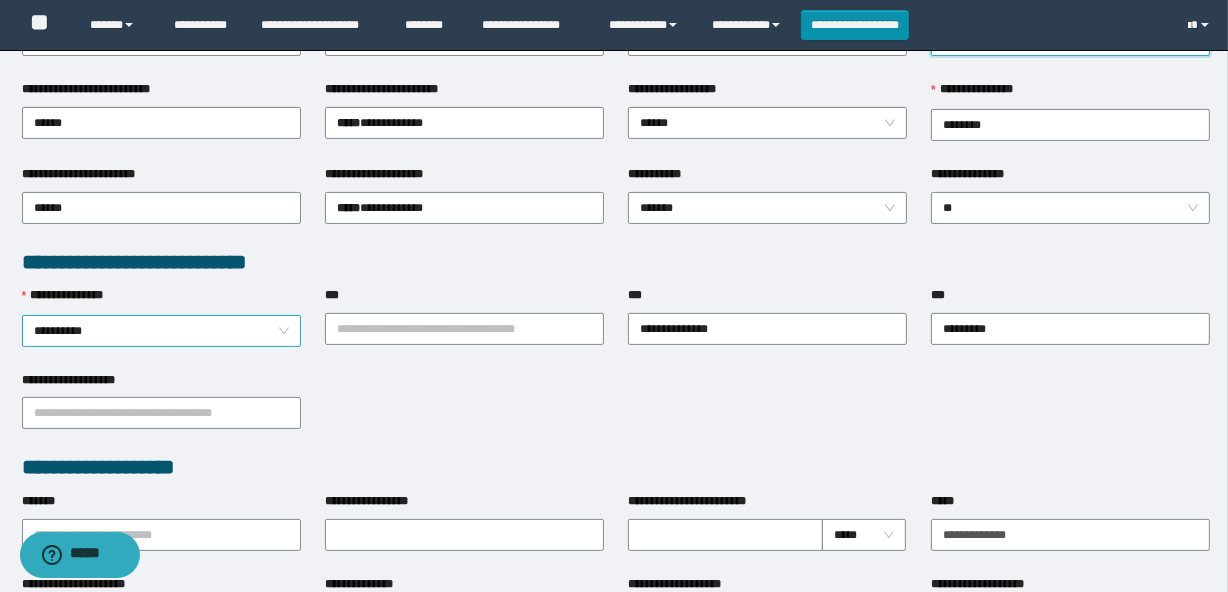 click on "**********" at bounding box center (161, 331) 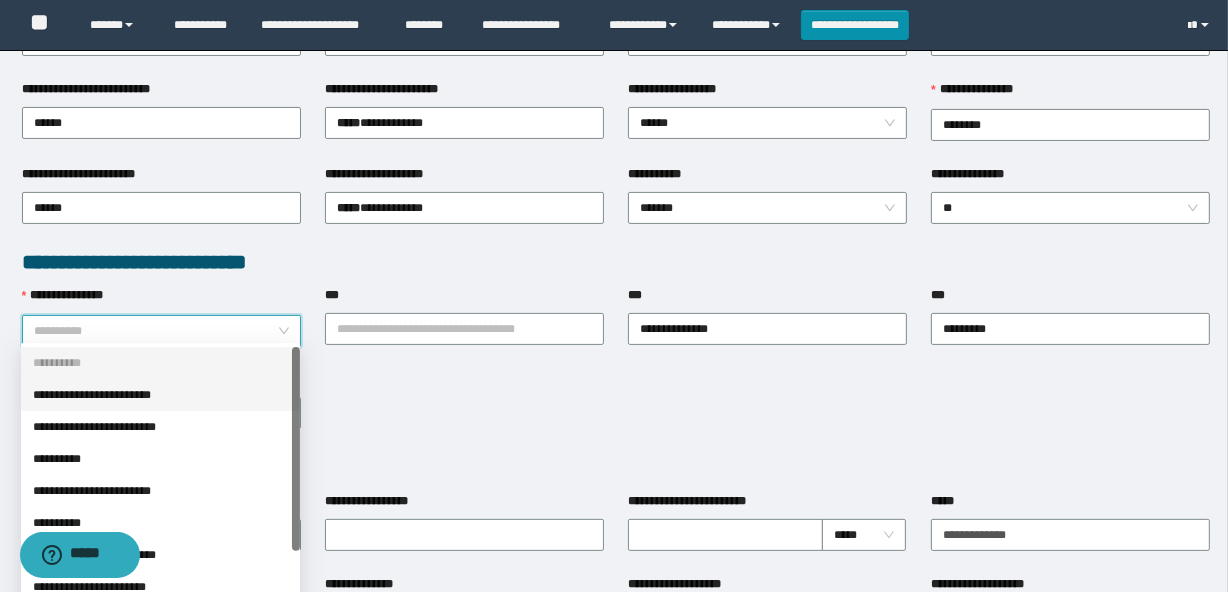 click on "**********" at bounding box center [160, 395] 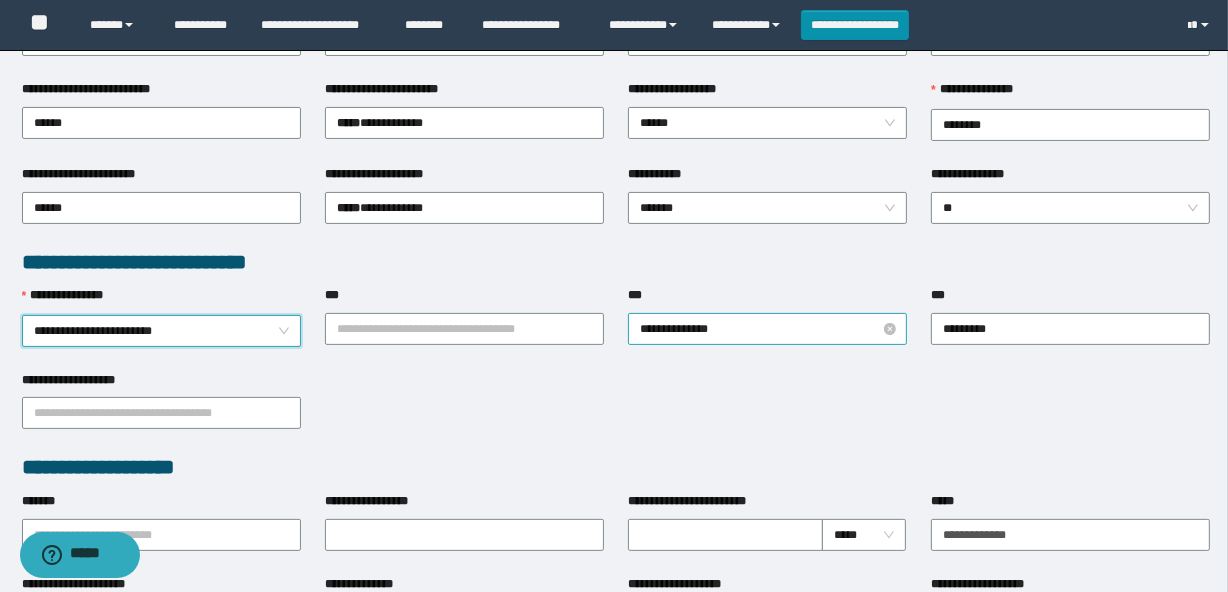 click on "**********" at bounding box center (767, 329) 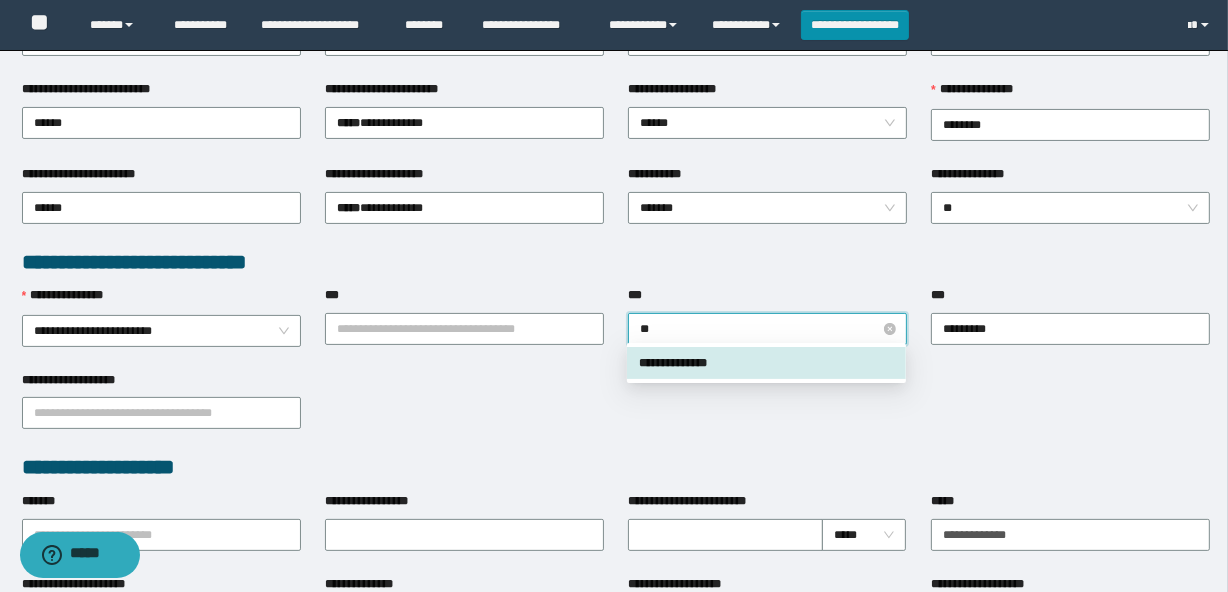 type on "***" 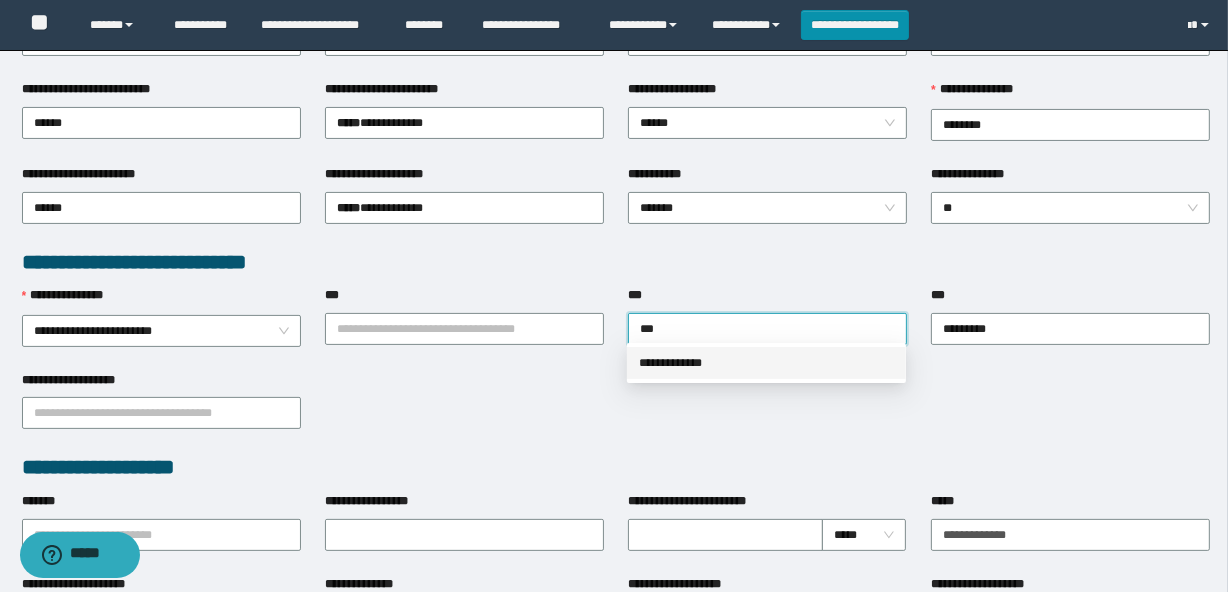 click on "**********" at bounding box center [766, 363] 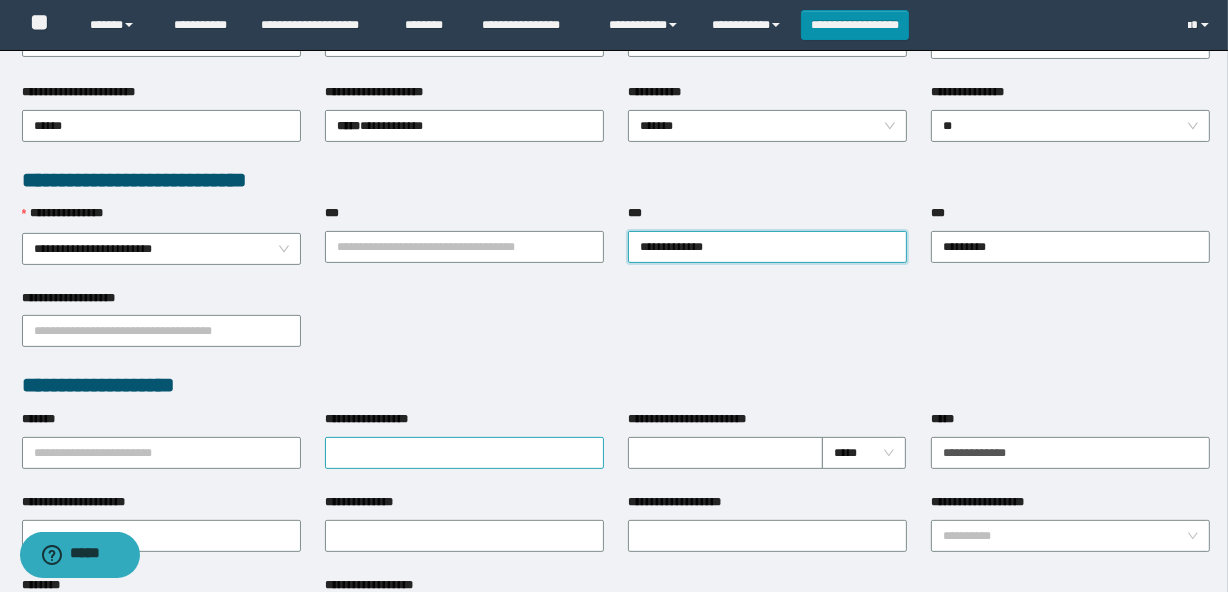 scroll, scrollTop: 454, scrollLeft: 0, axis: vertical 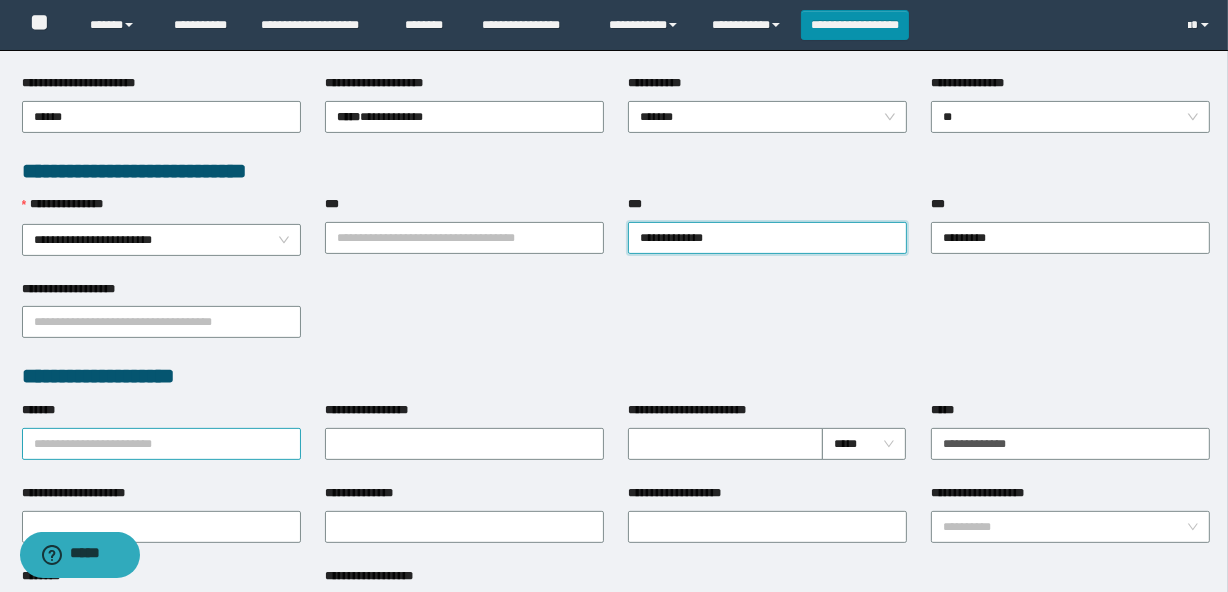 click on "*******" at bounding box center (161, 444) 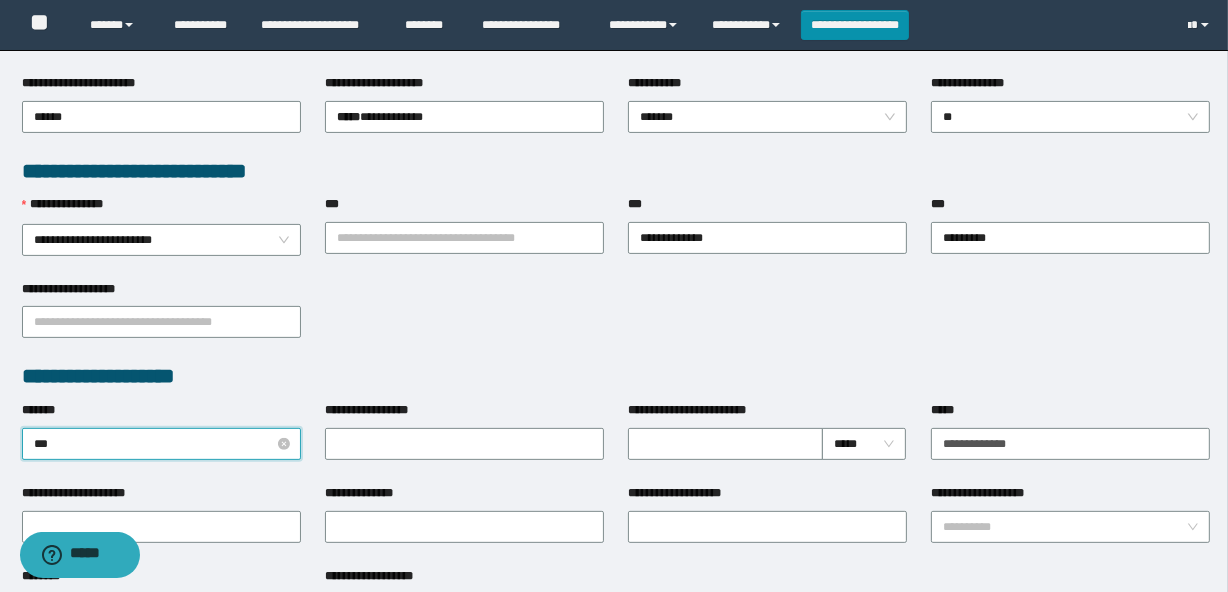 type on "****" 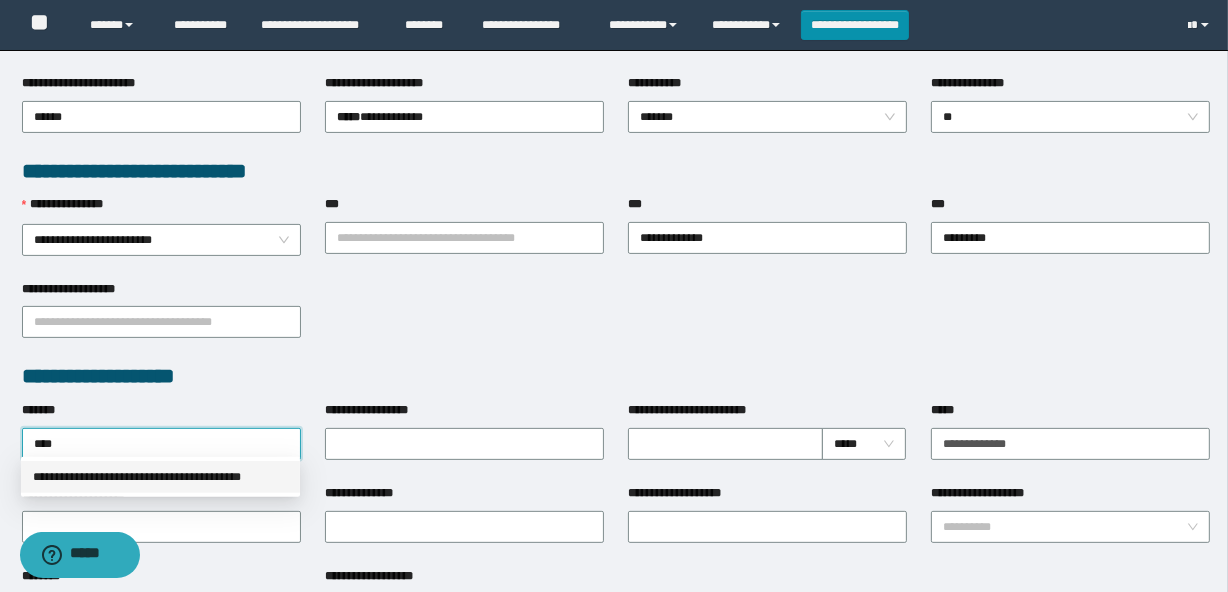 click on "**********" at bounding box center (160, 477) 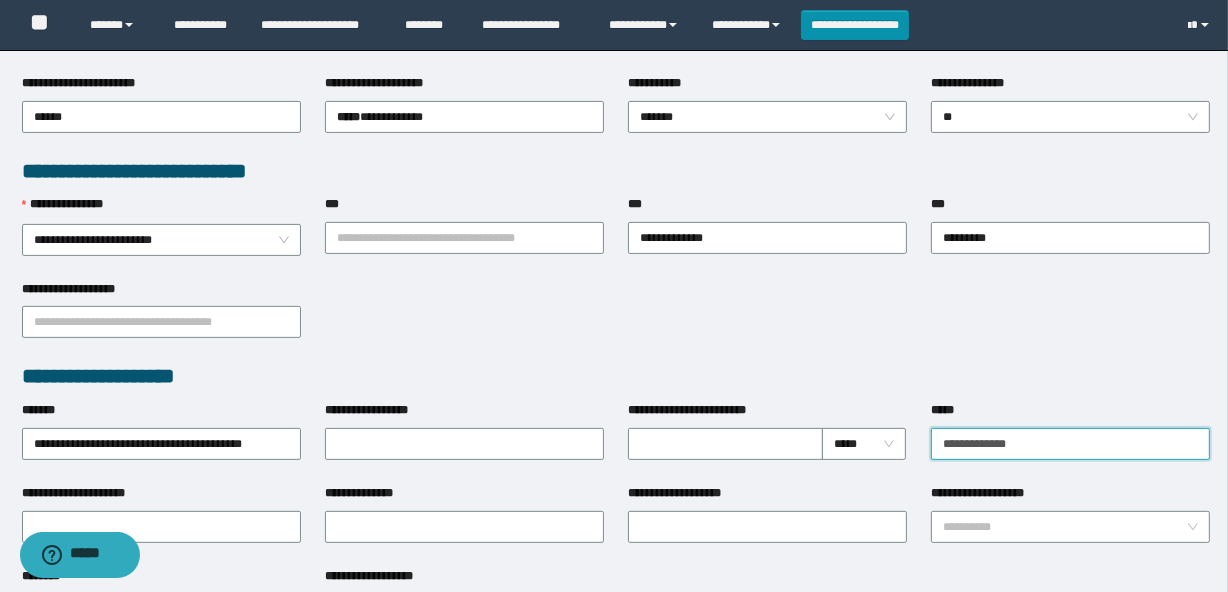 click on "**********" at bounding box center [1070, 444] 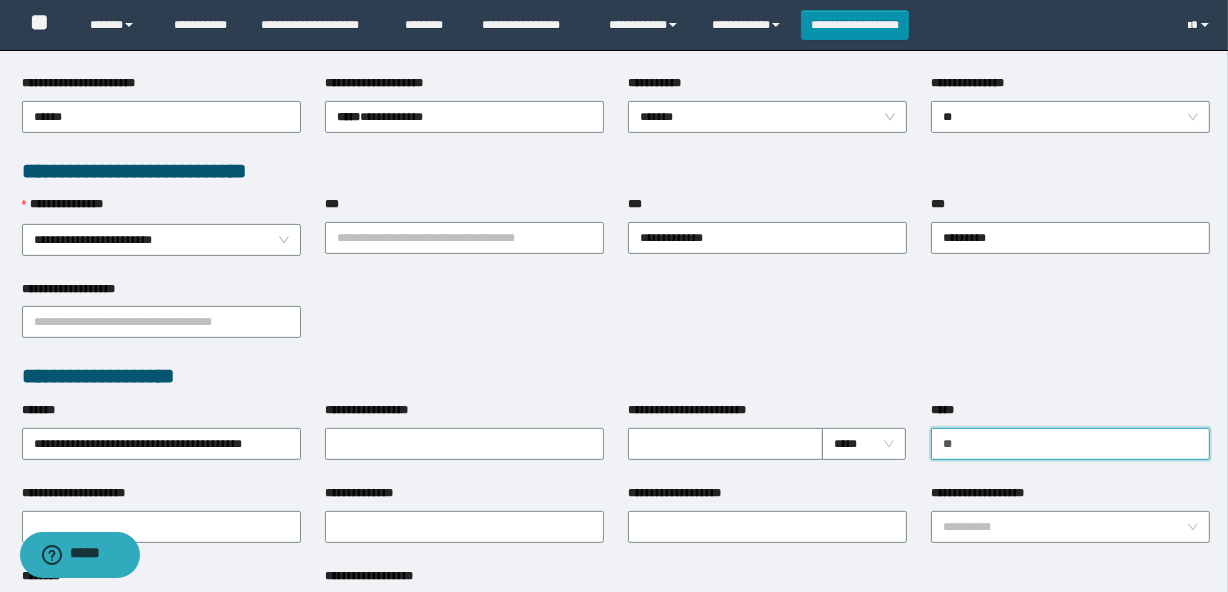 type on "*" 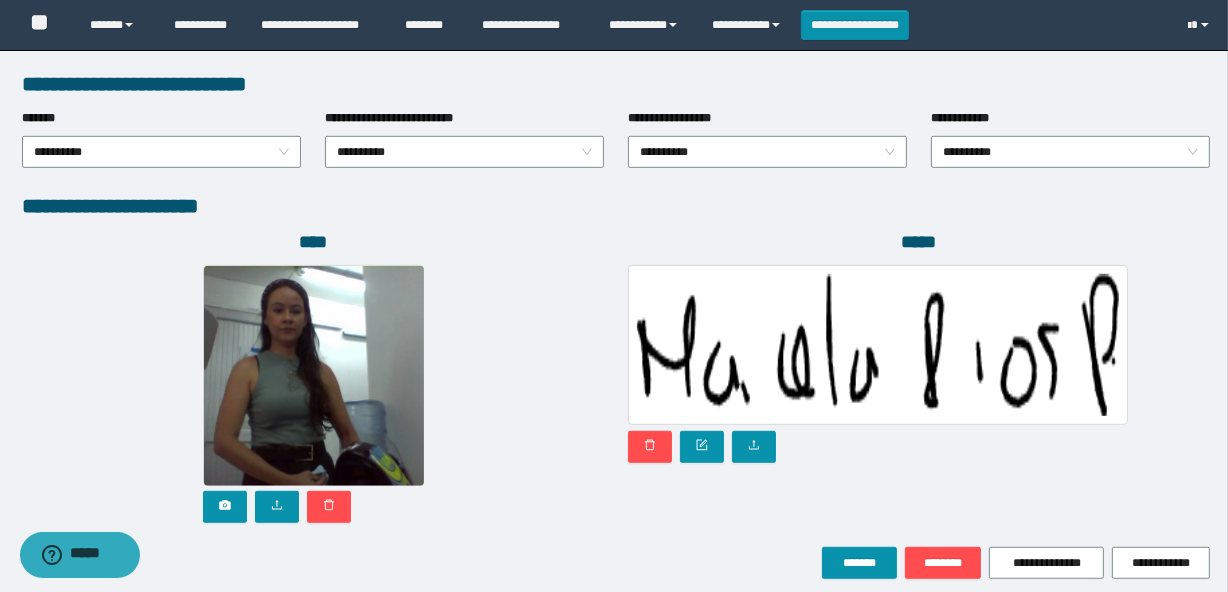 scroll, scrollTop: 1090, scrollLeft: 0, axis: vertical 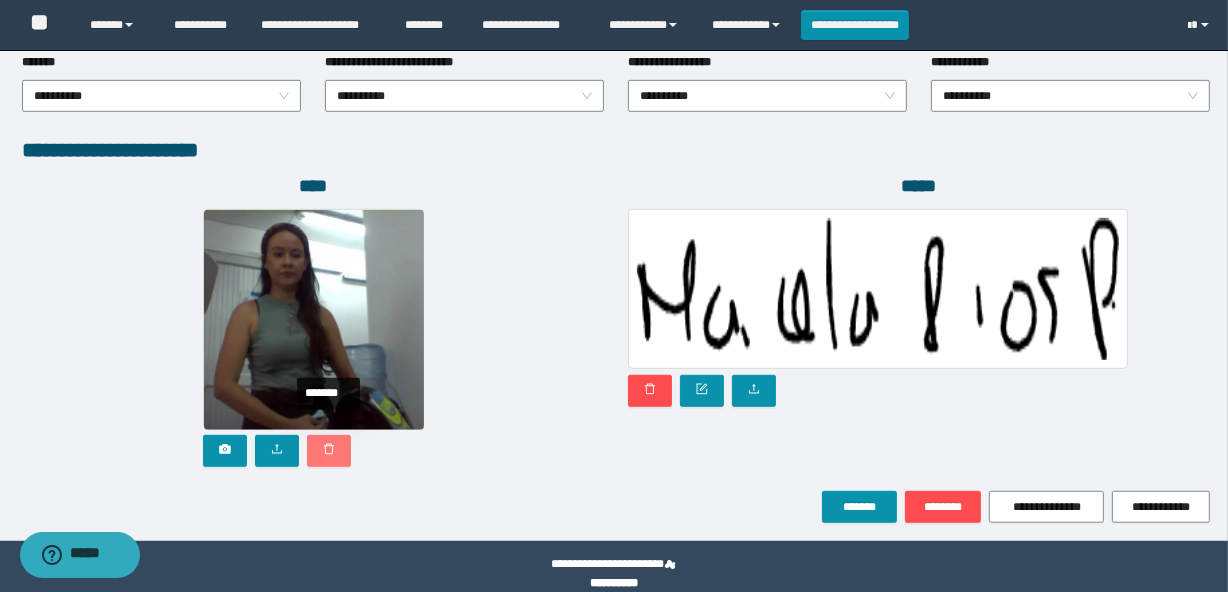 click at bounding box center [329, 451] 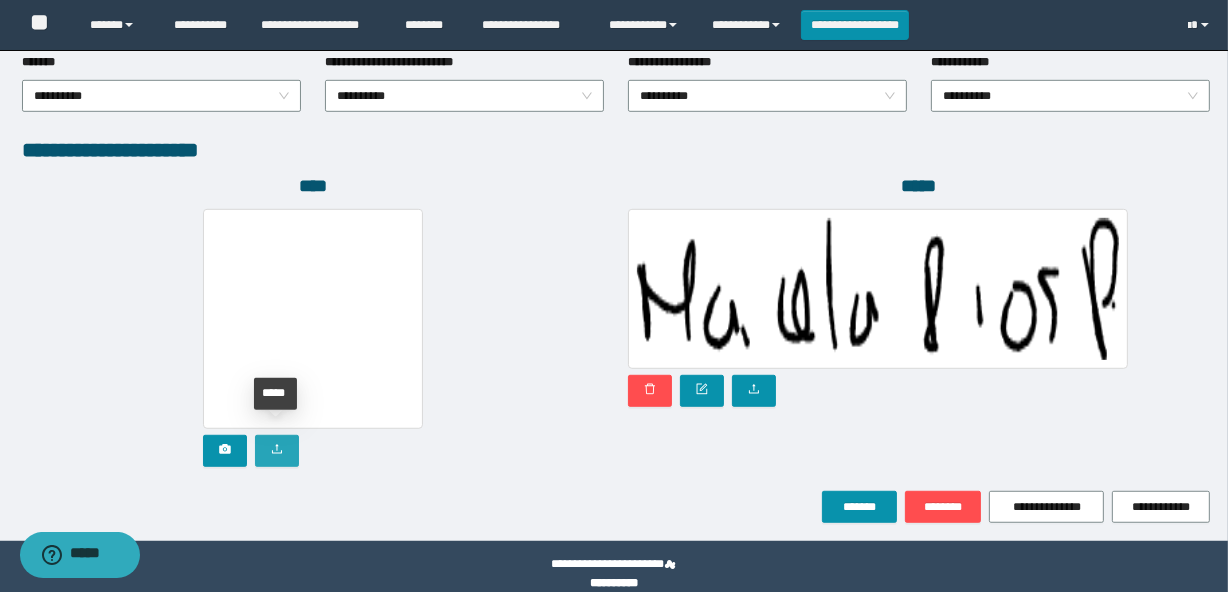 click at bounding box center [277, 451] 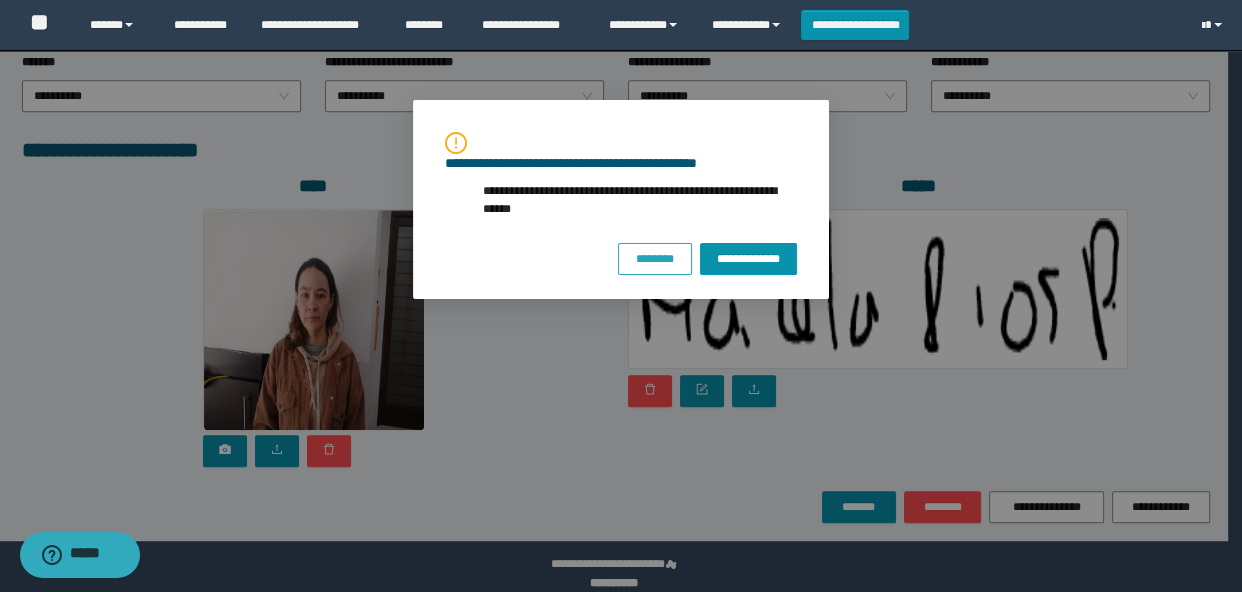 click on "********" at bounding box center (655, 259) 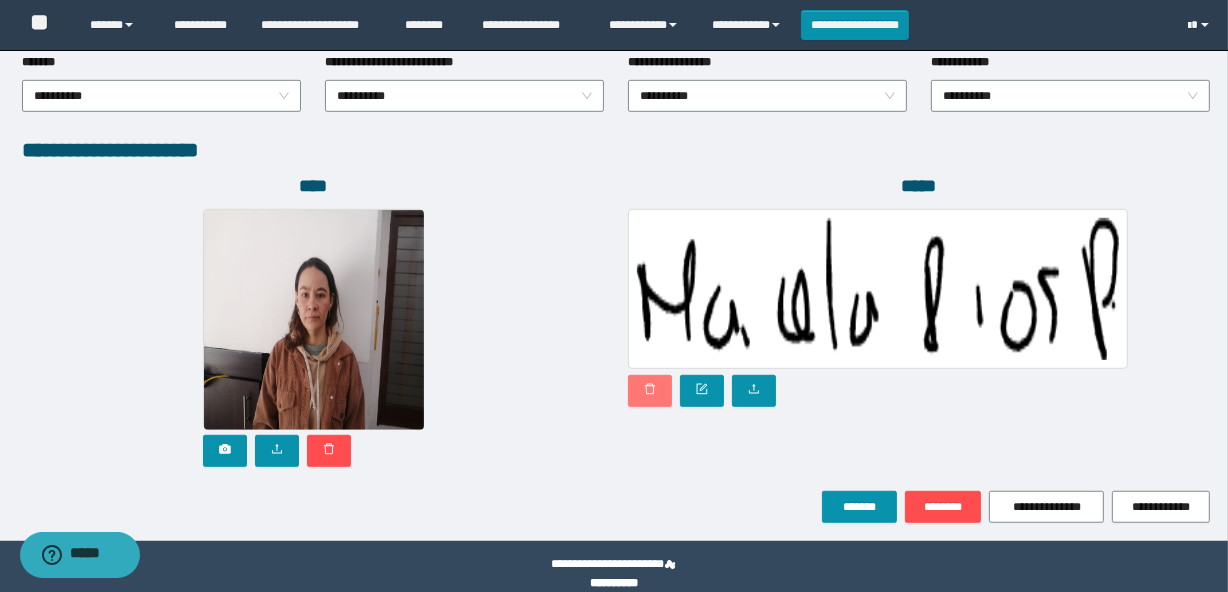 click 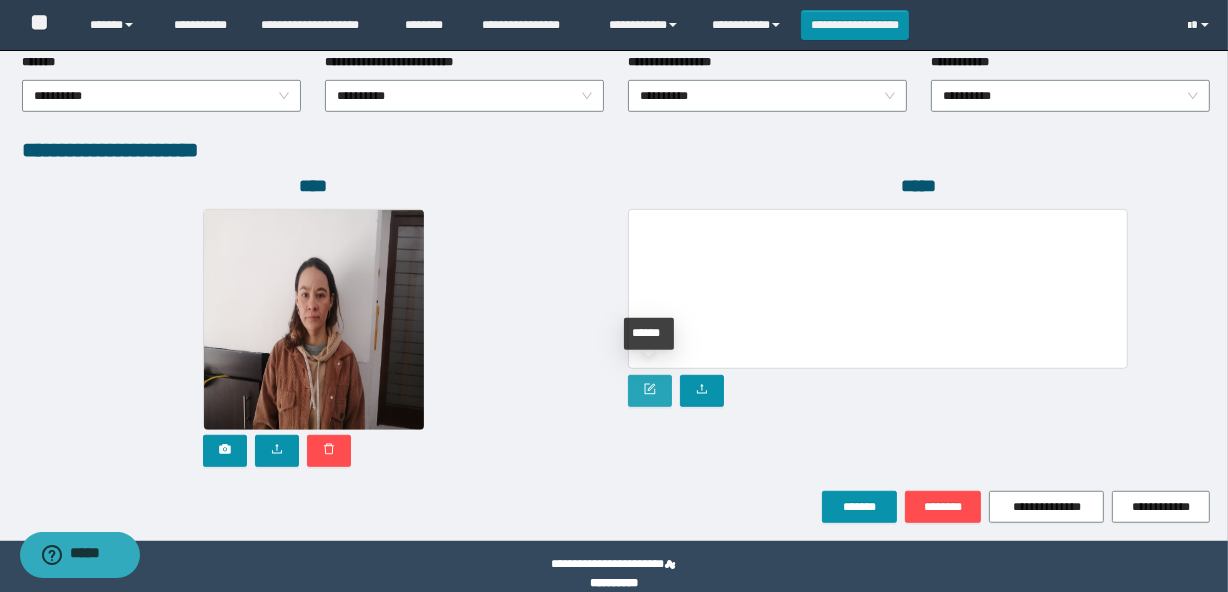 click 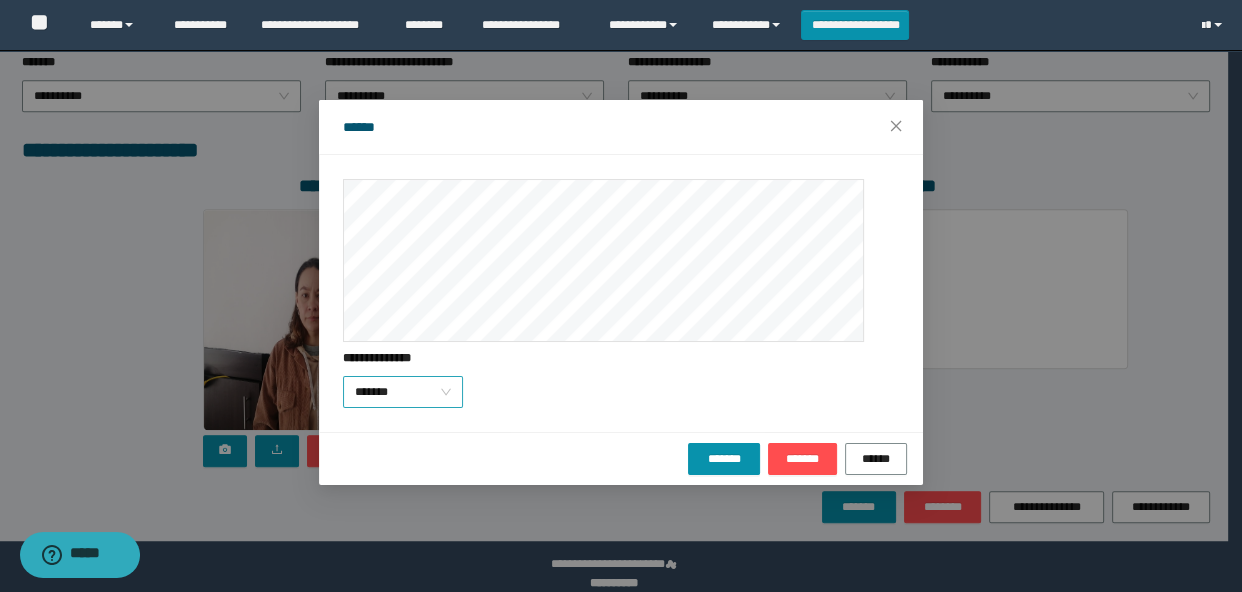 click on "*******" at bounding box center [403, 392] 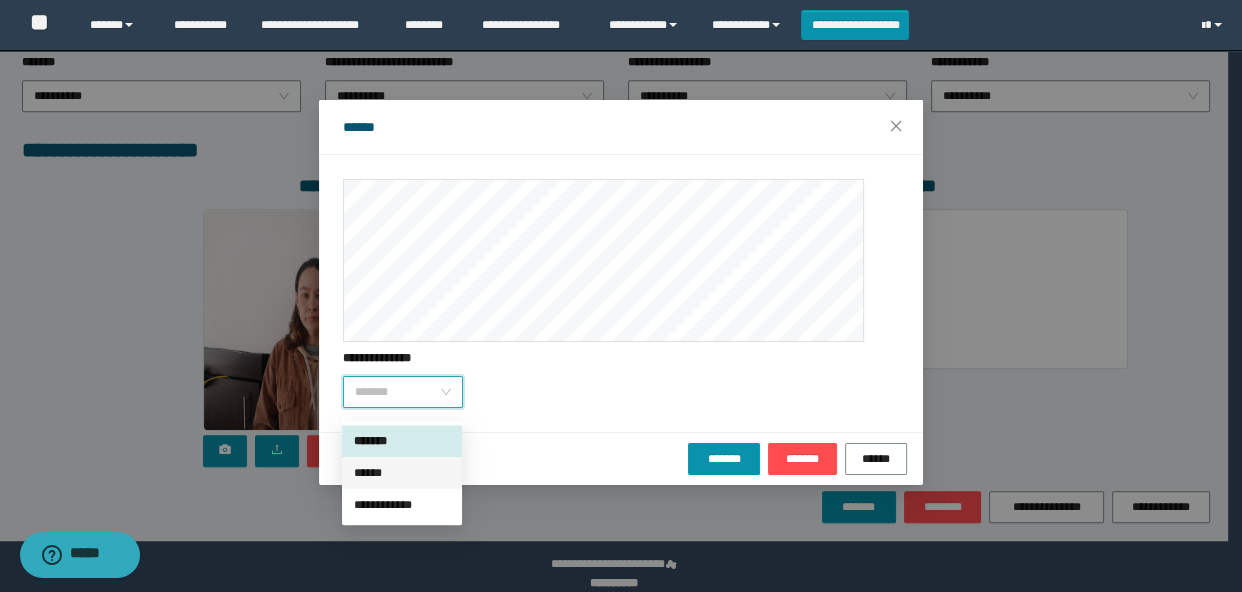 click on "******" at bounding box center (402, 473) 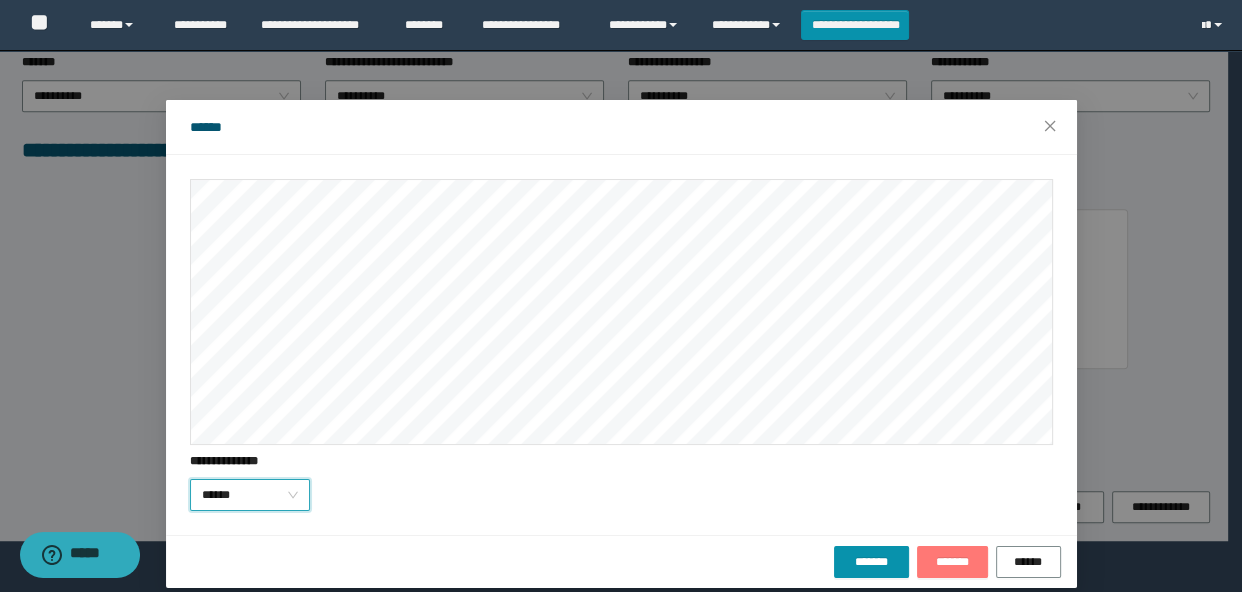 click on "*******" at bounding box center [952, 562] 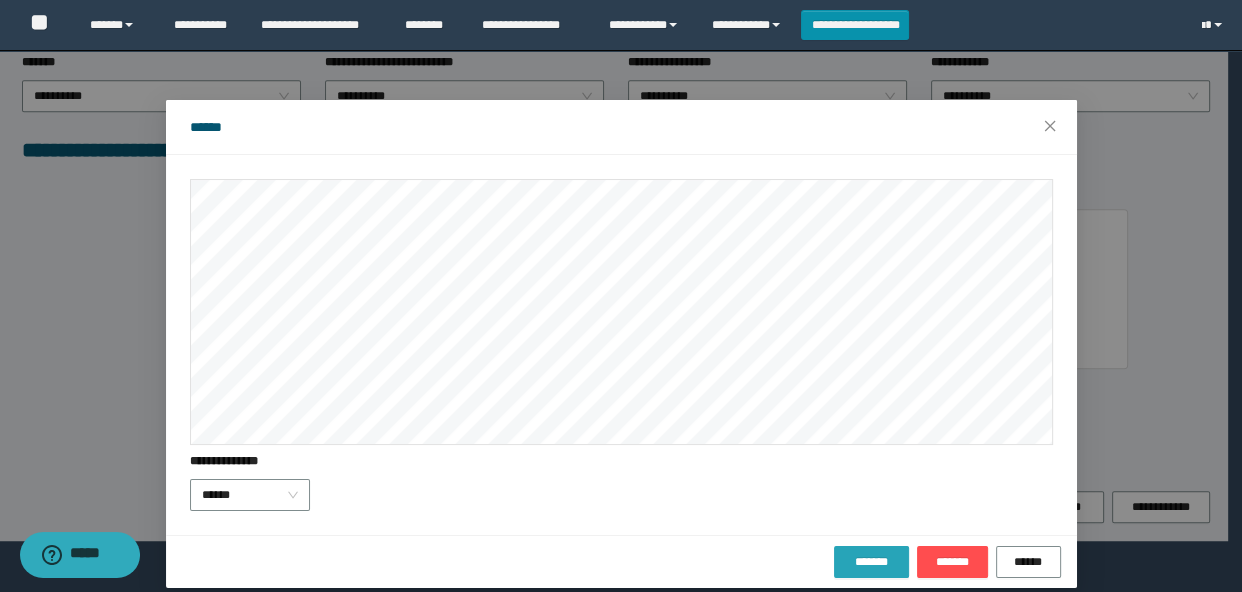 click on "*******" at bounding box center (871, 562) 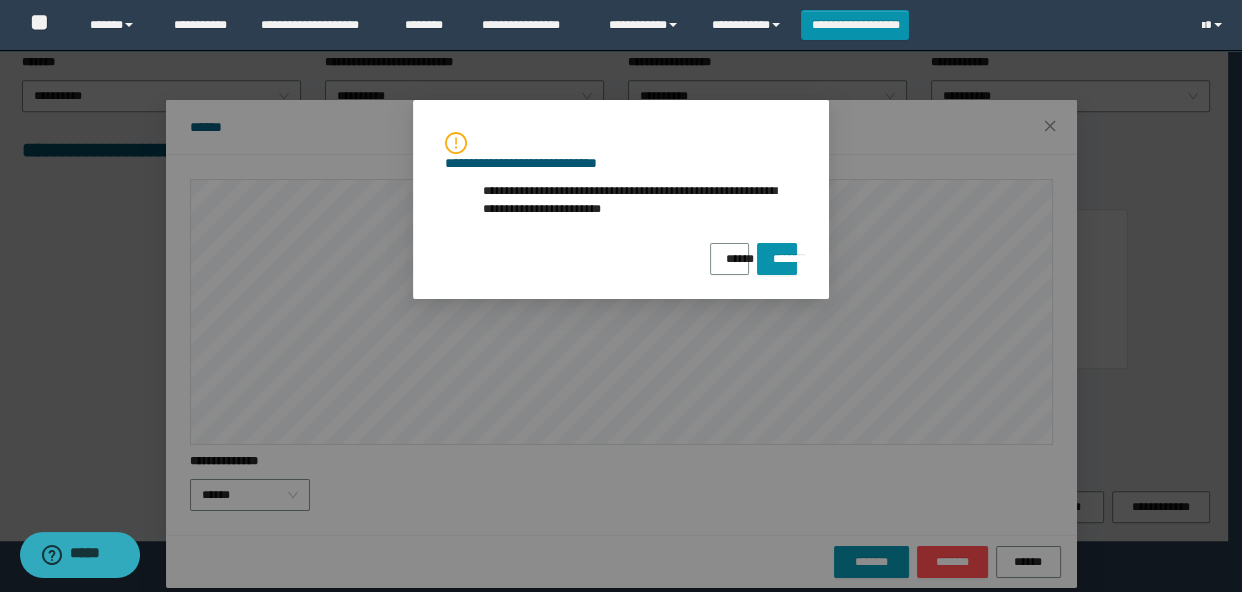 click on "**********" at bounding box center [621, 203] 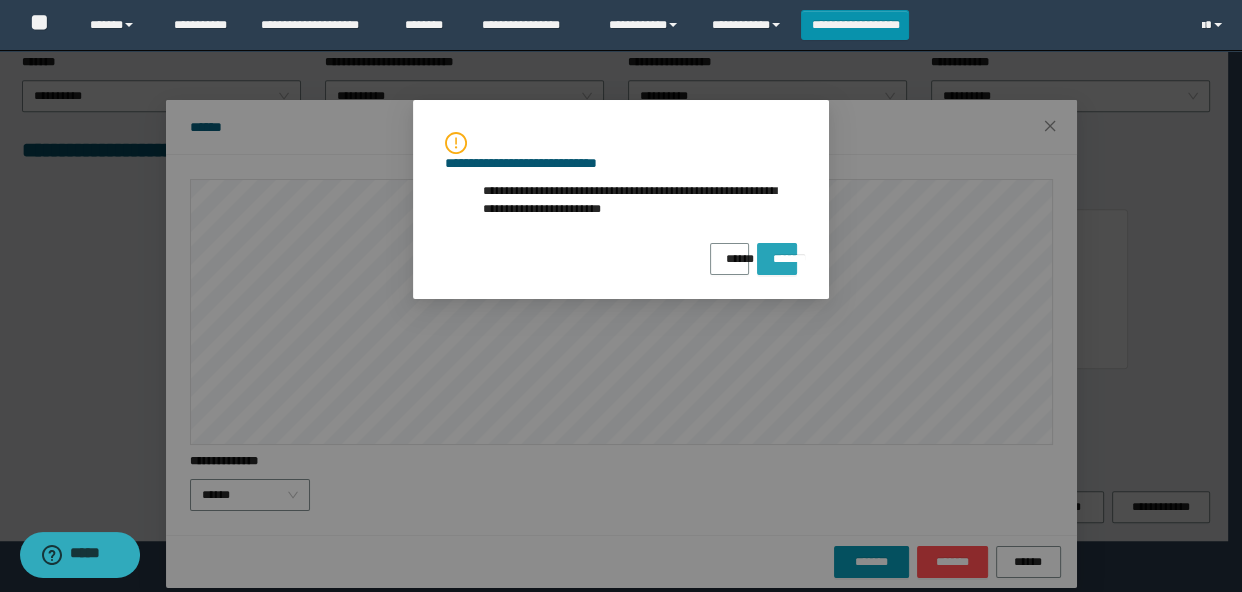click on "*******" at bounding box center [777, 252] 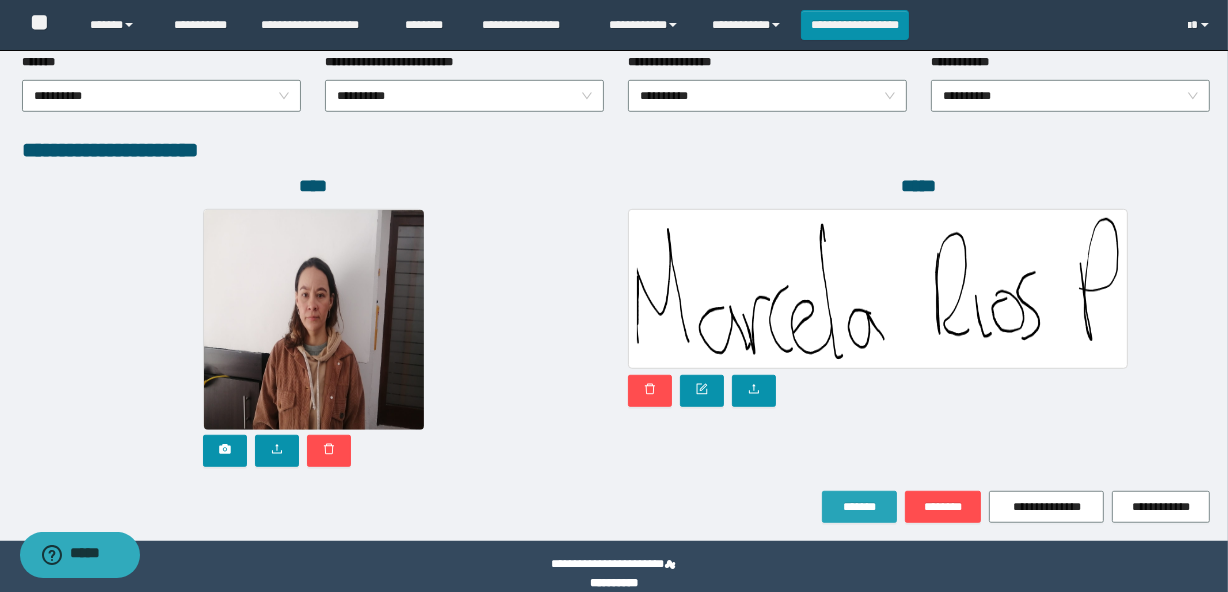 click on "*******" at bounding box center (859, 507) 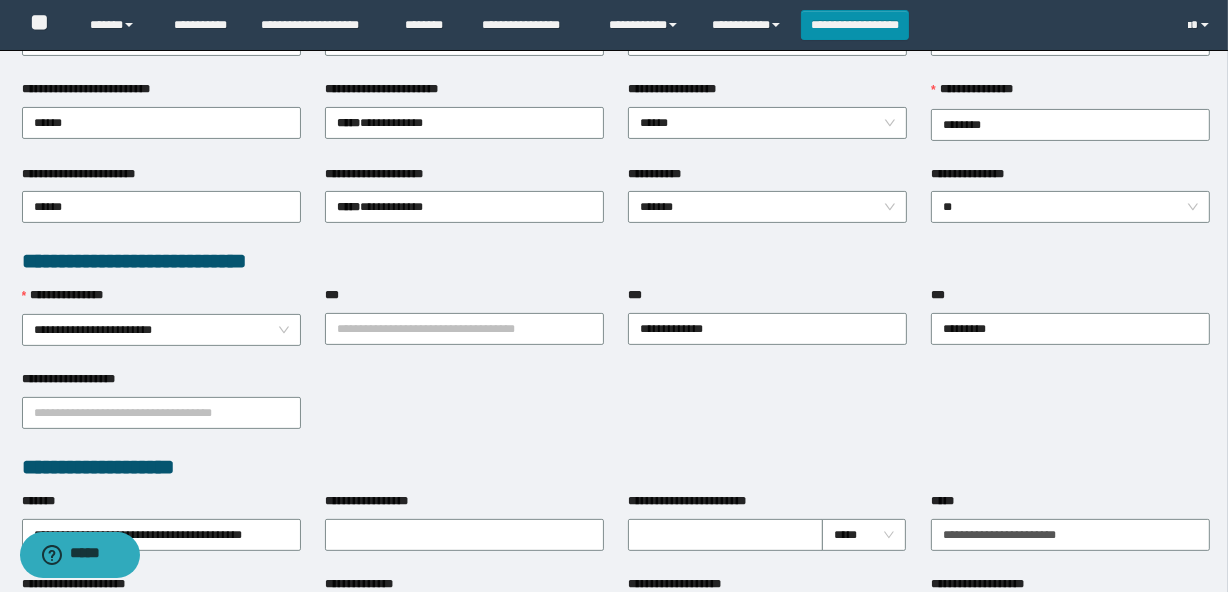scroll, scrollTop: 0, scrollLeft: 0, axis: both 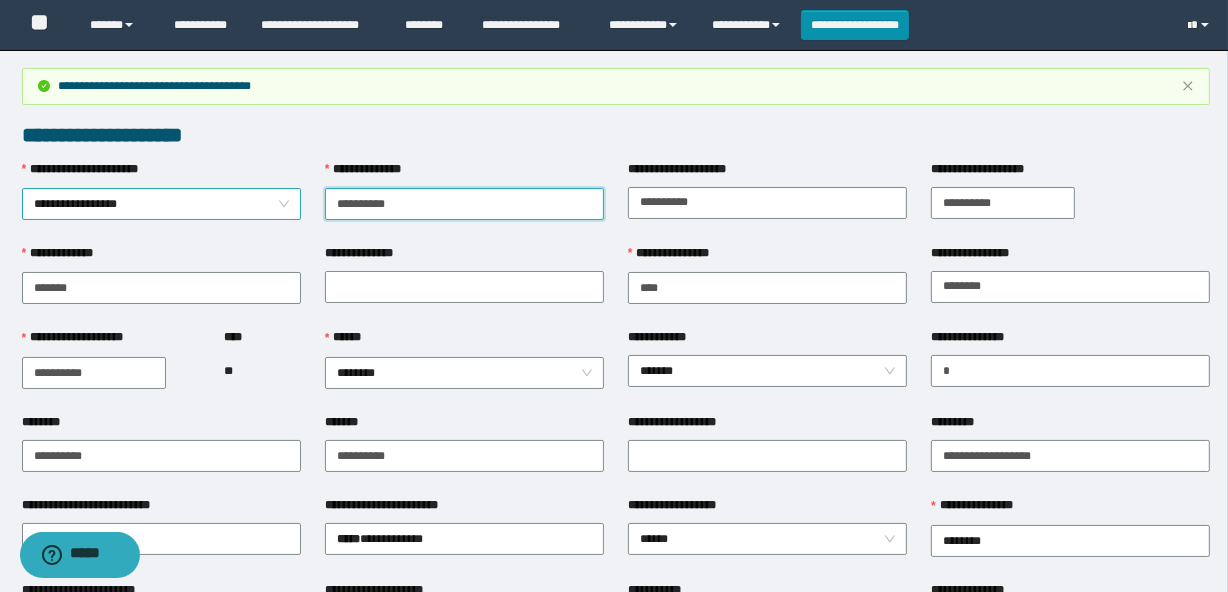 drag, startPoint x: 443, startPoint y: 205, endPoint x: 270, endPoint y: 200, distance: 173.07224 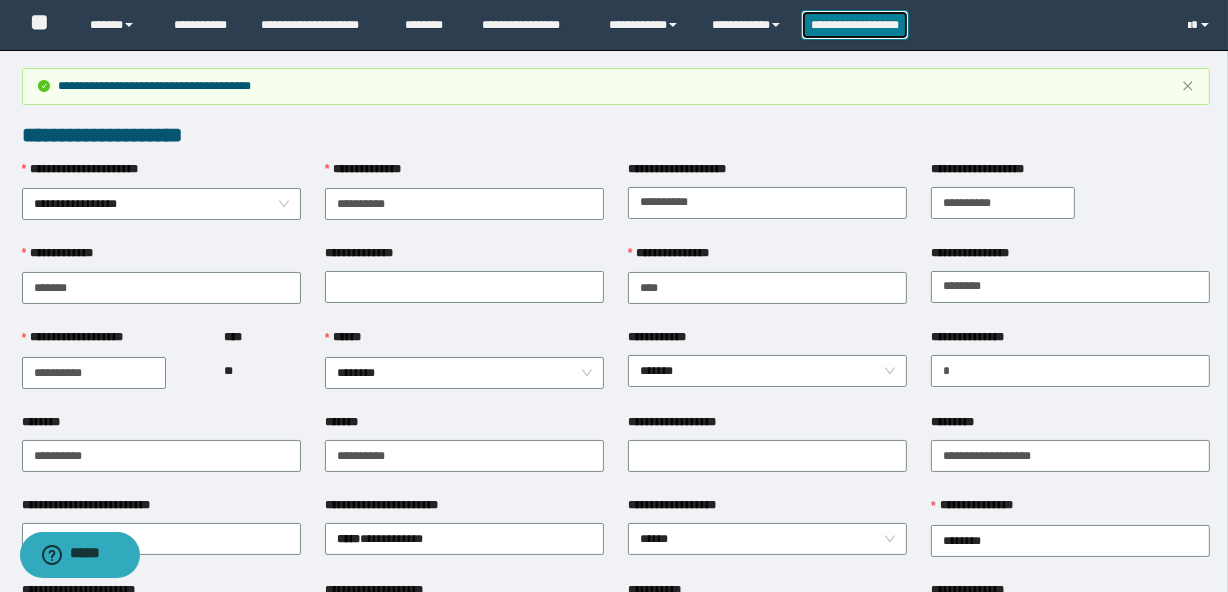 click on "**********" at bounding box center [855, 25] 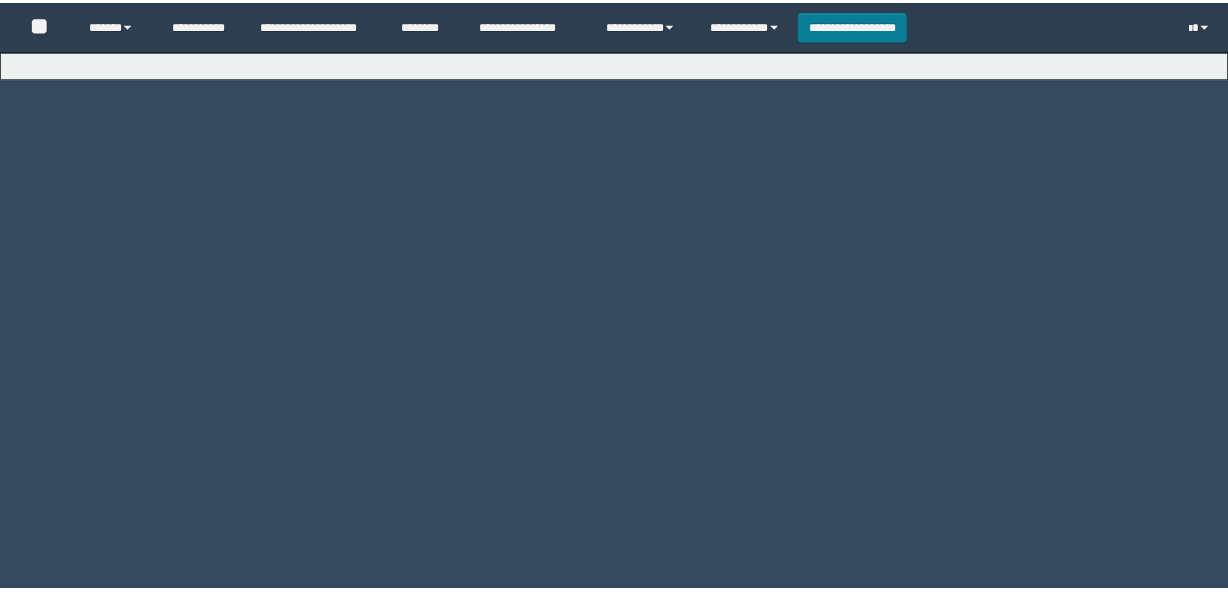 scroll, scrollTop: 0, scrollLeft: 0, axis: both 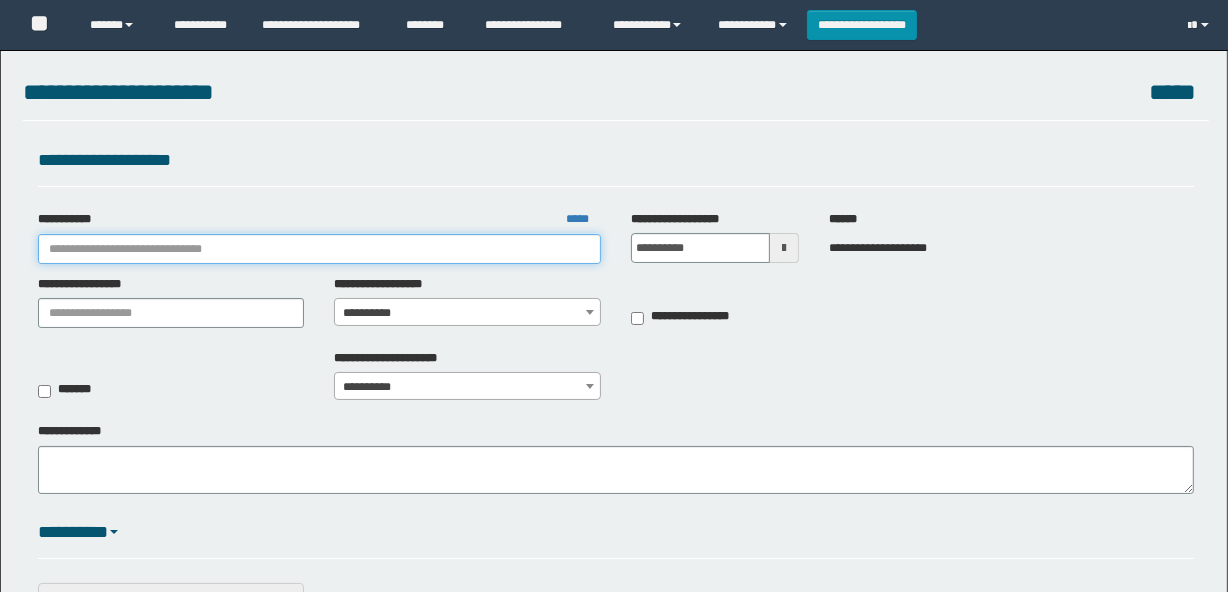 click on "**********" at bounding box center (319, 249) 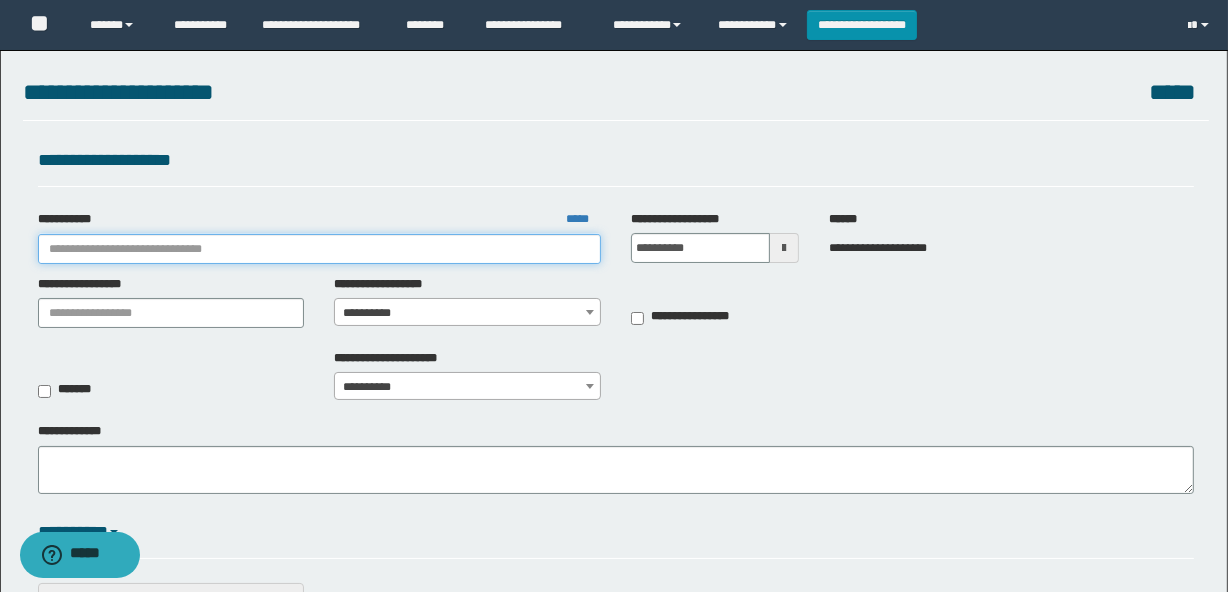 scroll, scrollTop: 0, scrollLeft: 0, axis: both 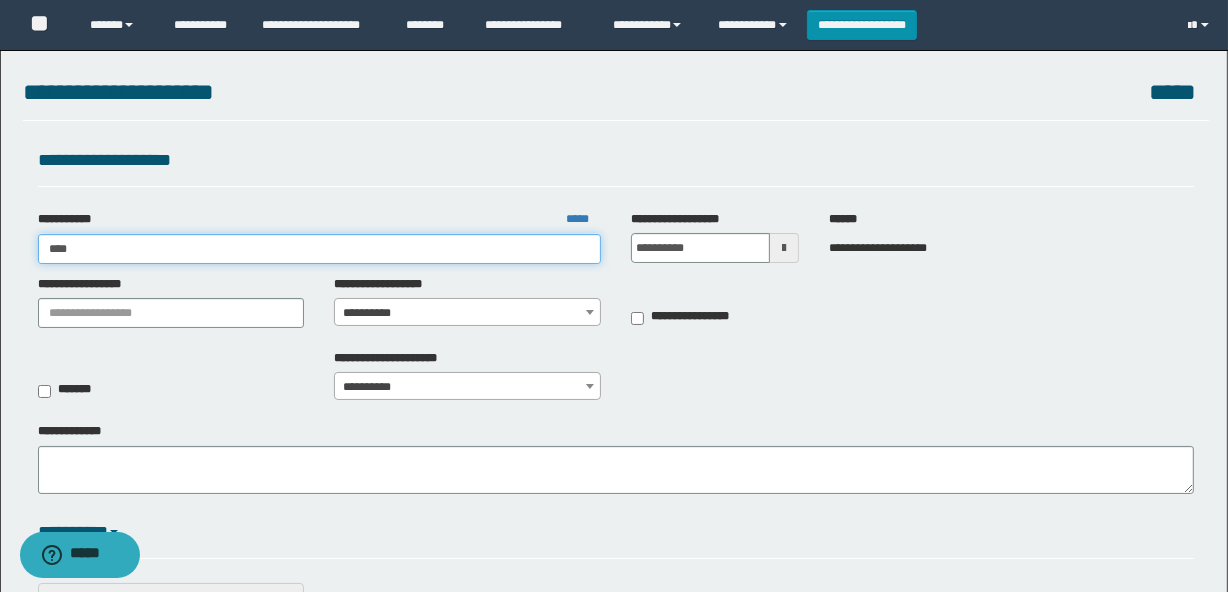 type on "***" 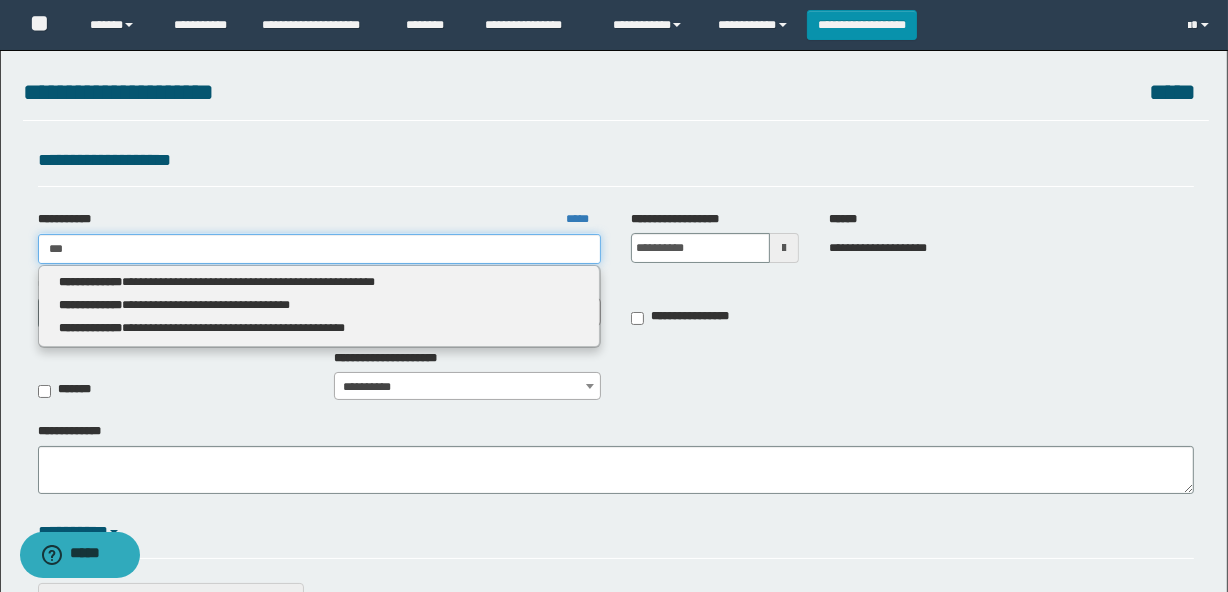 type on "***" 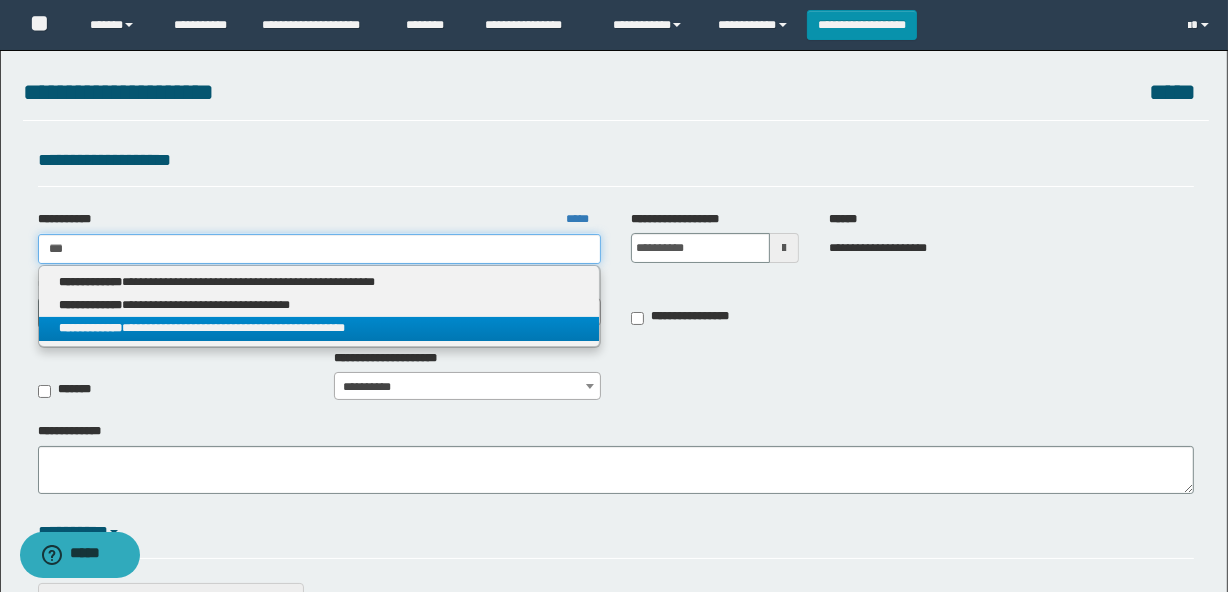 type on "***" 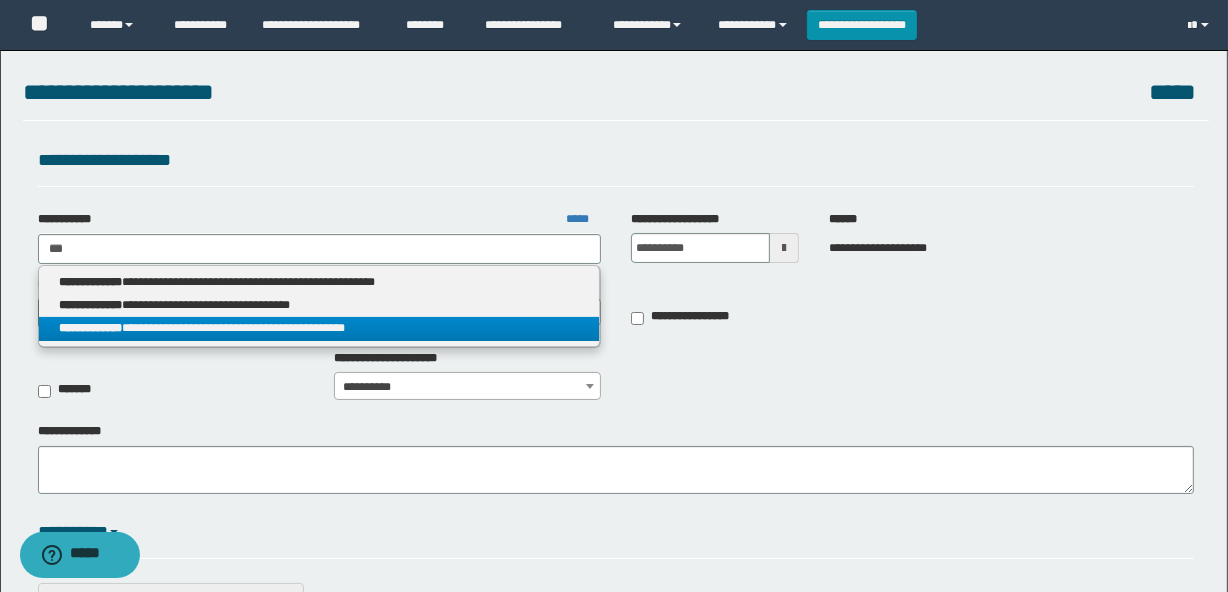 click on "**********" at bounding box center (319, 328) 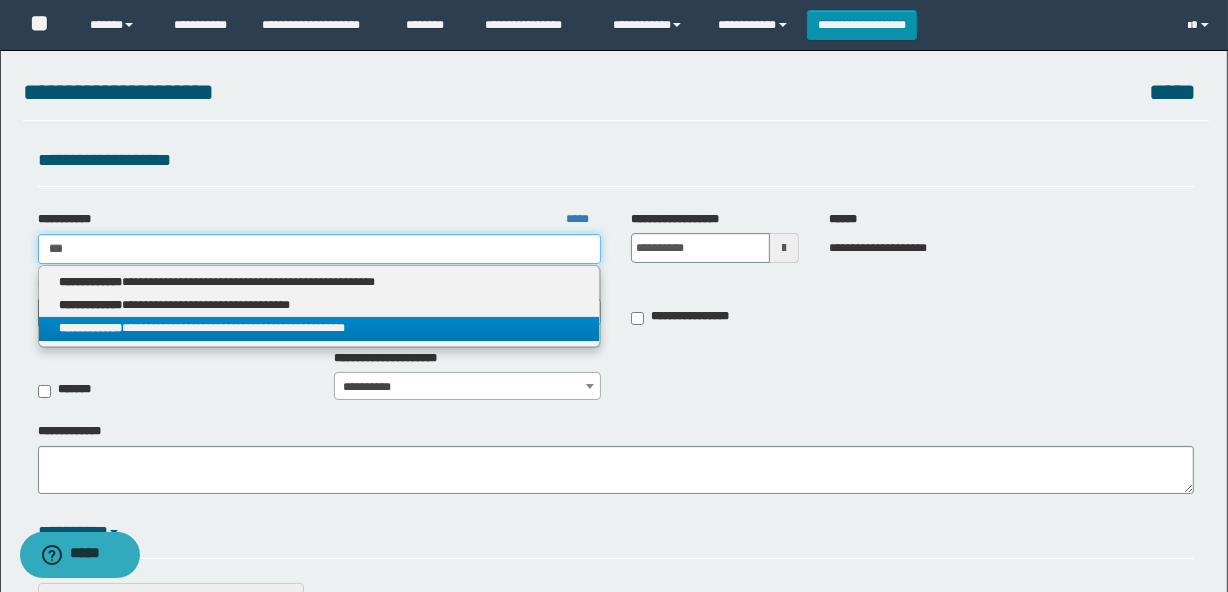 type 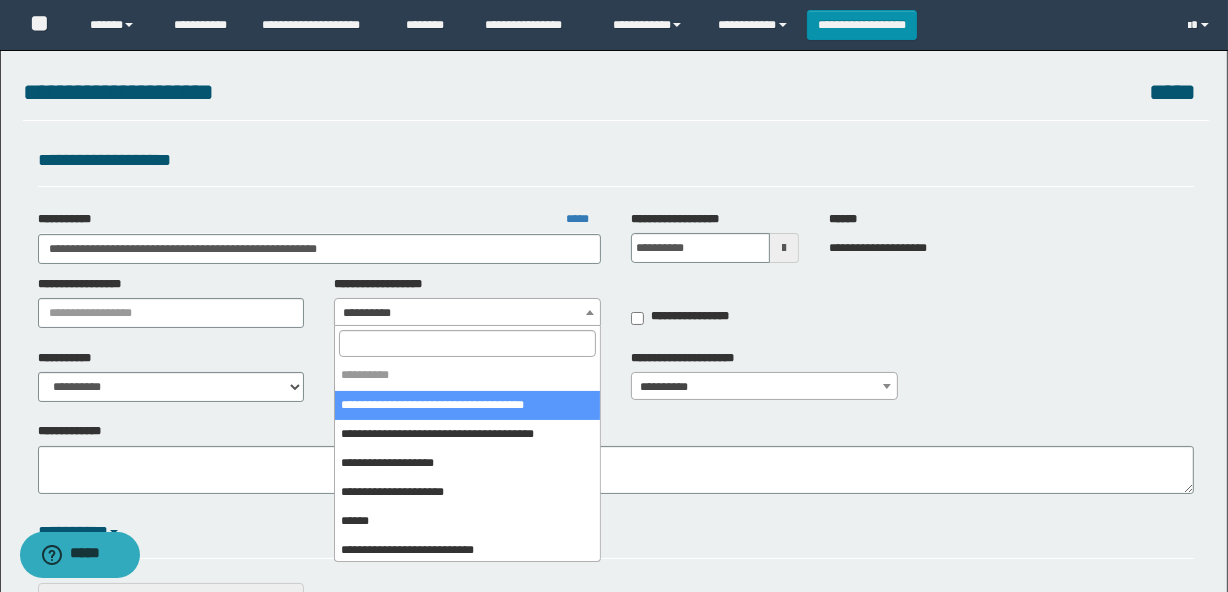 click on "**********" at bounding box center [467, 313] 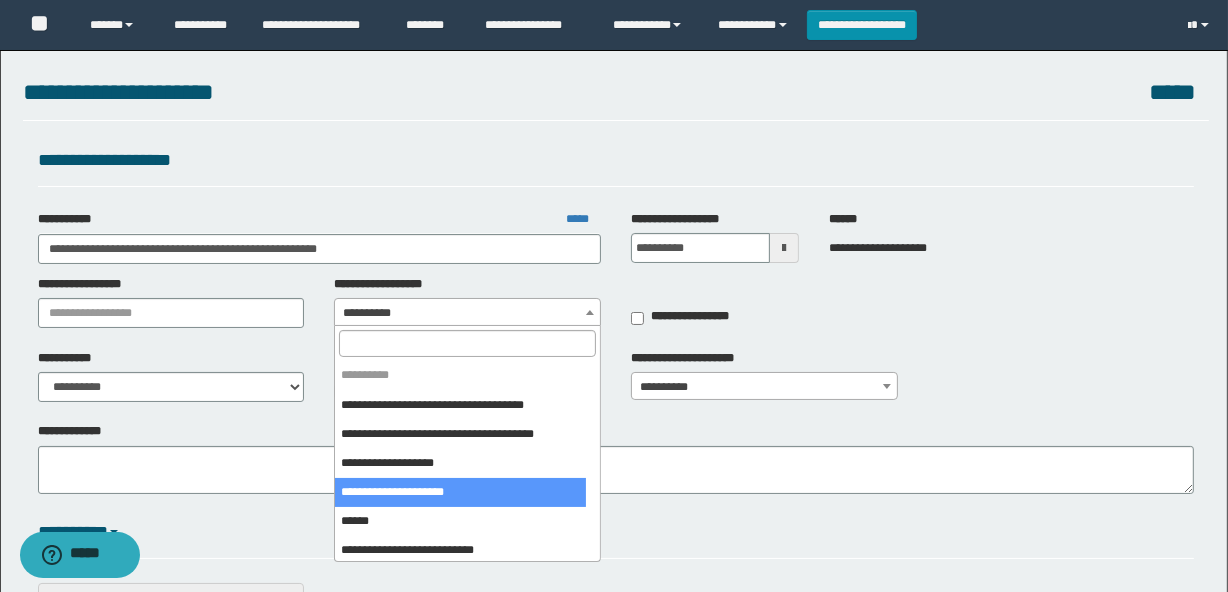 scroll, scrollTop: 90, scrollLeft: 0, axis: vertical 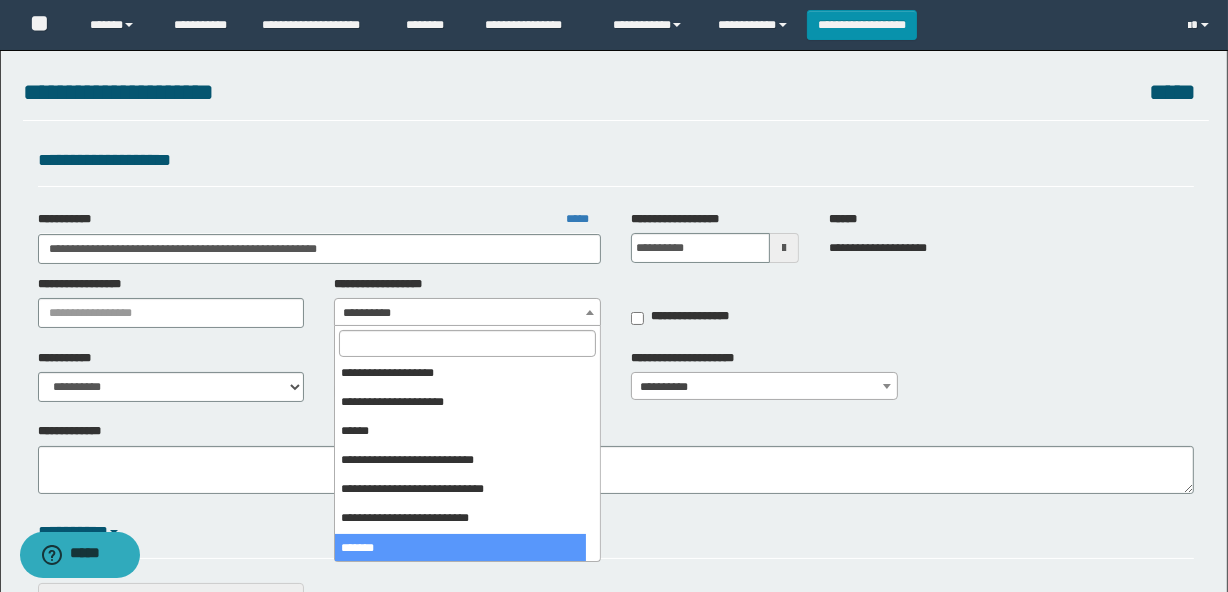 select on "***" 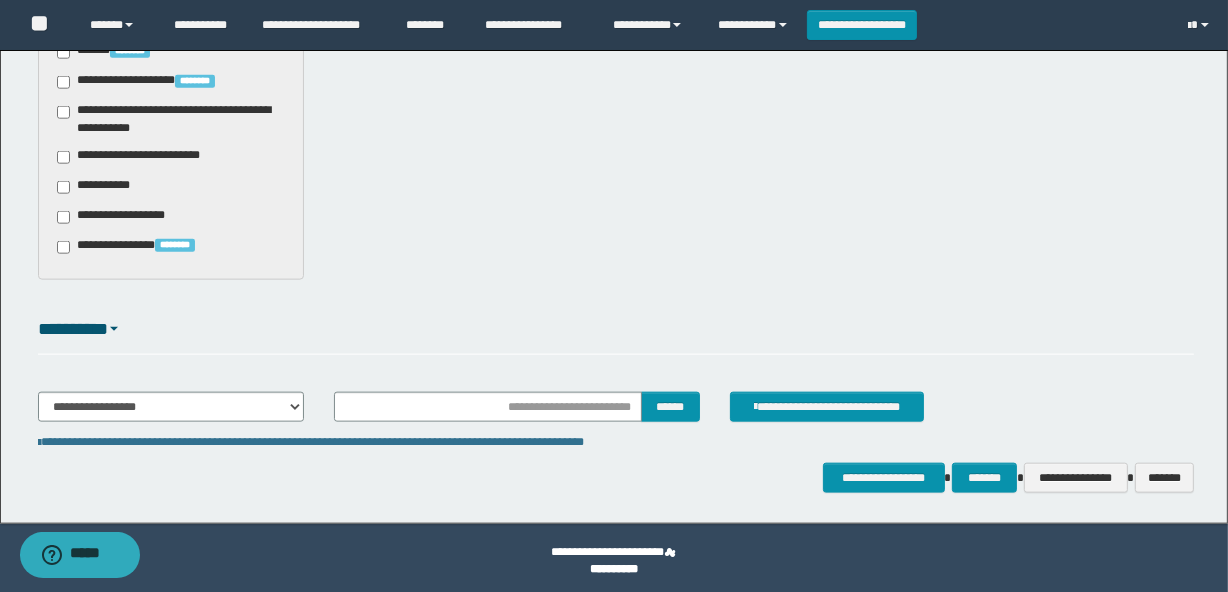 scroll, scrollTop: 2060, scrollLeft: 0, axis: vertical 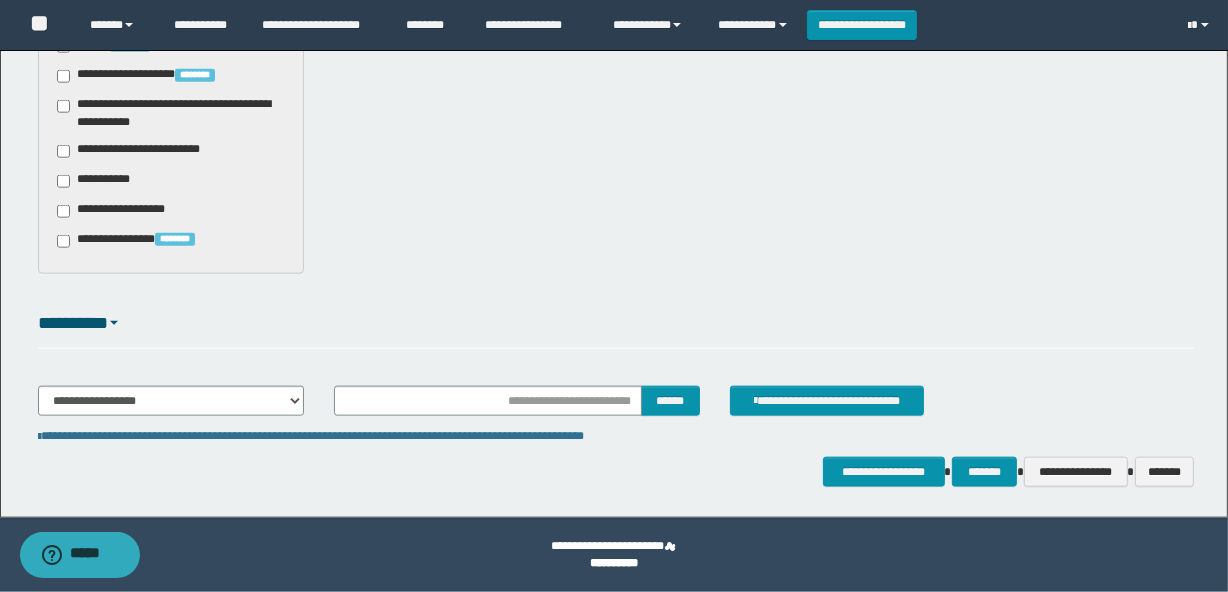 click on "**********" at bounding box center (143, 151) 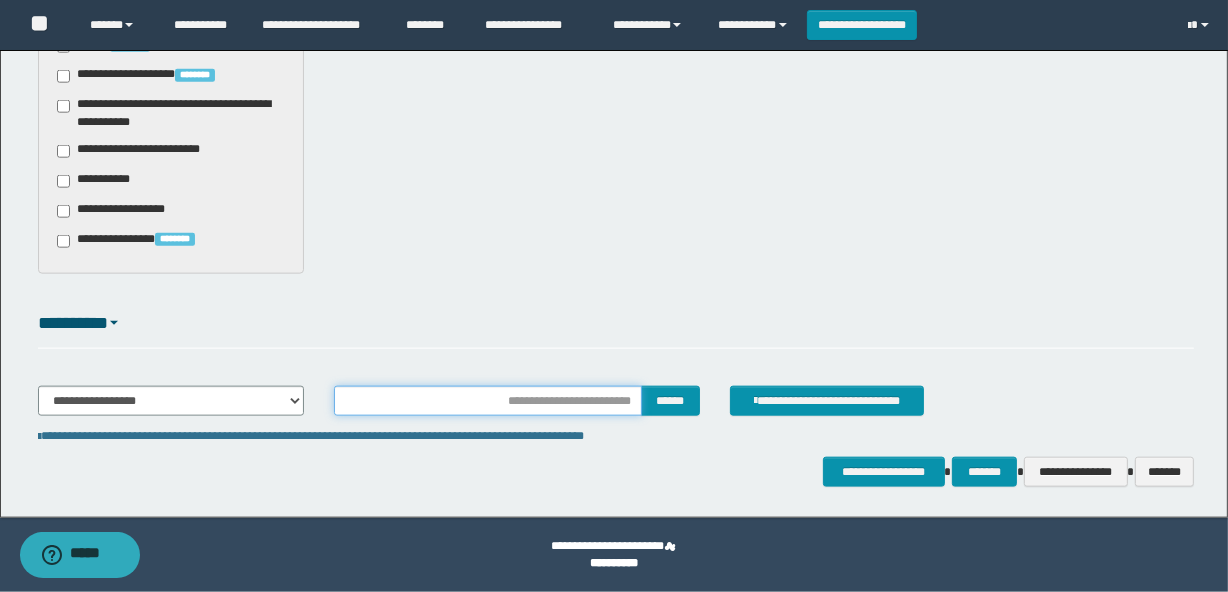 click at bounding box center [487, 401] 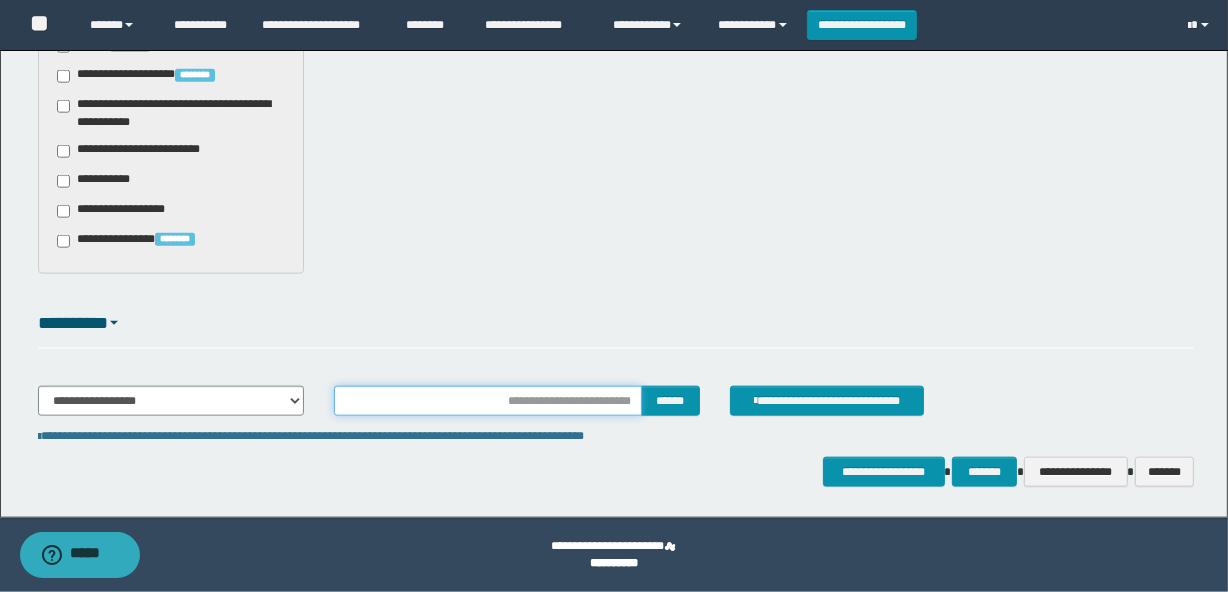 type on "**********" 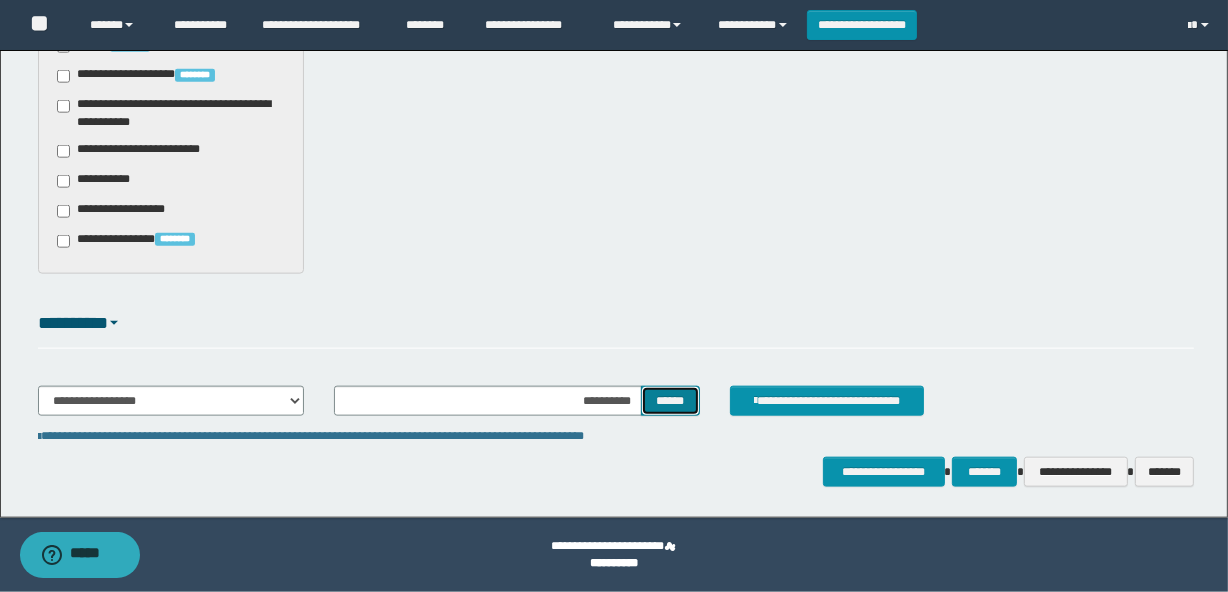 click on "******" at bounding box center [670, 401] 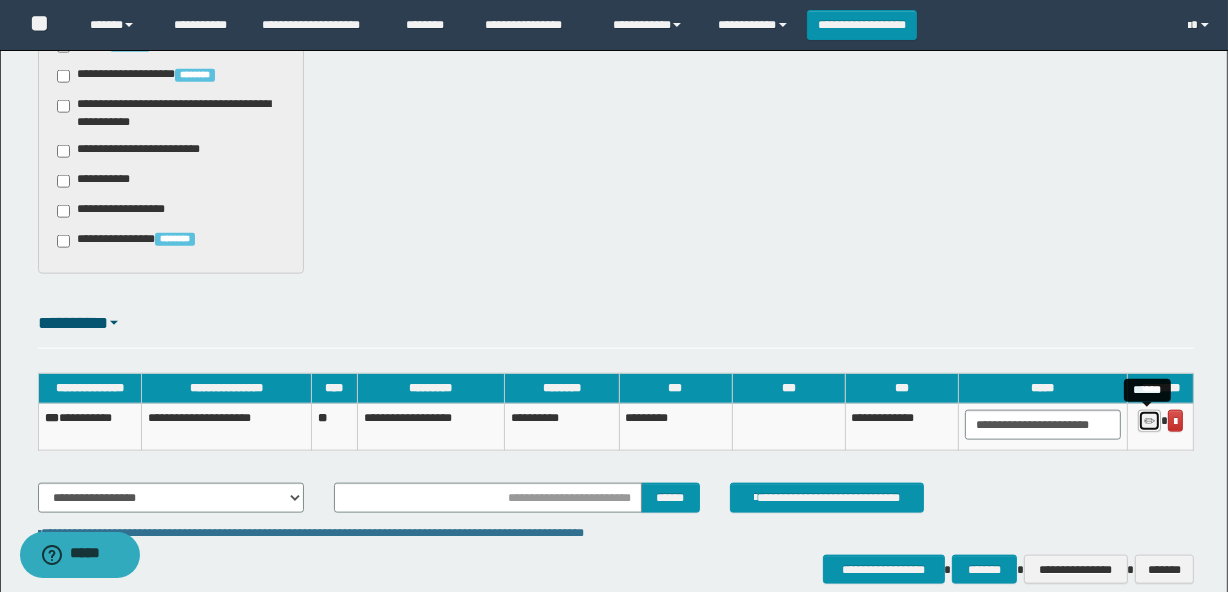 click at bounding box center [1149, 422] 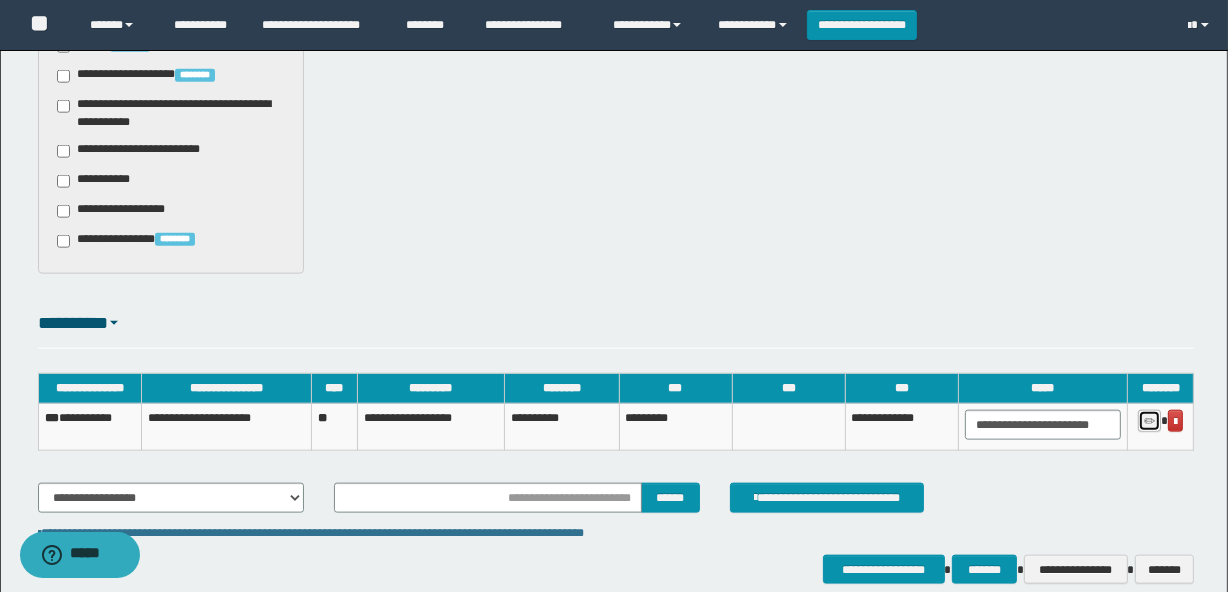 type on "**********" 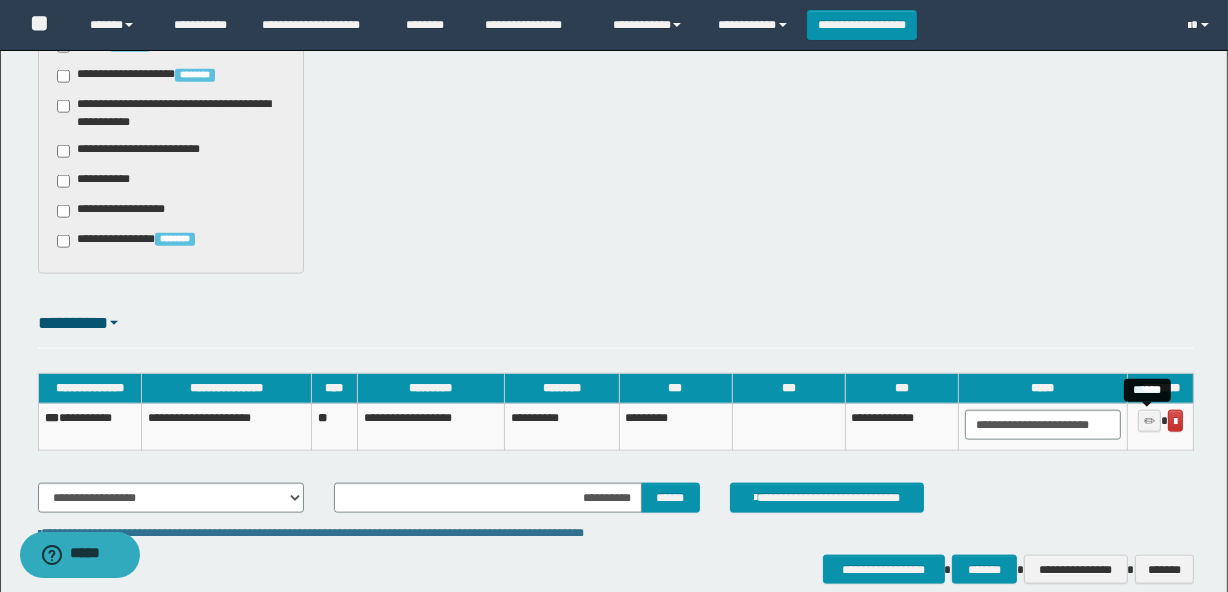 type 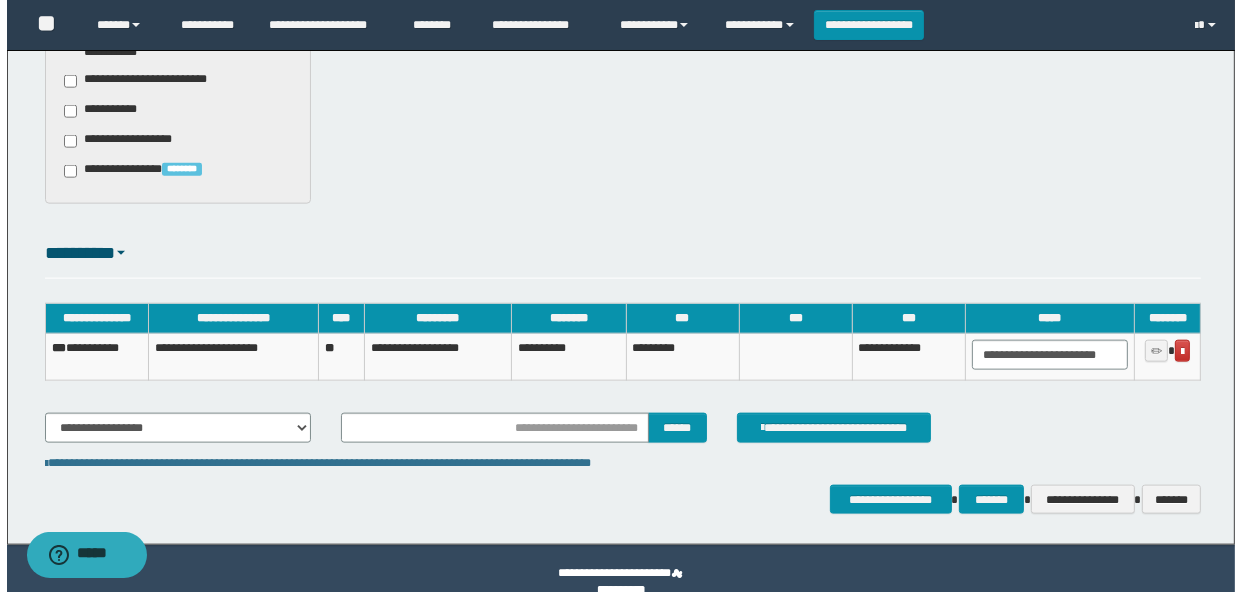 scroll, scrollTop: 2157, scrollLeft: 0, axis: vertical 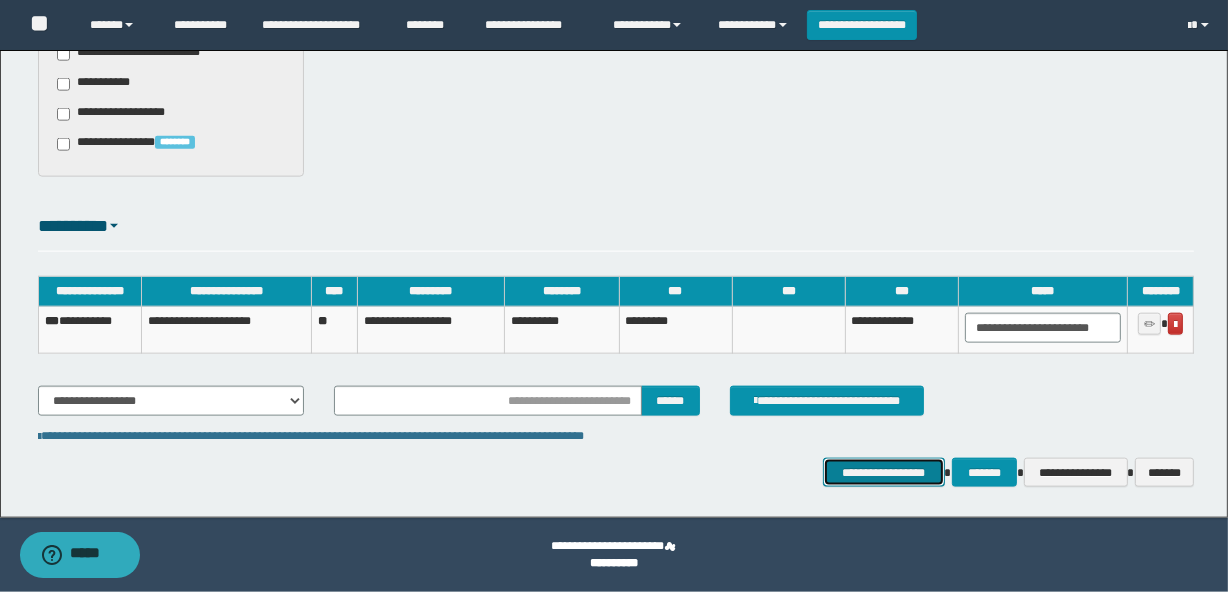 click on "**********" at bounding box center [884, 473] 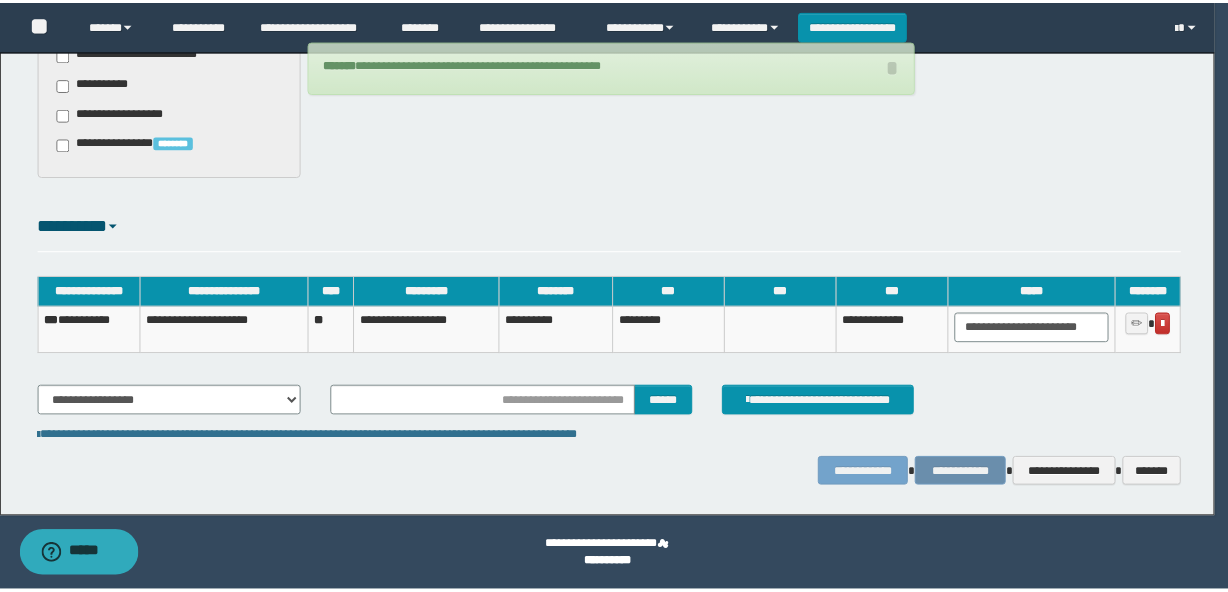 scroll, scrollTop: 2153, scrollLeft: 0, axis: vertical 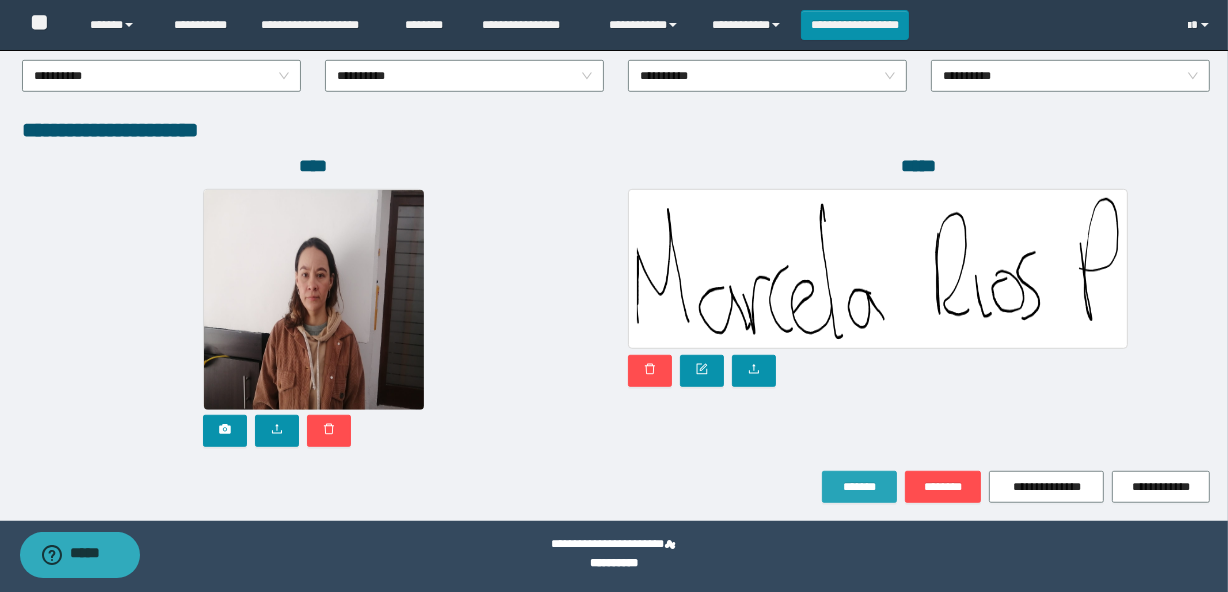 click on "*******" at bounding box center [859, 487] 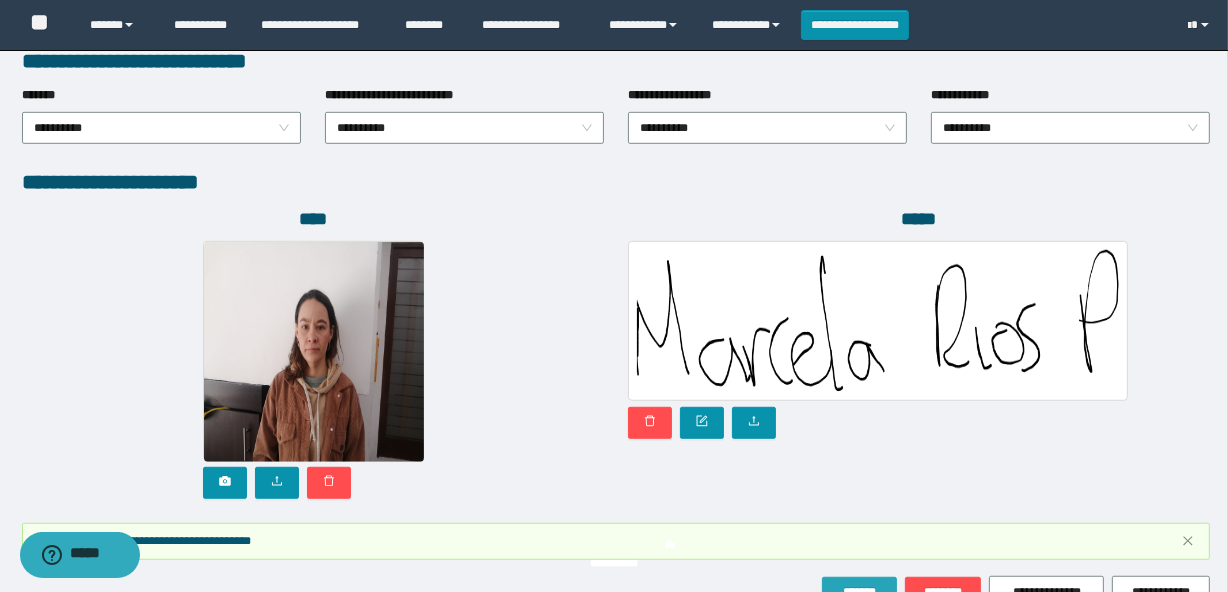scroll, scrollTop: 1162, scrollLeft: 0, axis: vertical 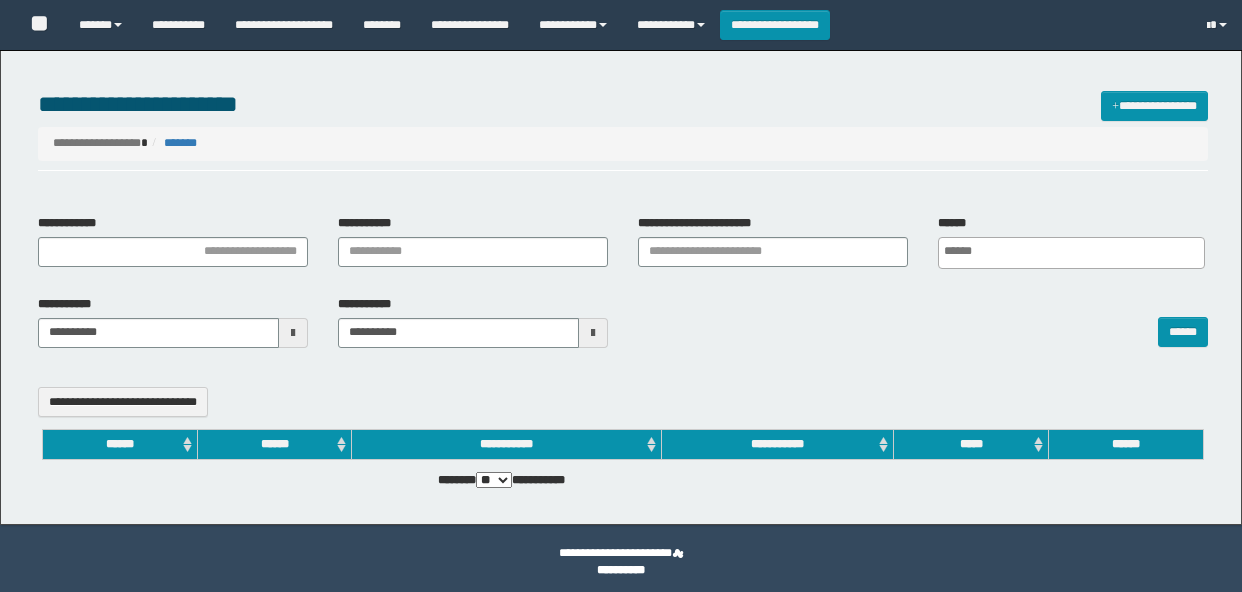 select 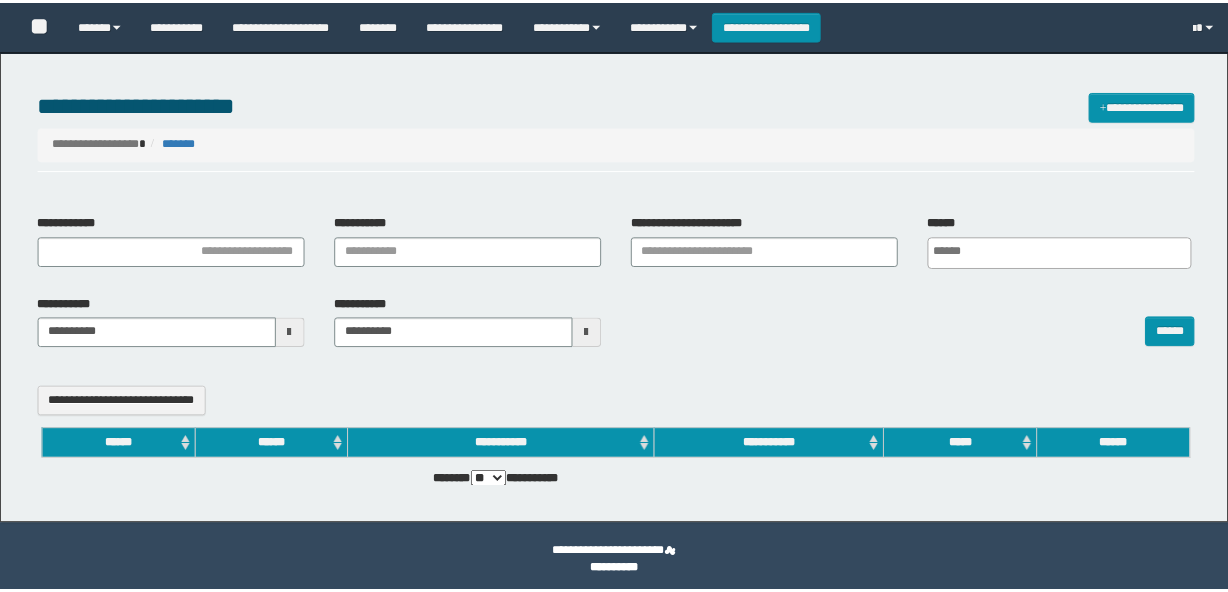 scroll, scrollTop: 0, scrollLeft: 0, axis: both 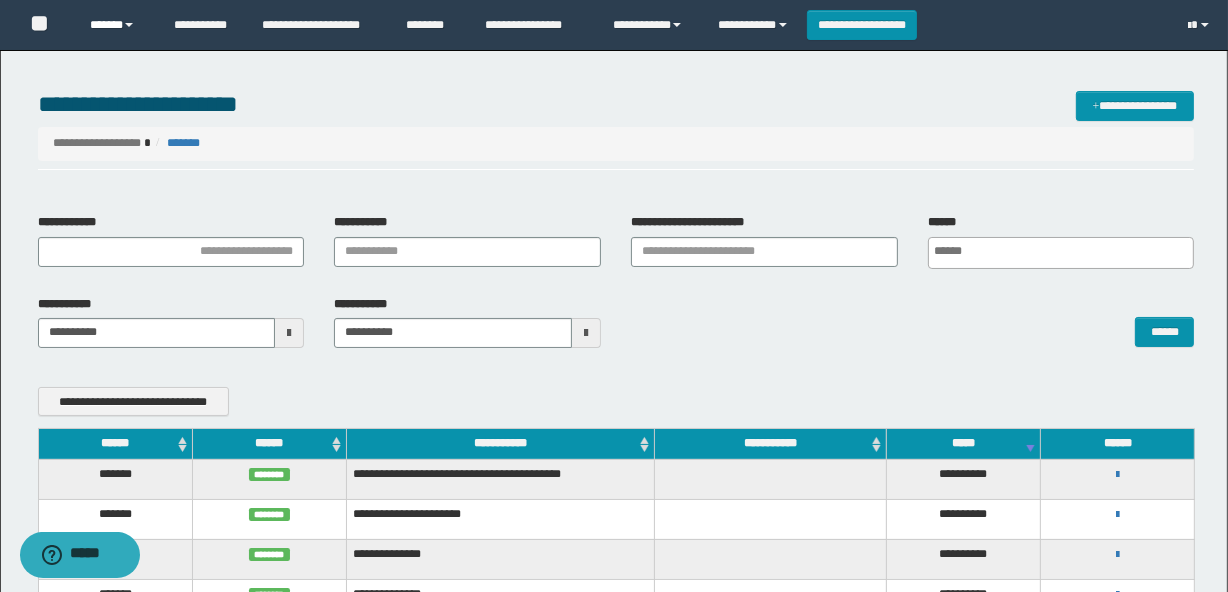 click on "******" at bounding box center (117, 25) 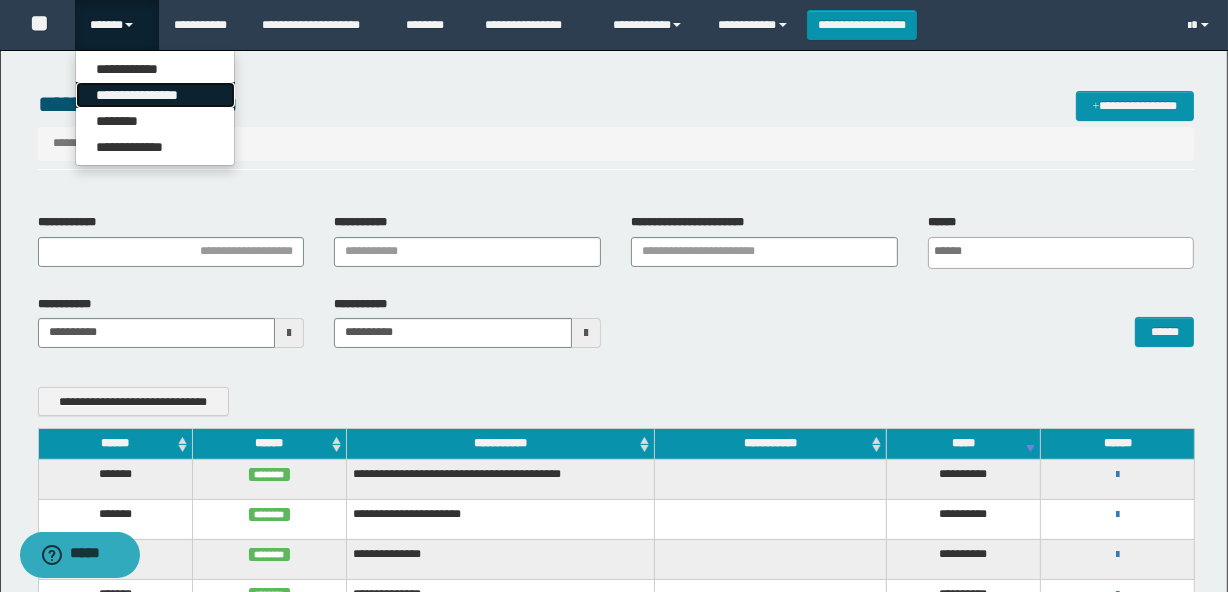 click on "**********" at bounding box center [155, 95] 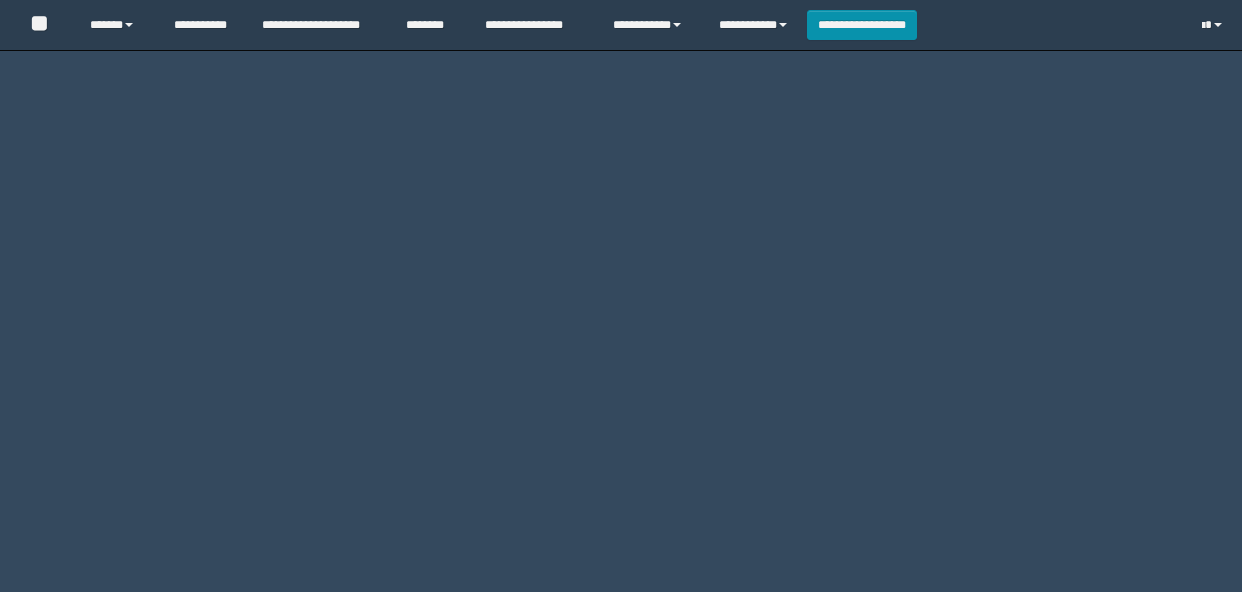 scroll, scrollTop: 0, scrollLeft: 0, axis: both 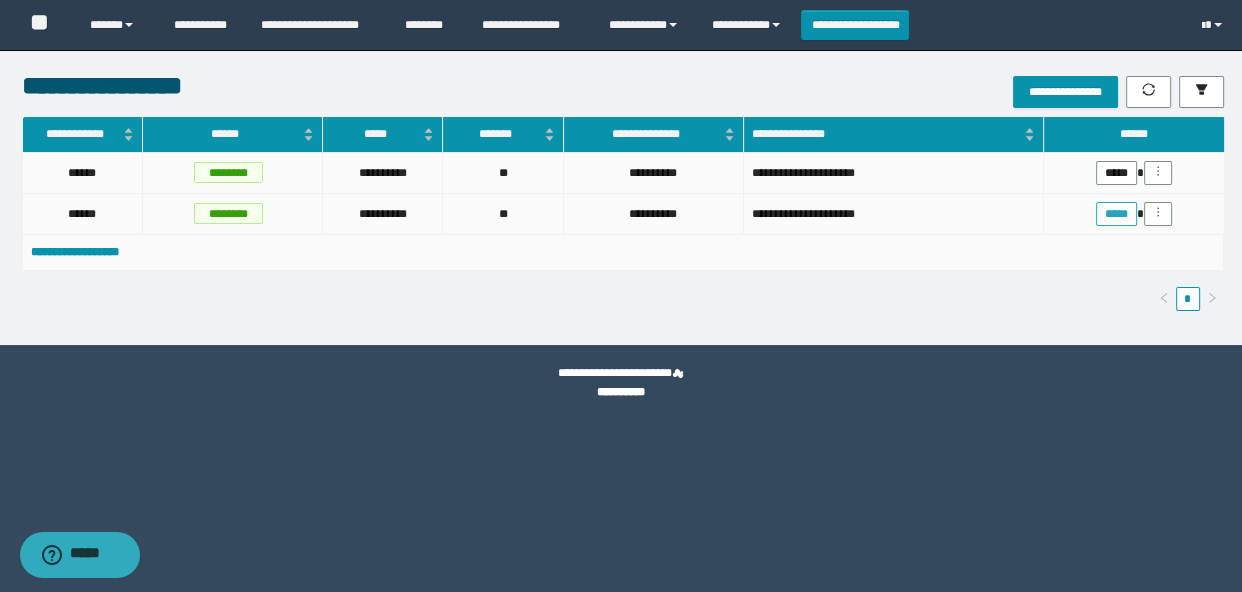 click on "*****" at bounding box center (1116, 214) 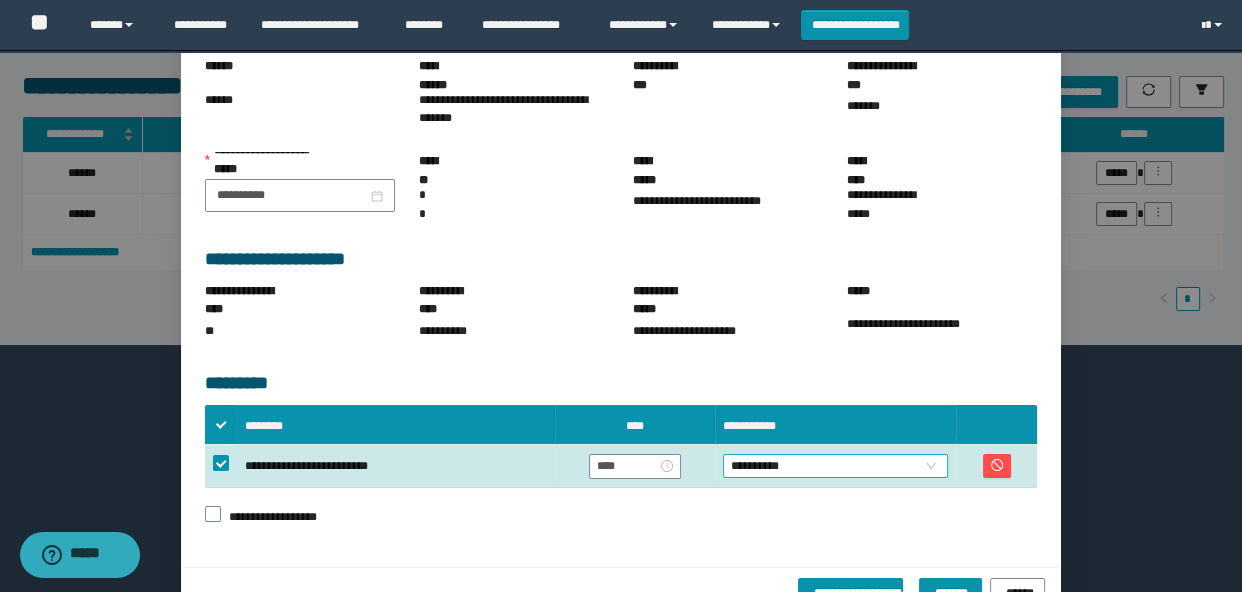scroll, scrollTop: 192, scrollLeft: 0, axis: vertical 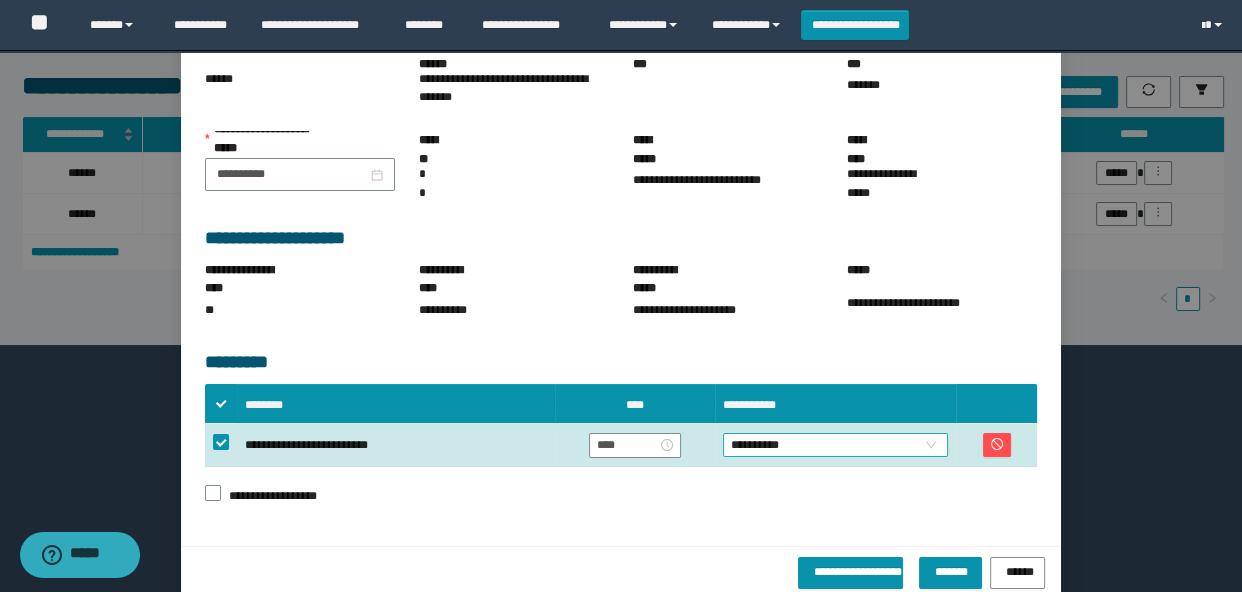 click on "**********" at bounding box center (836, 445) 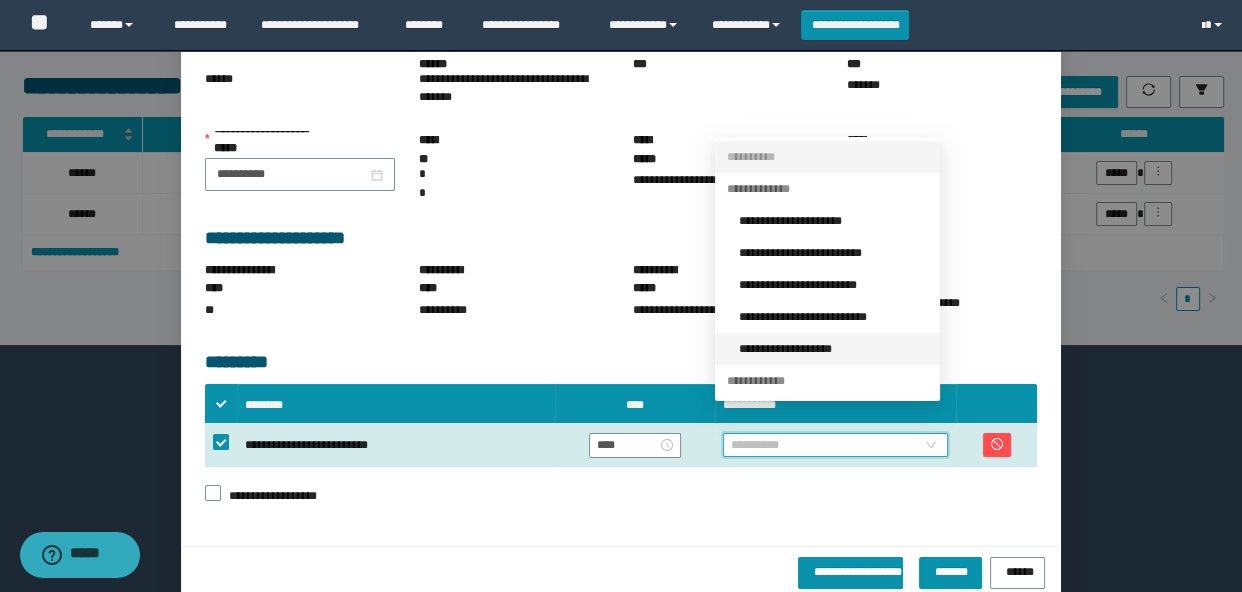 click on "**********" at bounding box center (833, 349) 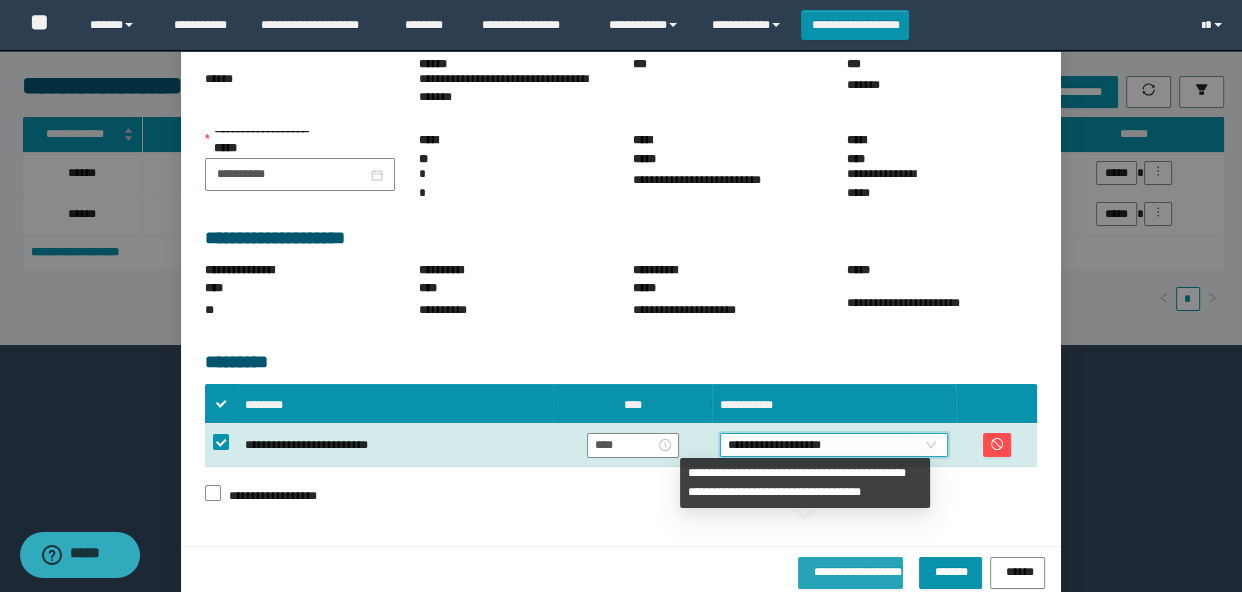 click on "**********" at bounding box center (850, 569) 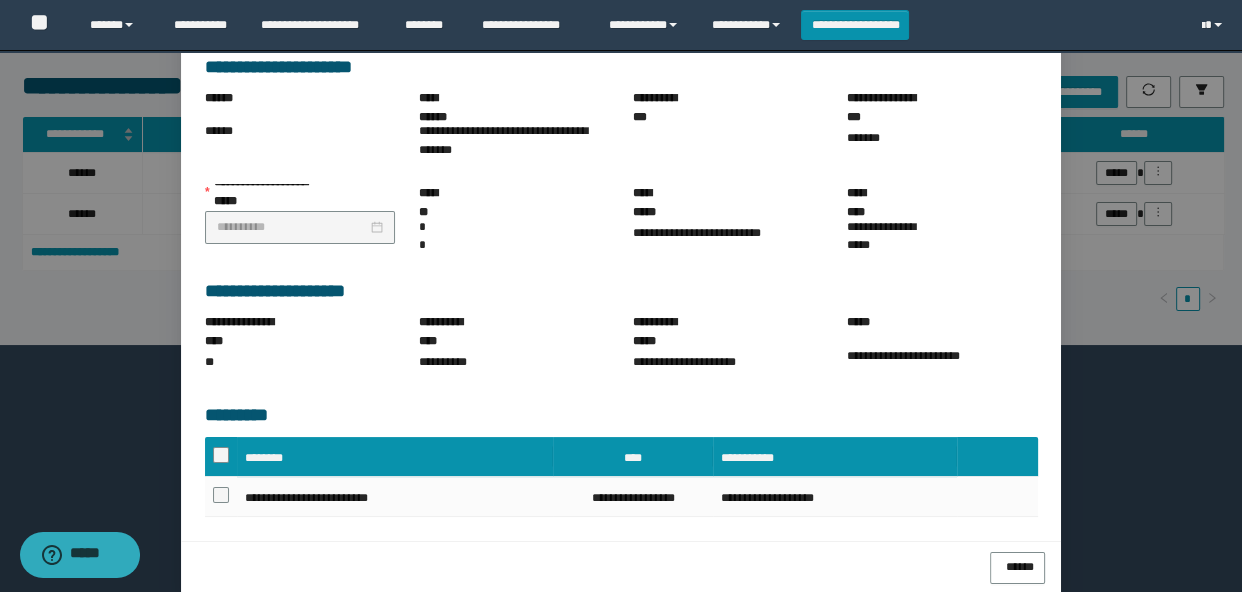scroll, scrollTop: 189, scrollLeft: 0, axis: vertical 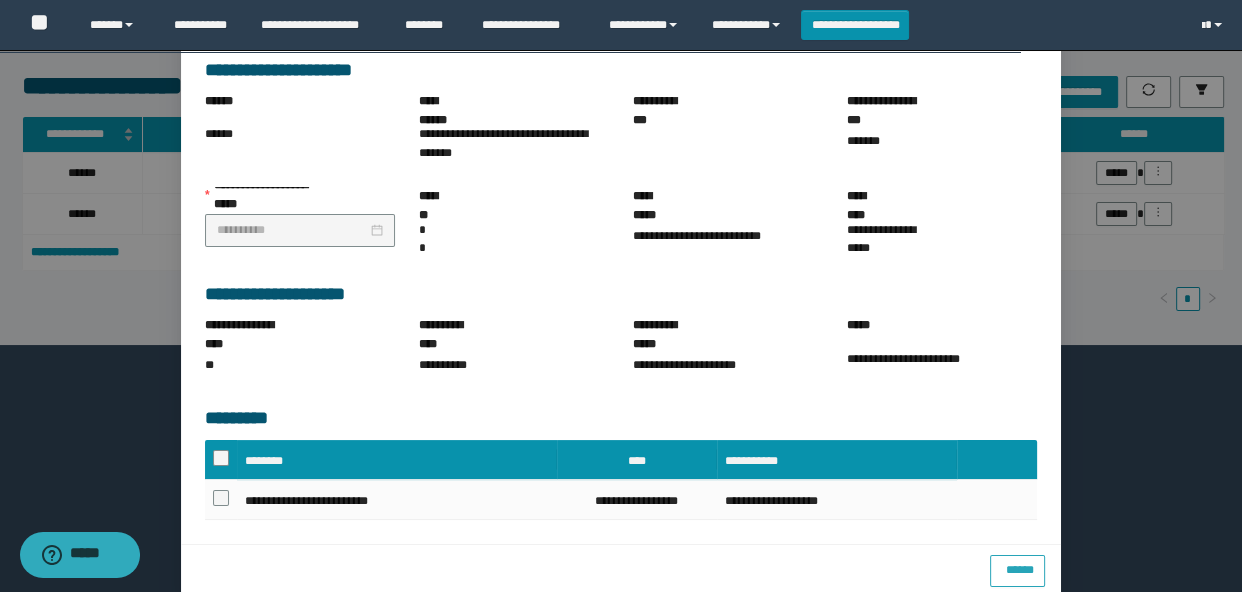 click on "******" at bounding box center [1017, 567] 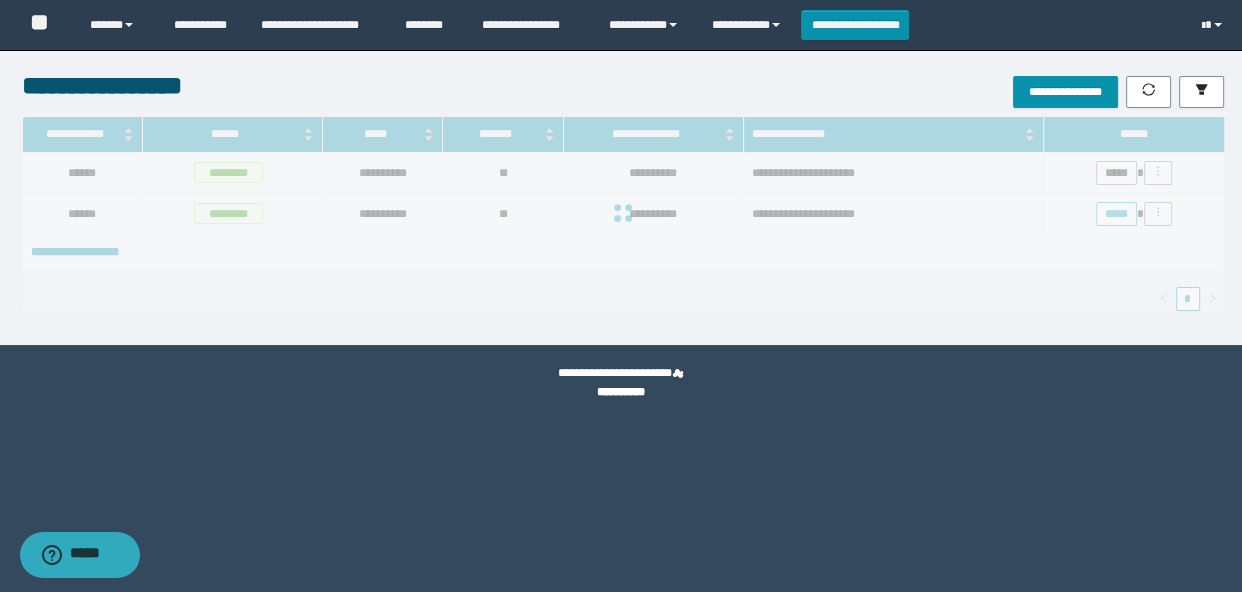 scroll, scrollTop: 0, scrollLeft: 0, axis: both 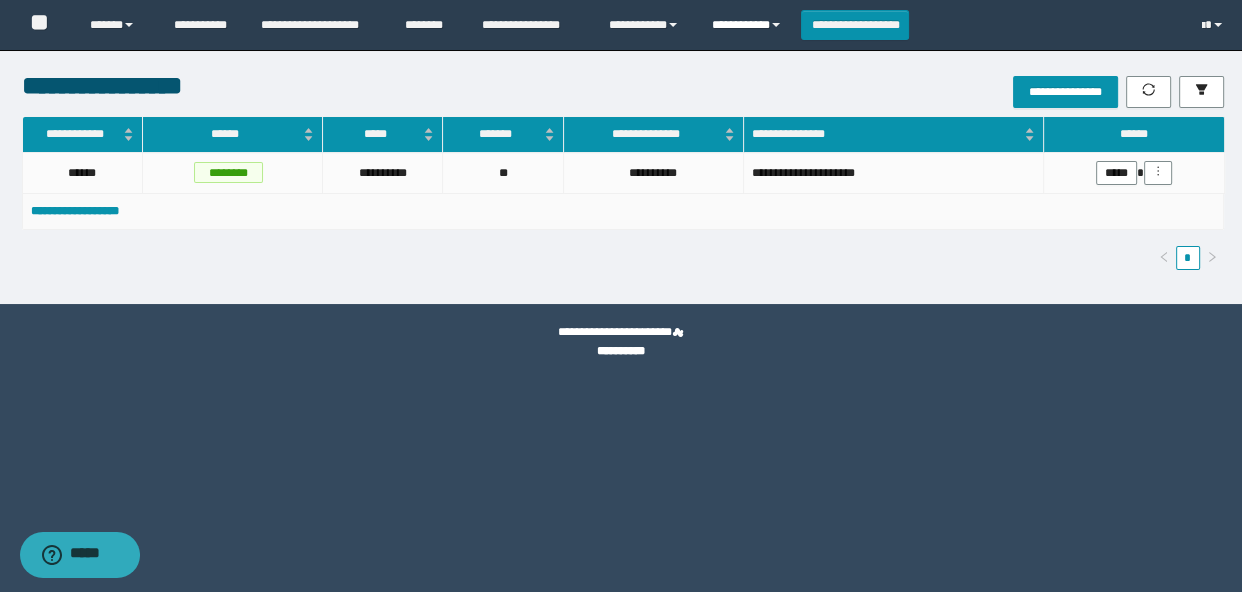 click on "**********" at bounding box center [749, 25] 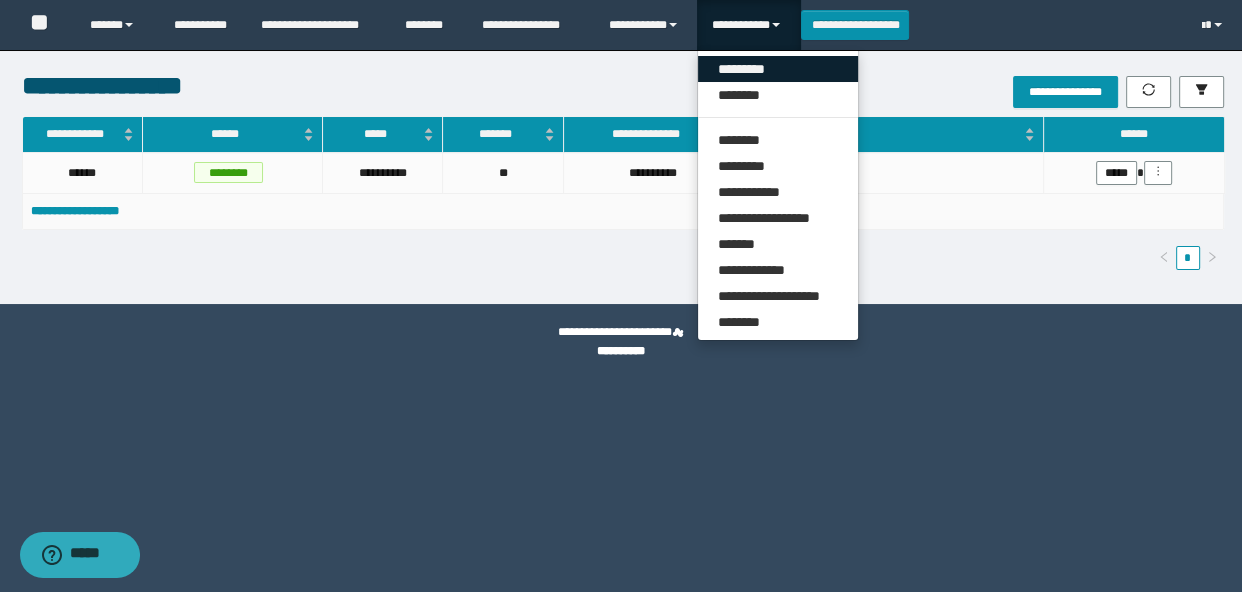 click on "*********" at bounding box center [778, 69] 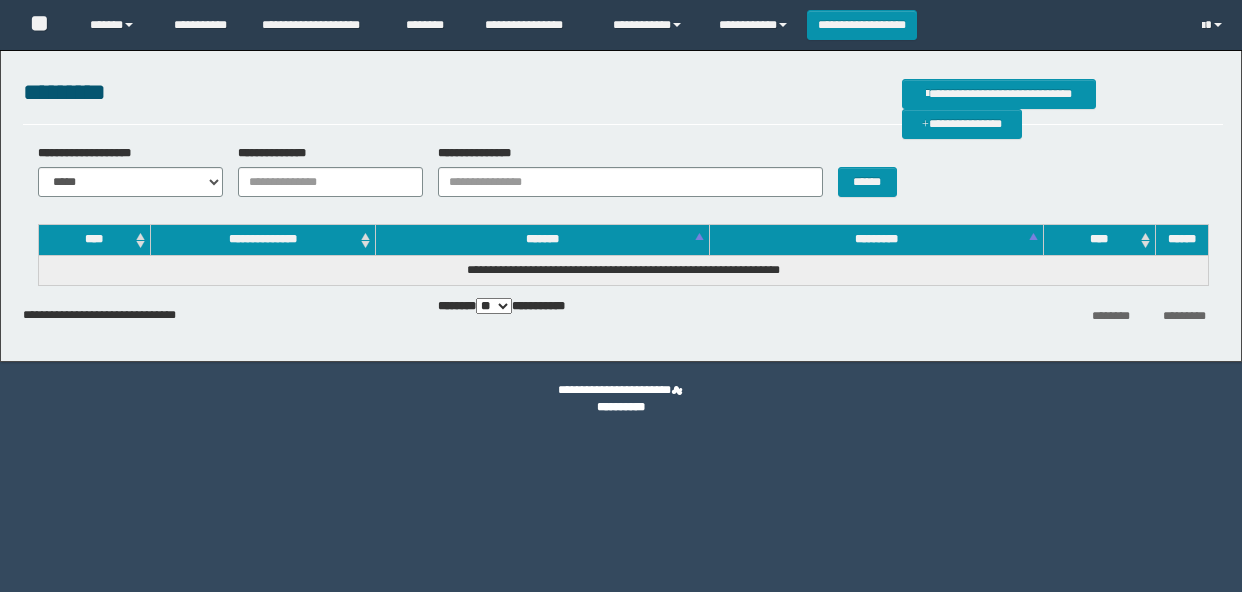 scroll, scrollTop: 0, scrollLeft: 0, axis: both 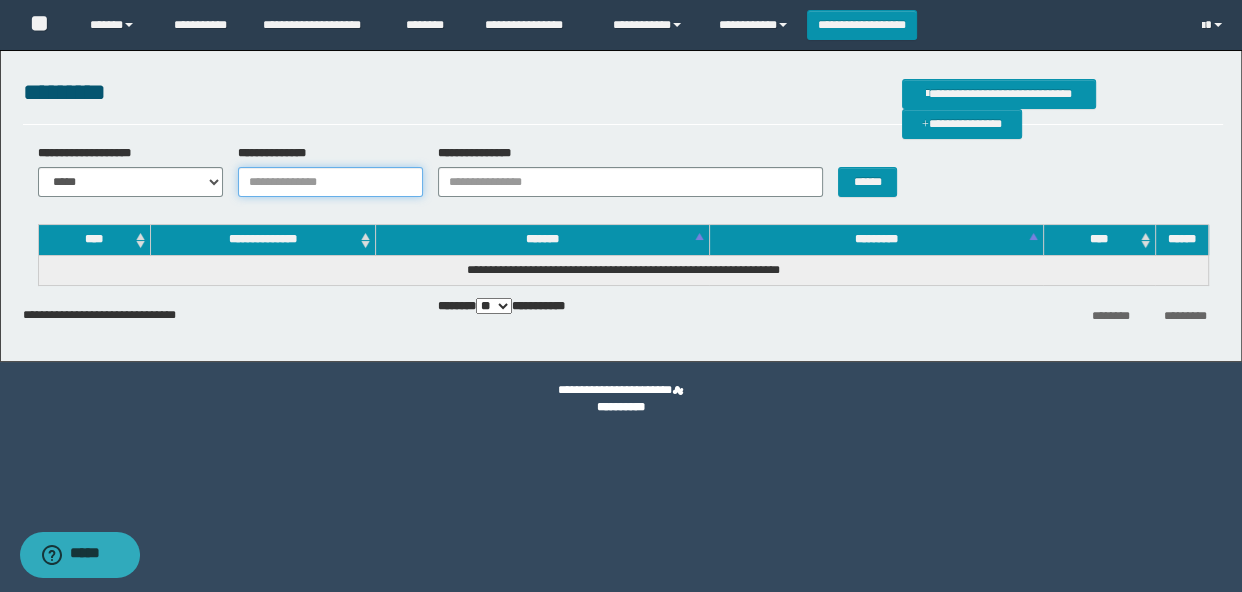 click on "**********" at bounding box center (330, 182) 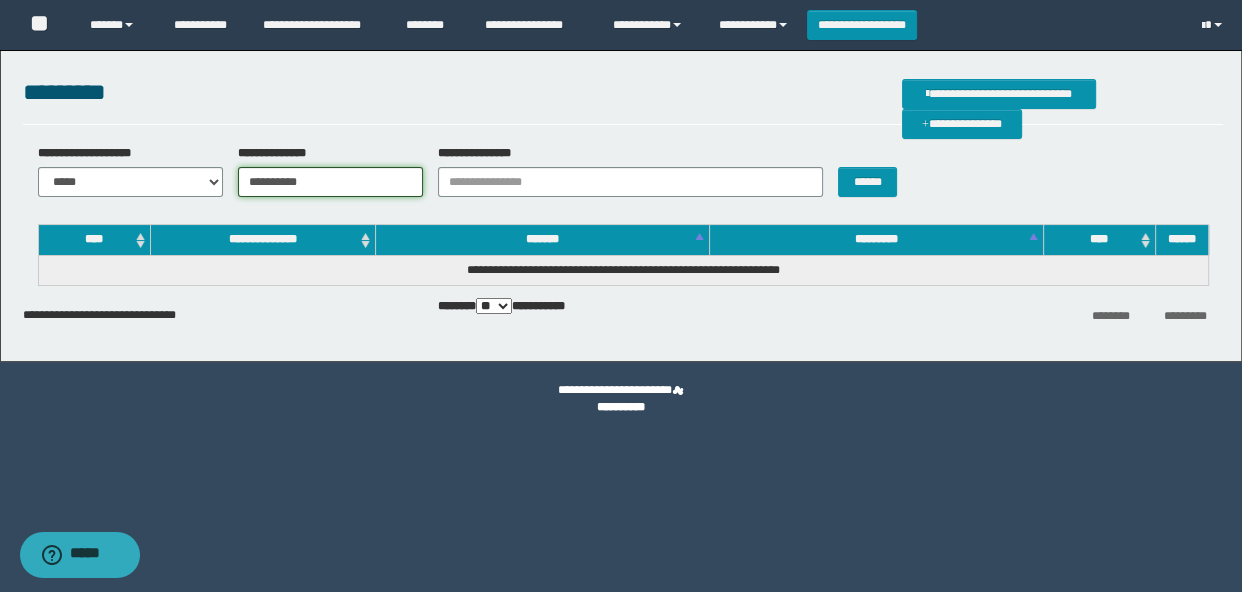 type on "**********" 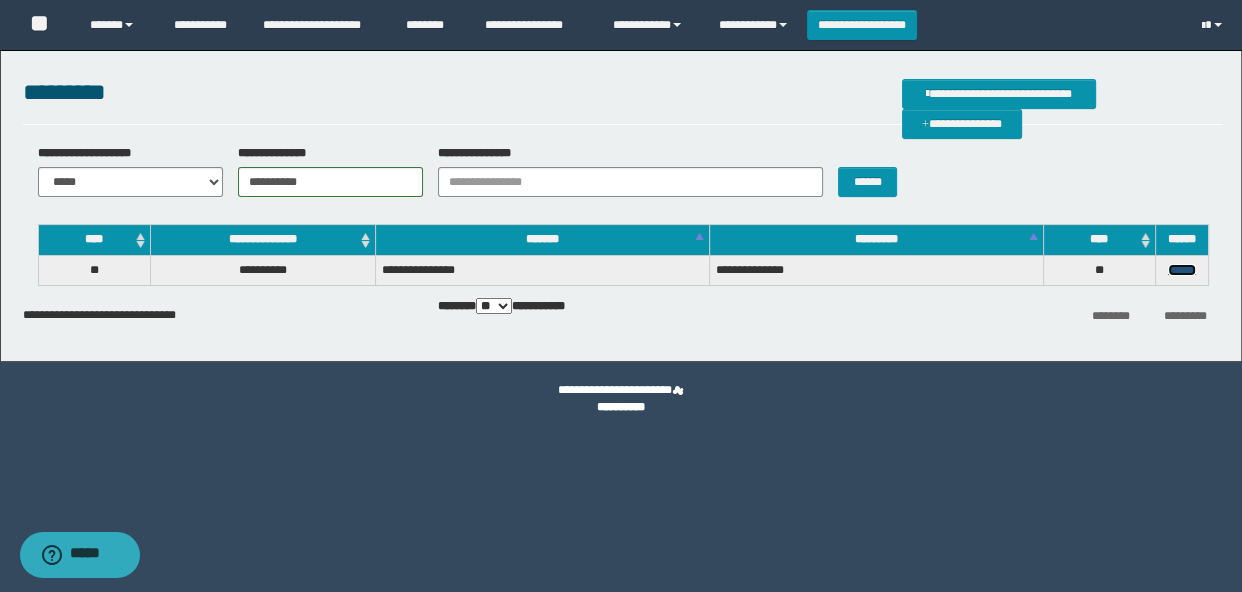 click on "******" at bounding box center [1182, 270] 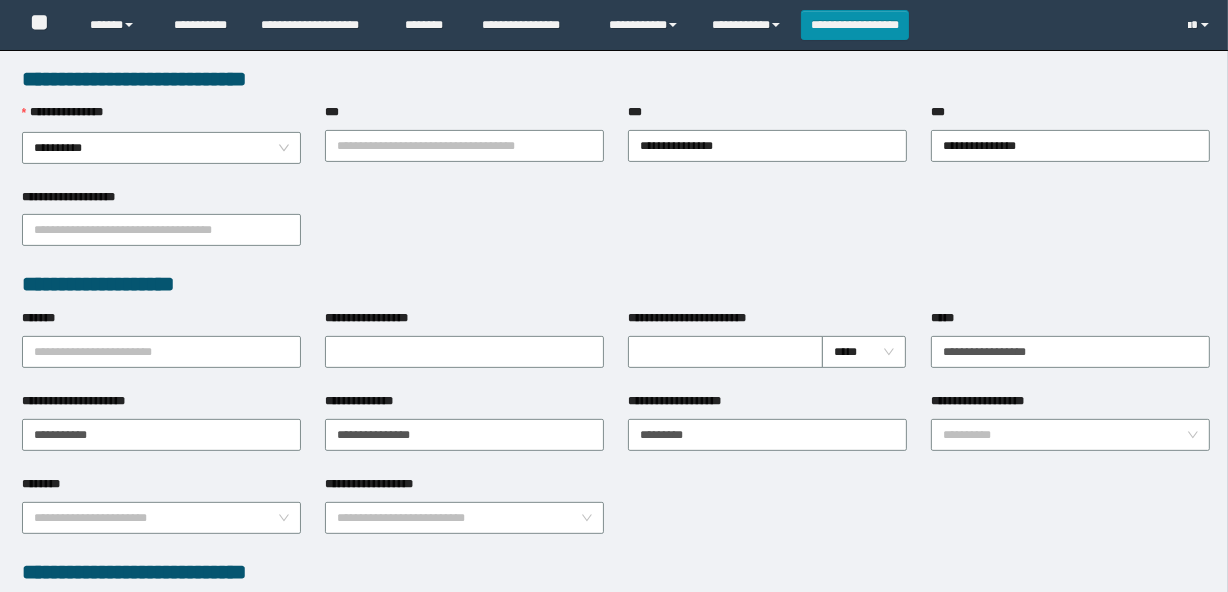 scroll, scrollTop: 818, scrollLeft: 0, axis: vertical 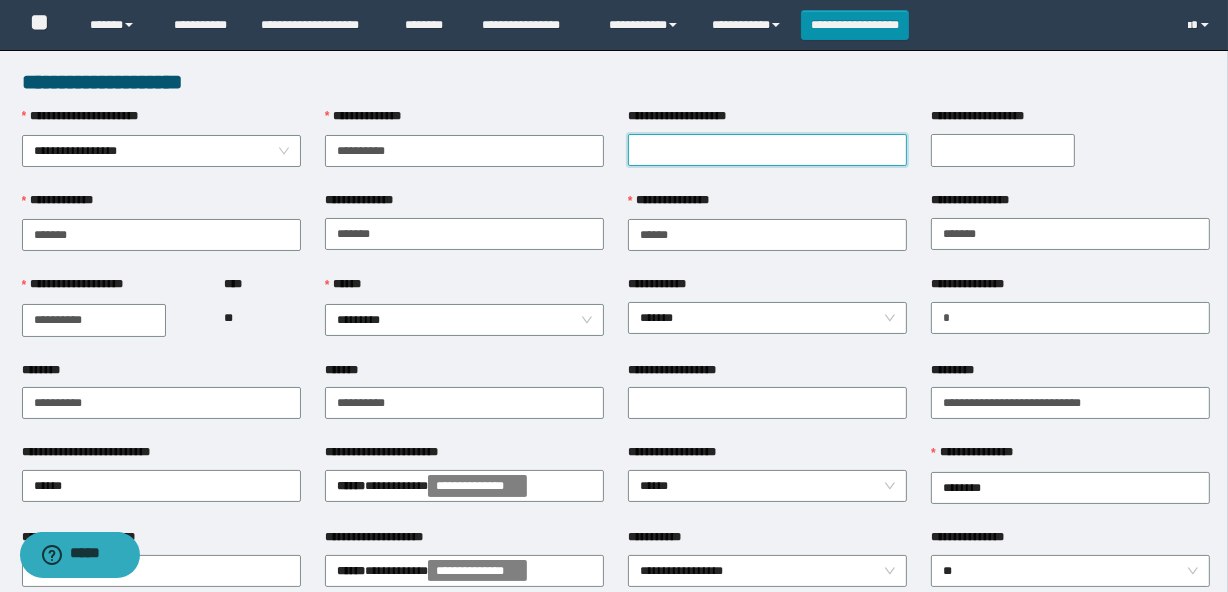 click on "**********" at bounding box center [767, 150] 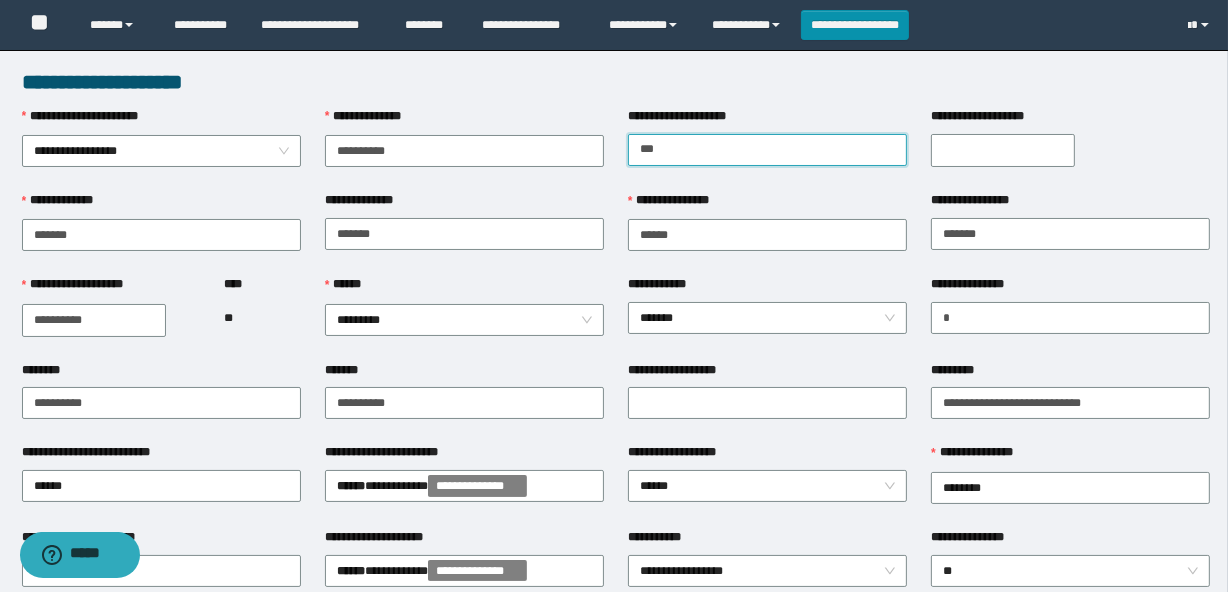 type on "*********" 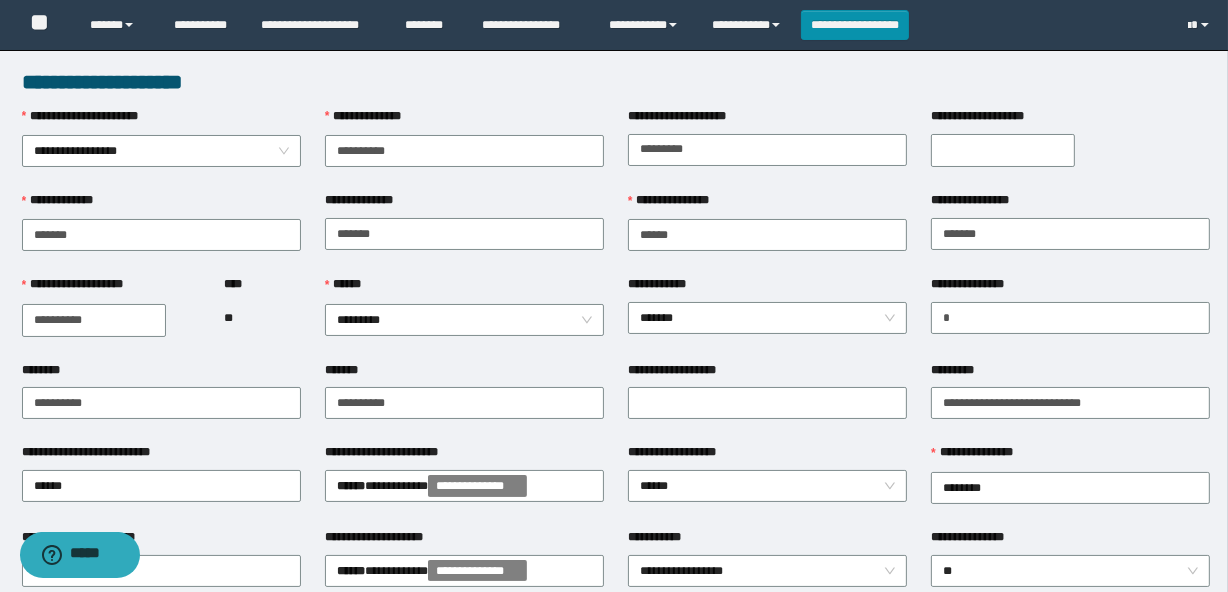 click on "**********" at bounding box center [1003, 150] 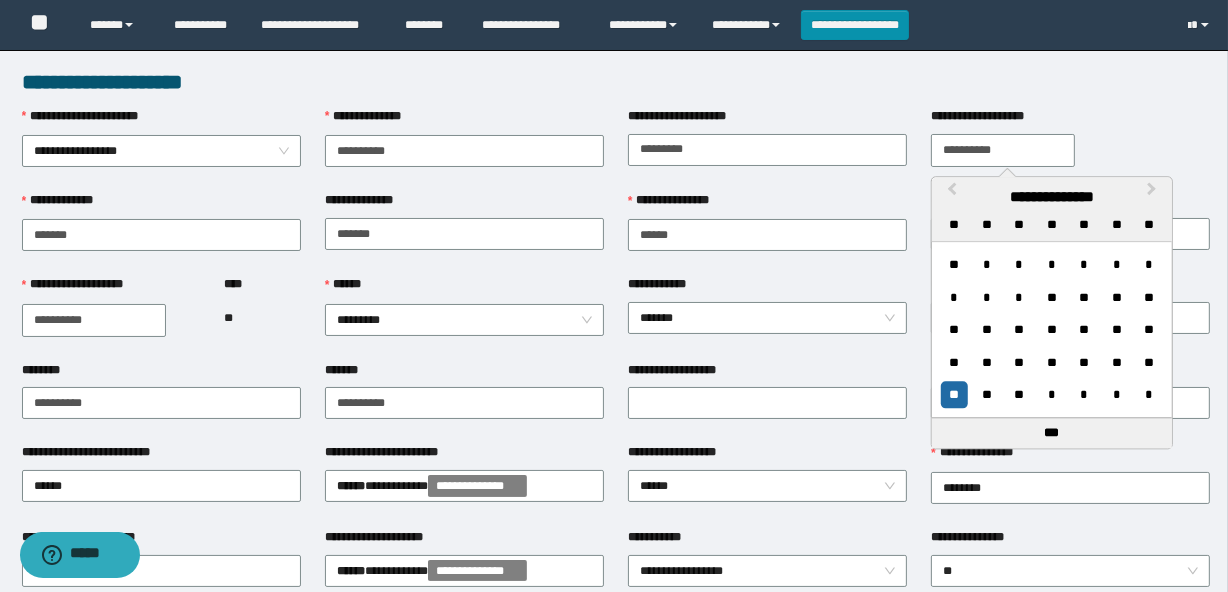 type on "**********" 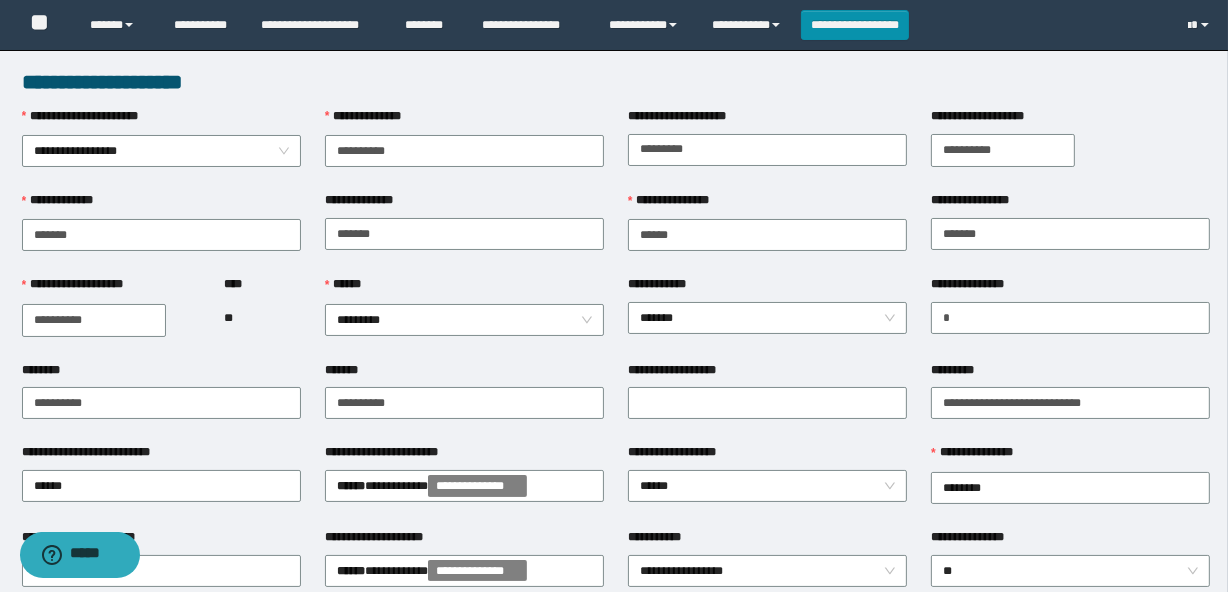 click on "******" at bounding box center [464, 289] 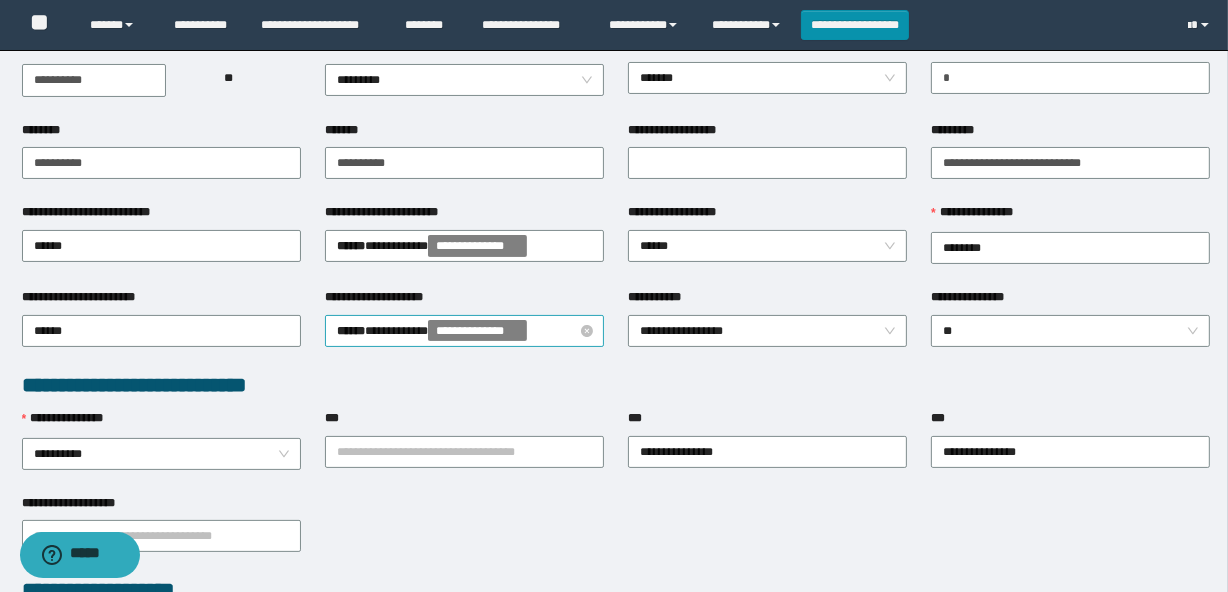 scroll, scrollTop: 272, scrollLeft: 0, axis: vertical 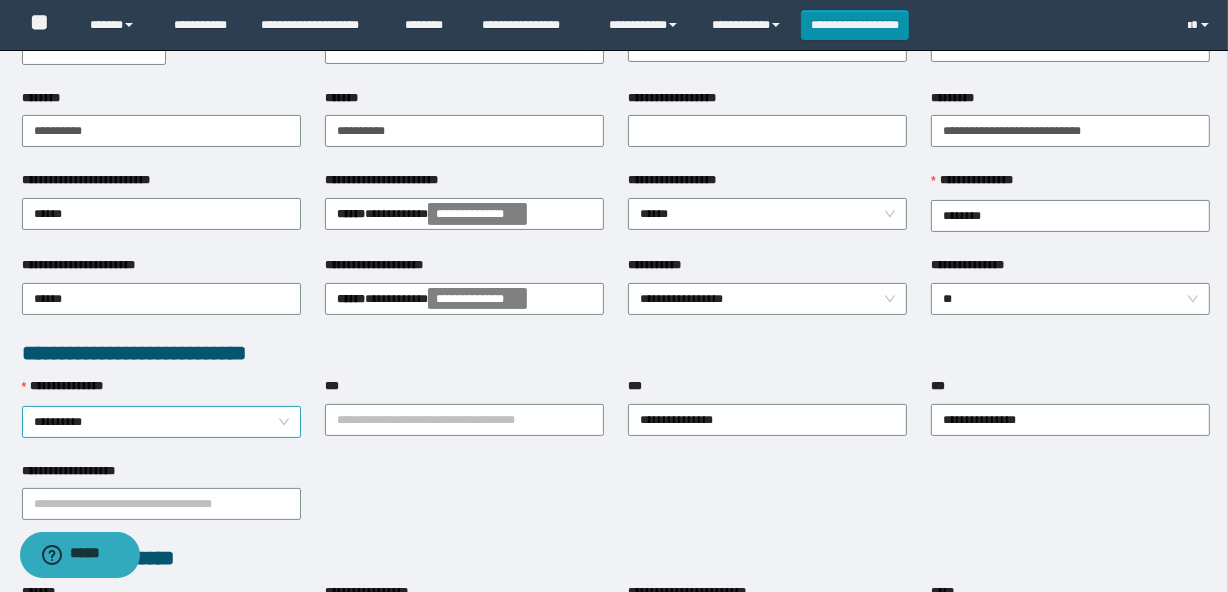 click on "**********" at bounding box center [161, 422] 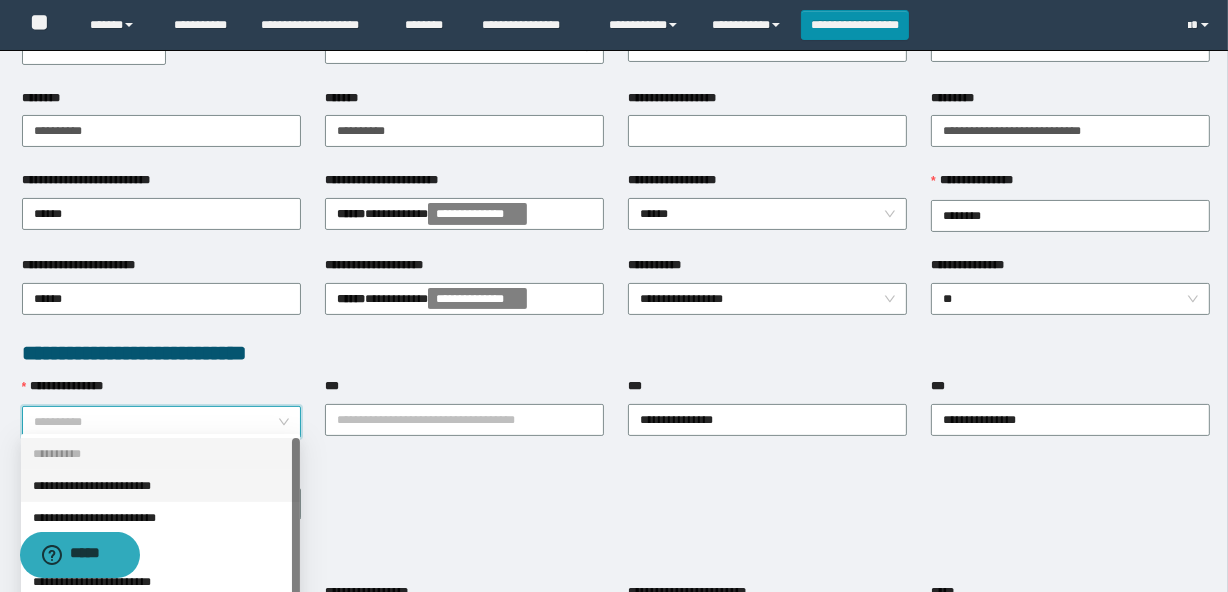 click on "**********" at bounding box center [160, 486] 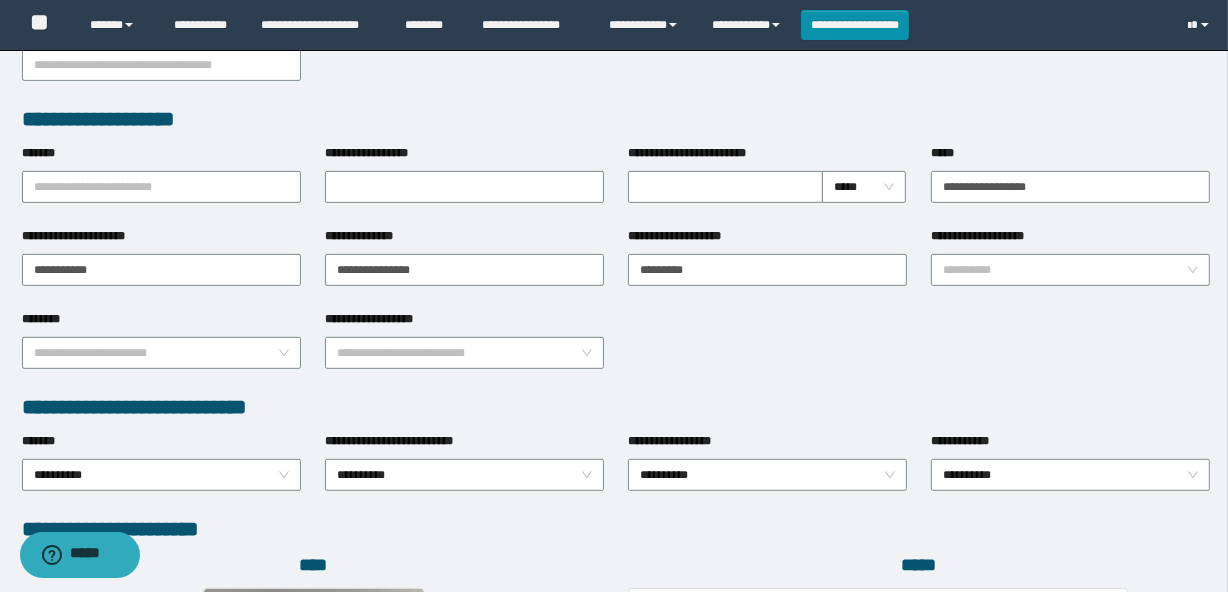 scroll, scrollTop: 636, scrollLeft: 0, axis: vertical 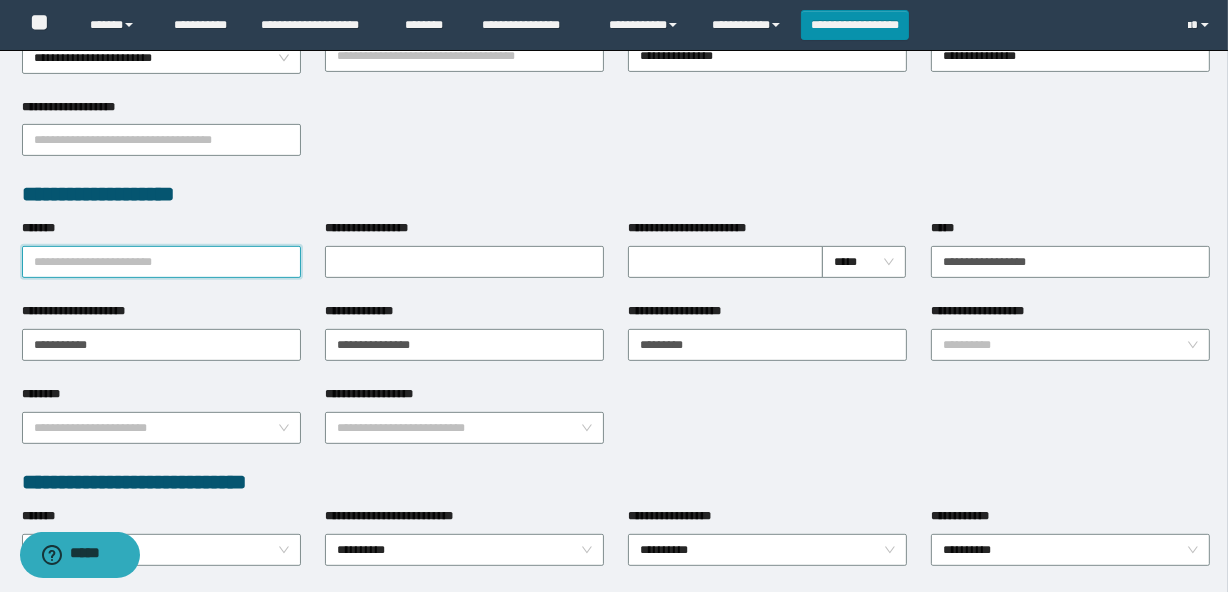 click on "*******" at bounding box center (161, 262) 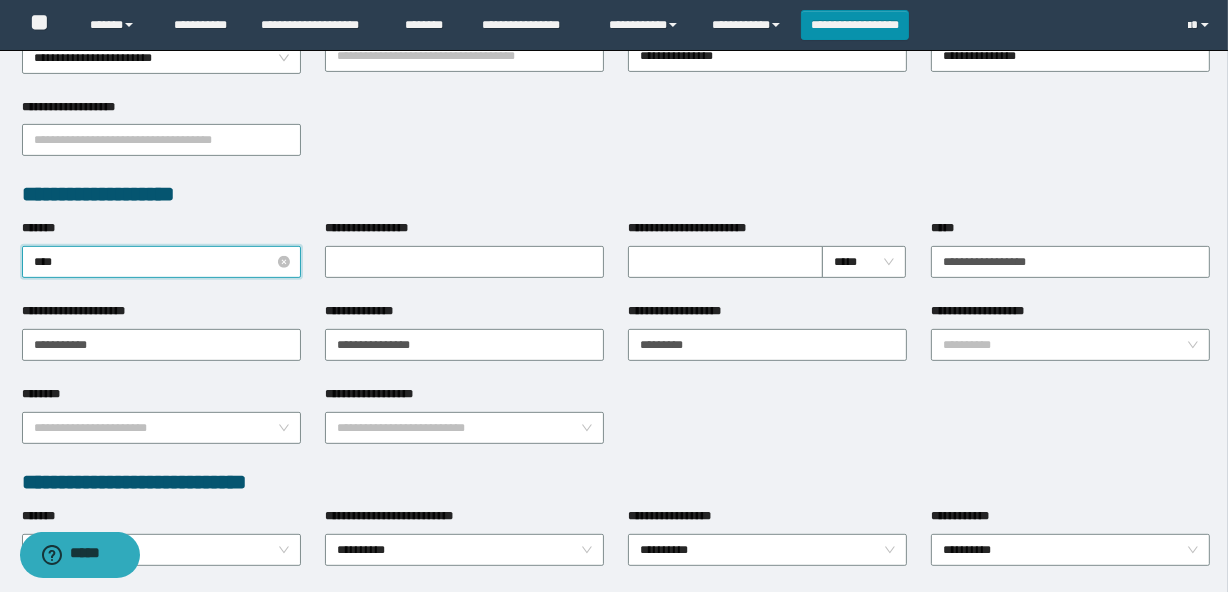type on "*****" 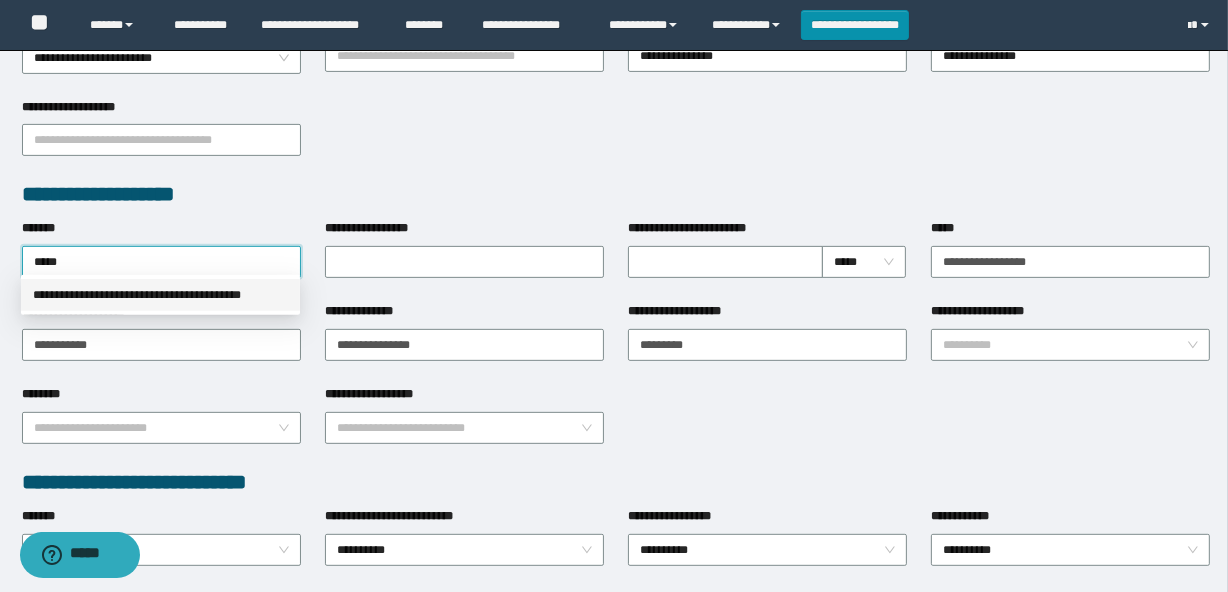 click on "**********" at bounding box center [160, 295] 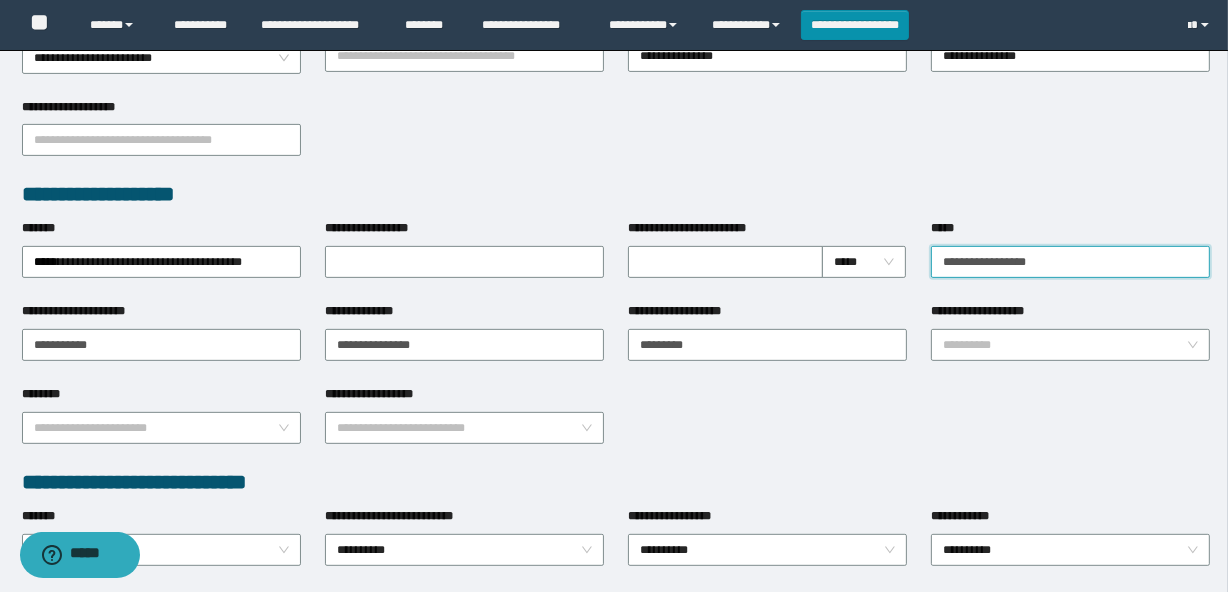 click on "*****" at bounding box center (1070, 262) 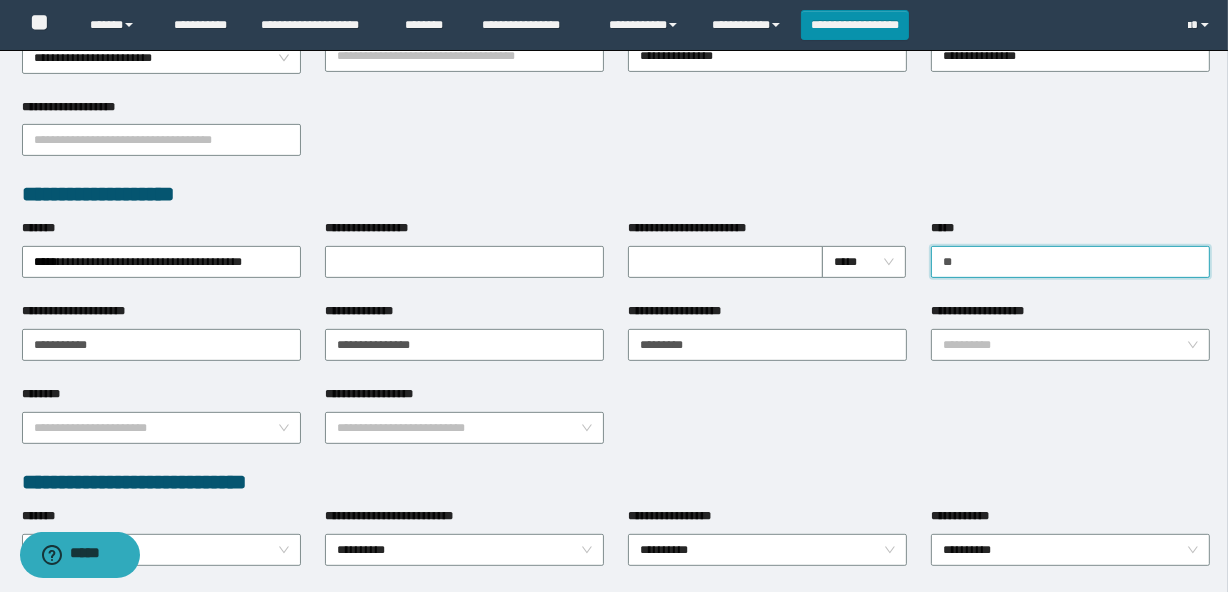 type on "*" 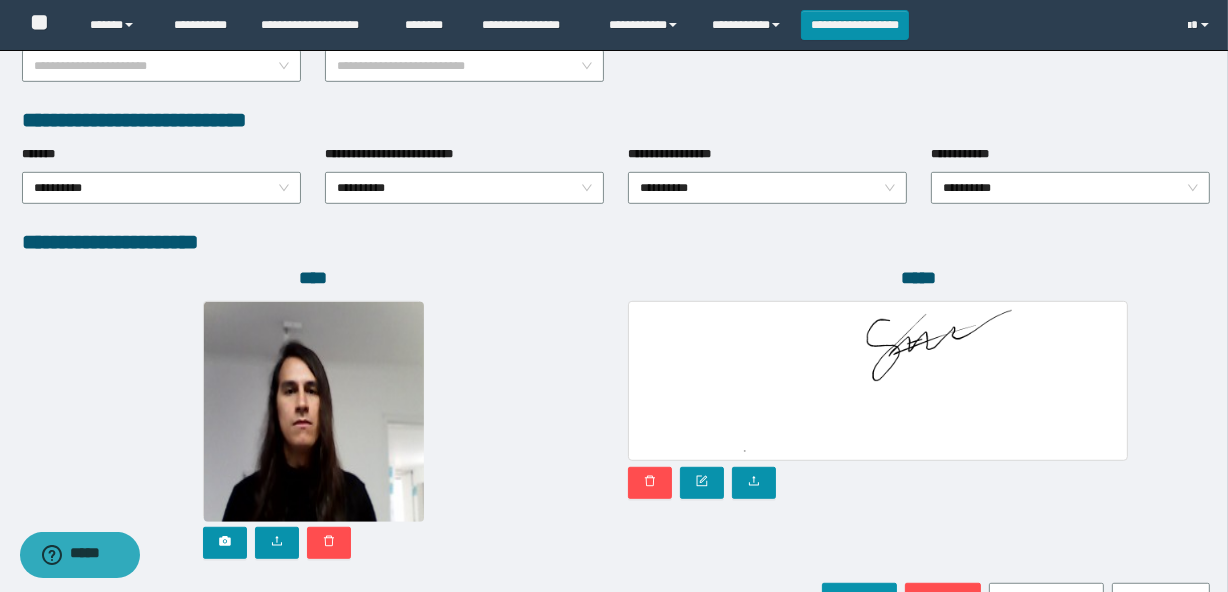 scroll, scrollTop: 1110, scrollLeft: 0, axis: vertical 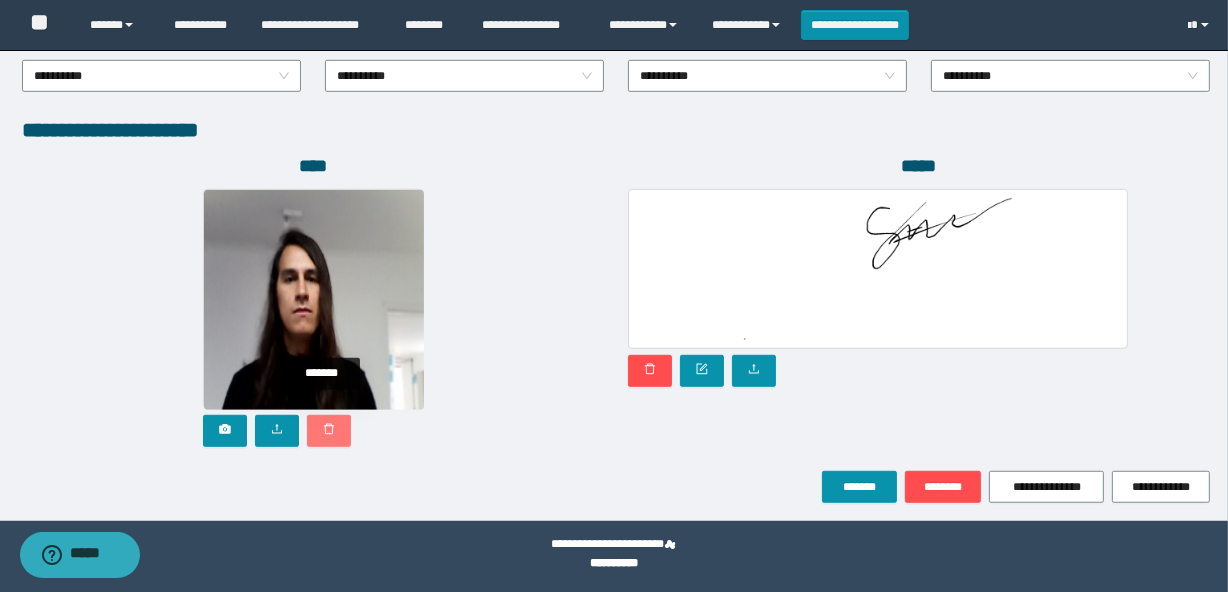 click 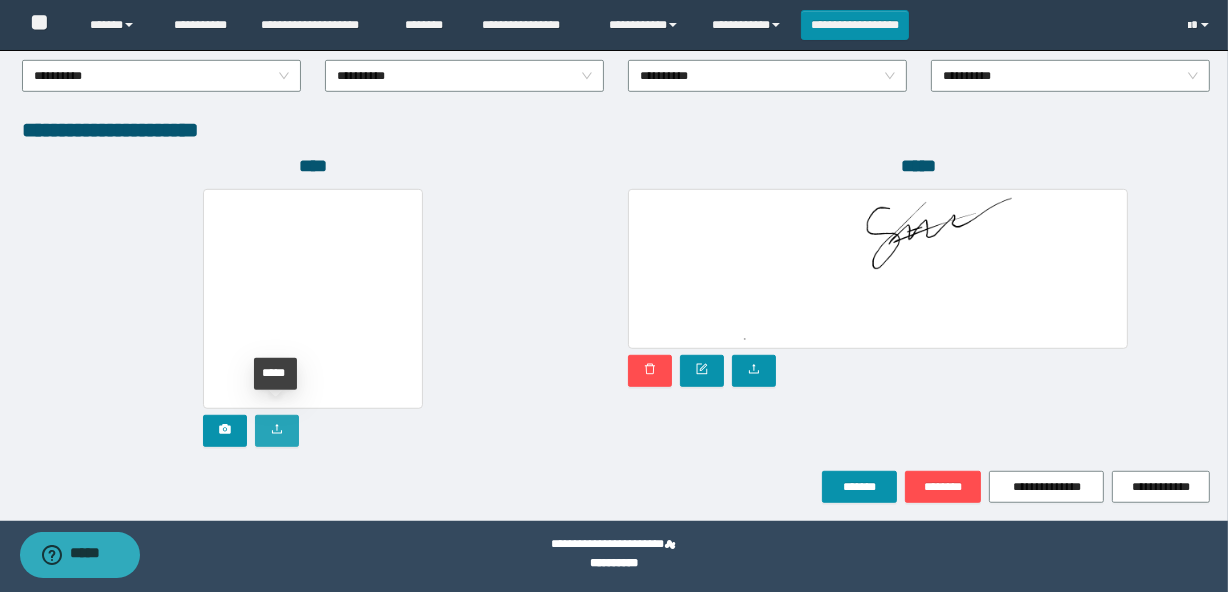 click at bounding box center [277, 431] 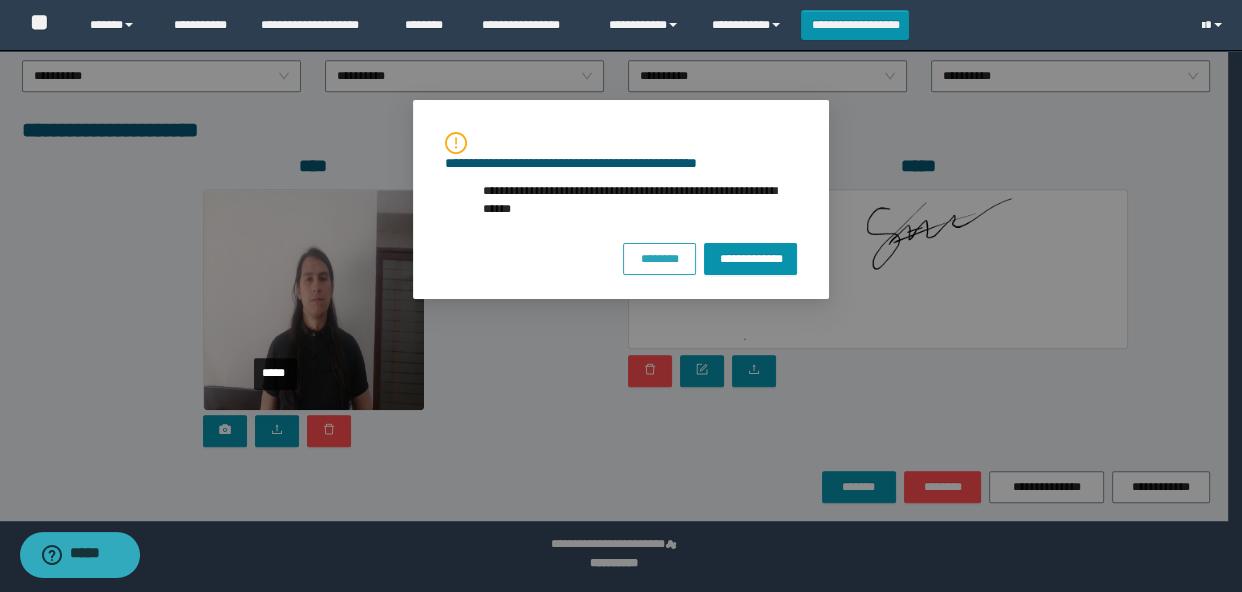 click on "********" at bounding box center [659, 258] 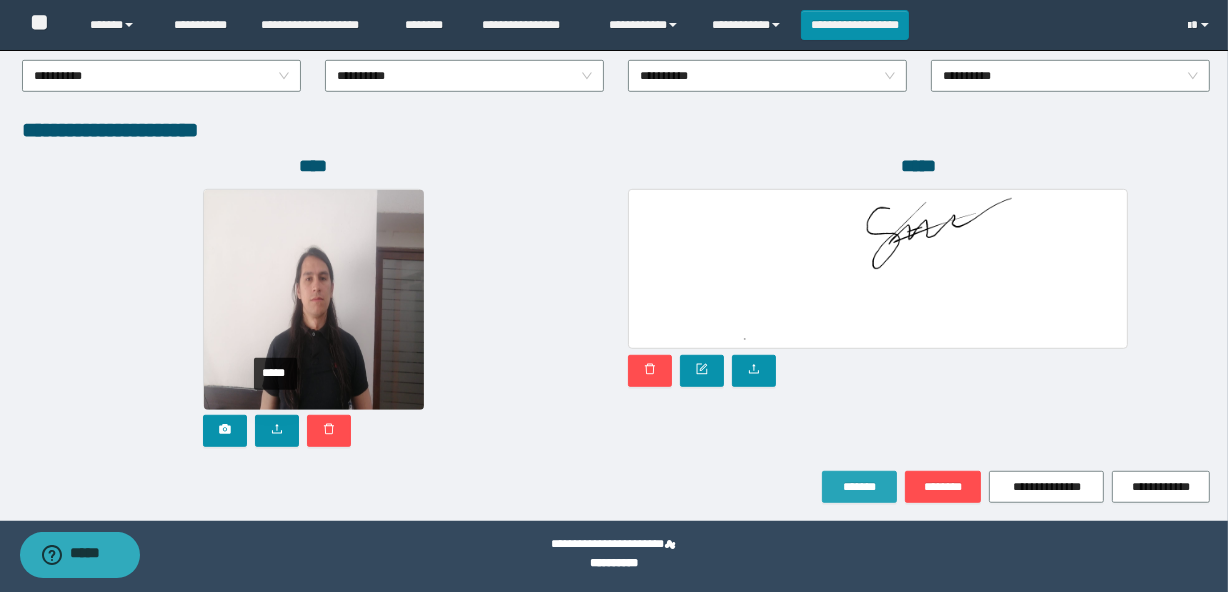 click on "*******" at bounding box center (859, 487) 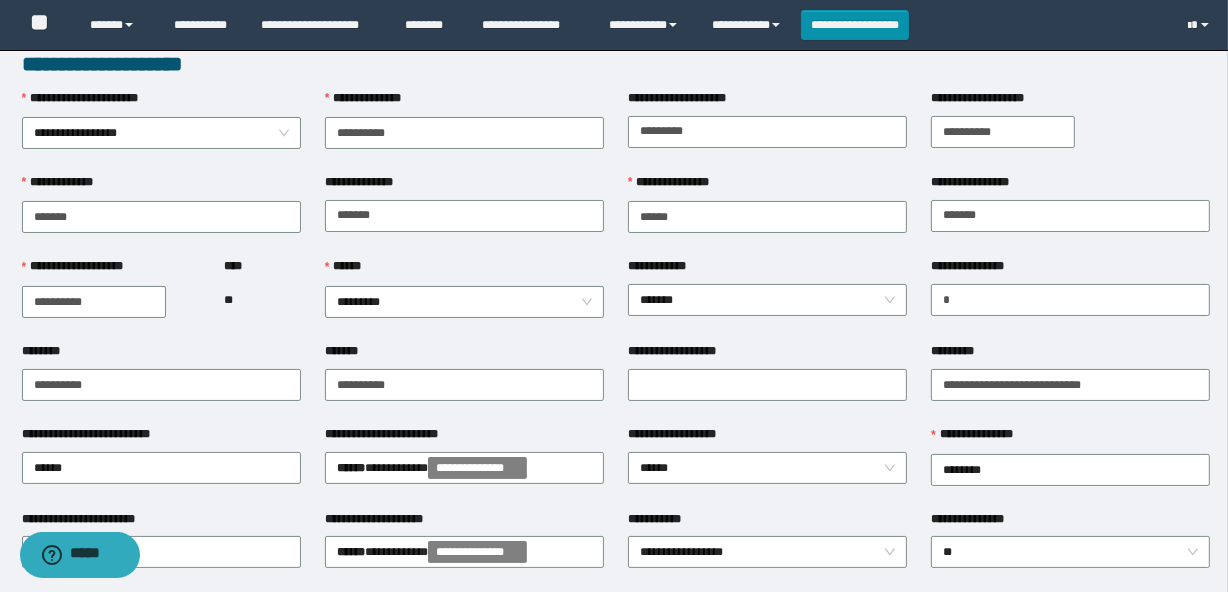 scroll, scrollTop: 0, scrollLeft: 0, axis: both 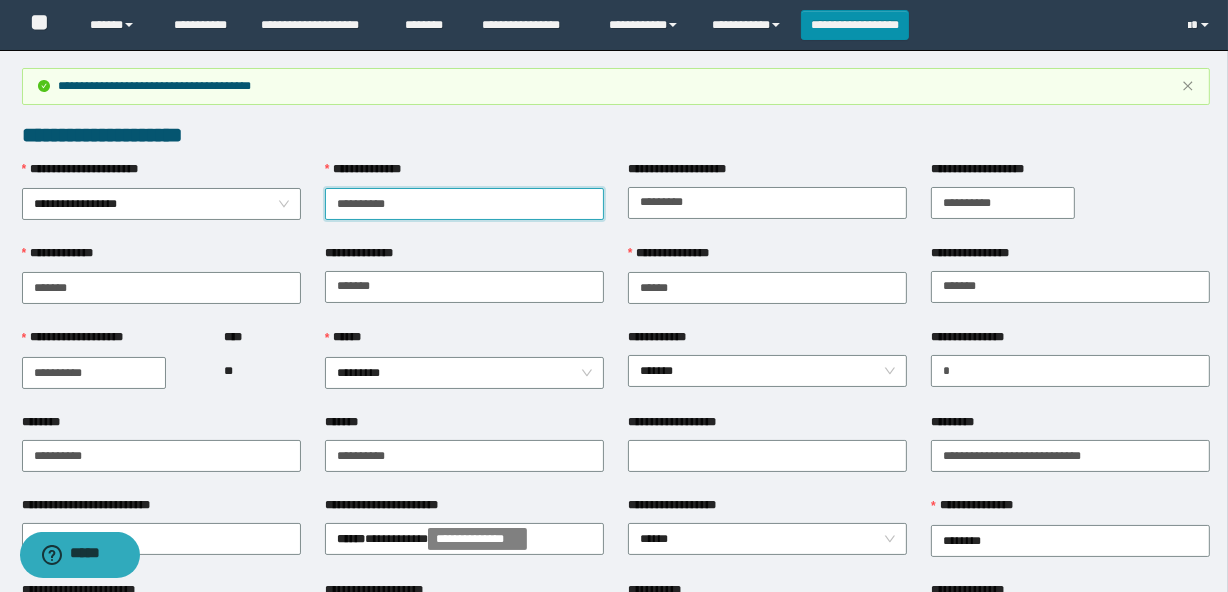 drag, startPoint x: 438, startPoint y: 206, endPoint x: 314, endPoint y: 209, distance: 124.036285 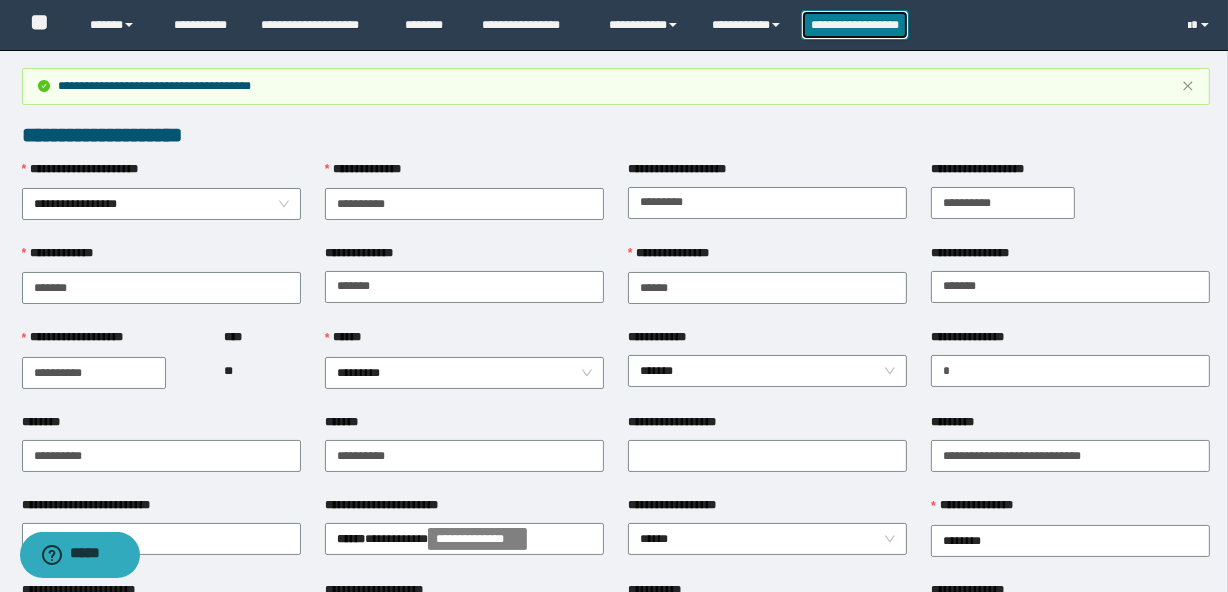 click on "**********" at bounding box center [855, 25] 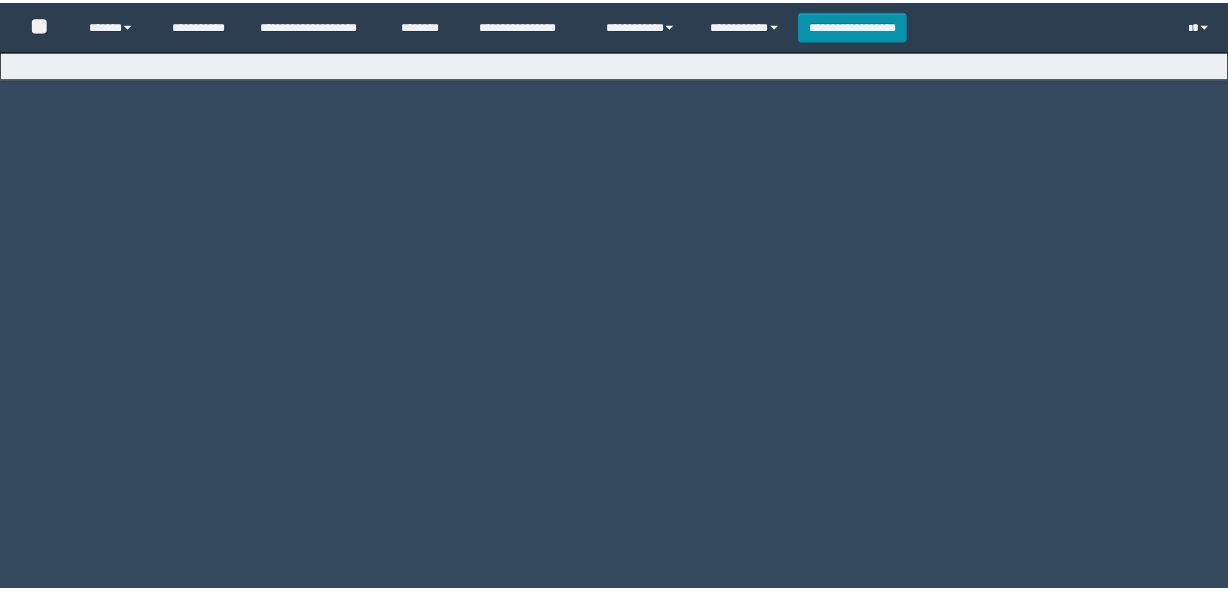 scroll, scrollTop: 0, scrollLeft: 0, axis: both 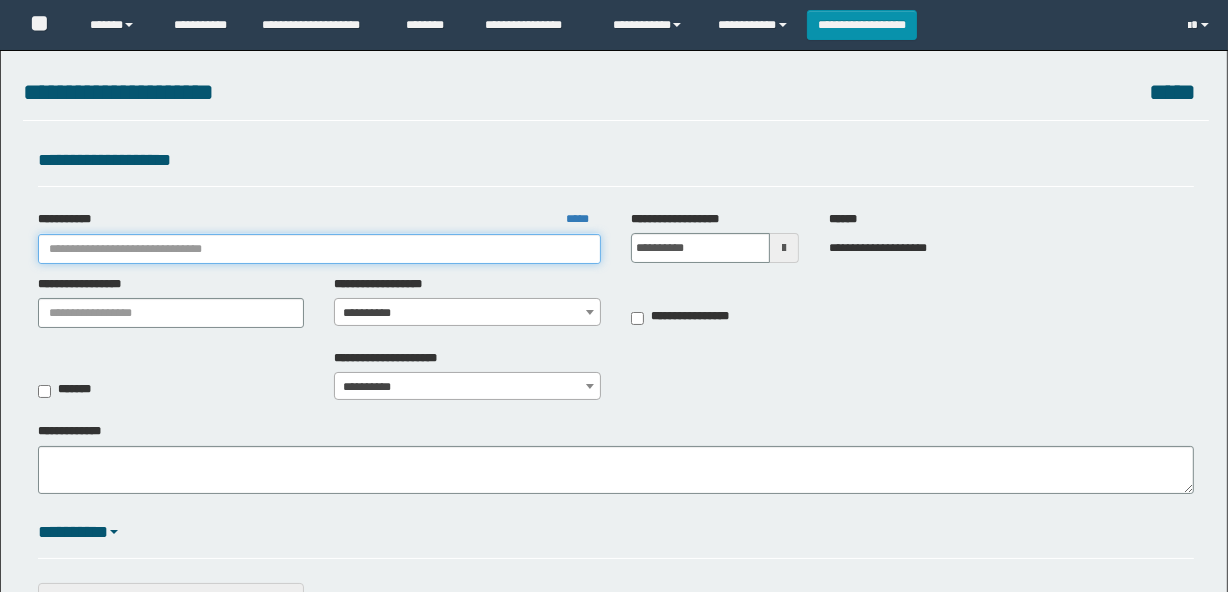 click on "**********" at bounding box center [319, 249] 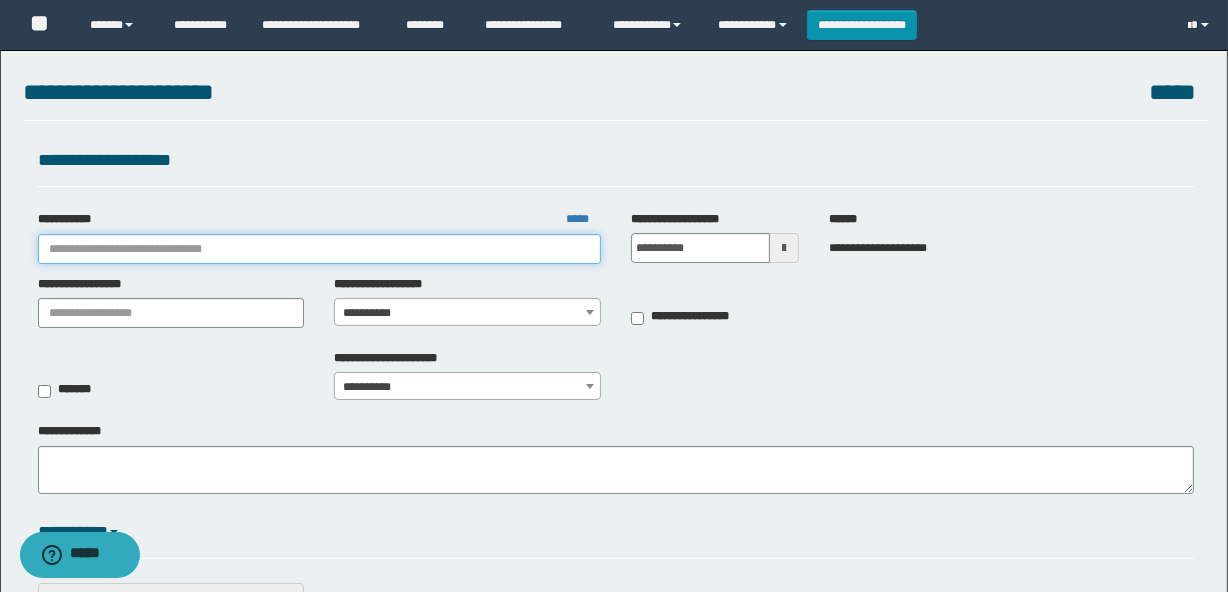 scroll, scrollTop: 0, scrollLeft: 0, axis: both 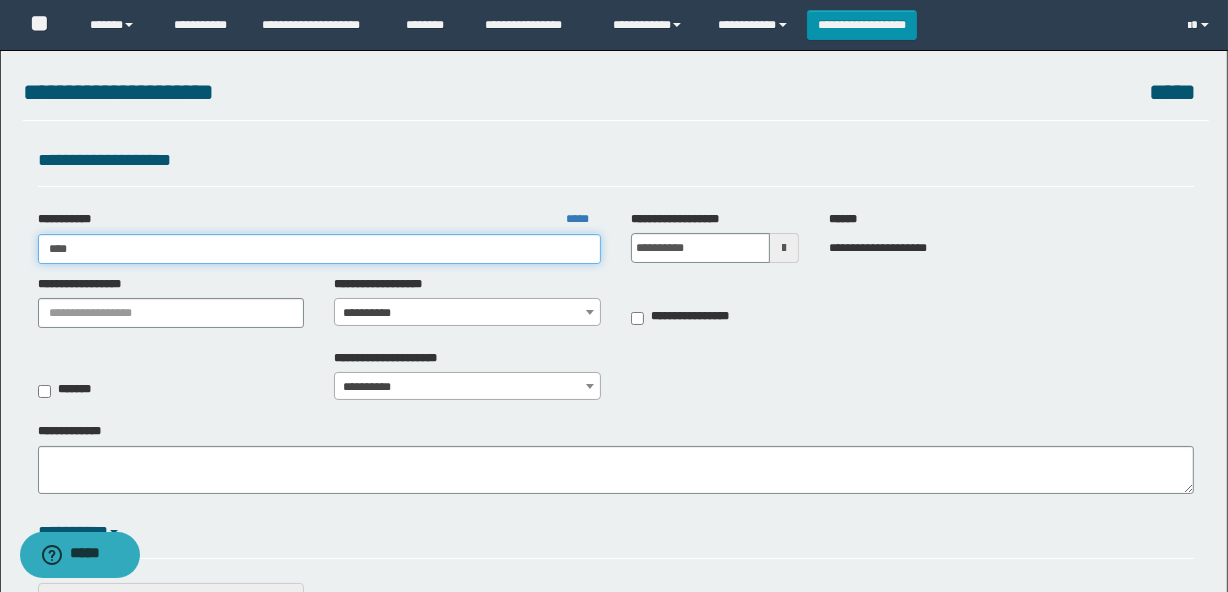 type on "*****" 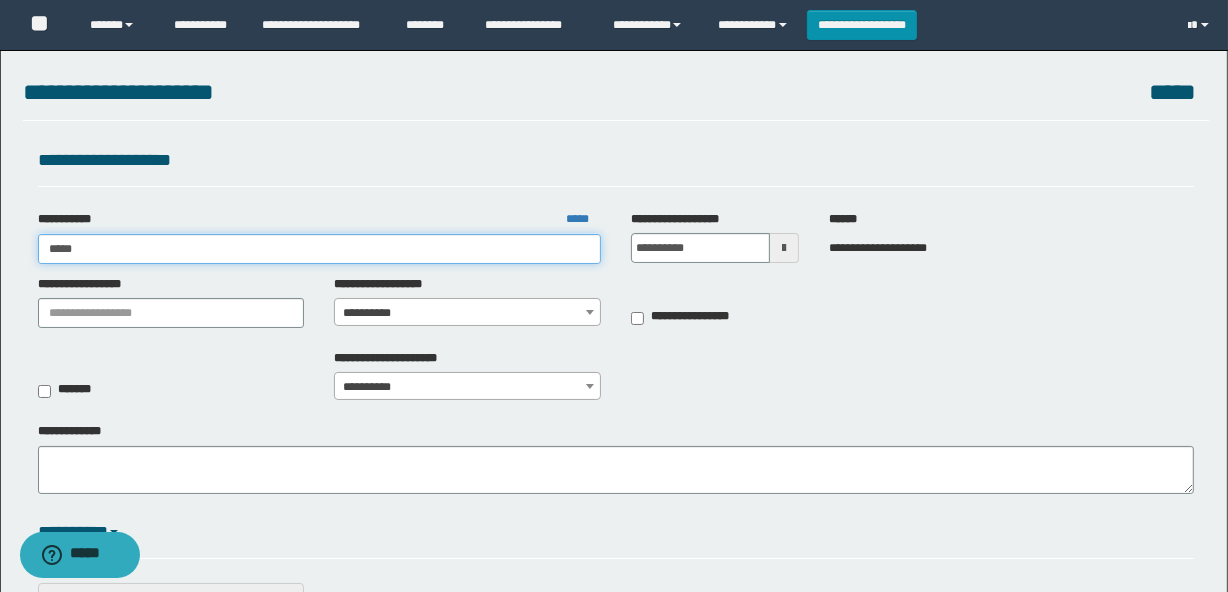 type on "*****" 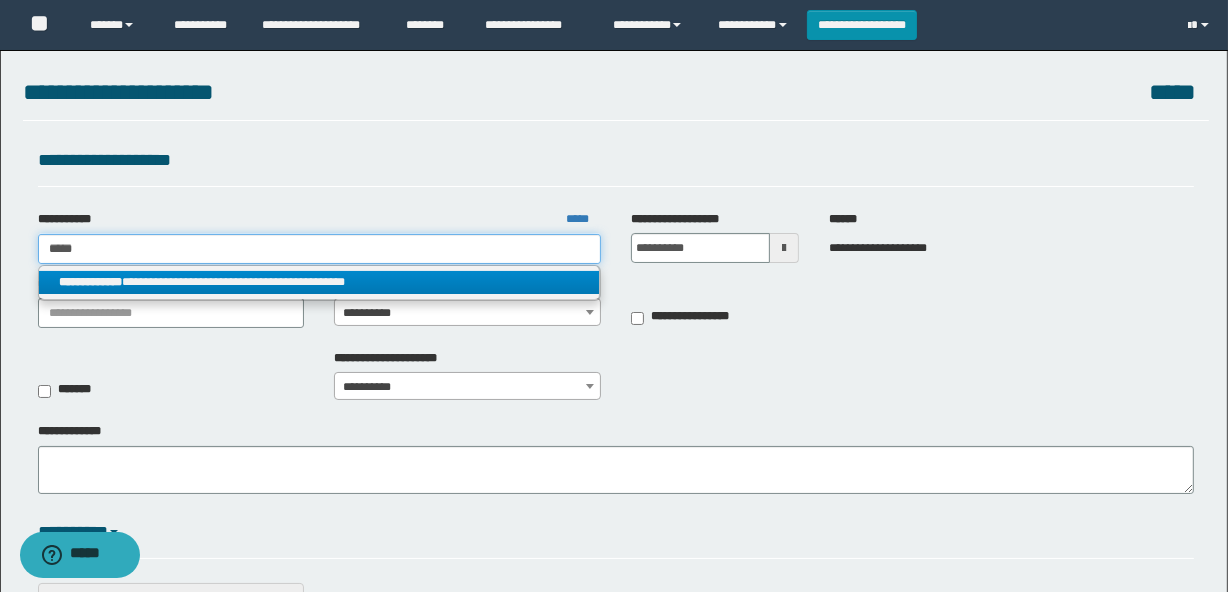 type on "*****" 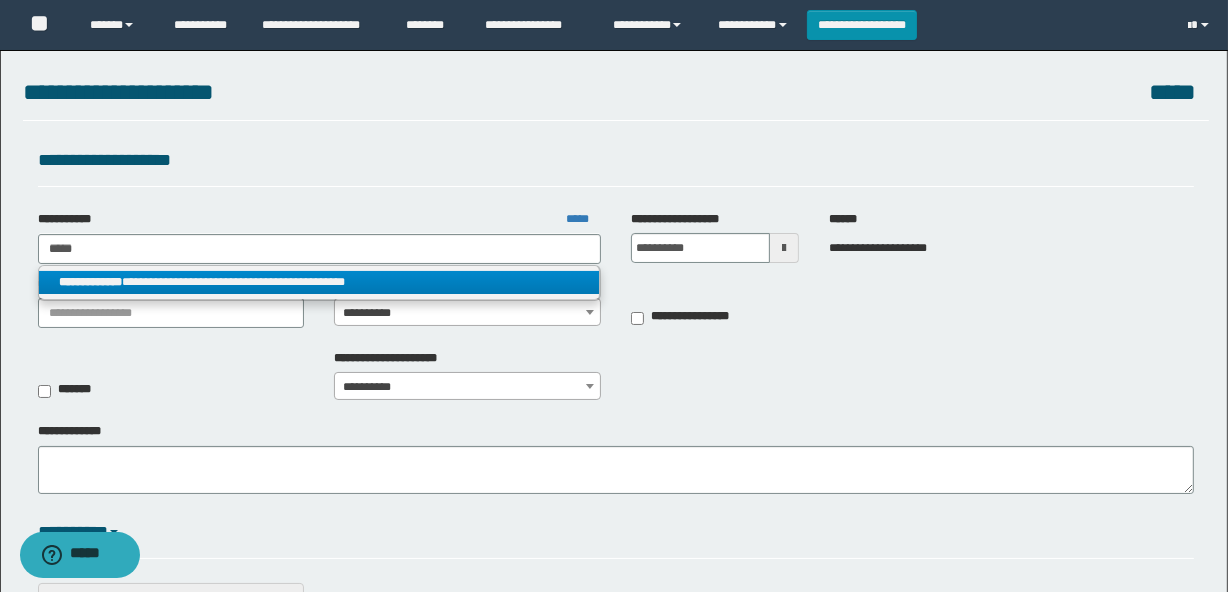 click on "**********" at bounding box center [319, 282] 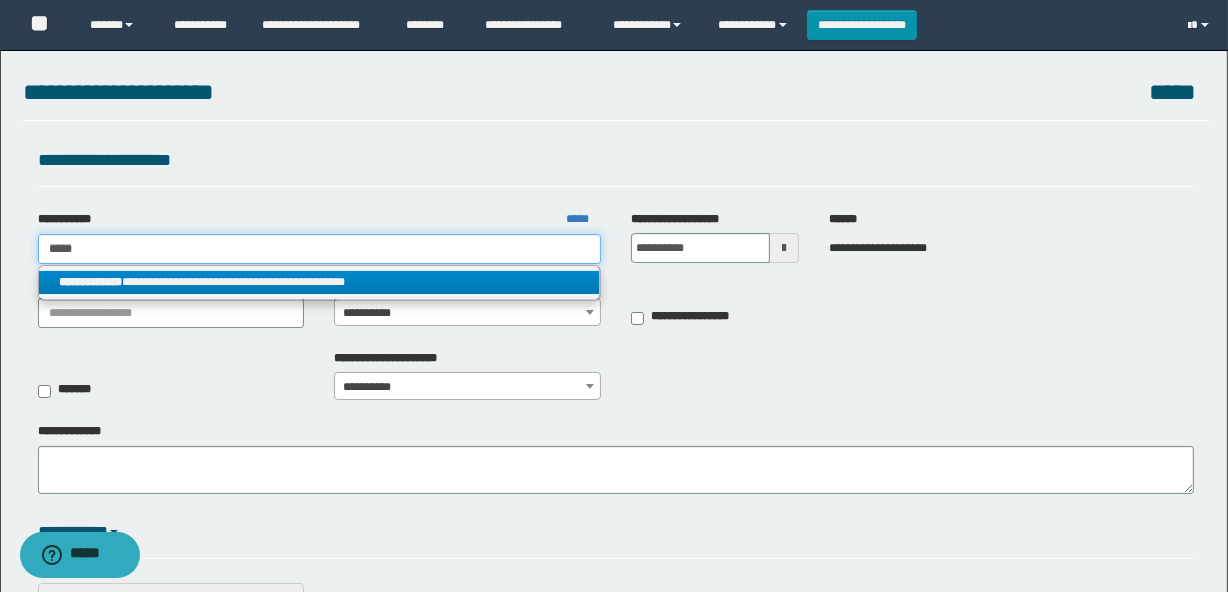 type 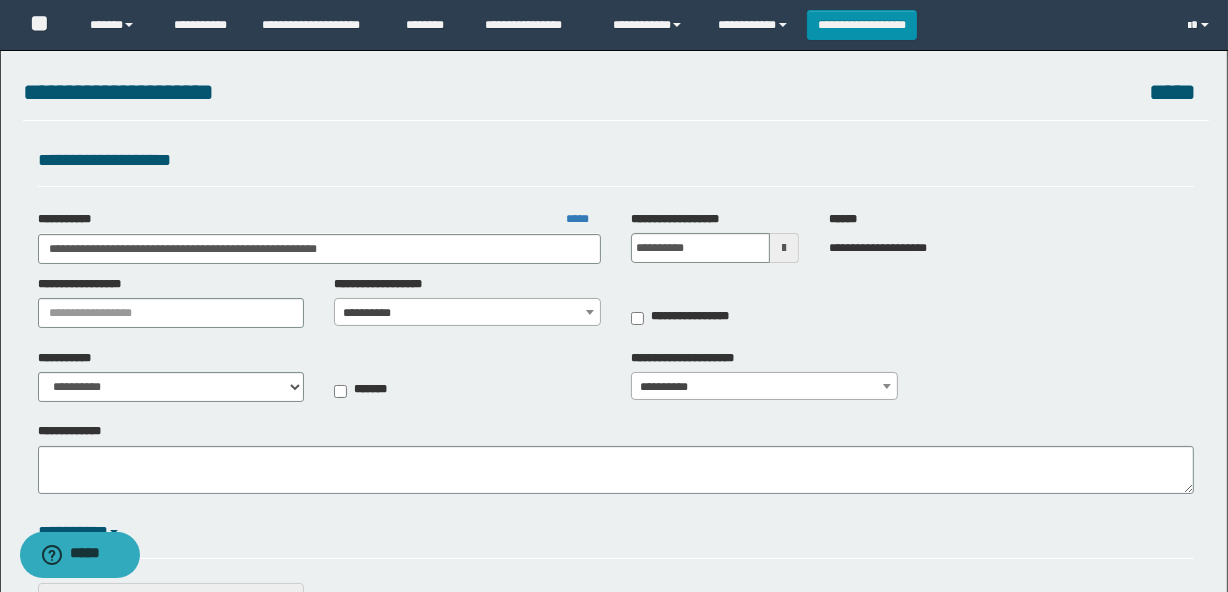 click on "**********" at bounding box center [467, 313] 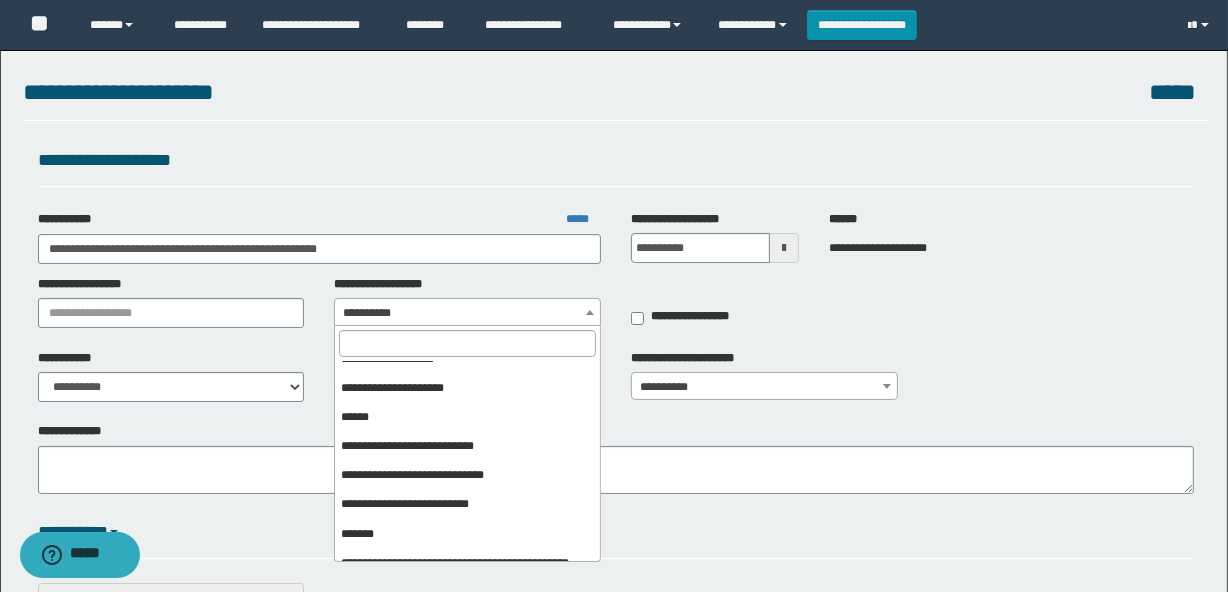 scroll, scrollTop: 181, scrollLeft: 0, axis: vertical 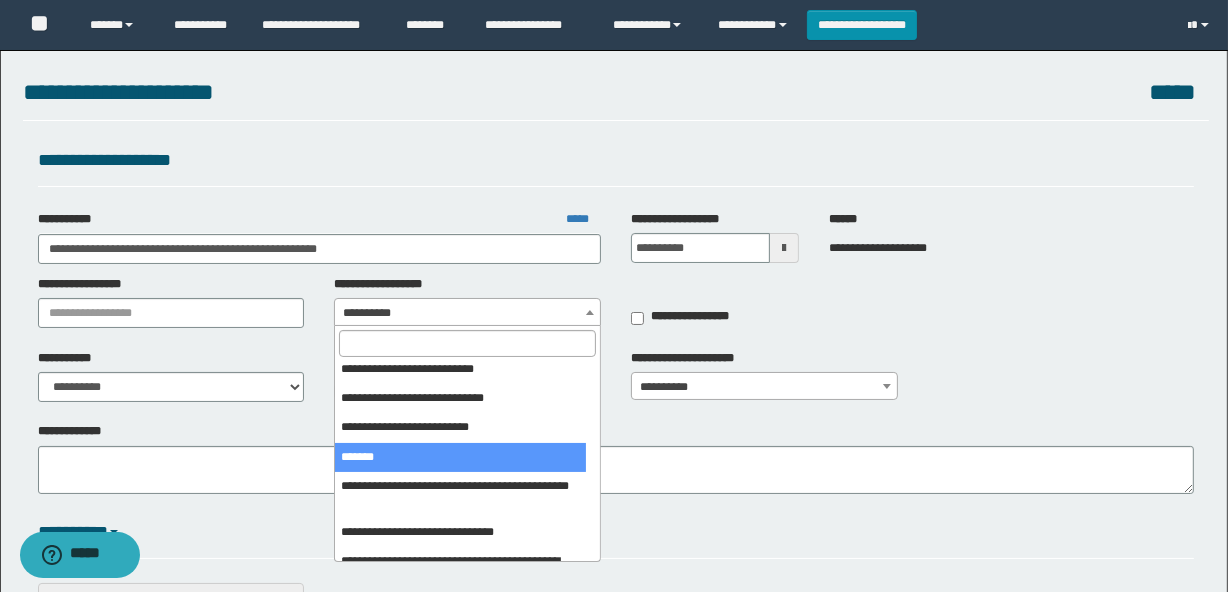 select on "***" 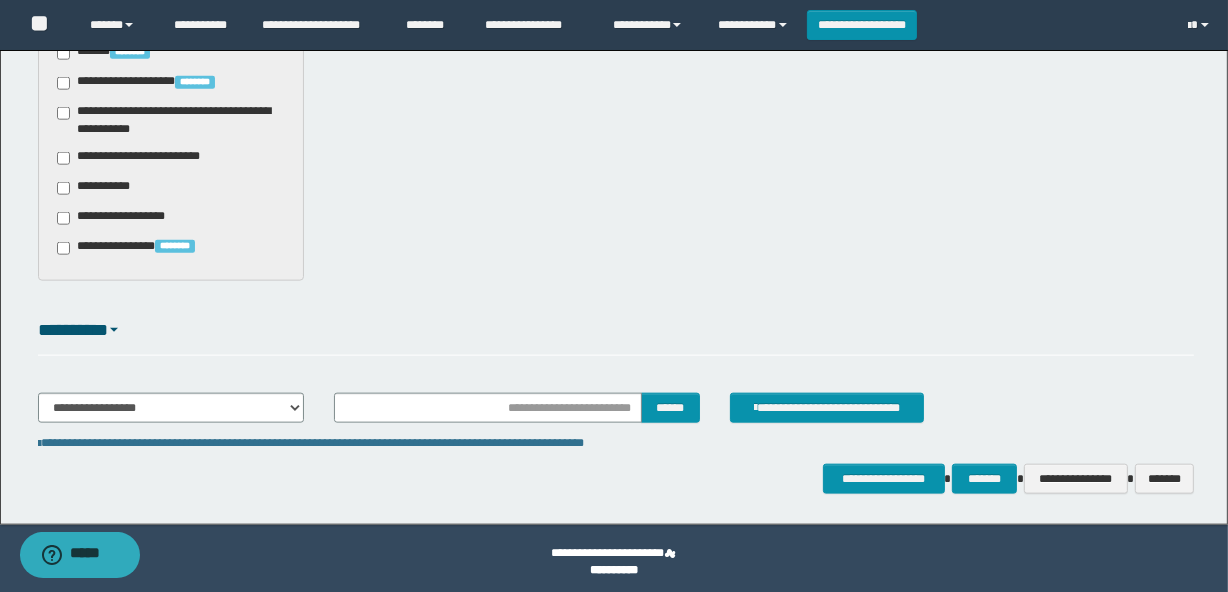 scroll, scrollTop: 2060, scrollLeft: 0, axis: vertical 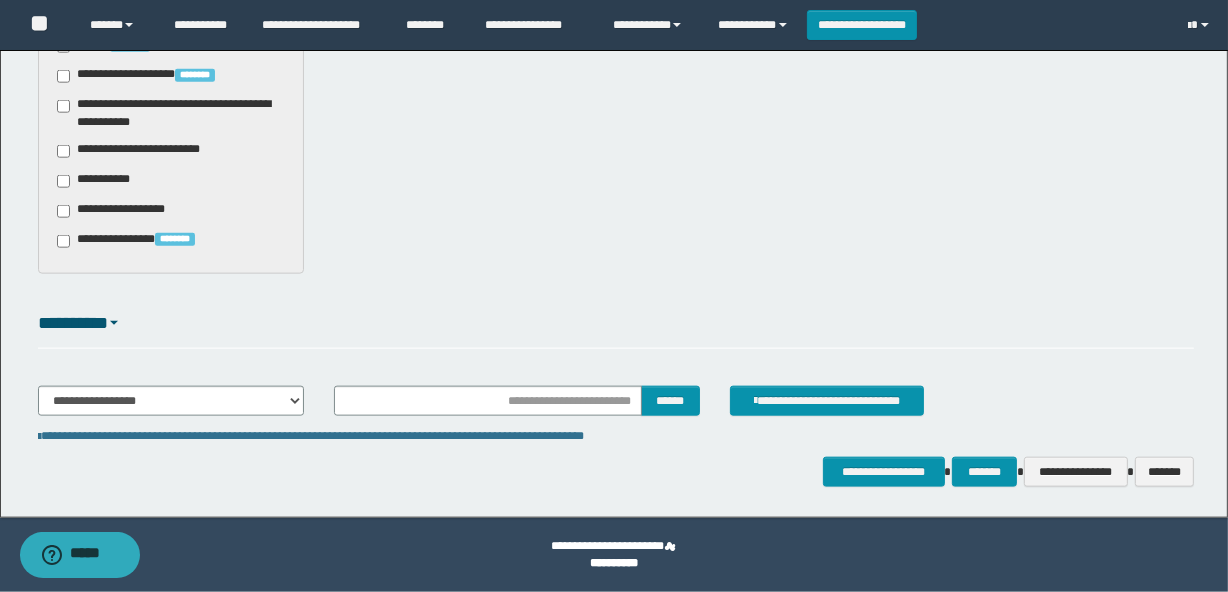 click on "**********" at bounding box center [143, 151] 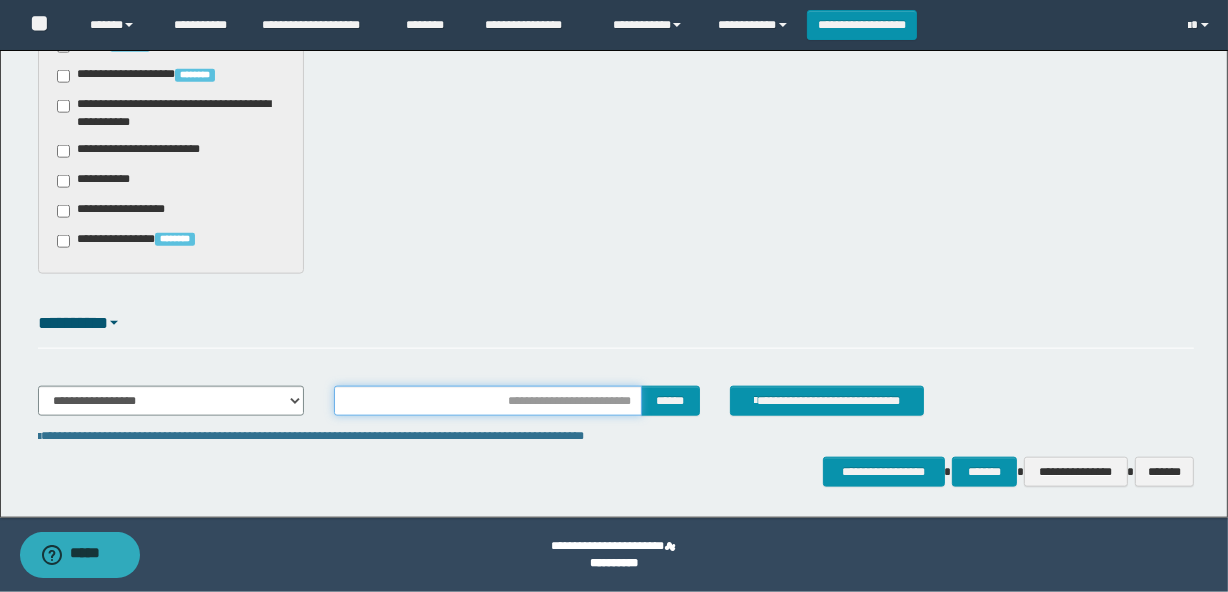 click at bounding box center (487, 401) 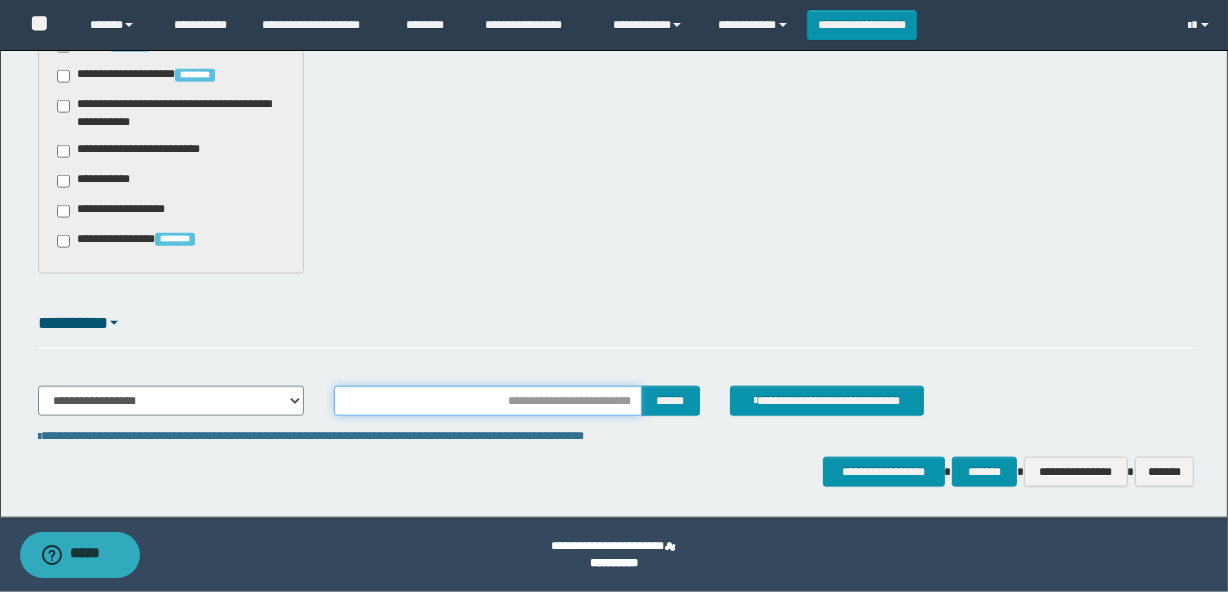 type on "**********" 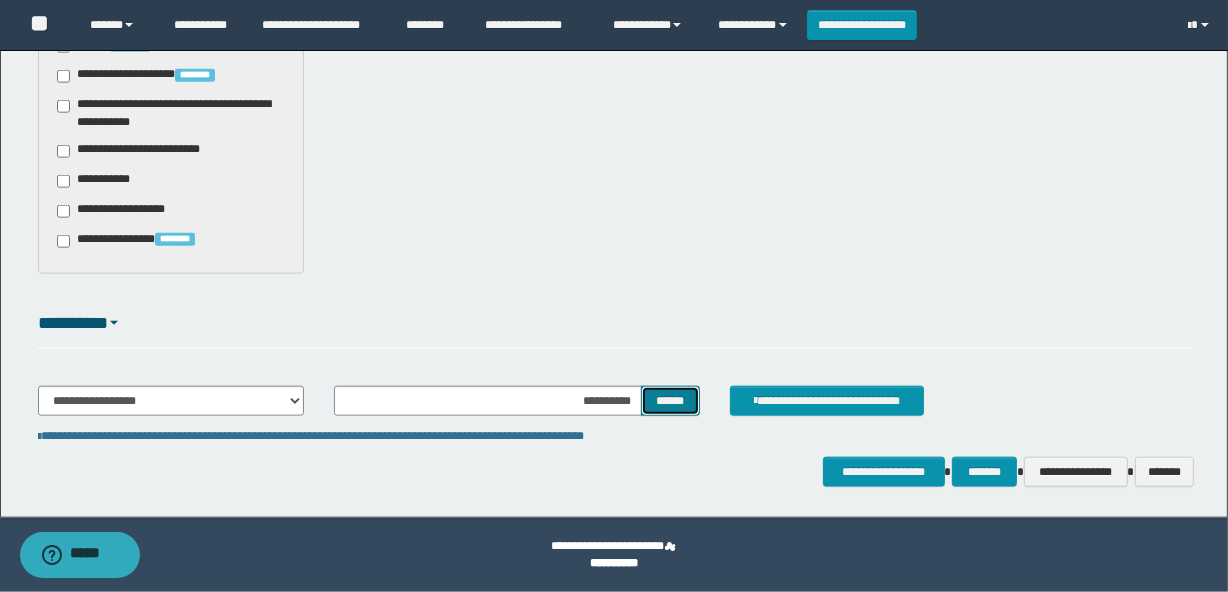 click on "******" at bounding box center [670, 401] 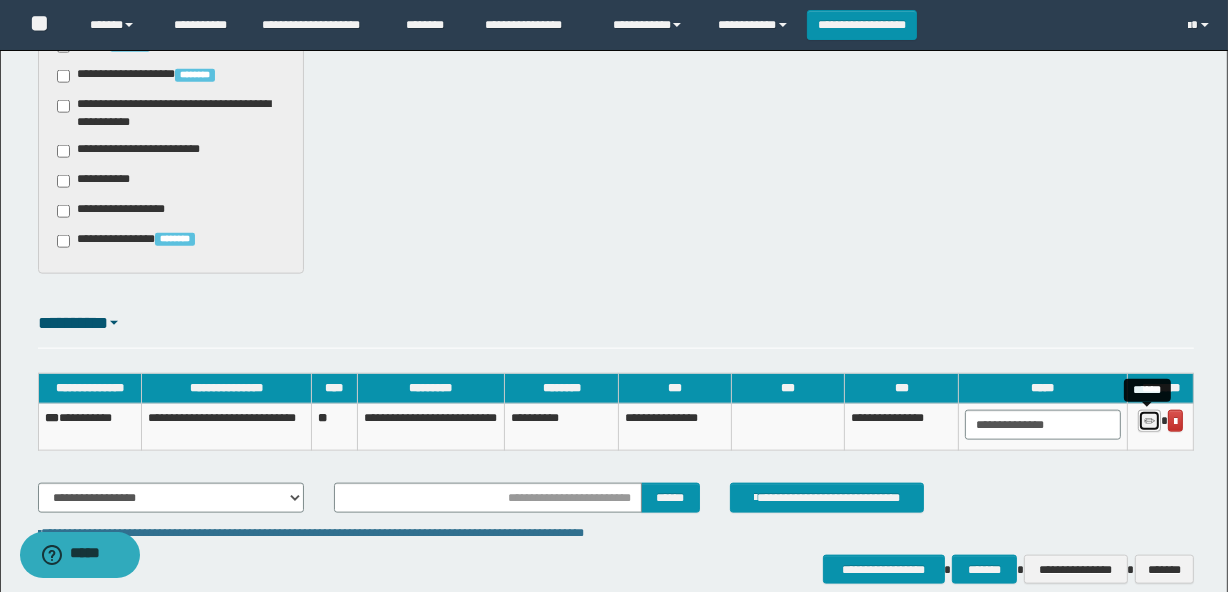 click at bounding box center (1149, 421) 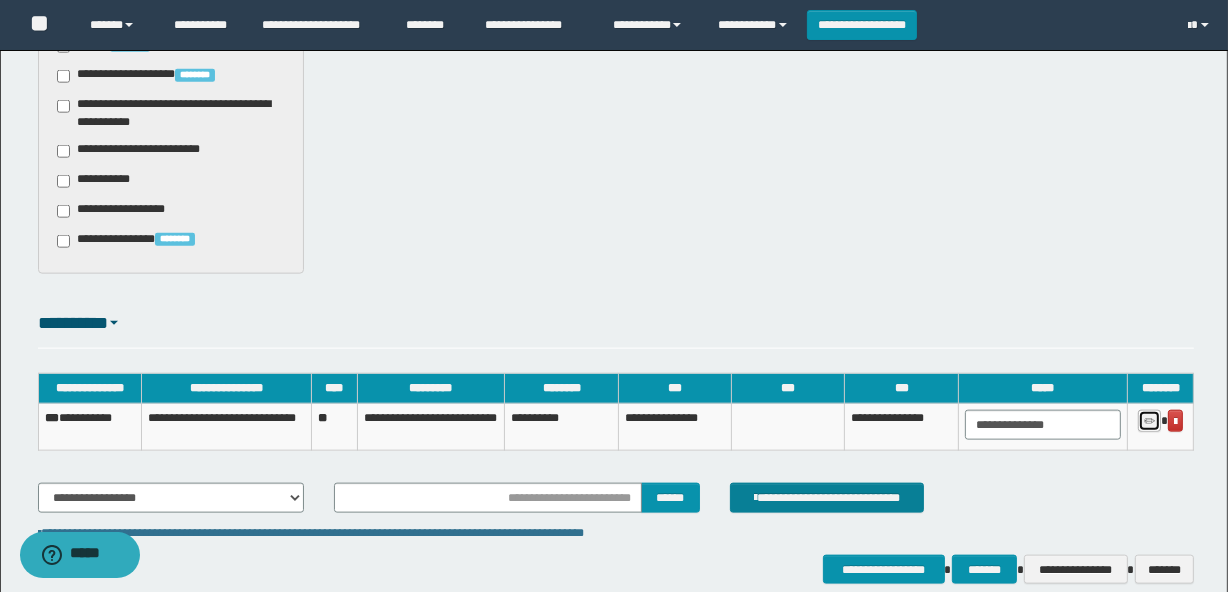 type on "**********" 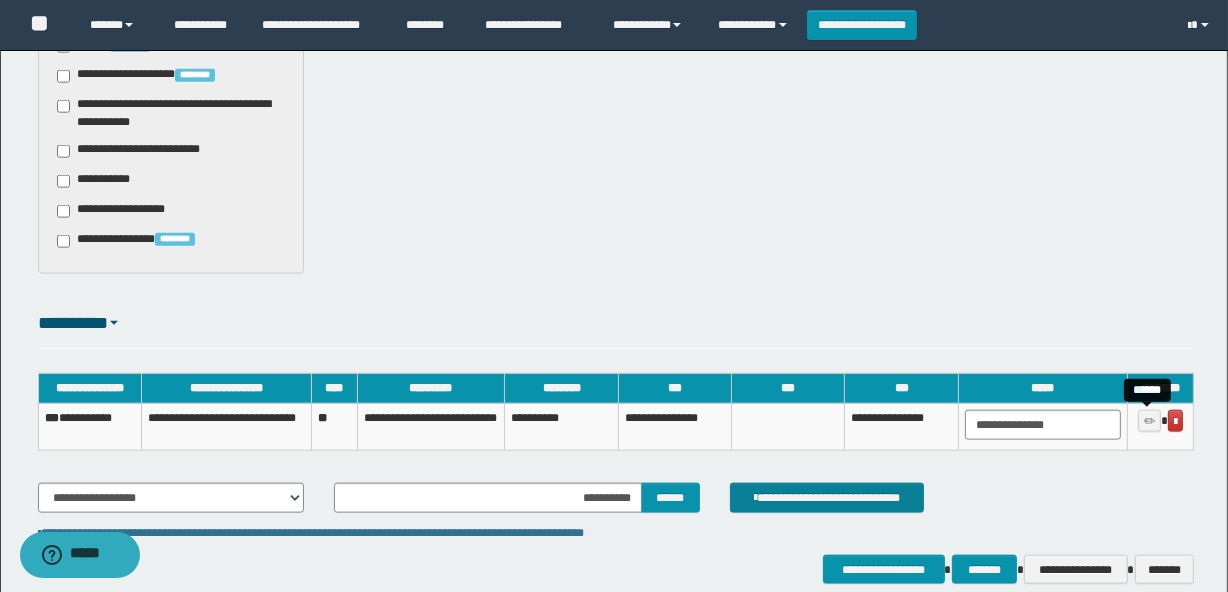 type 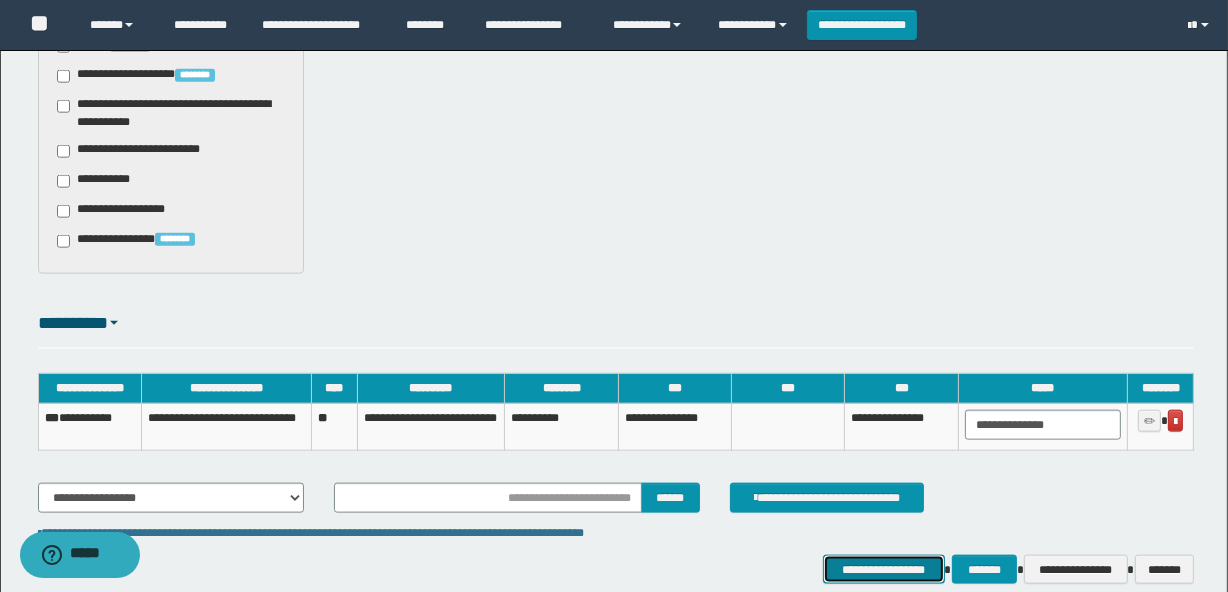 click on "**********" at bounding box center (884, 570) 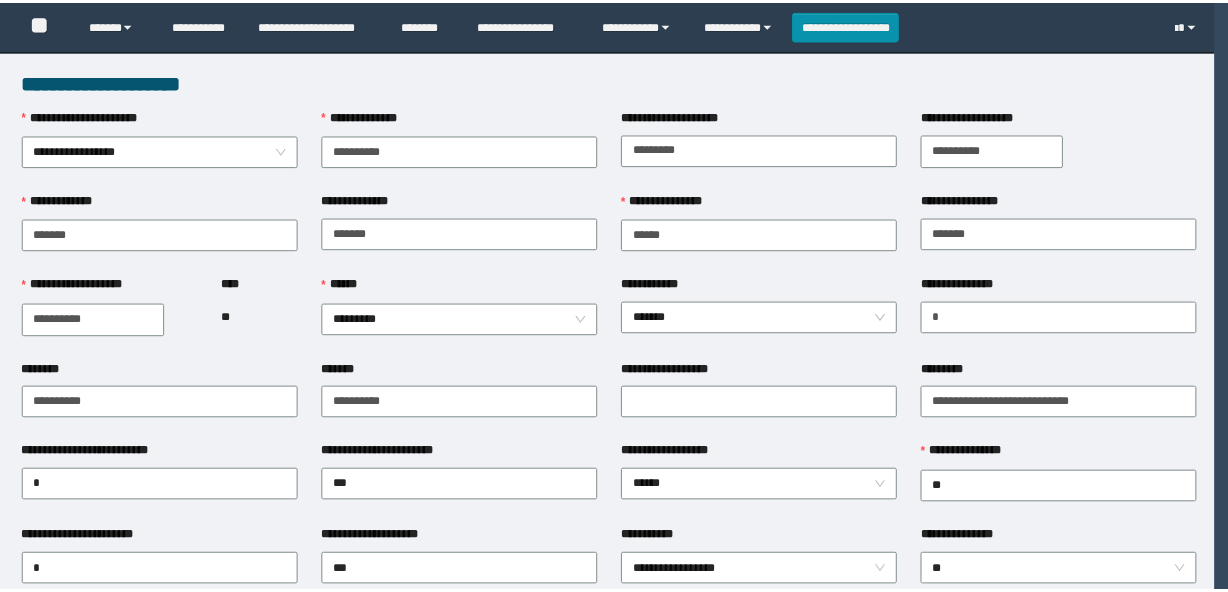 scroll, scrollTop: 0, scrollLeft: 0, axis: both 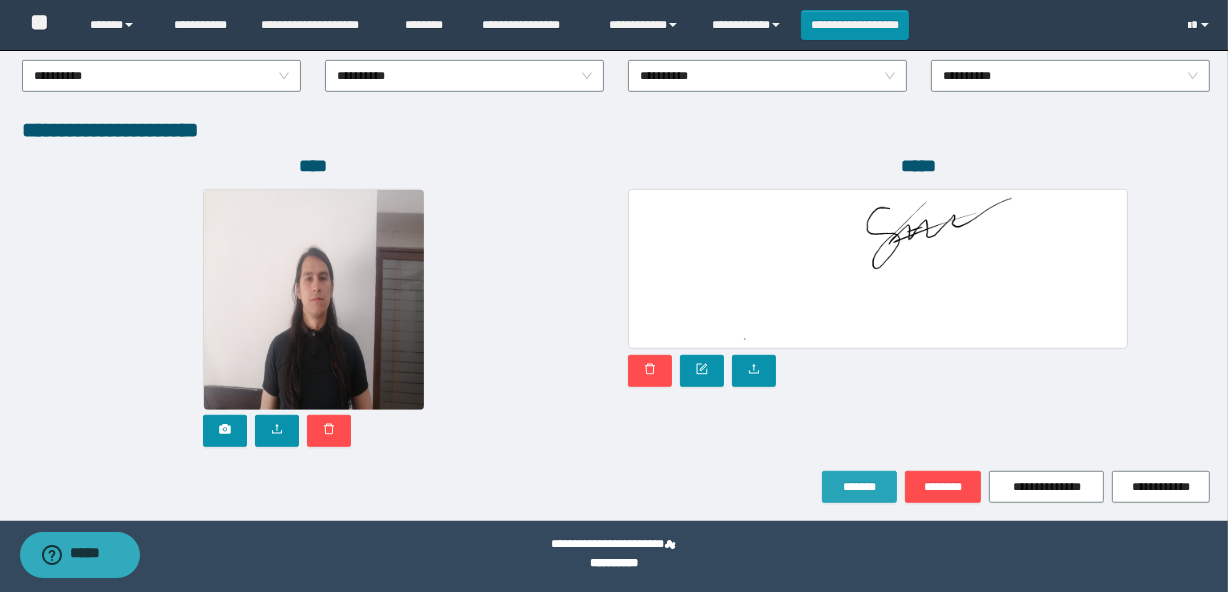 click on "*******" at bounding box center (859, 487) 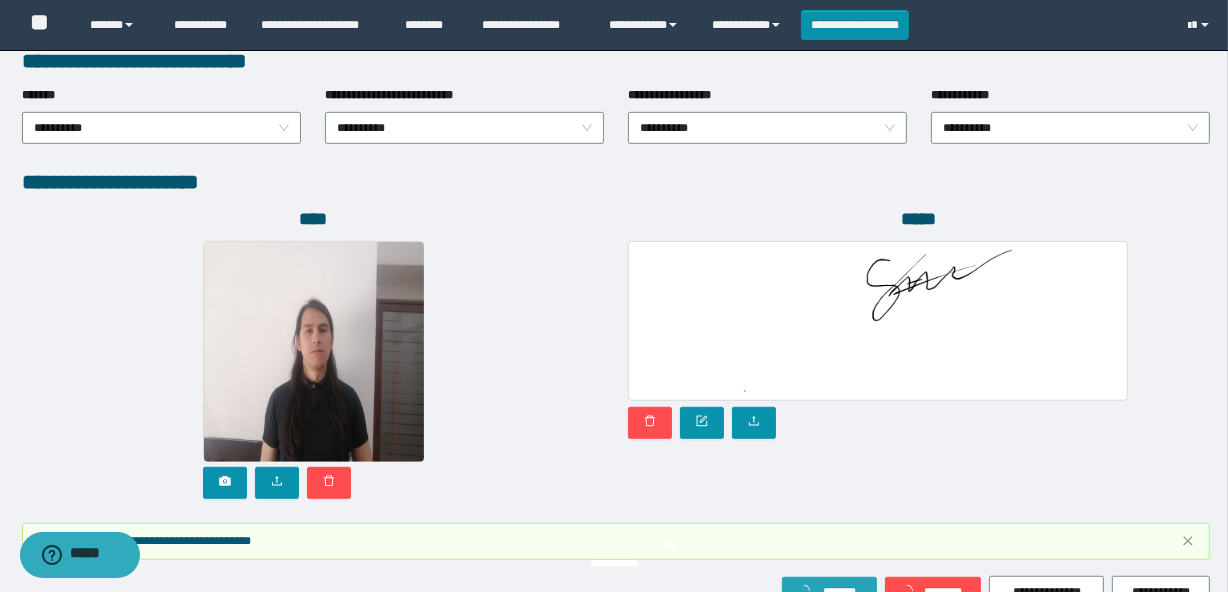 scroll, scrollTop: 1162, scrollLeft: 0, axis: vertical 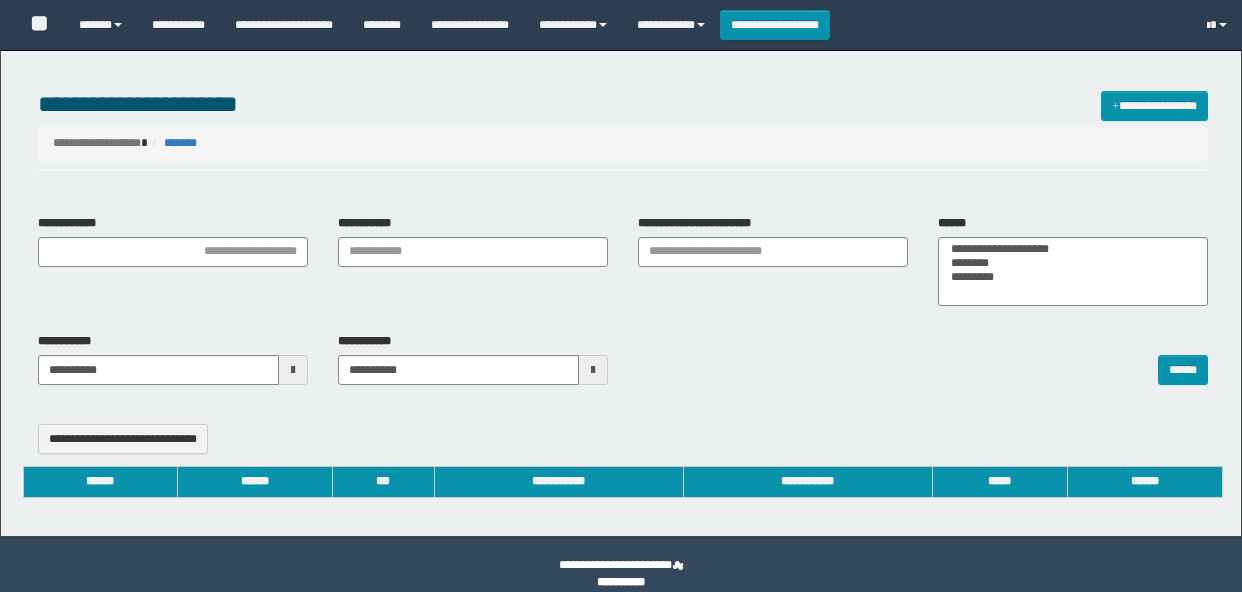 select 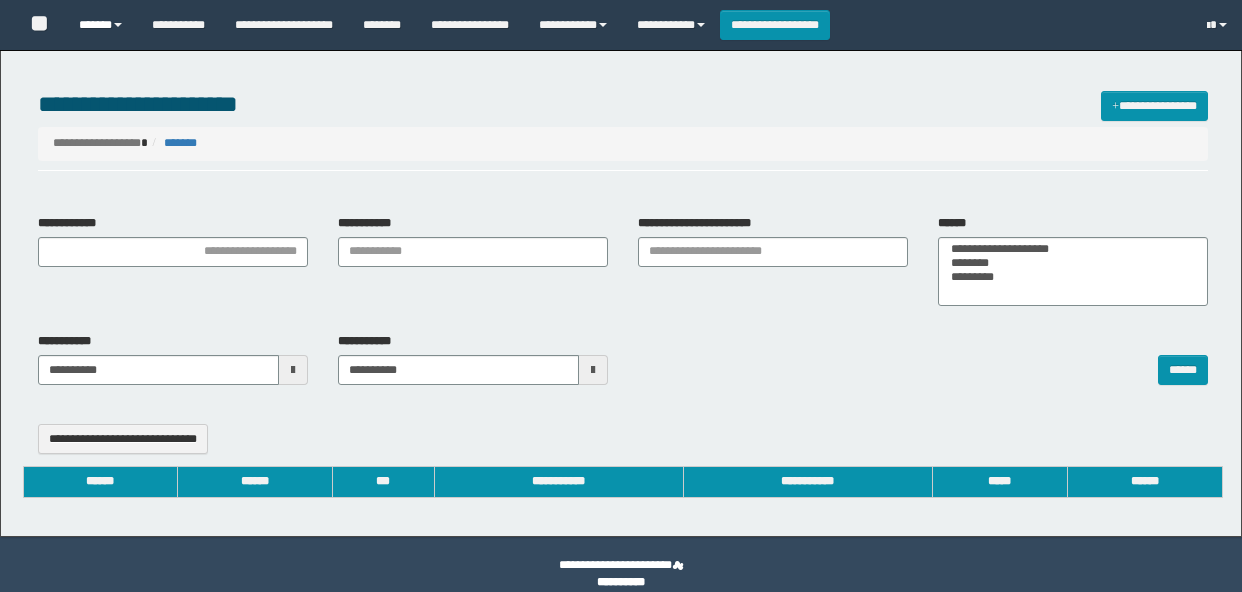 type on "**********" 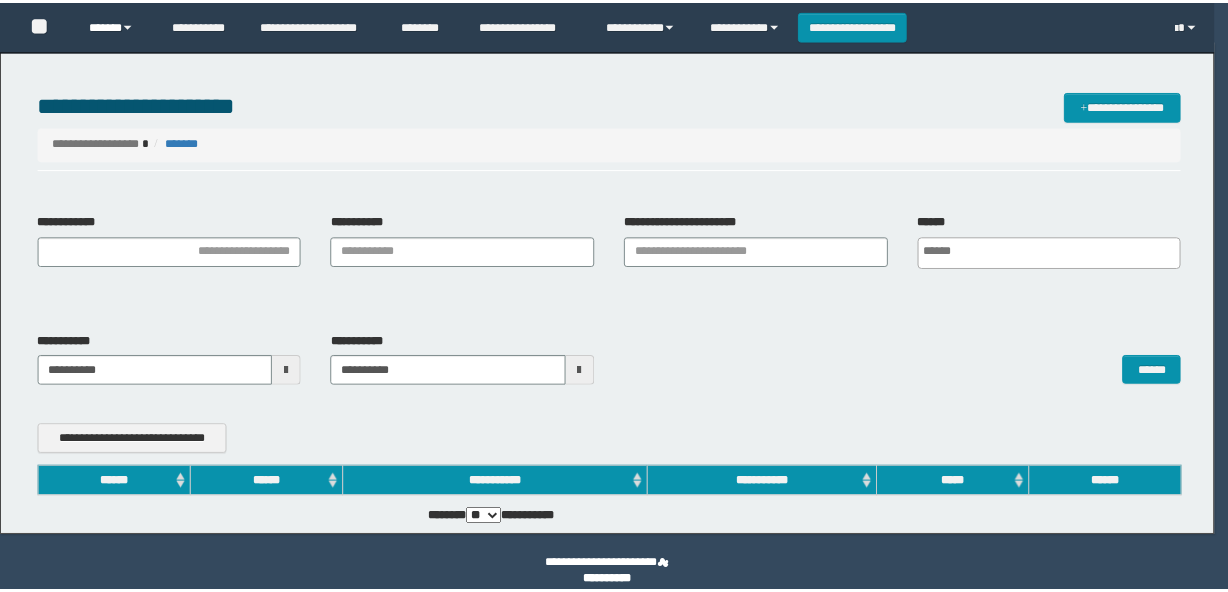 scroll, scrollTop: 0, scrollLeft: 0, axis: both 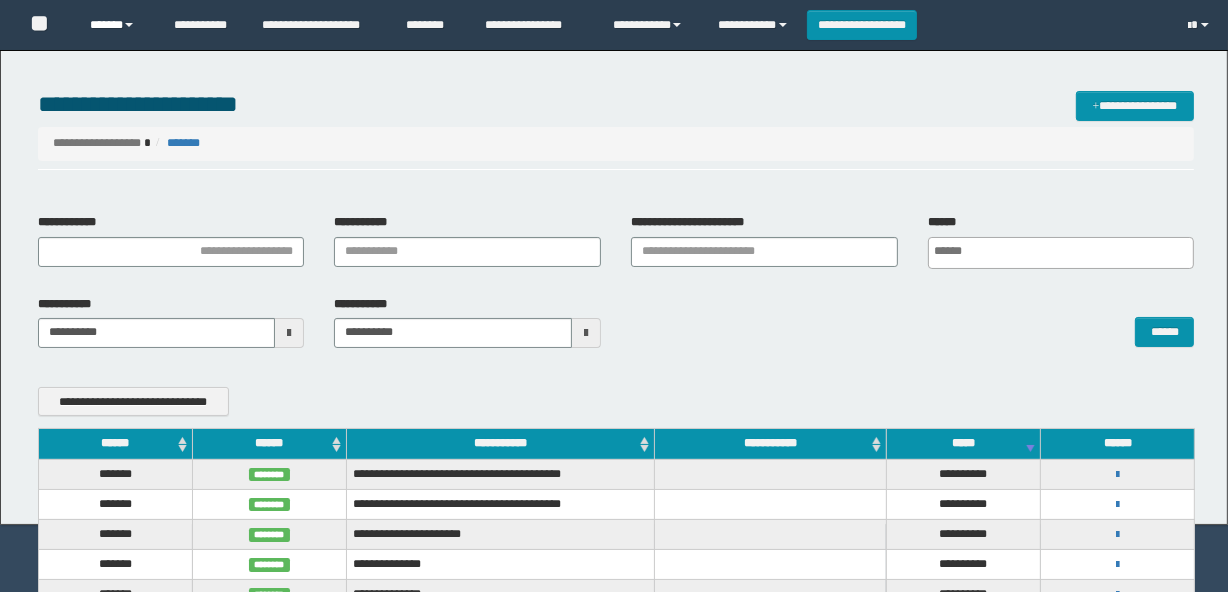 click on "******" at bounding box center (117, 25) 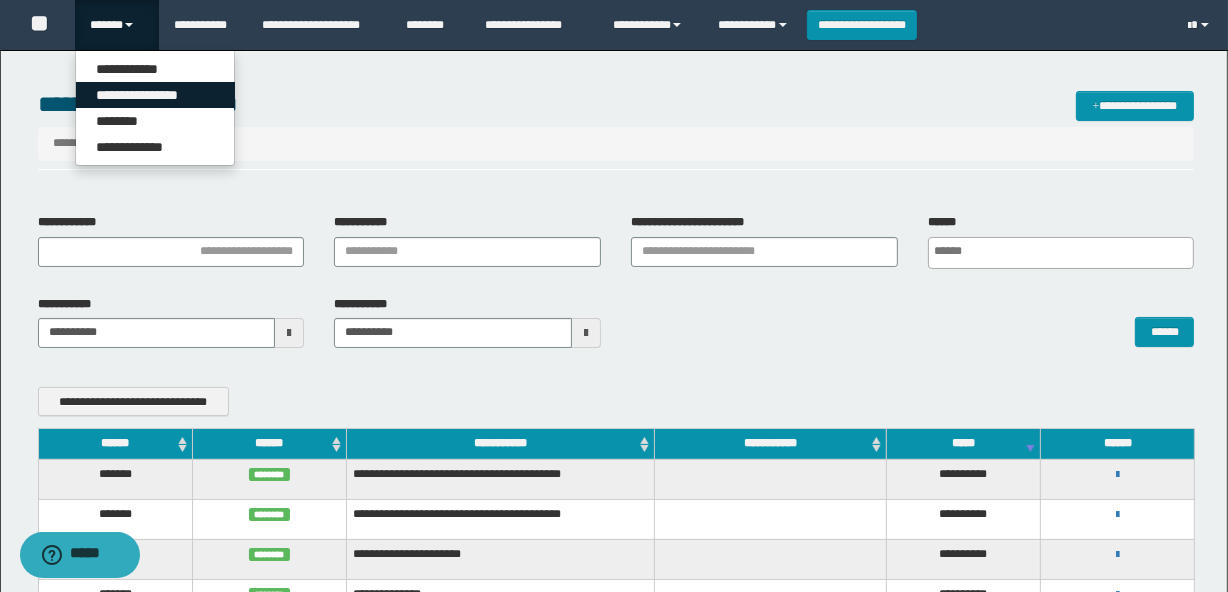 scroll, scrollTop: 0, scrollLeft: 0, axis: both 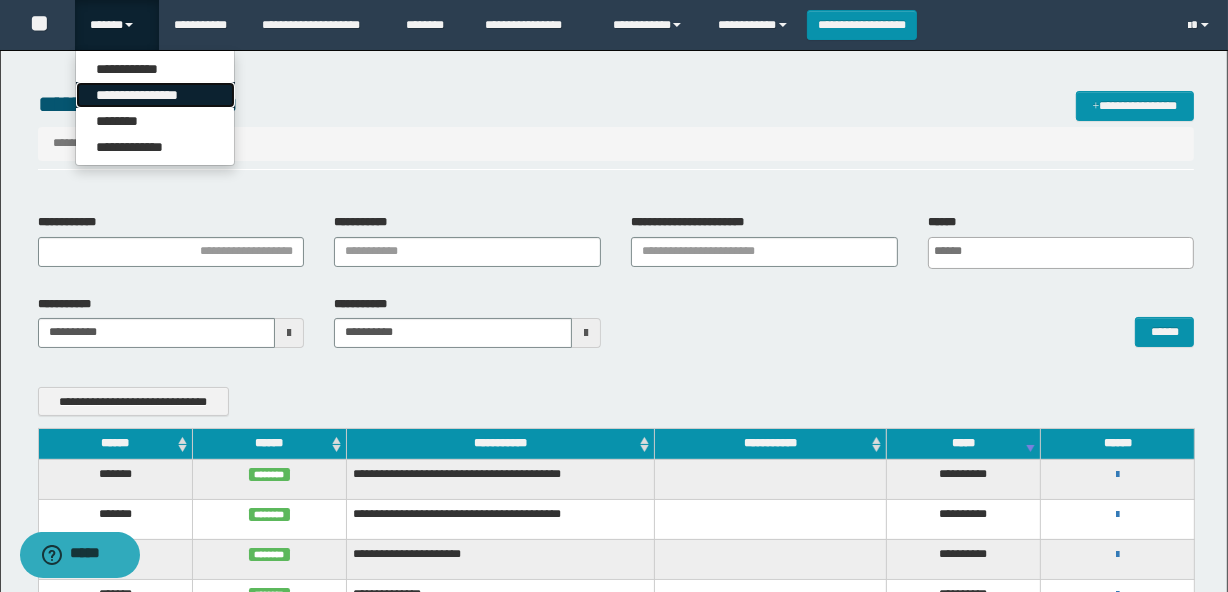 click on "**********" at bounding box center [155, 95] 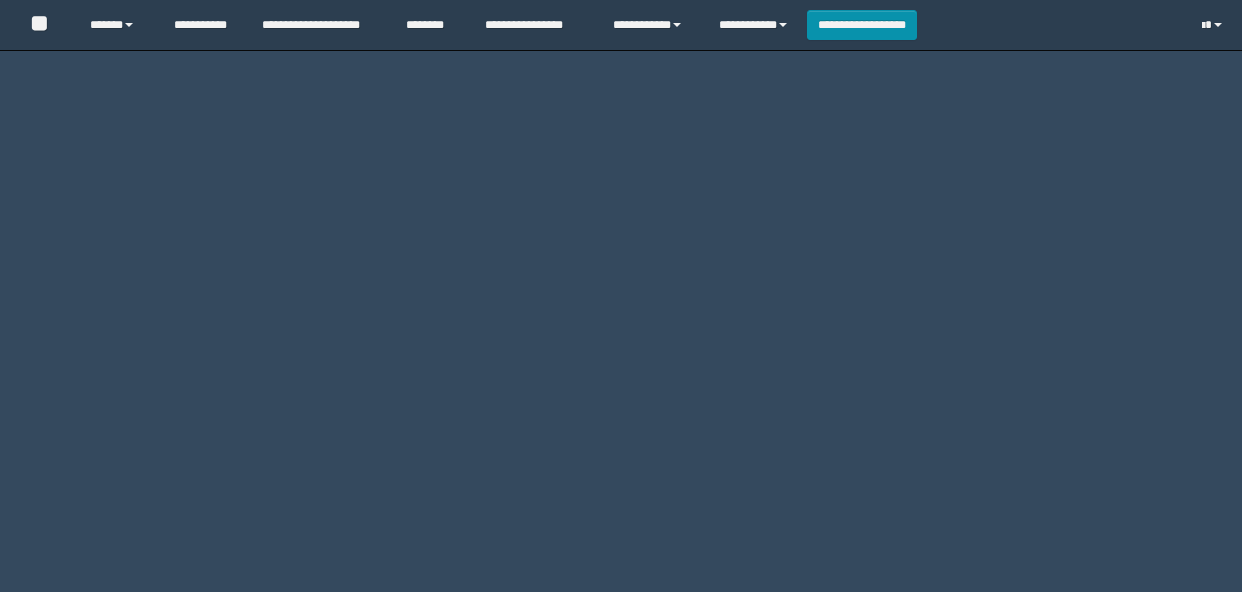 scroll, scrollTop: 0, scrollLeft: 0, axis: both 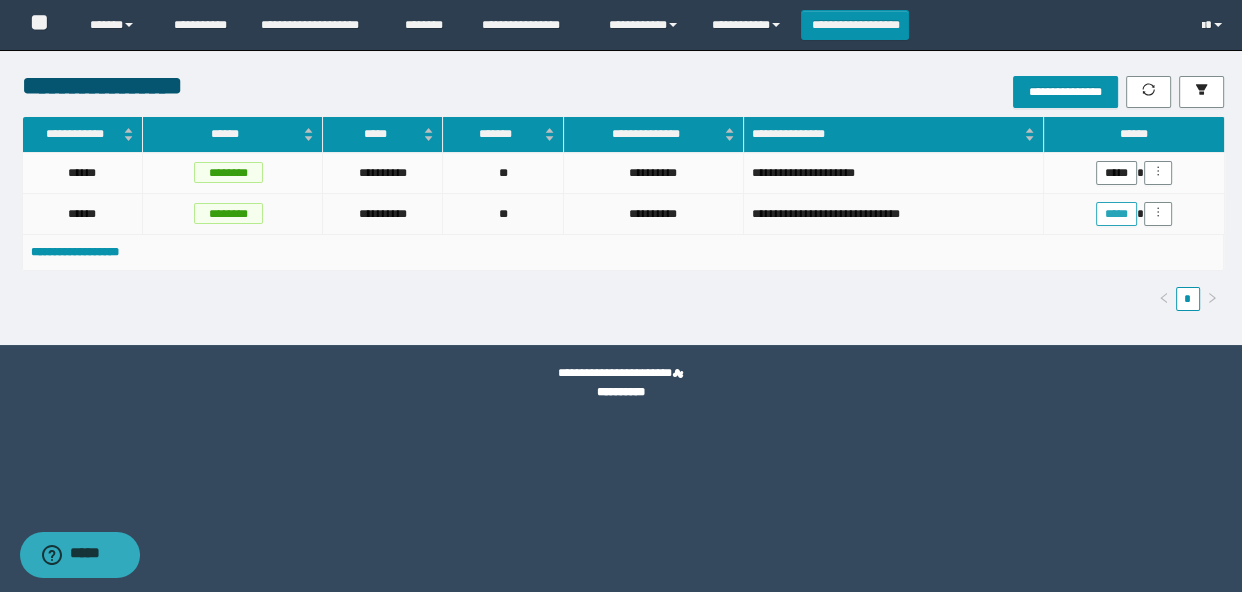 click on "*****" at bounding box center [1116, 214] 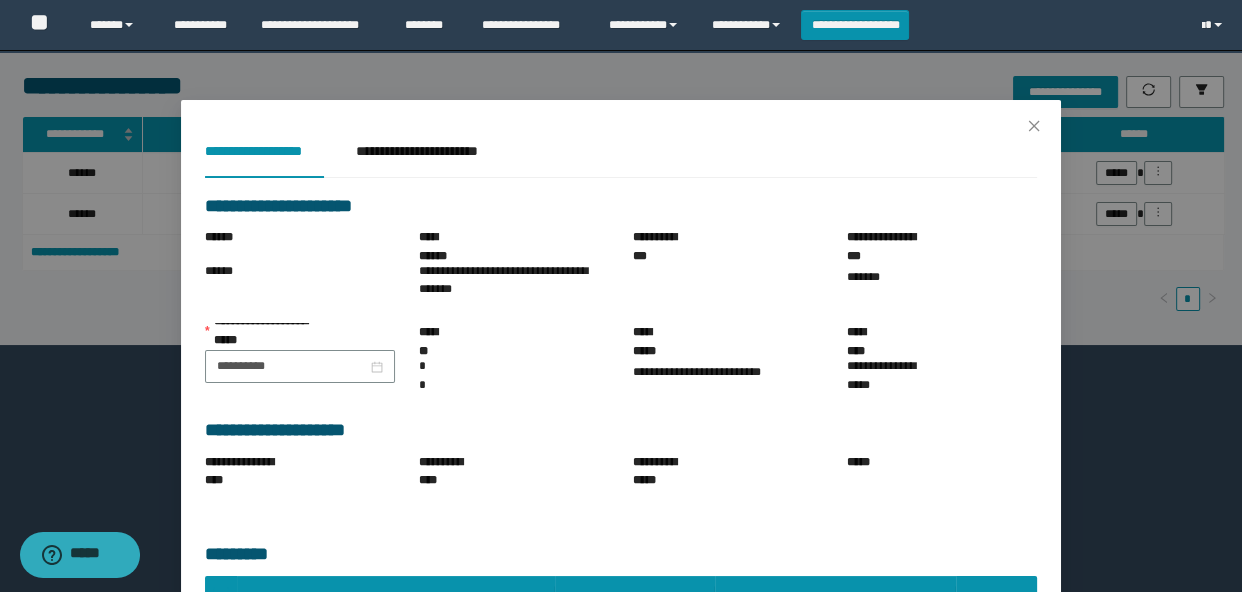 scroll, scrollTop: 192, scrollLeft: 0, axis: vertical 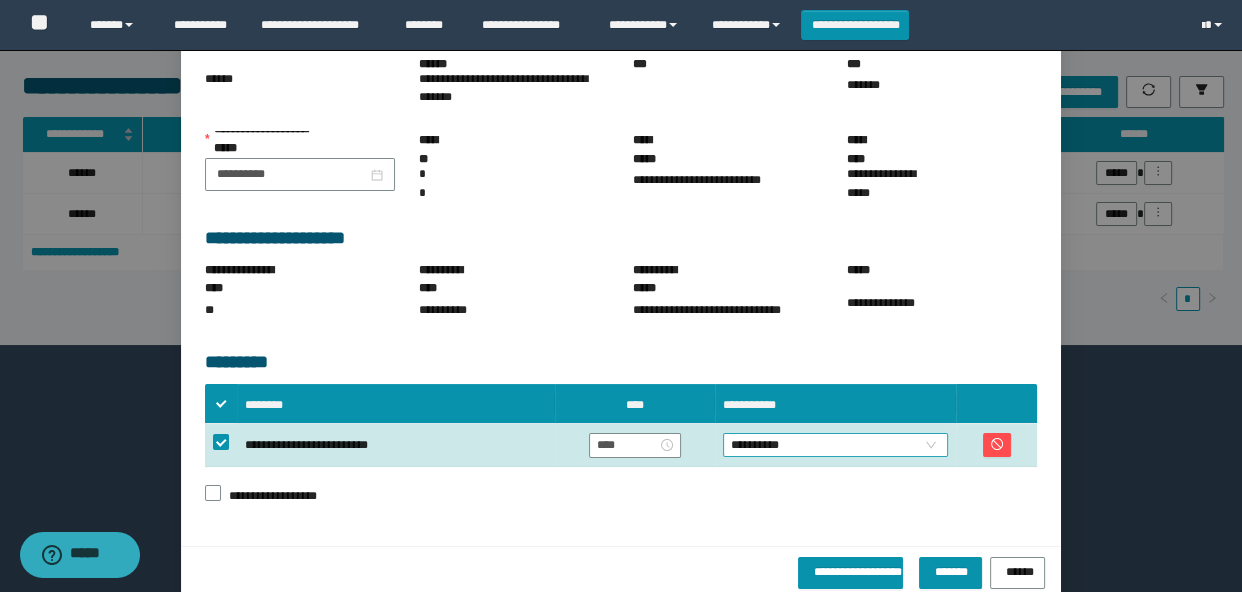 click on "**********" at bounding box center (836, 445) 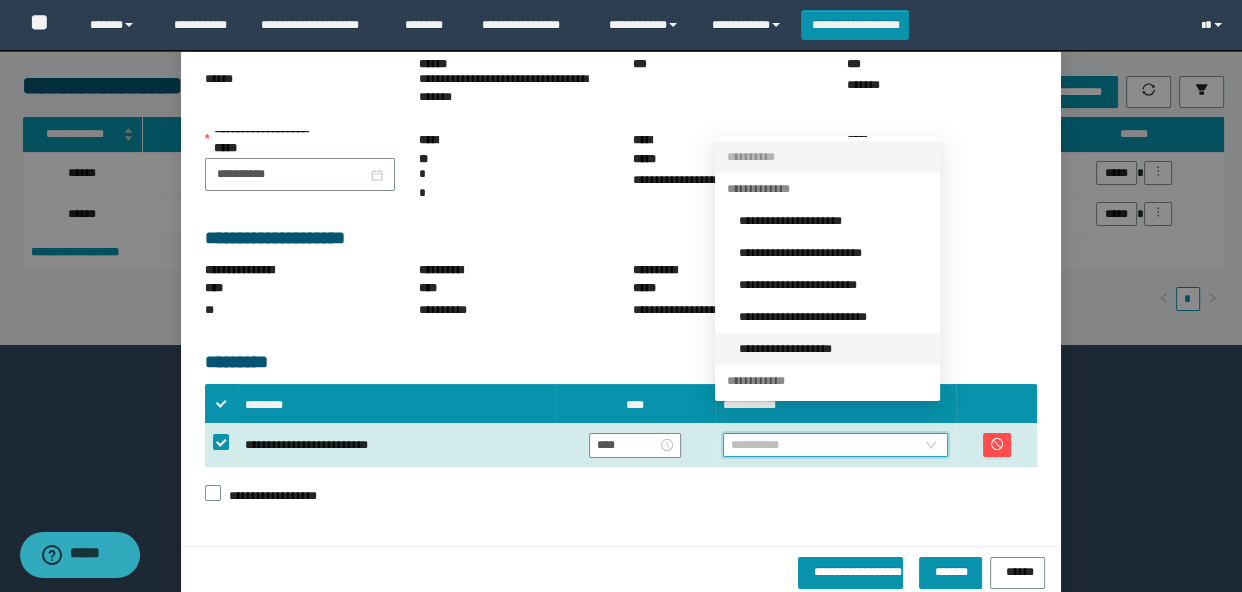 click on "**********" at bounding box center (833, 349) 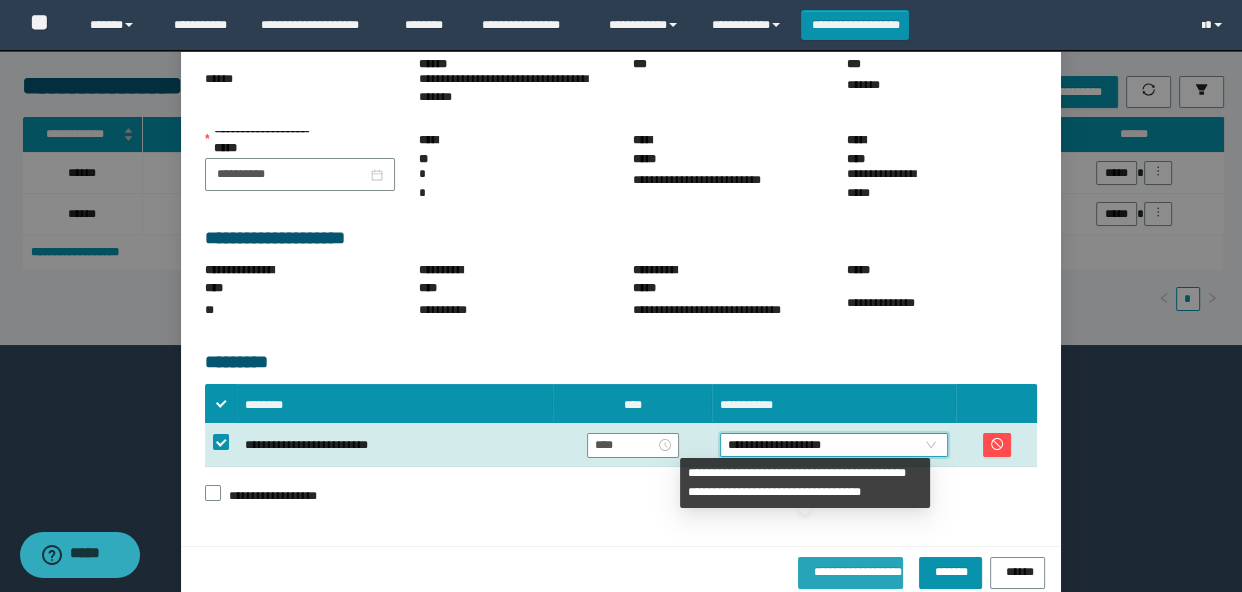click on "**********" at bounding box center (850, 569) 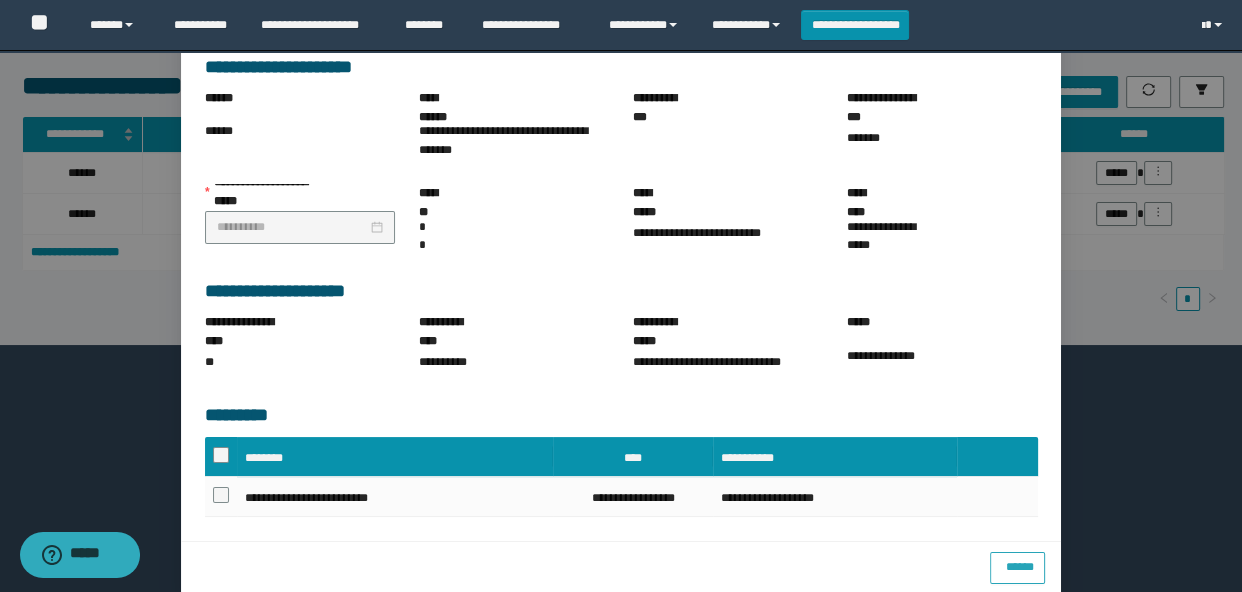 scroll, scrollTop: 189, scrollLeft: 0, axis: vertical 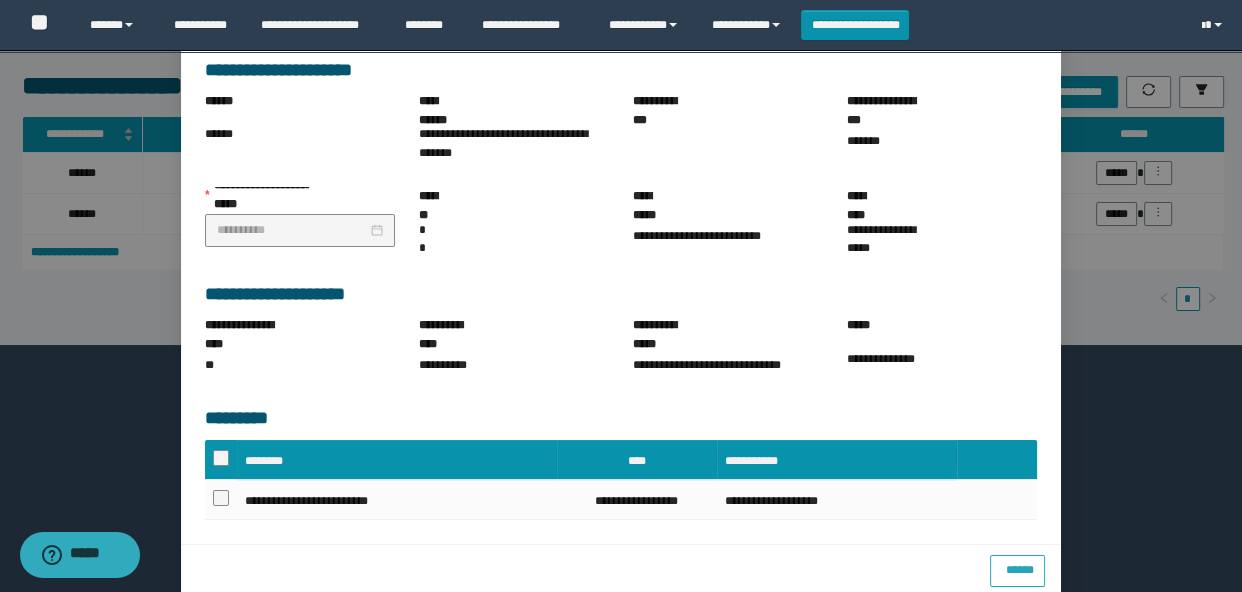 click on "******" at bounding box center [1017, 567] 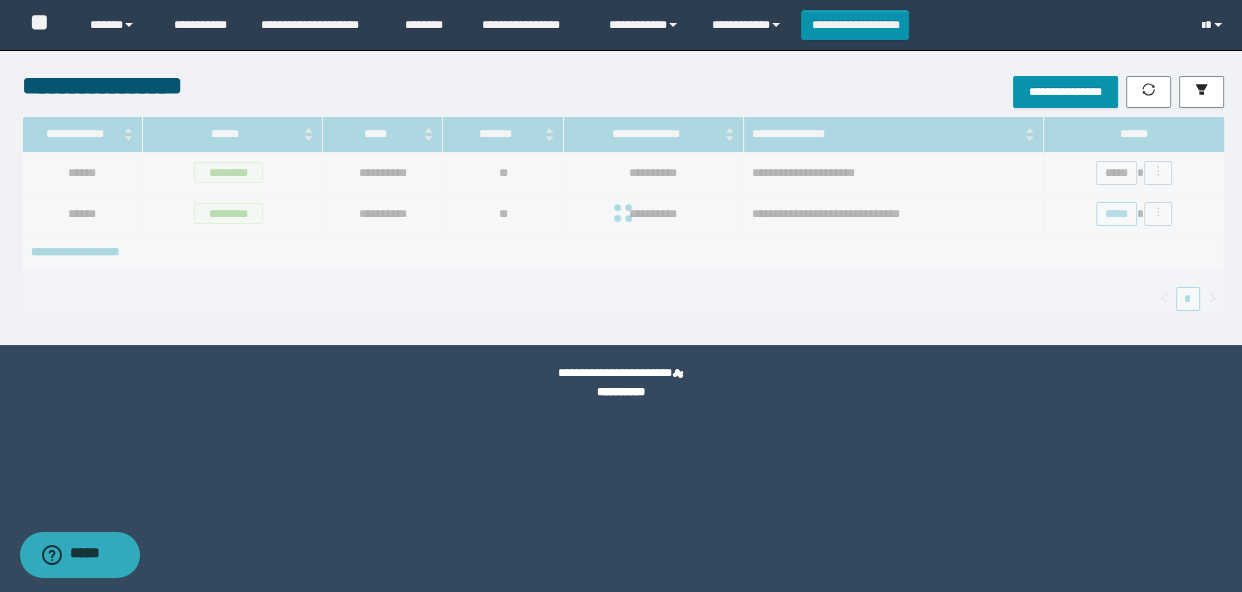 scroll, scrollTop: 0, scrollLeft: 0, axis: both 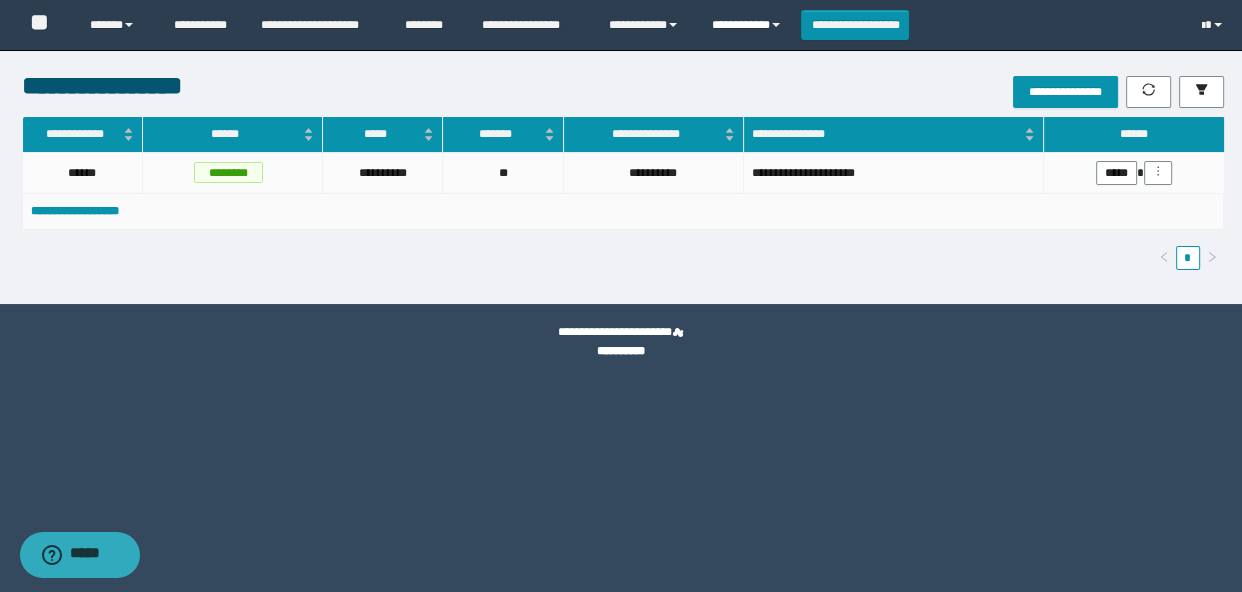 click on "**********" at bounding box center (749, 25) 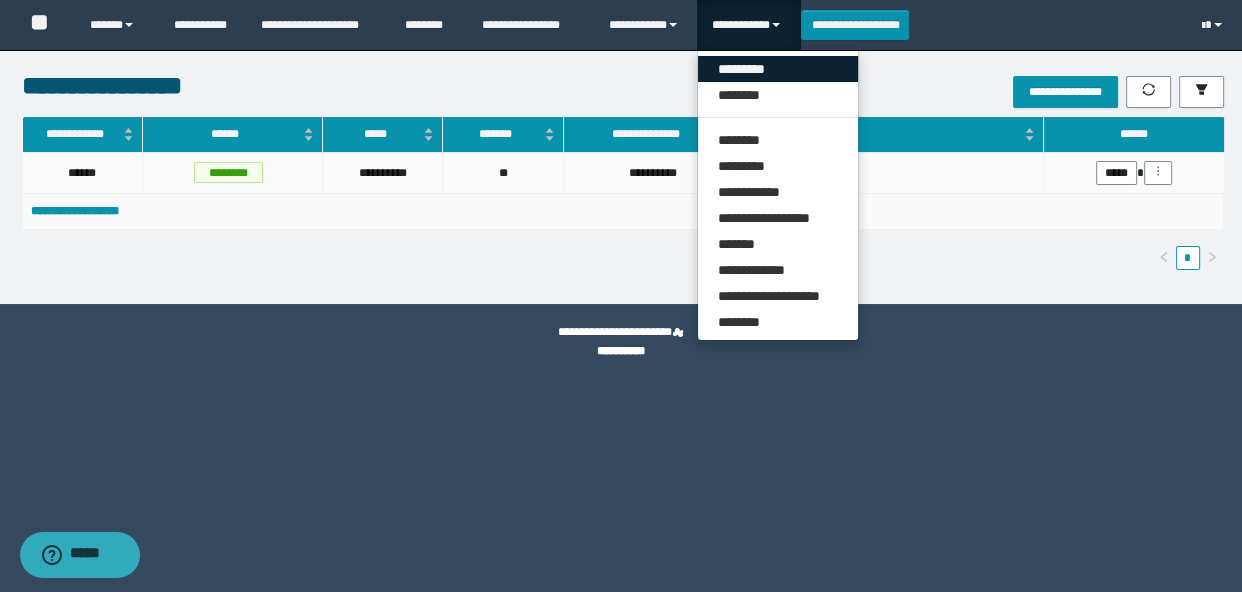 click on "*********" at bounding box center (778, 69) 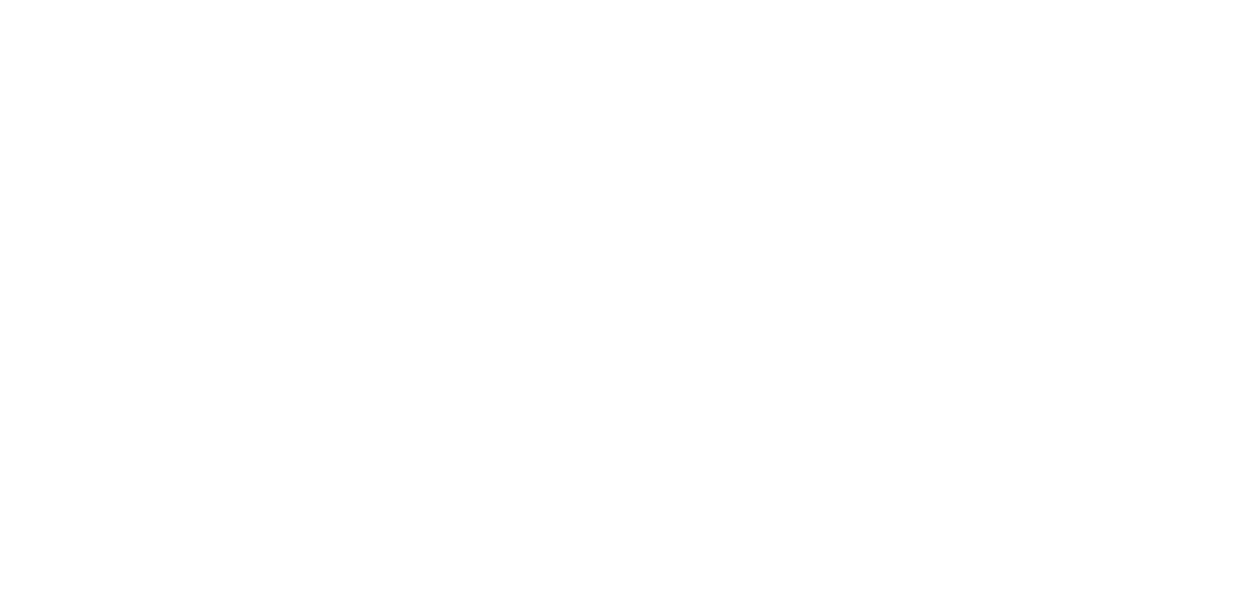 scroll, scrollTop: 0, scrollLeft: 0, axis: both 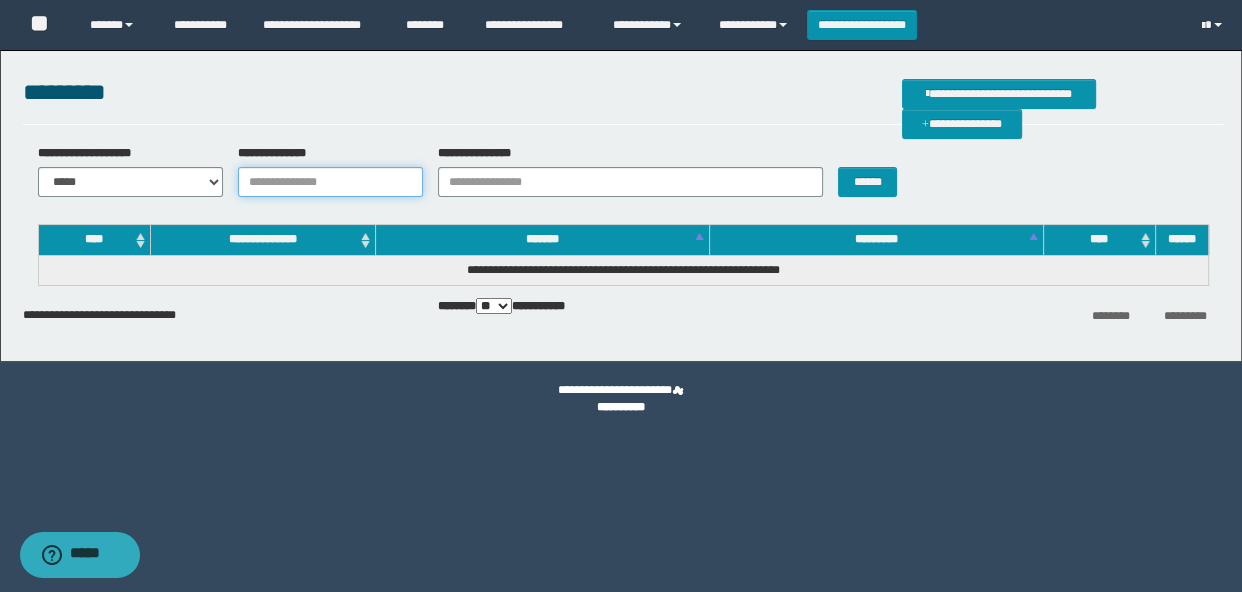 click on "**********" at bounding box center (330, 182) 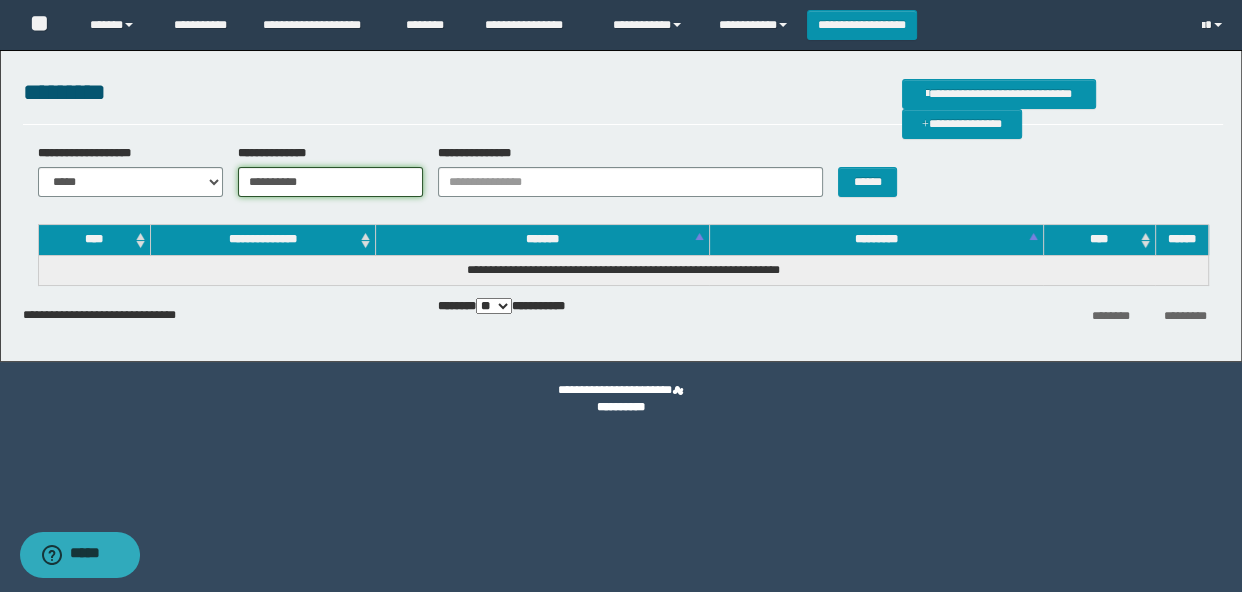 type on "**********" 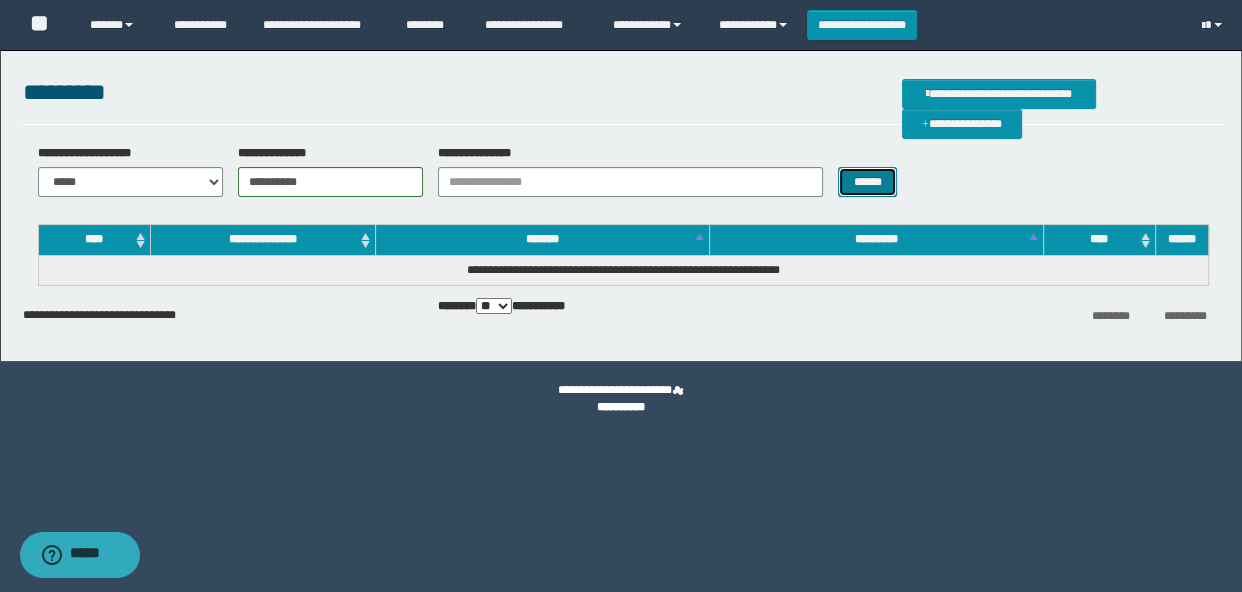 click on "******" at bounding box center [867, 182] 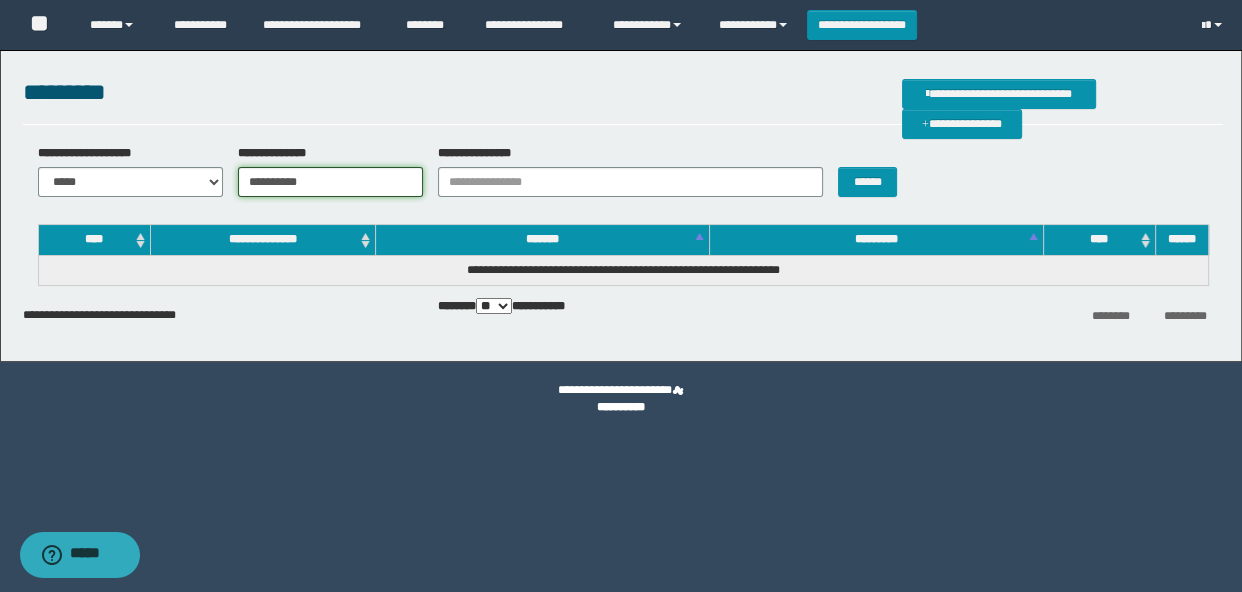 drag, startPoint x: 394, startPoint y: 180, endPoint x: 250, endPoint y: 184, distance: 144.05554 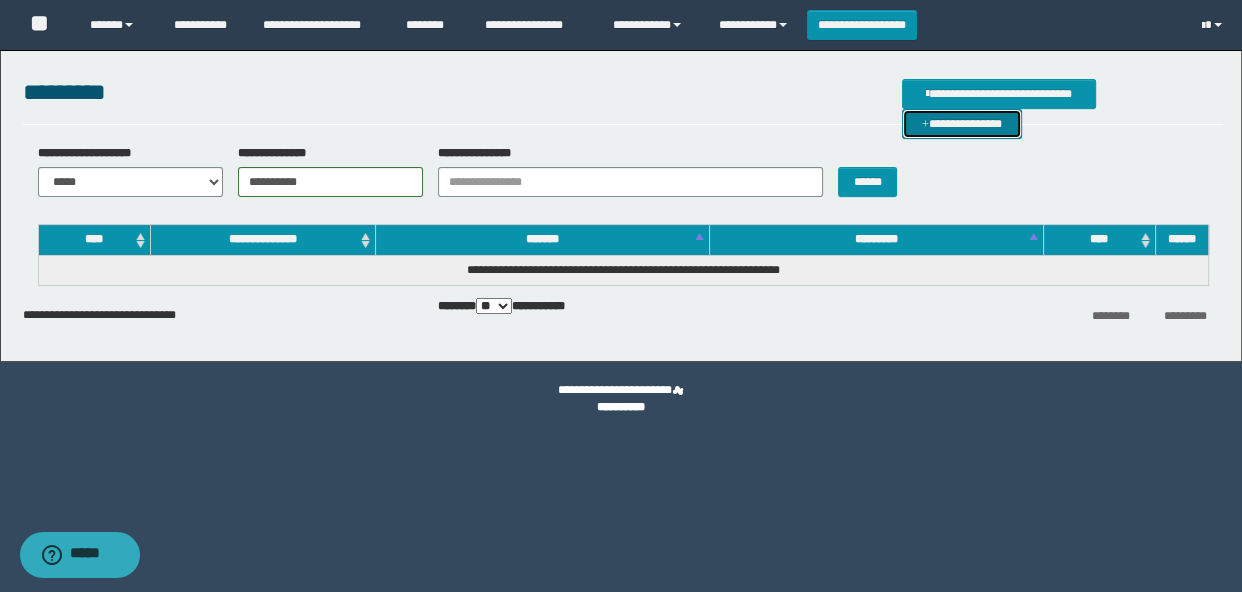 click on "**********" at bounding box center [962, 124] 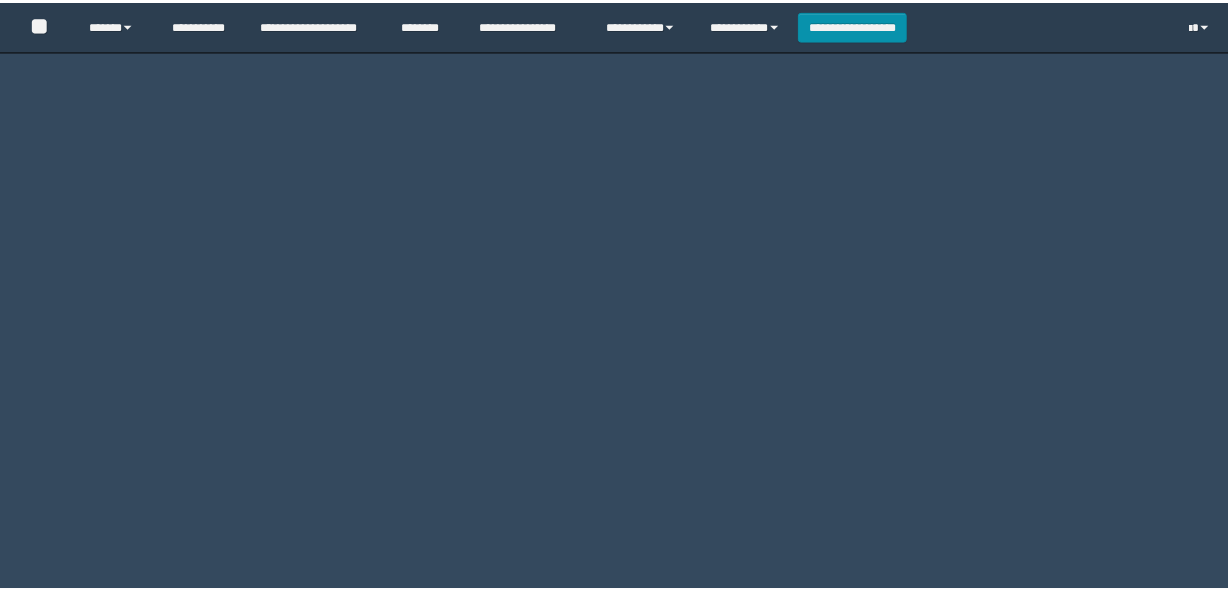 scroll, scrollTop: 0, scrollLeft: 0, axis: both 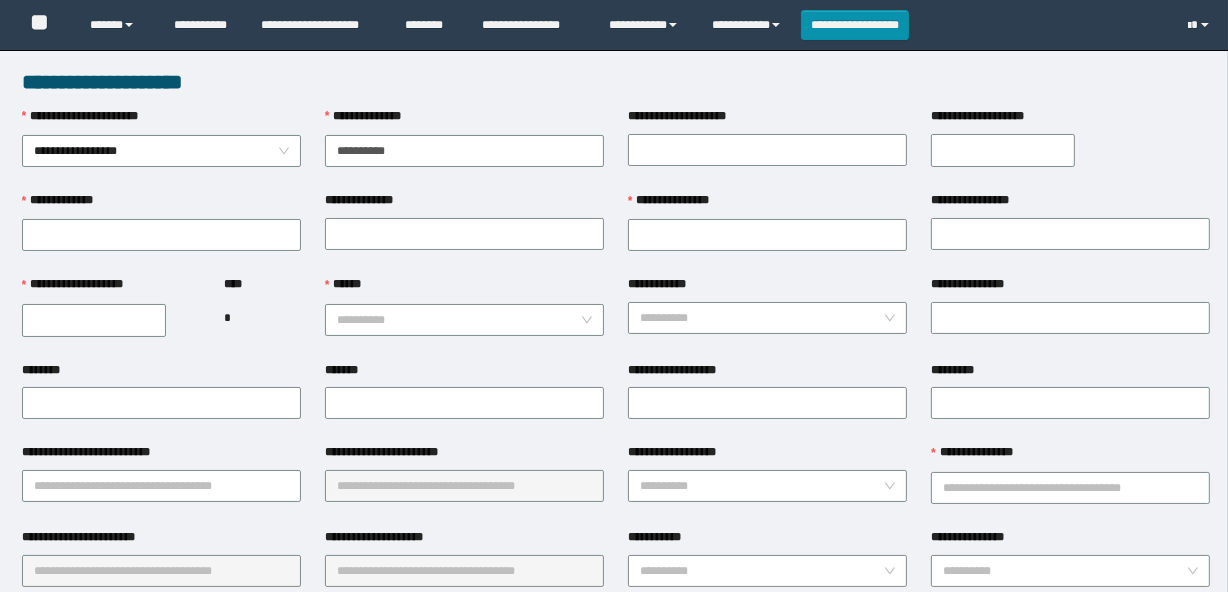 type on "**********" 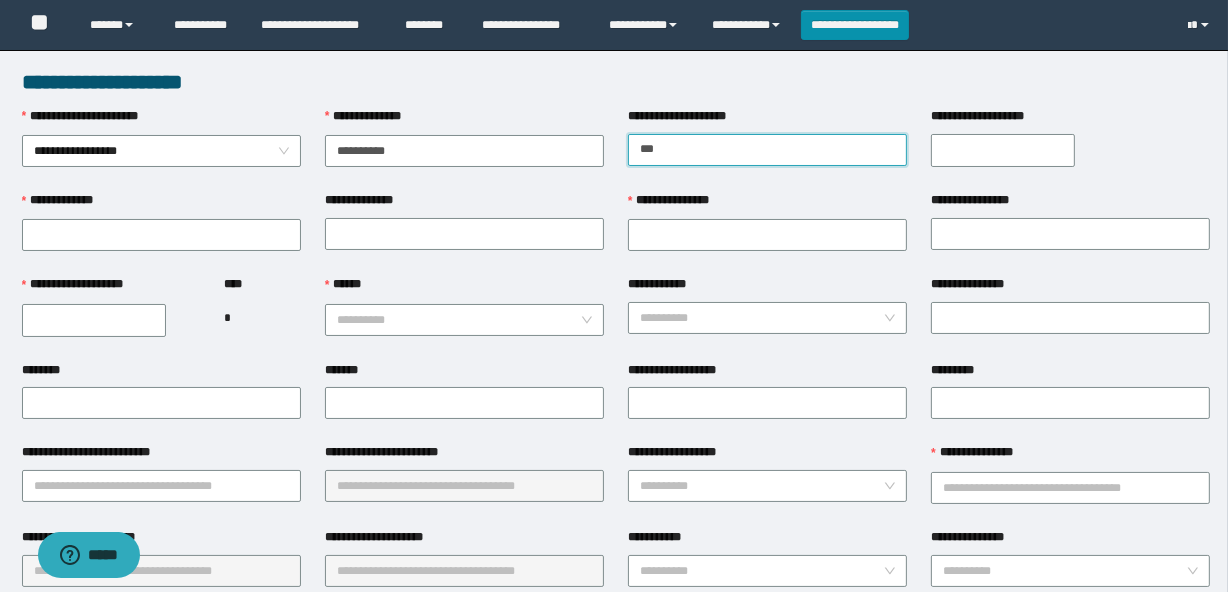 scroll, scrollTop: 0, scrollLeft: 0, axis: both 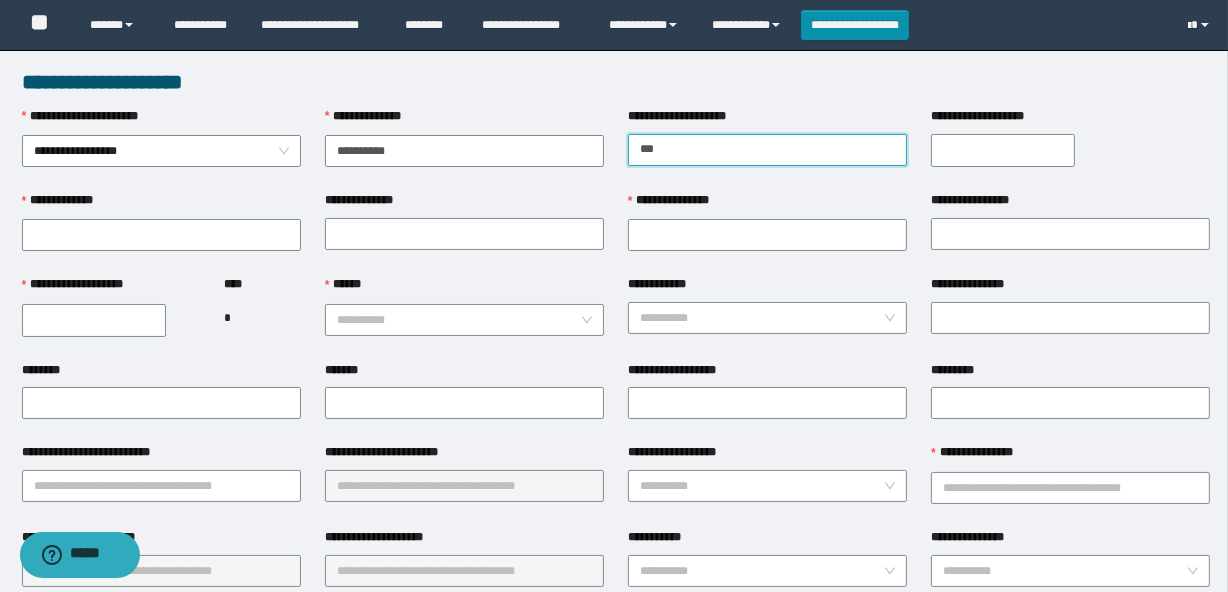 type on "*********" 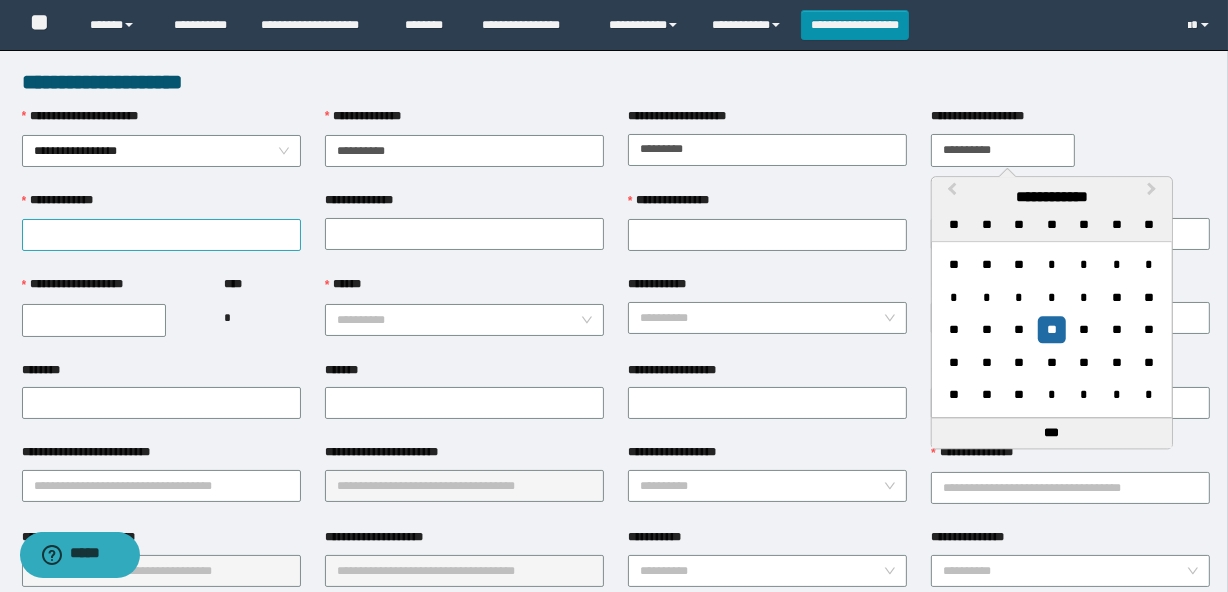 type on "**********" 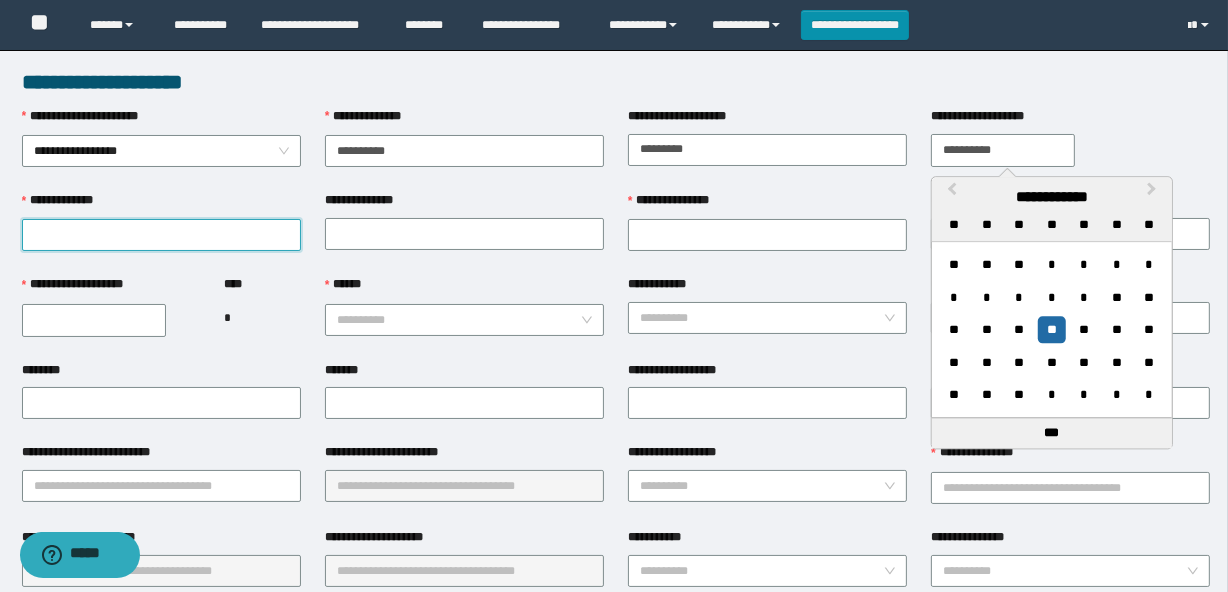 click on "**********" at bounding box center [161, 235] 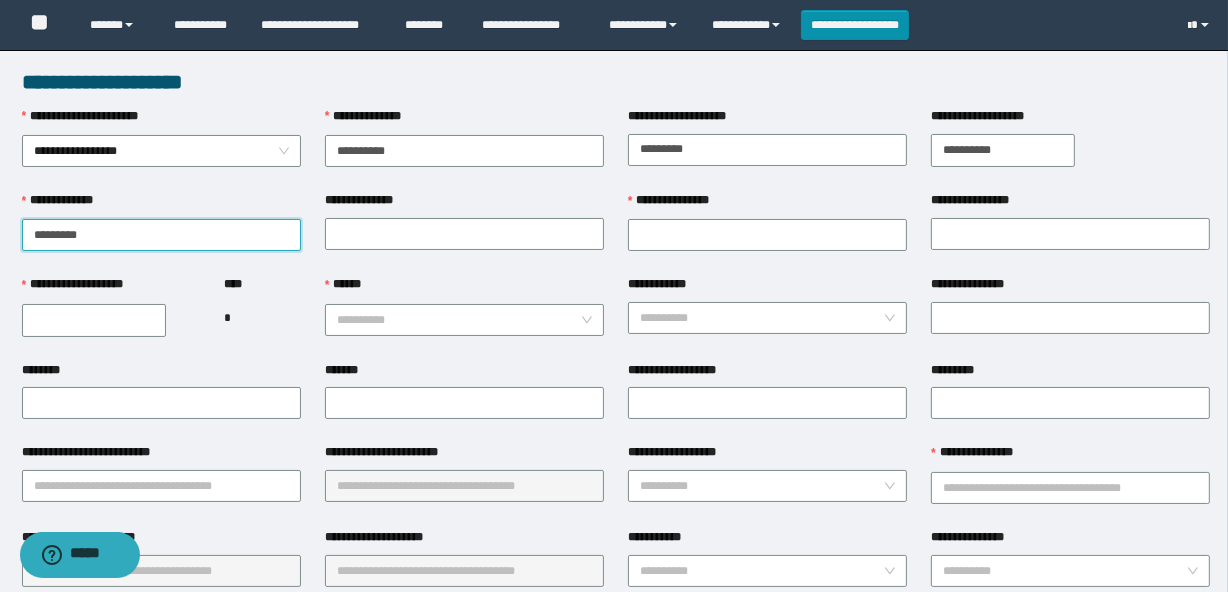 type on "*********" 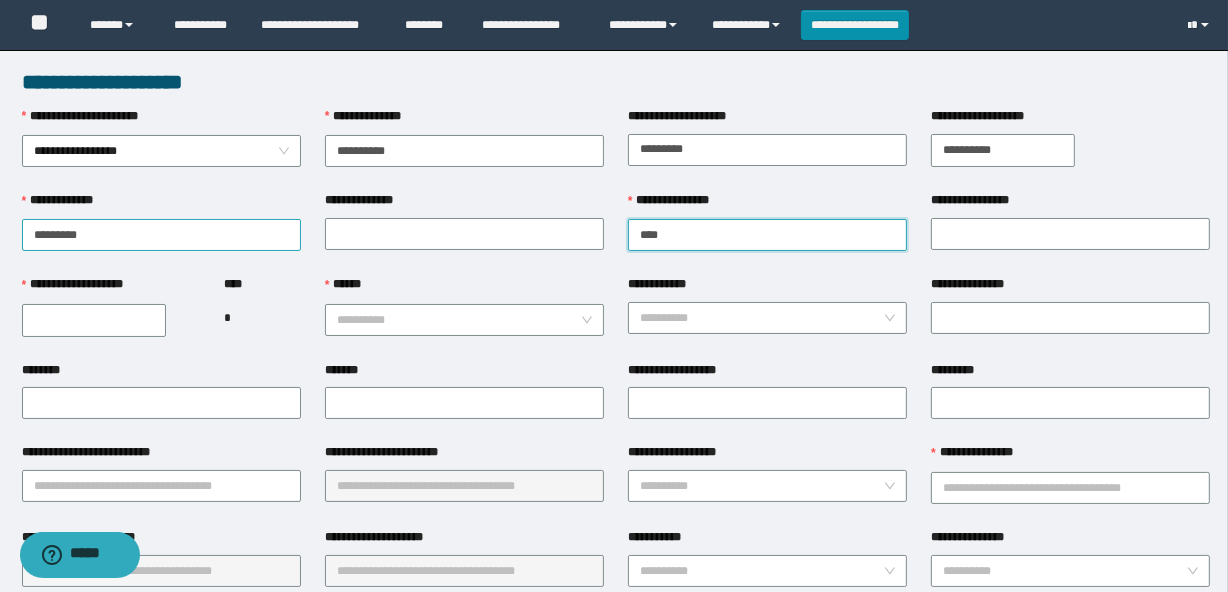 type on "*******" 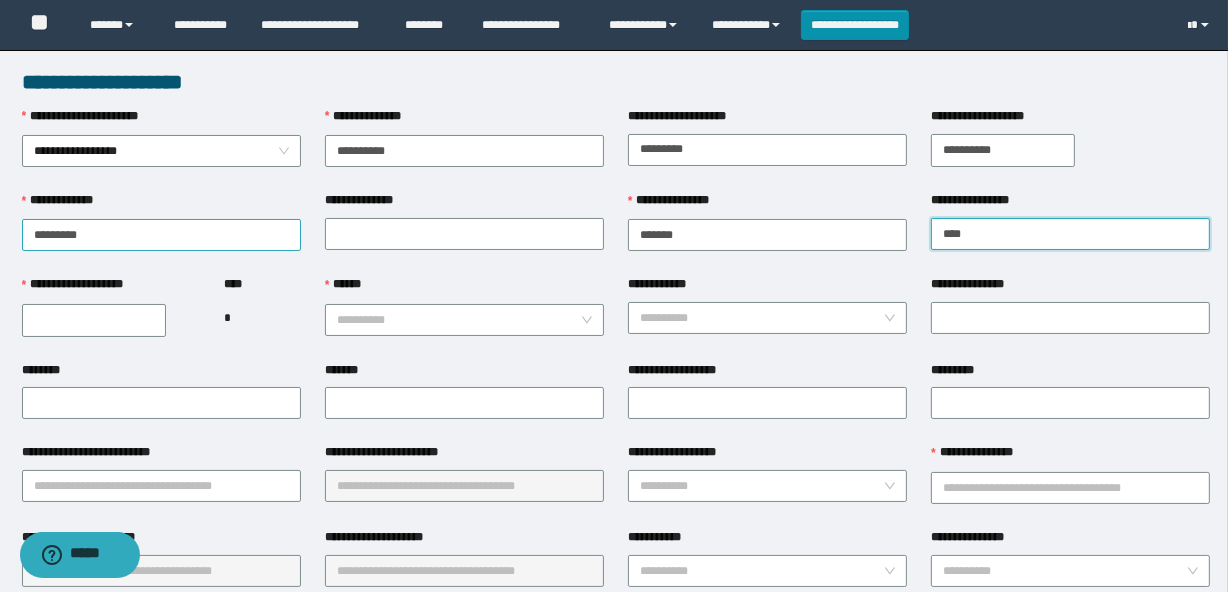 type on "******" 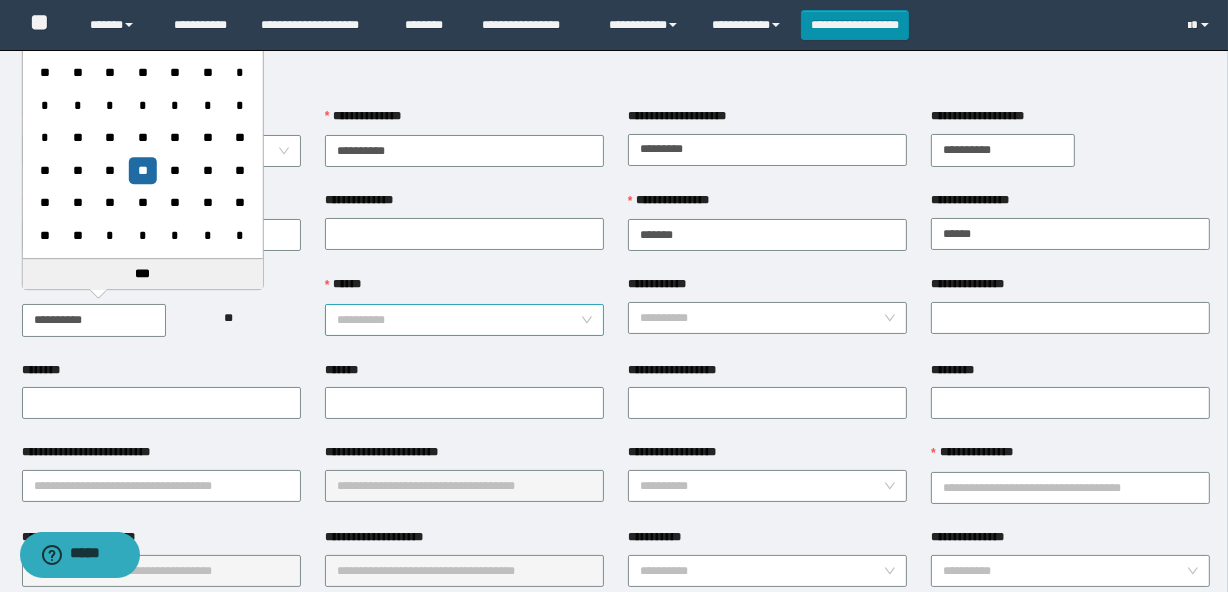 type on "**********" 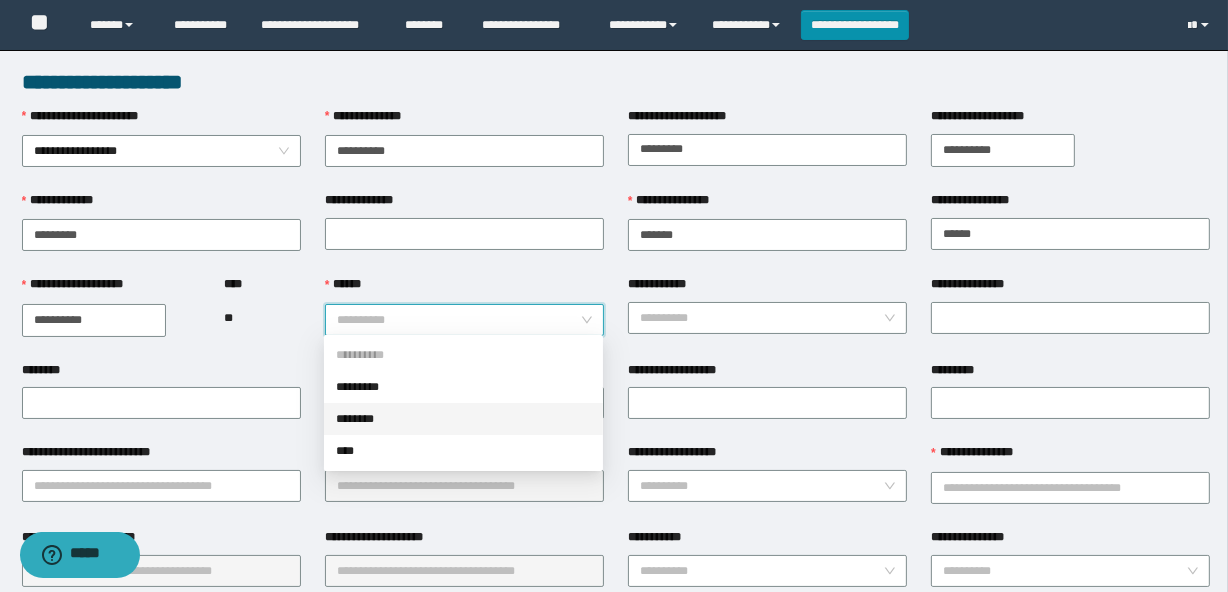 click on "********" at bounding box center [463, 419] 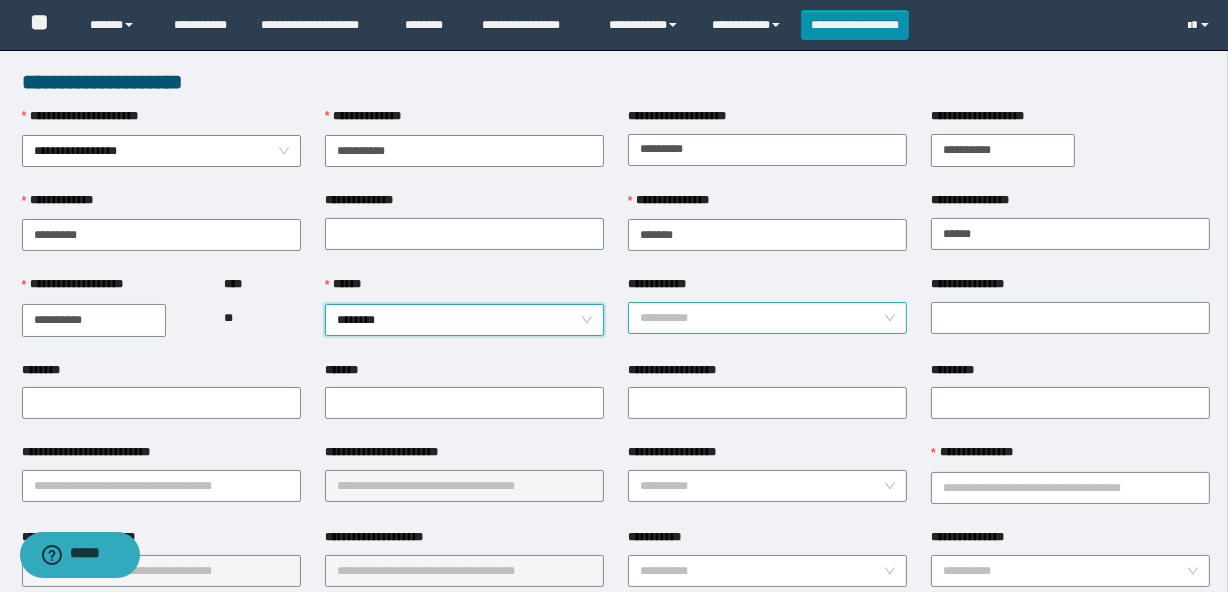 click on "**********" at bounding box center [761, 318] 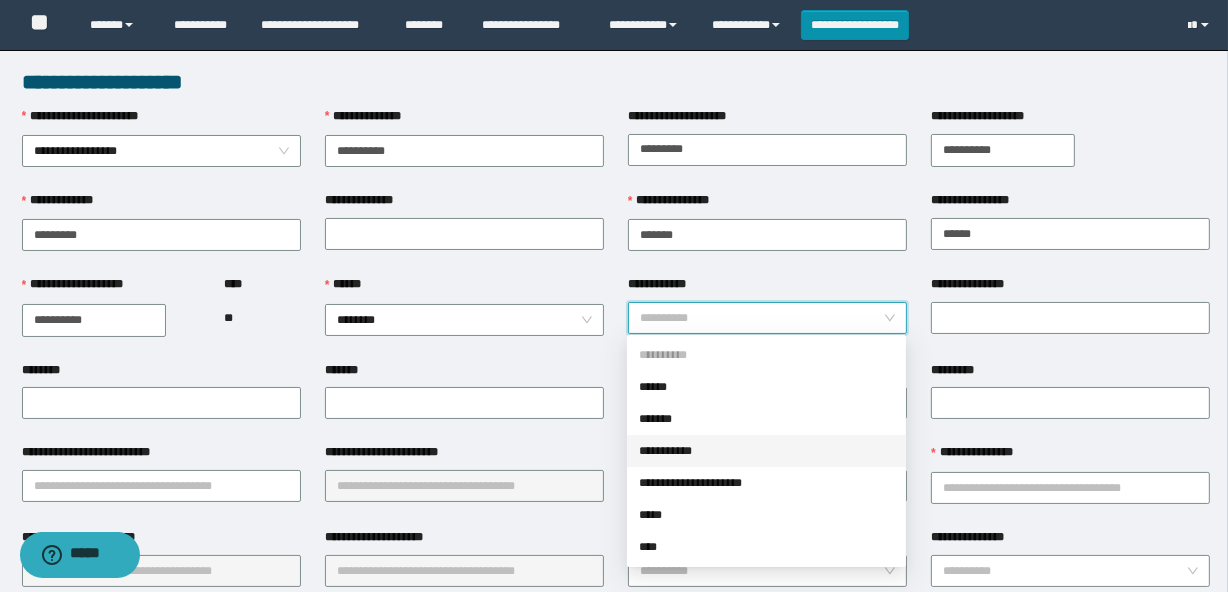 click on "**********" at bounding box center (766, 451) 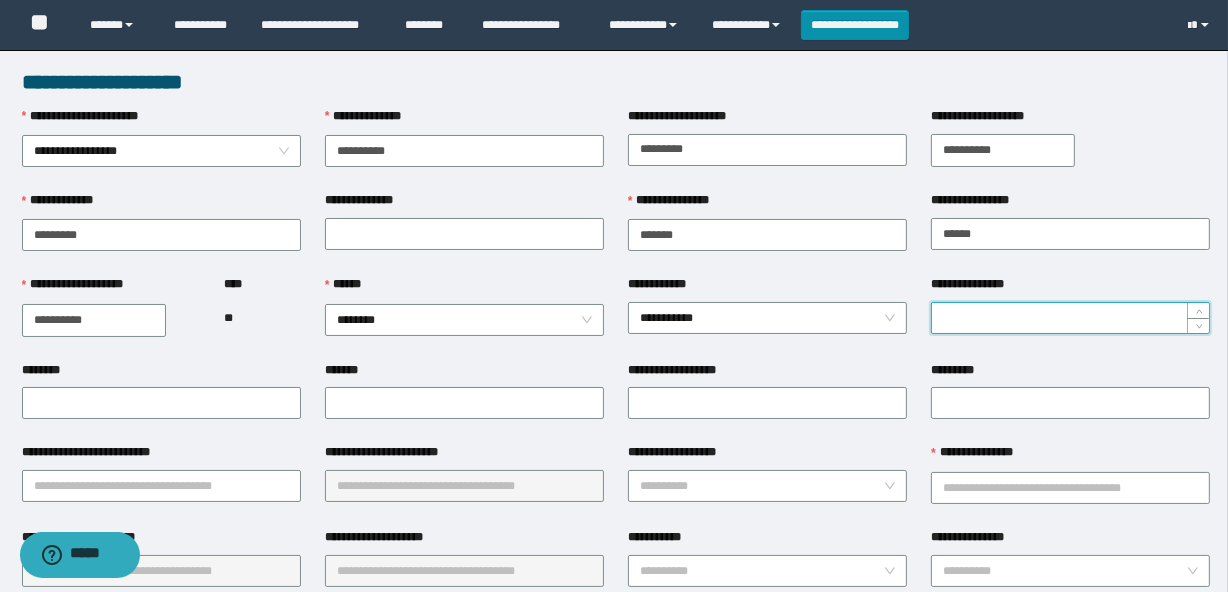 click on "**********" at bounding box center (1070, 318) 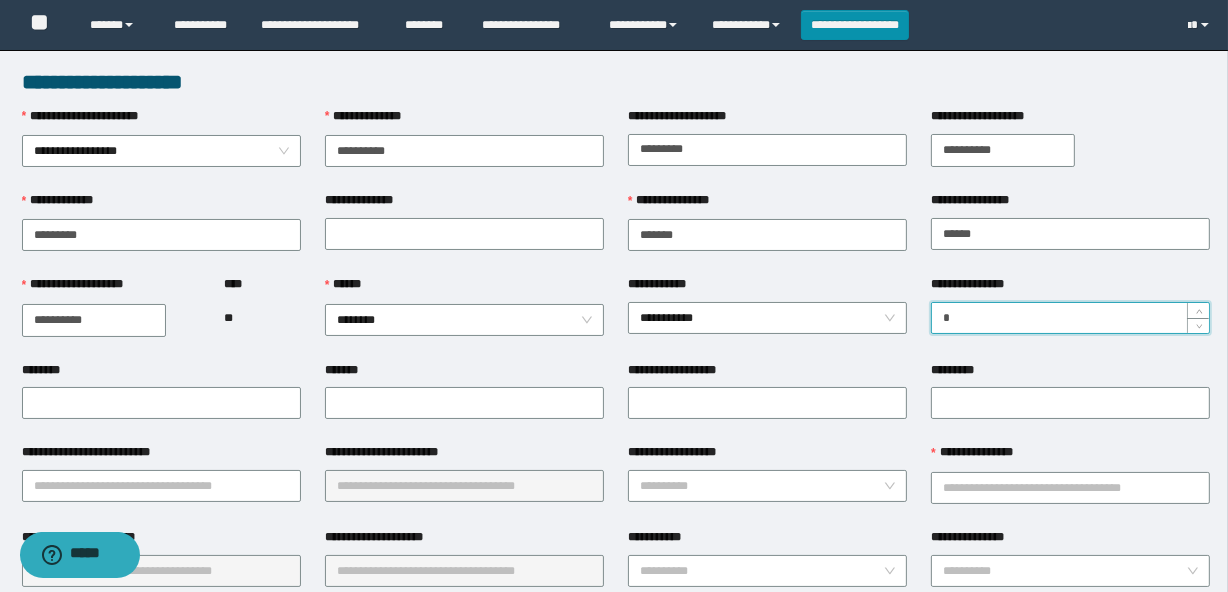 type on "*" 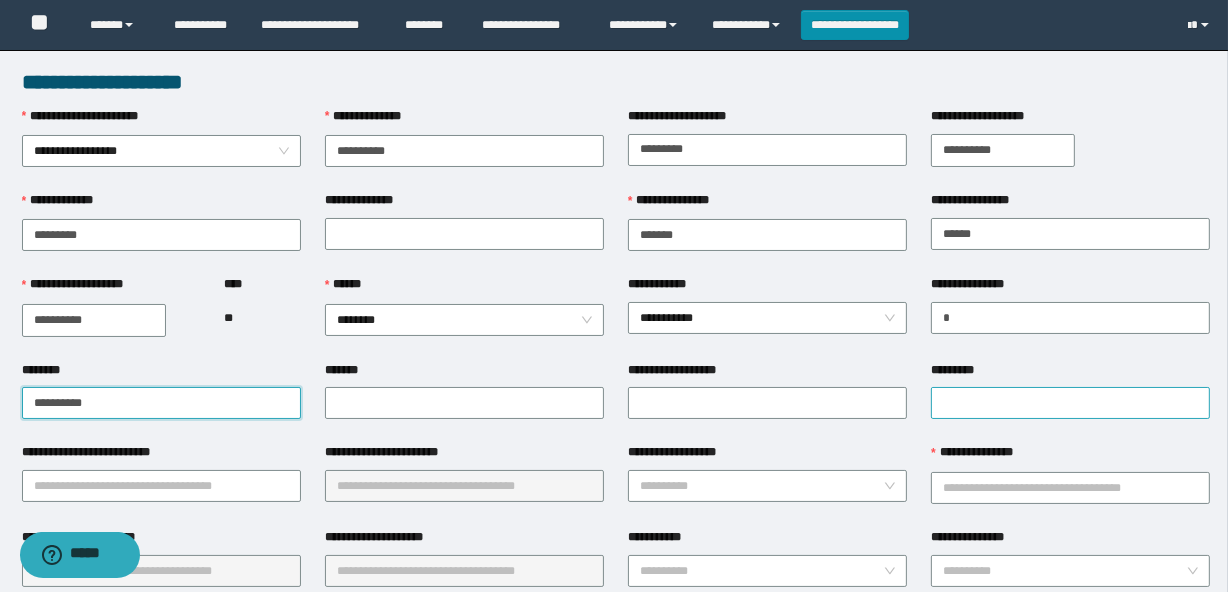 type on "**********" 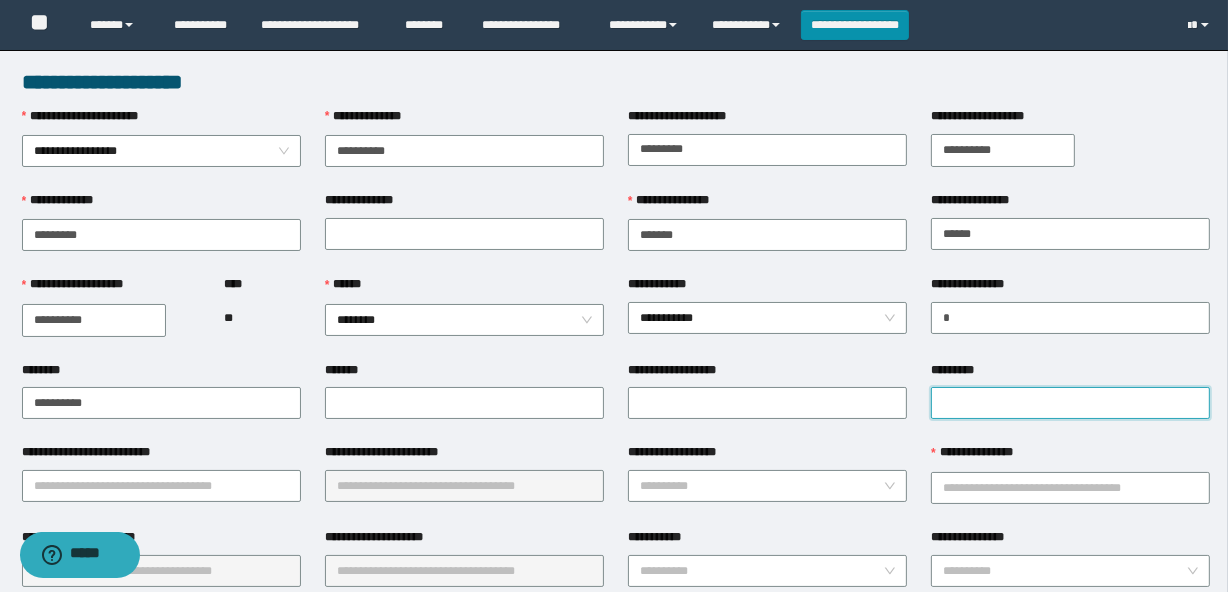 click on "*********" at bounding box center (1070, 403) 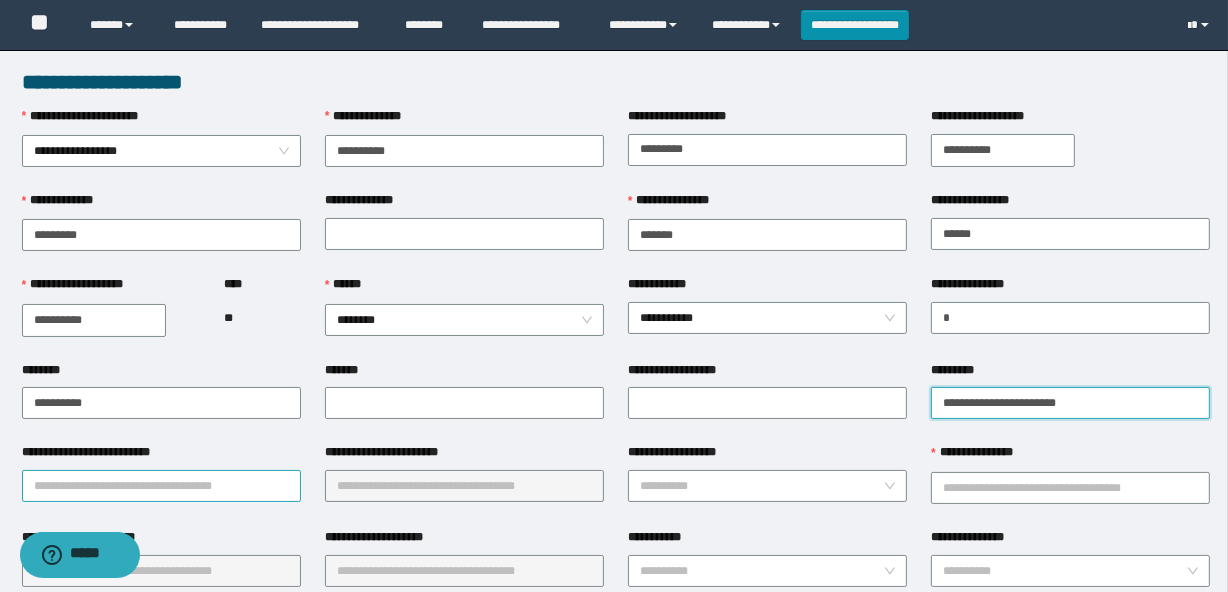 type on "**********" 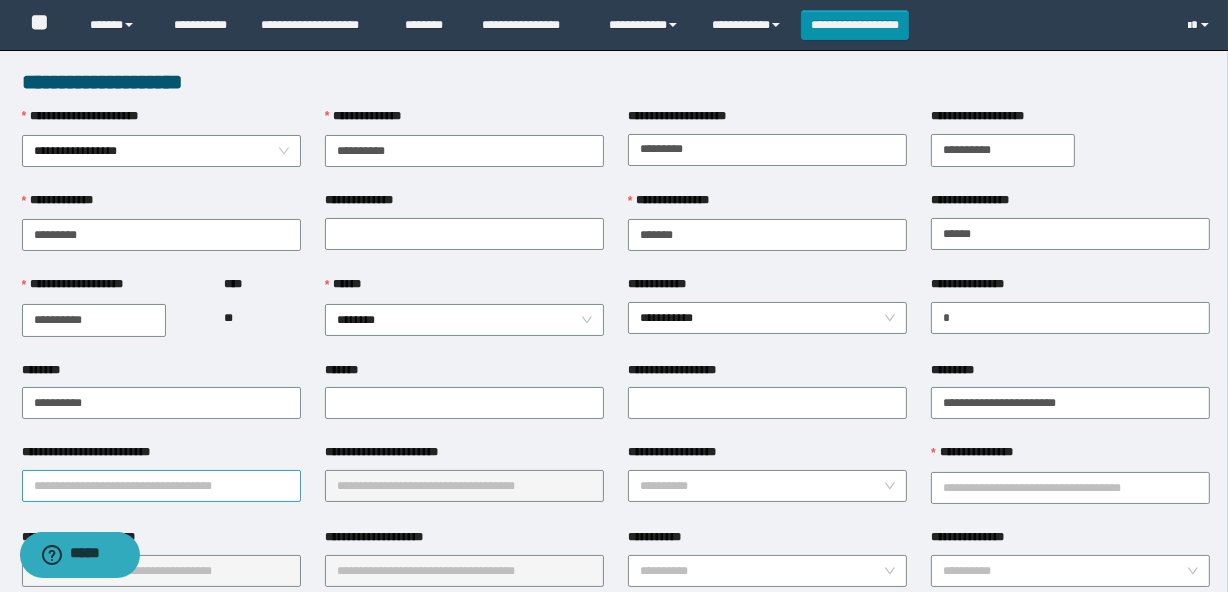 click on "**********" at bounding box center [161, 486] 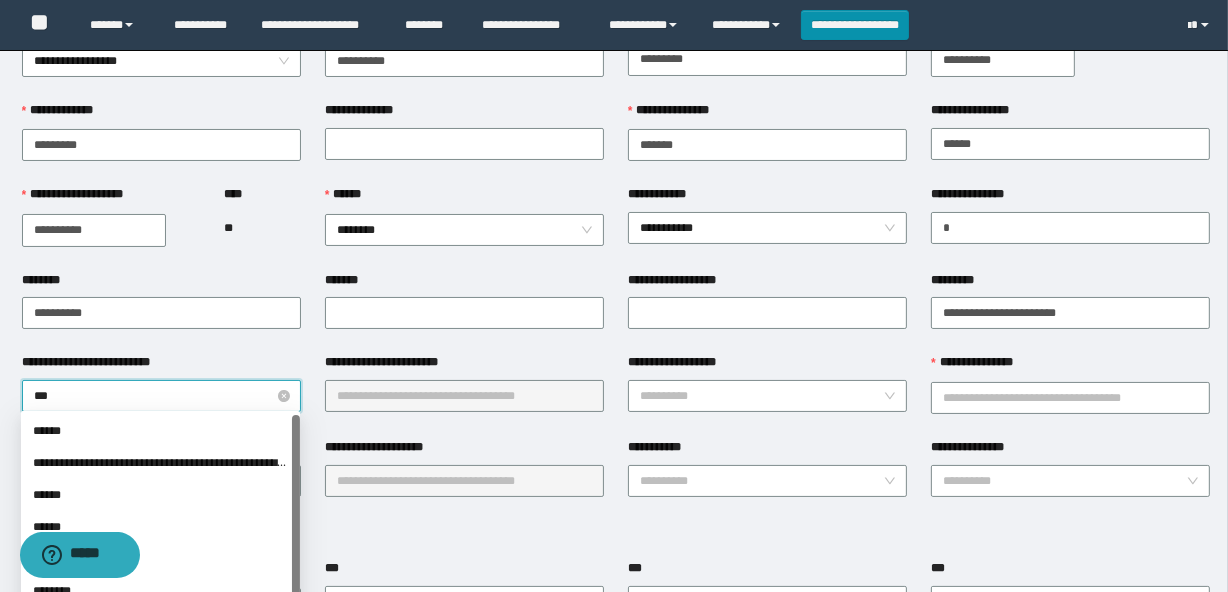 scroll, scrollTop: 90, scrollLeft: 0, axis: vertical 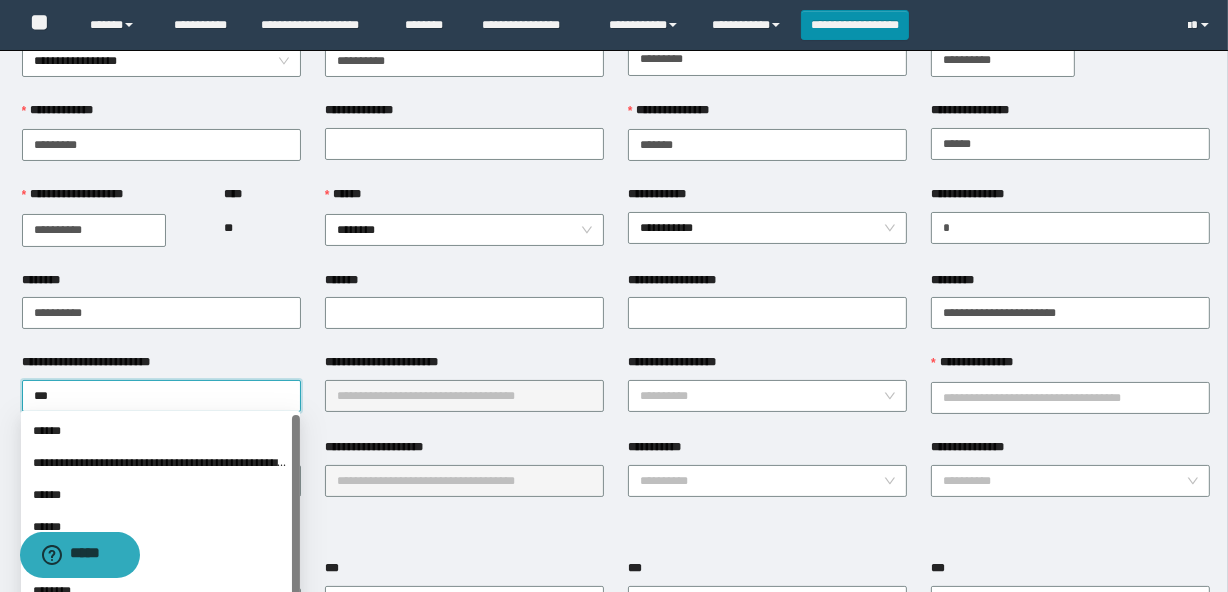 type on "****" 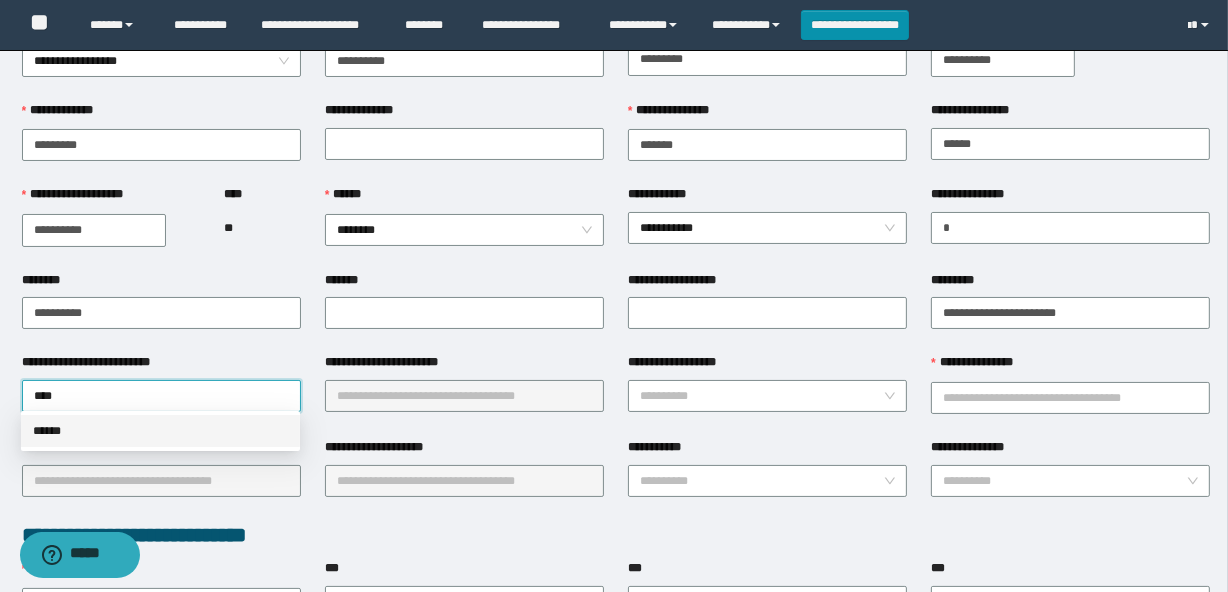 click on "******" at bounding box center (160, 431) 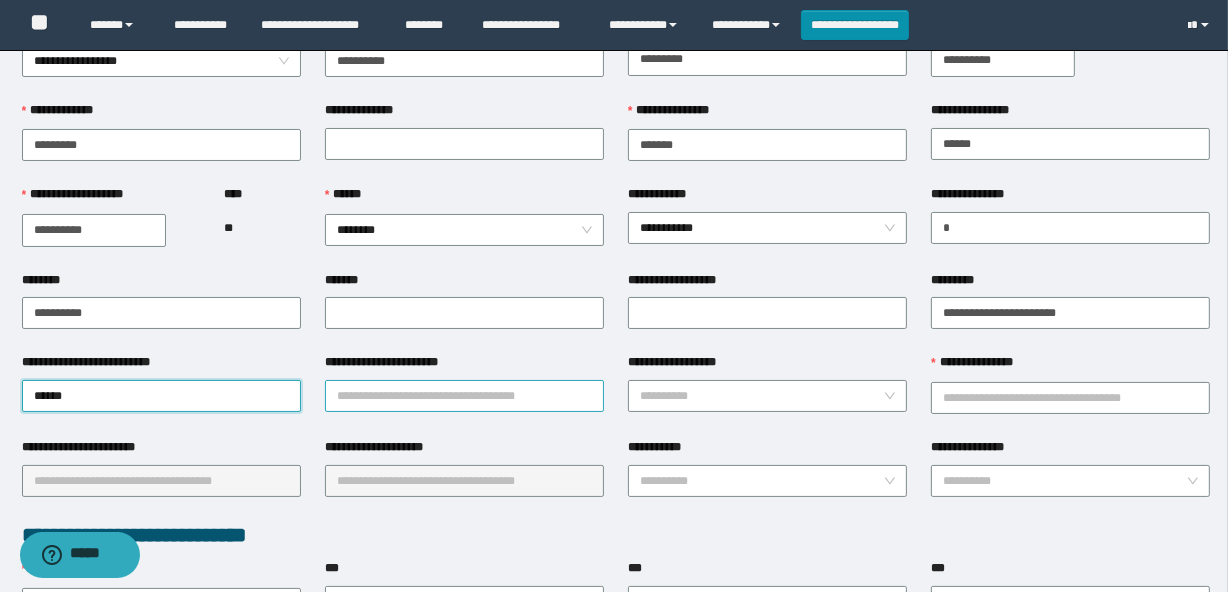 click on "**********" at bounding box center [464, 396] 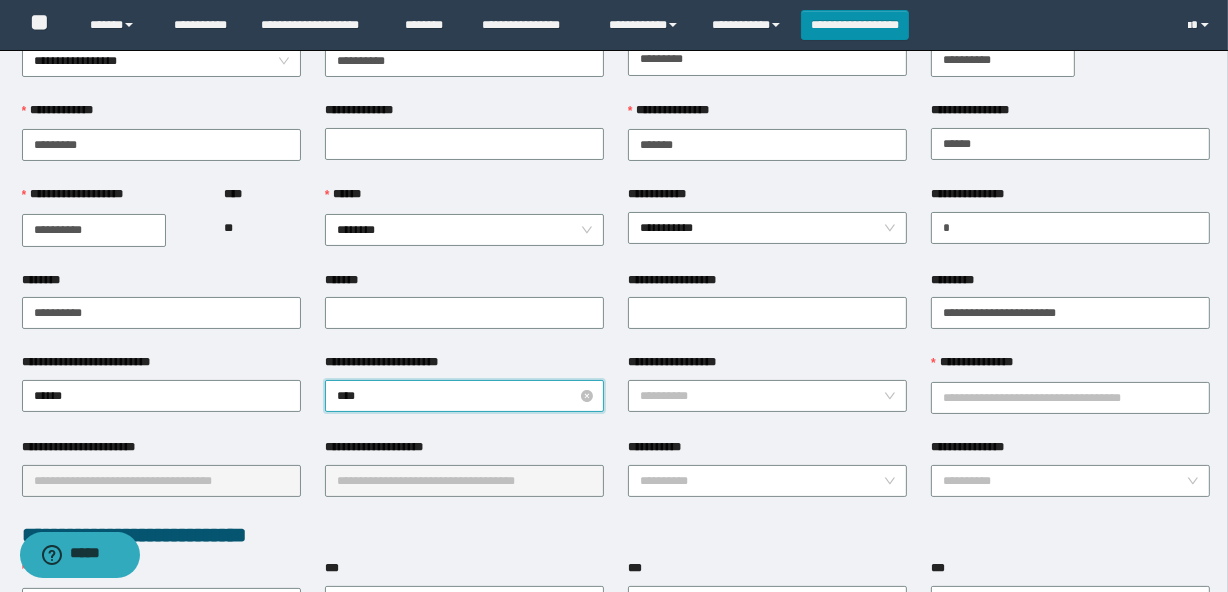 type on "*****" 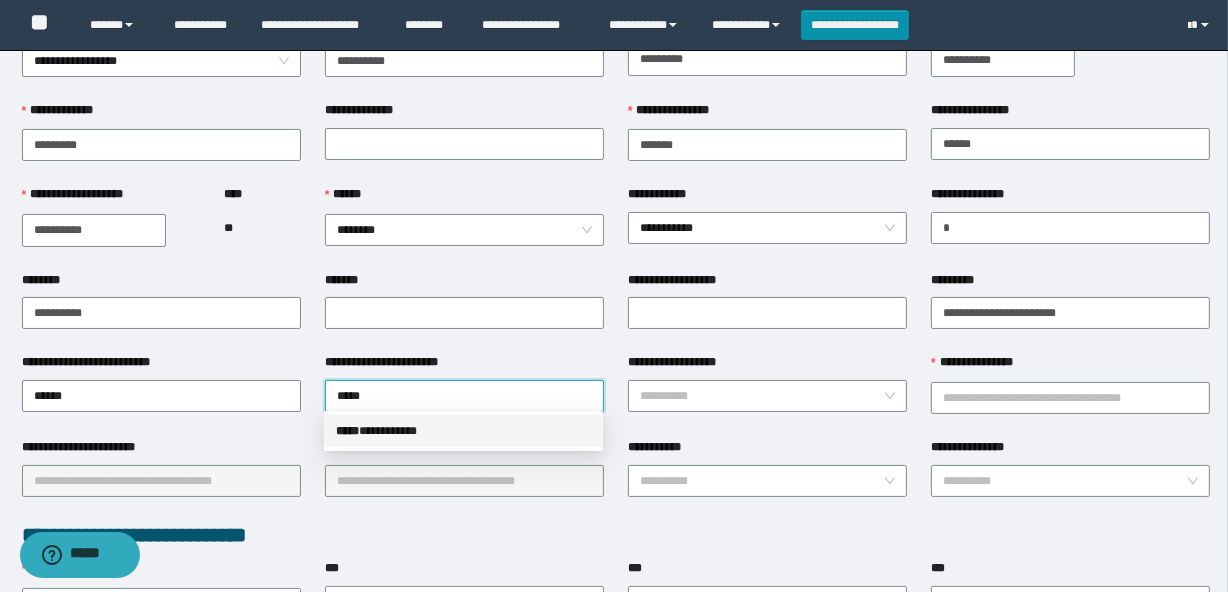 click on "***** * *********" at bounding box center [463, 431] 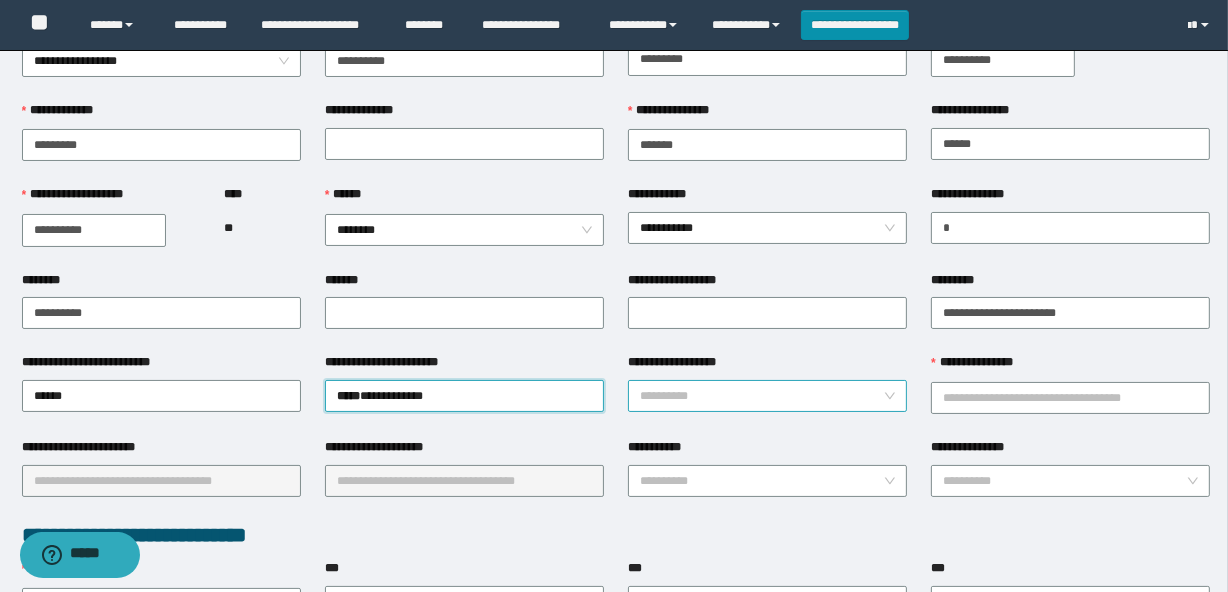 click on "**********" at bounding box center (761, 396) 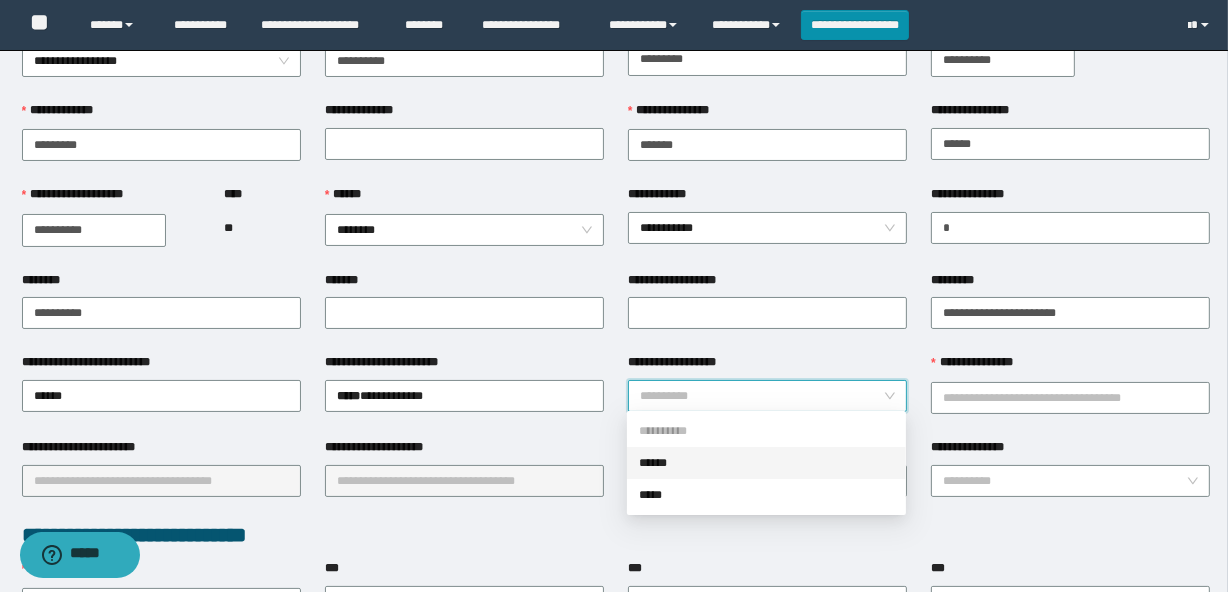 drag, startPoint x: 661, startPoint y: 463, endPoint x: 1027, endPoint y: 432, distance: 367.3105 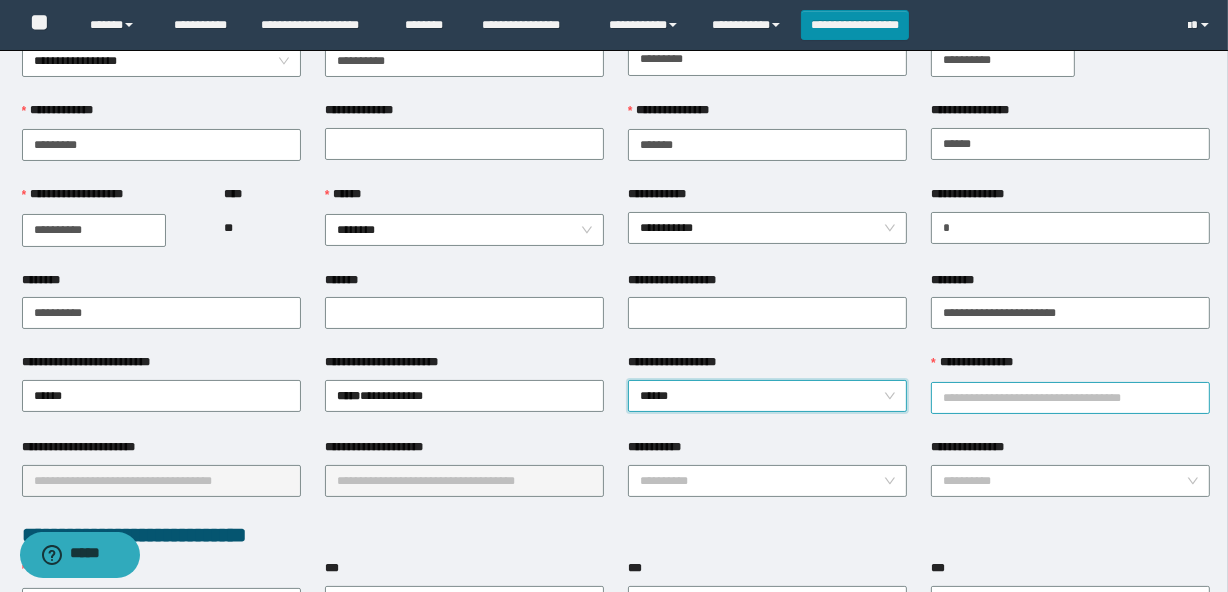 click on "**********" at bounding box center (1070, 398) 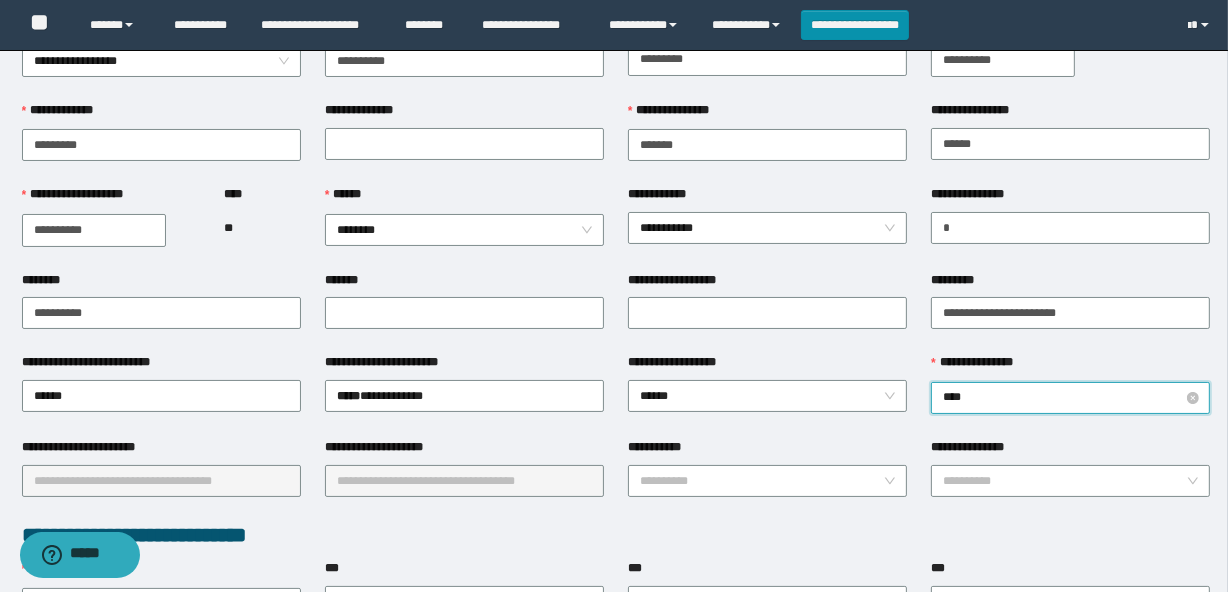 type on "*****" 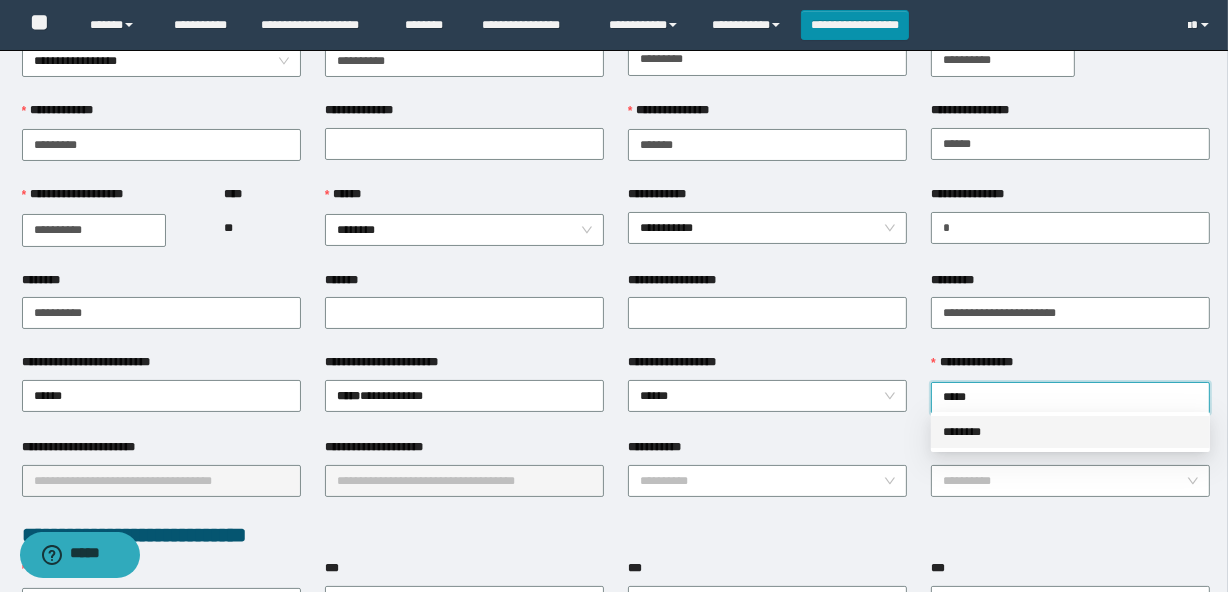 click on "********" at bounding box center [1070, 432] 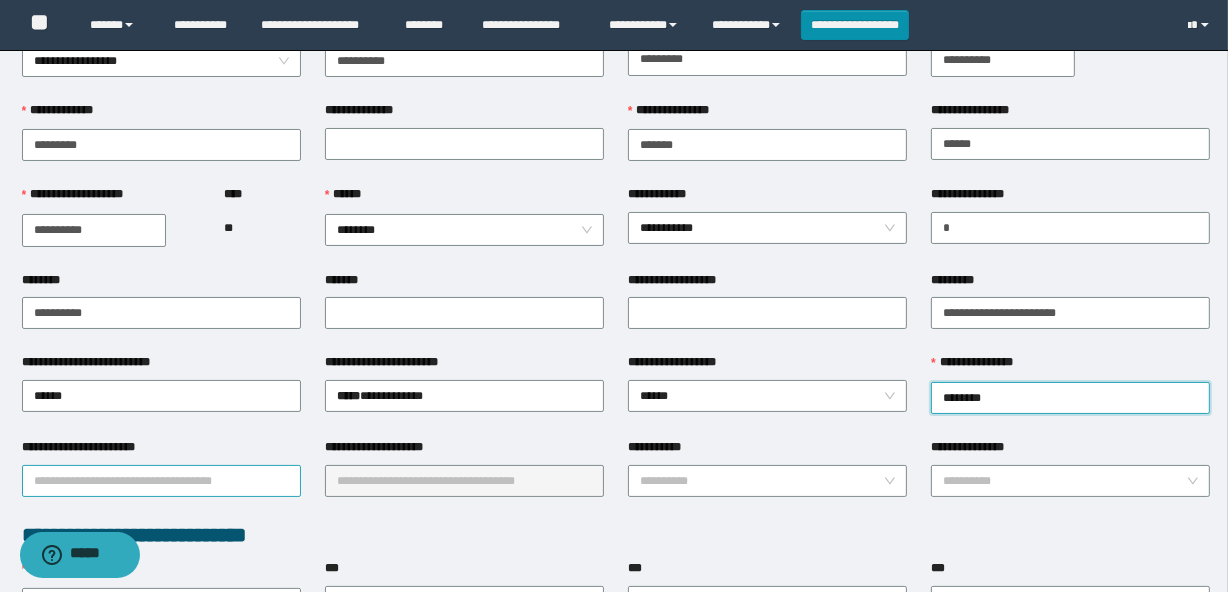 click on "**********" at bounding box center [161, 481] 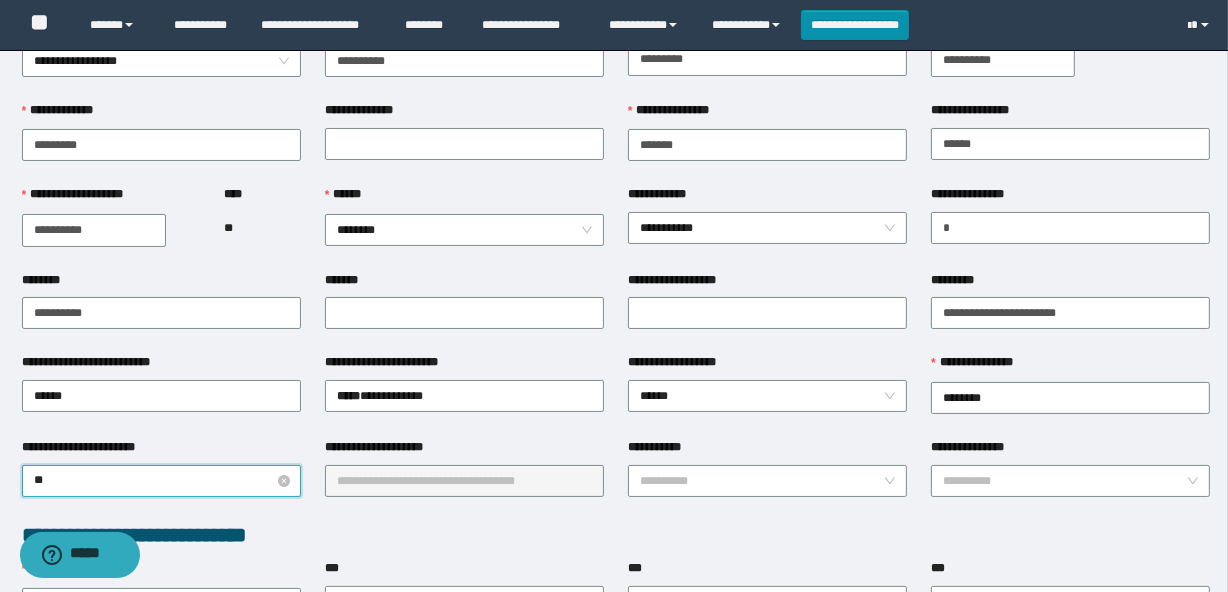 type on "***" 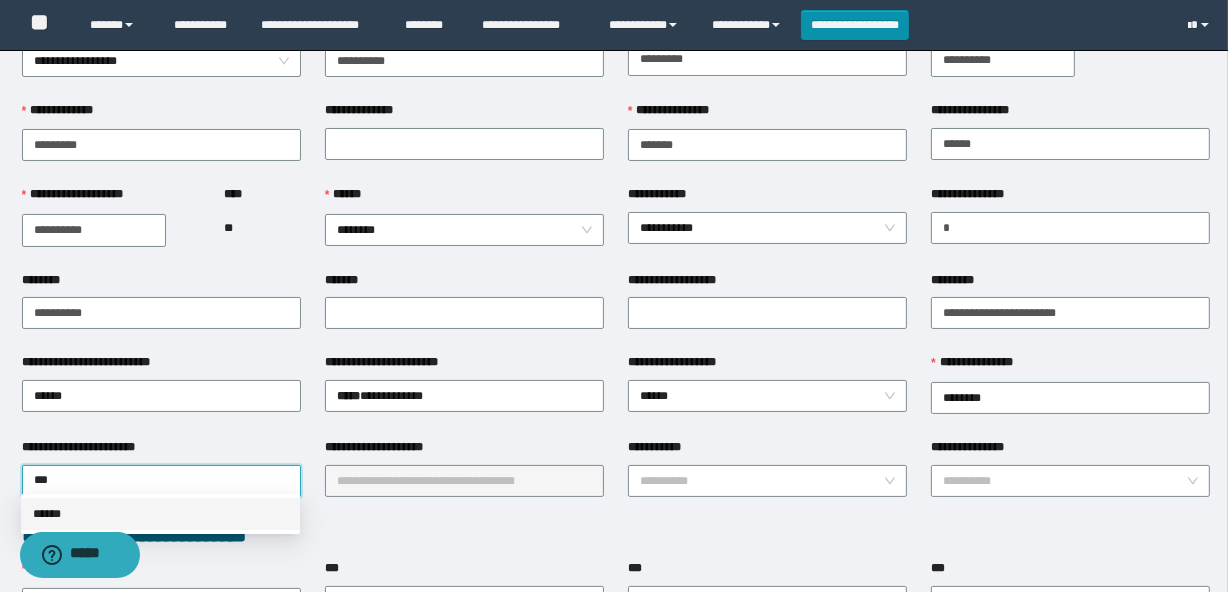 click on "******" at bounding box center [160, 514] 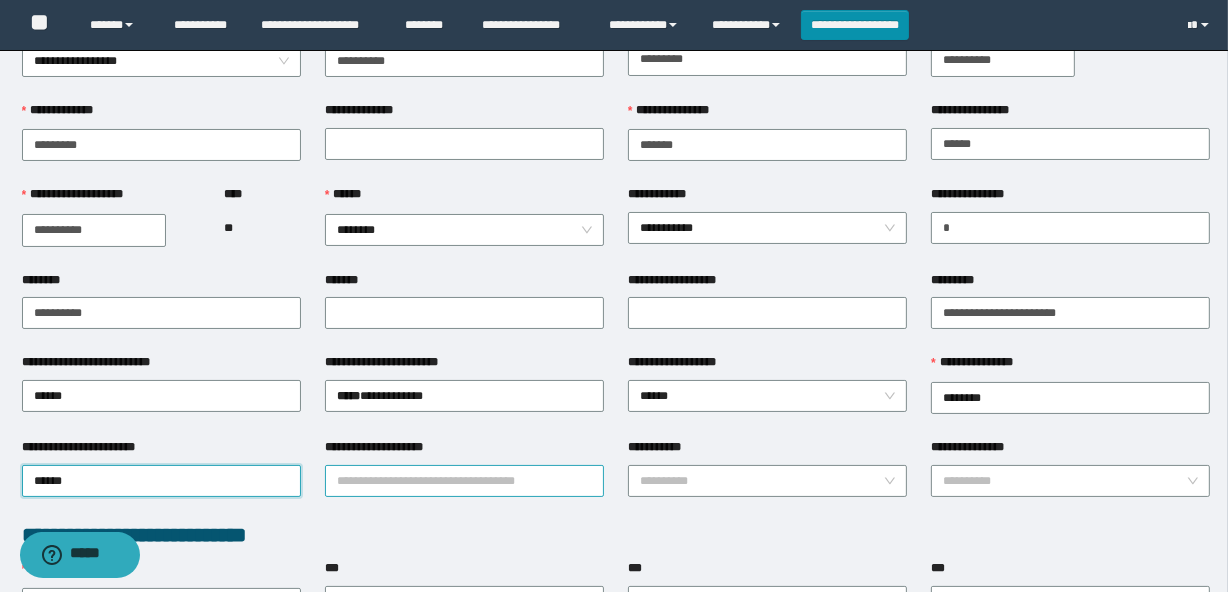 click on "**********" at bounding box center (464, 481) 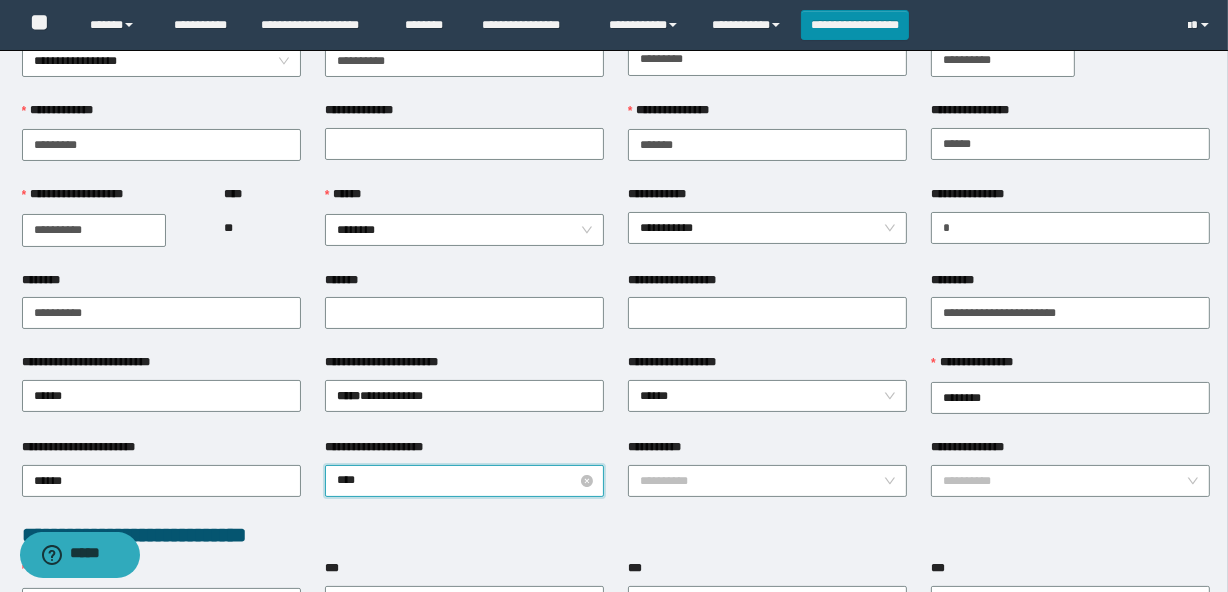 type on "*****" 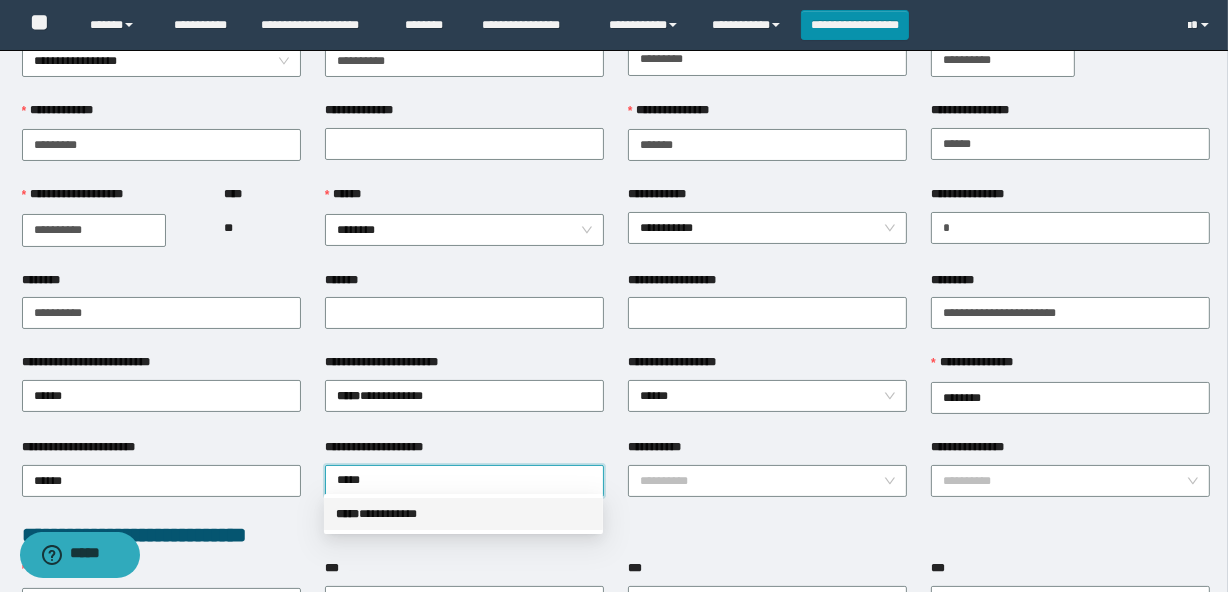 click on "***** * *********" at bounding box center [463, 514] 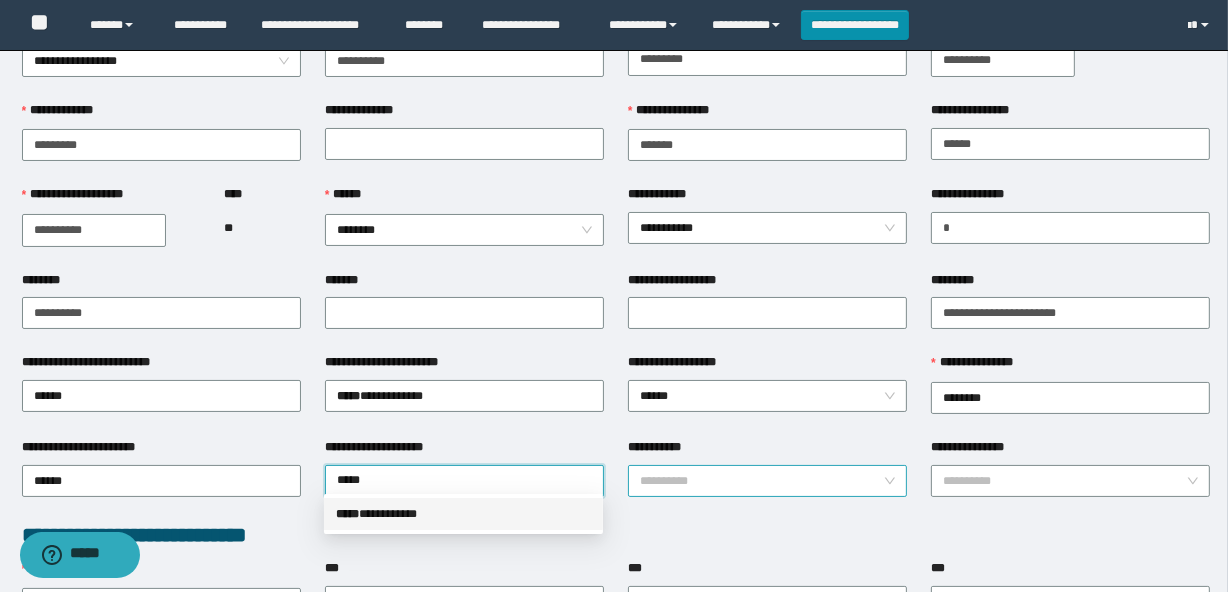 type 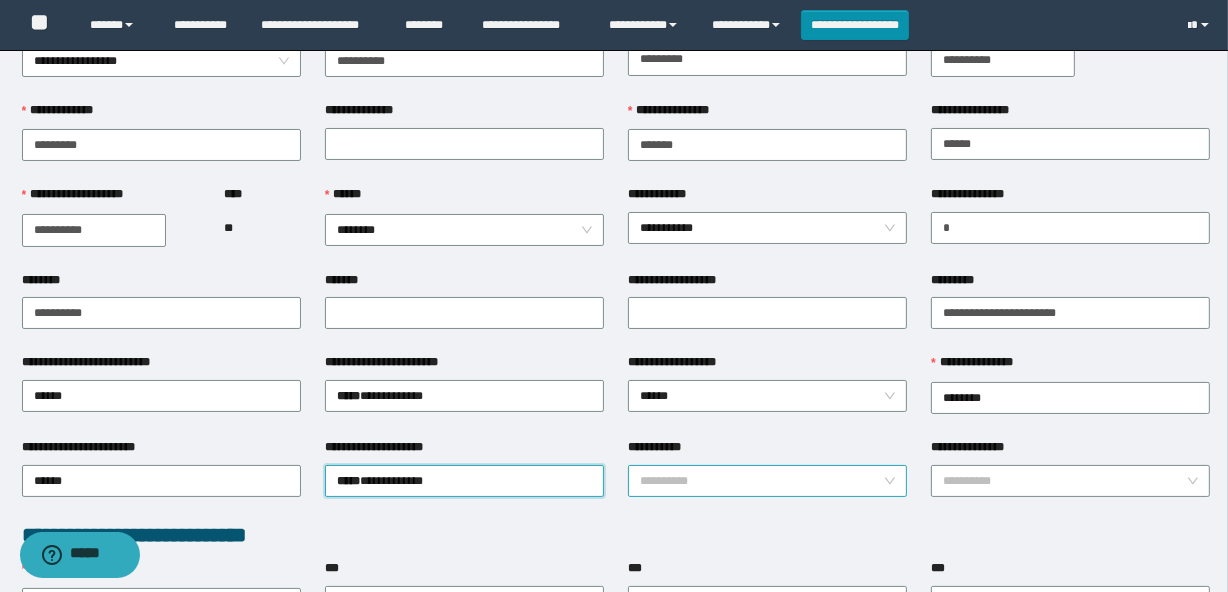 click on "**********" at bounding box center (761, 481) 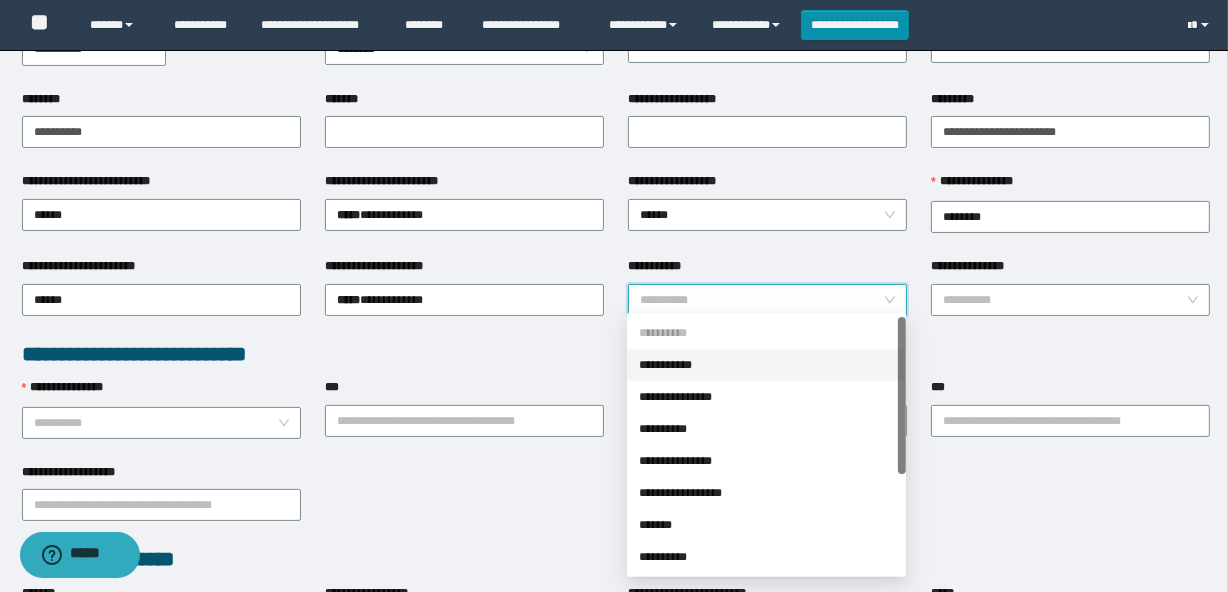scroll, scrollTop: 272, scrollLeft: 0, axis: vertical 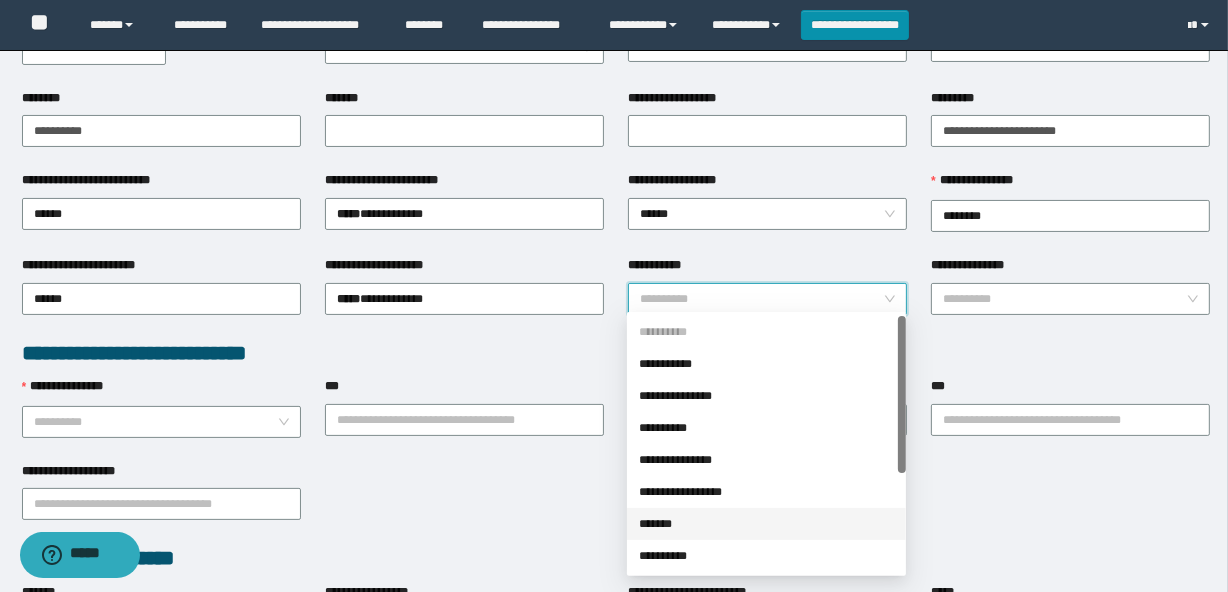 click on "*******" at bounding box center (766, 524) 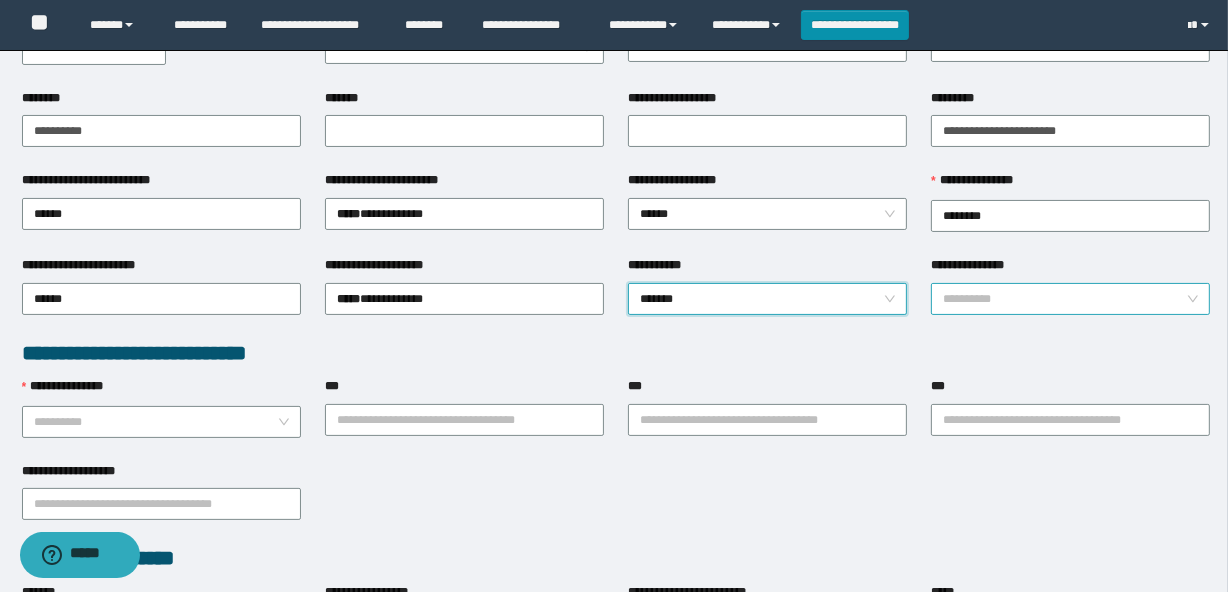 click on "**********" at bounding box center (1064, 299) 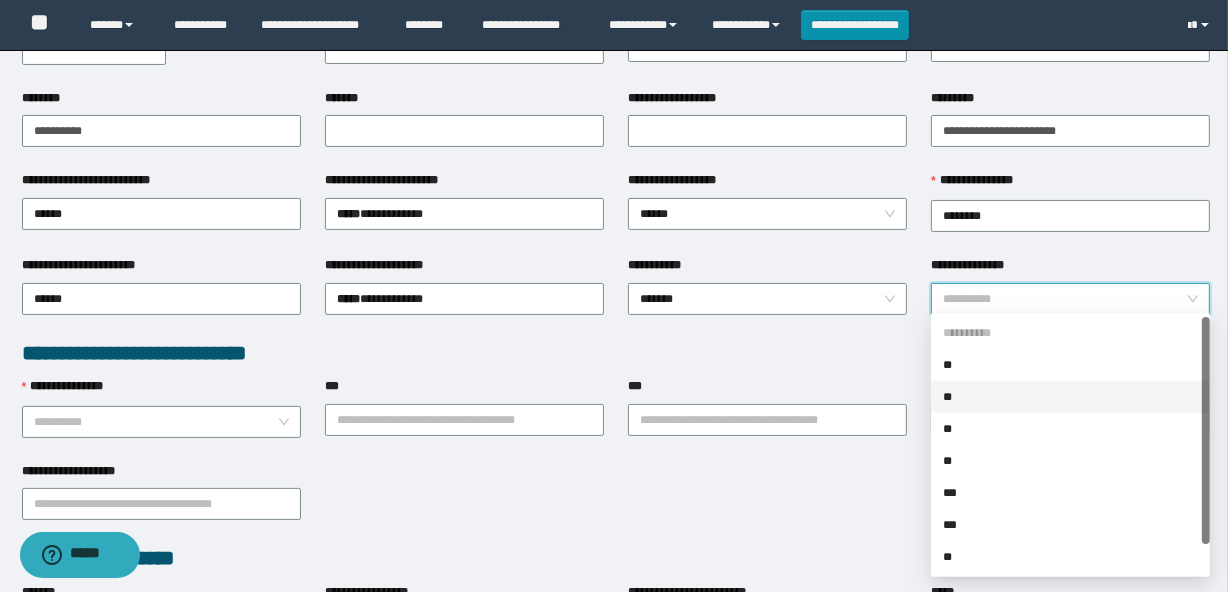 click on "**" at bounding box center [1070, 397] 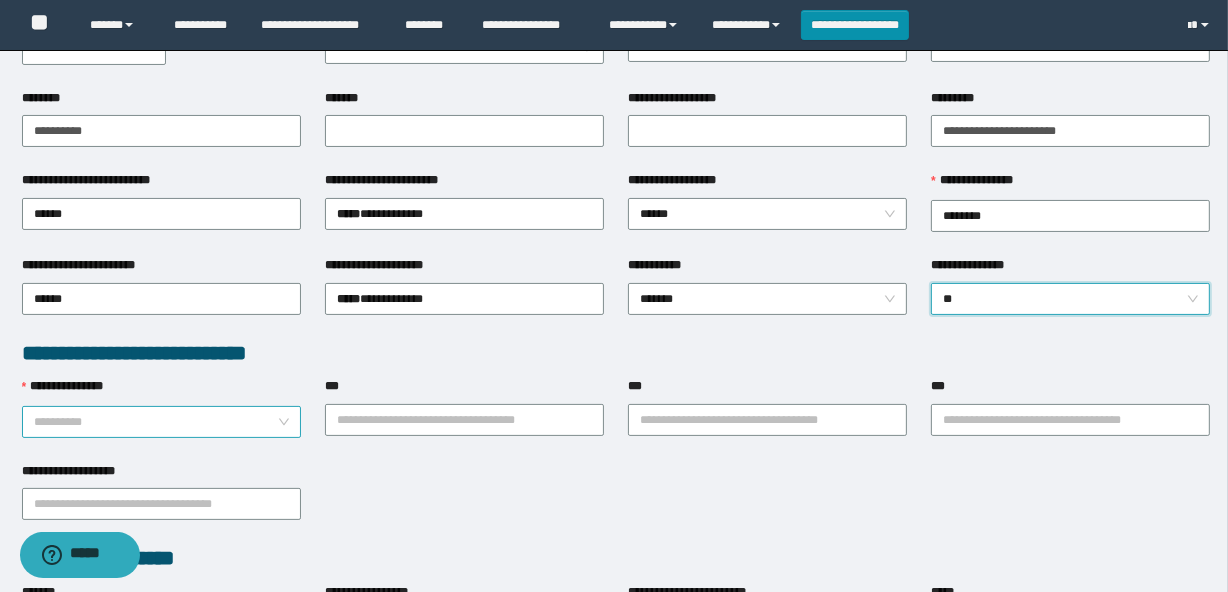 click on "**********" at bounding box center [155, 422] 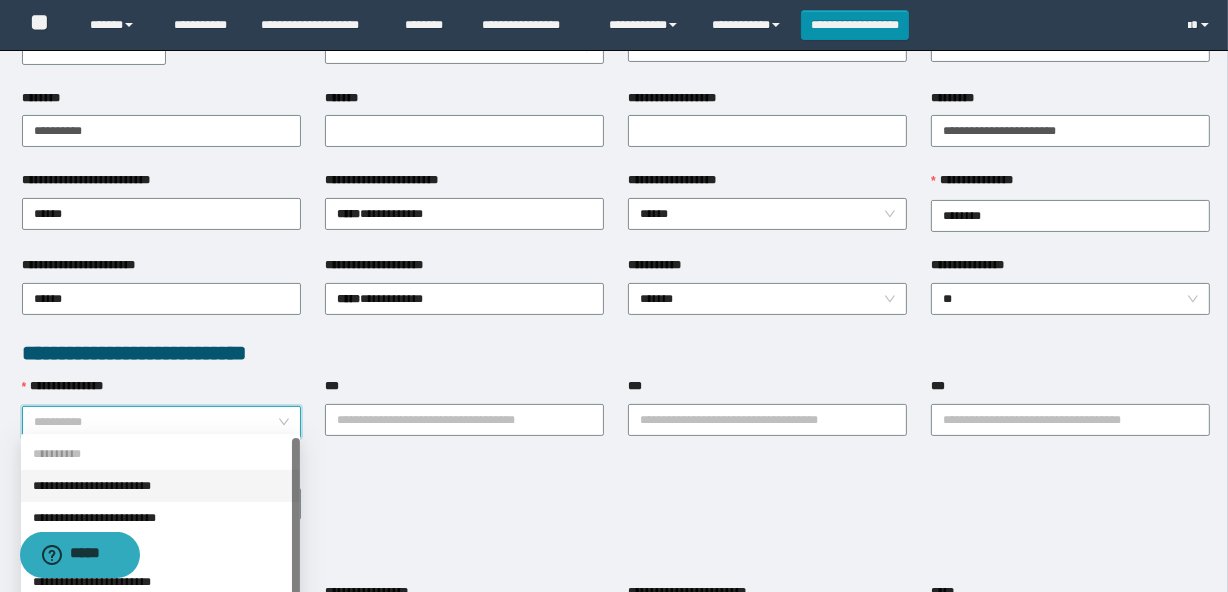 click on "**********" at bounding box center [160, 486] 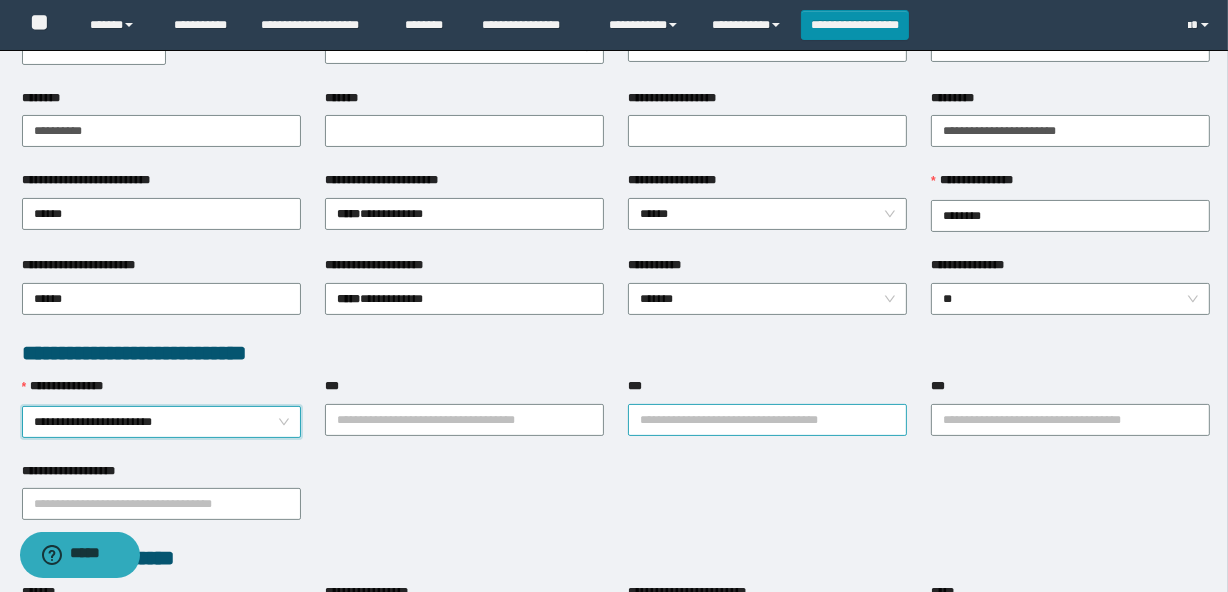 click on "***" at bounding box center (767, 420) 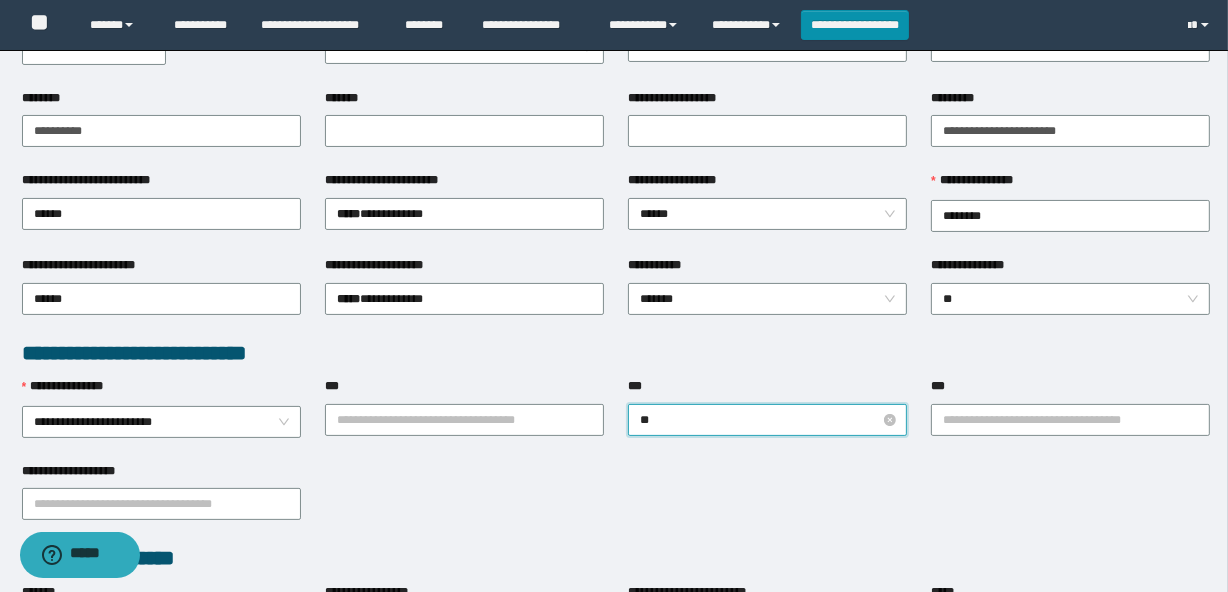 type on "***" 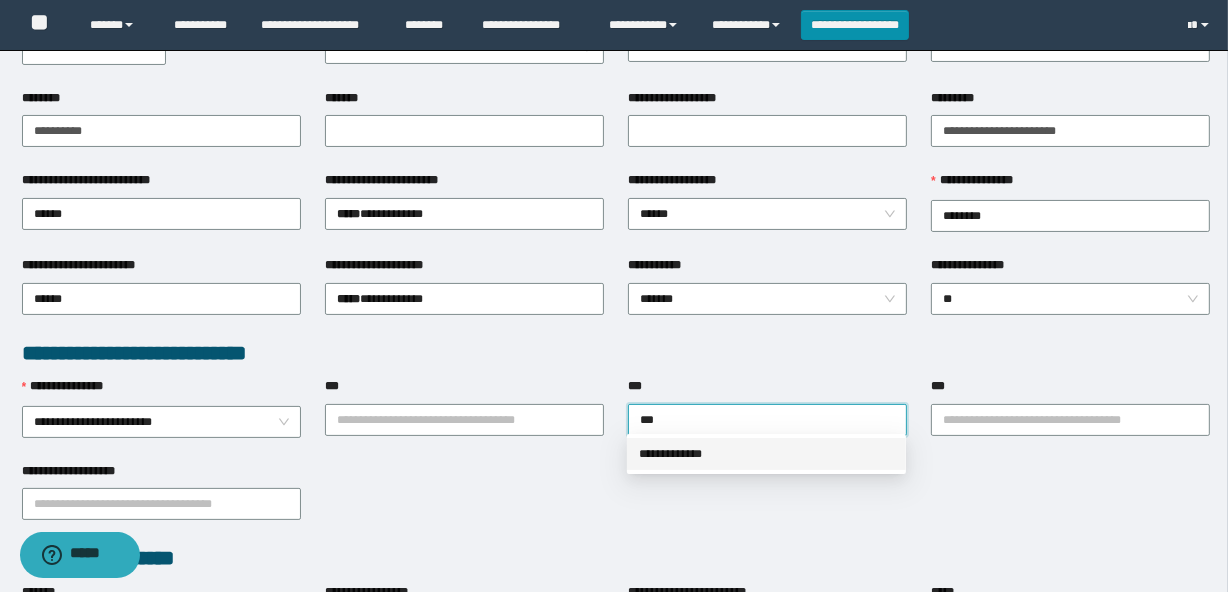 click on "**********" at bounding box center (766, 454) 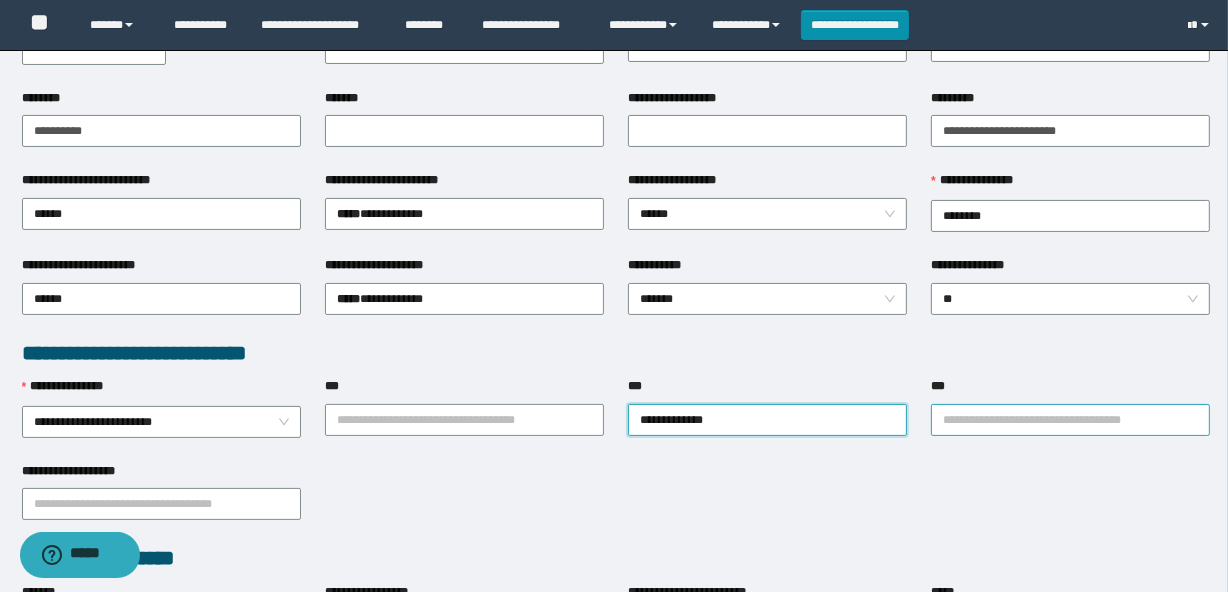 click on "***" at bounding box center [1070, 420] 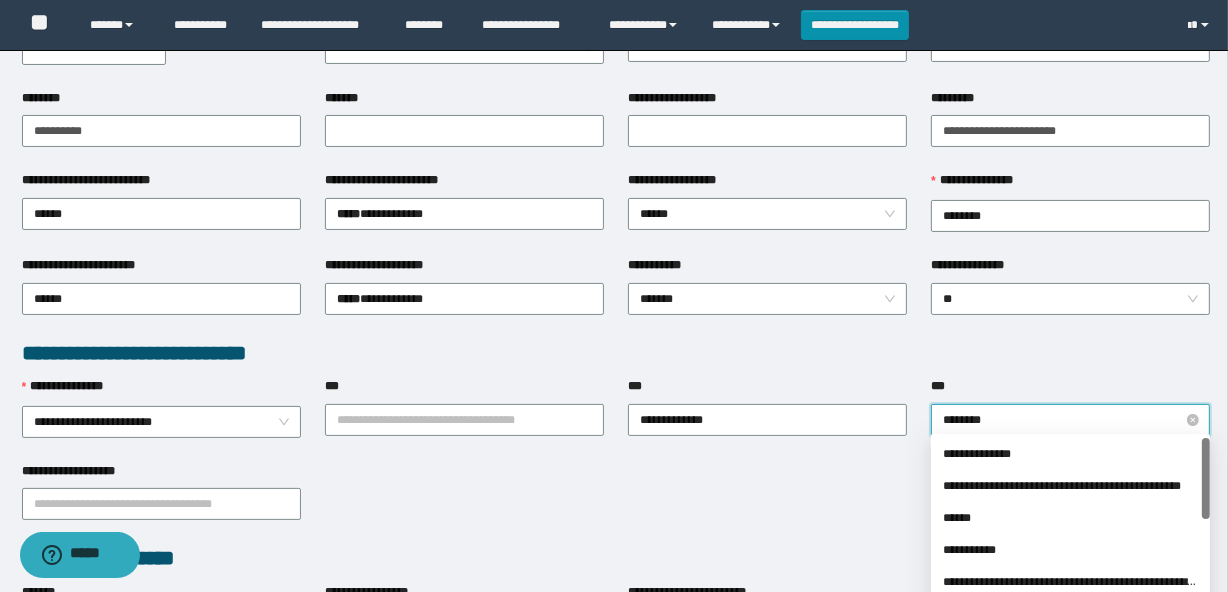 type on "*********" 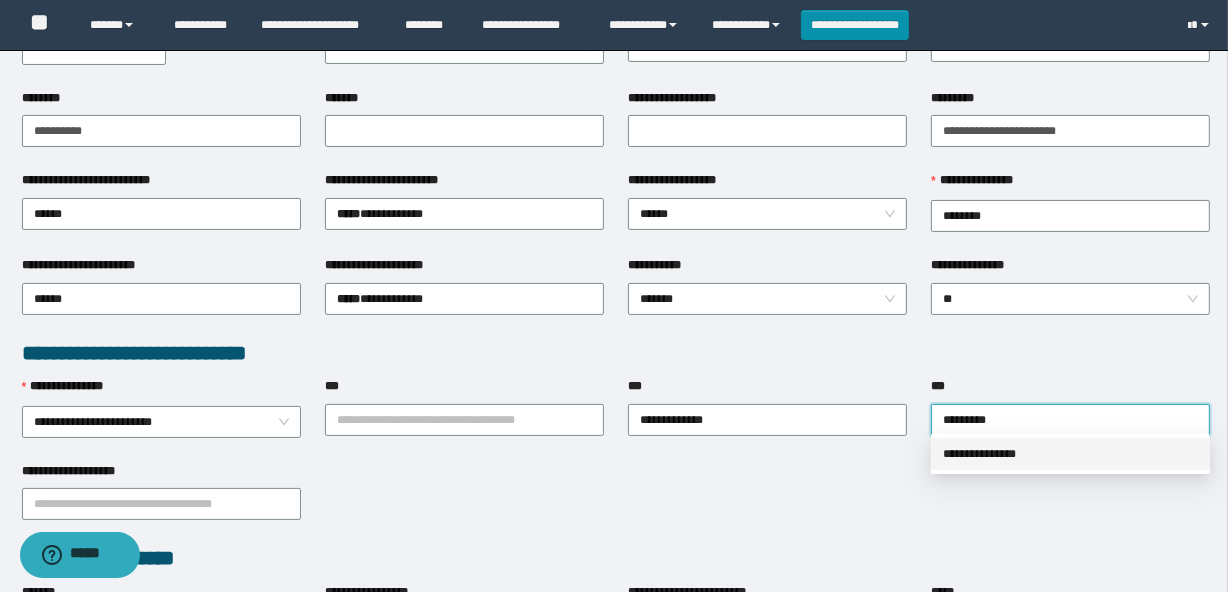 click on "**********" at bounding box center (1070, 454) 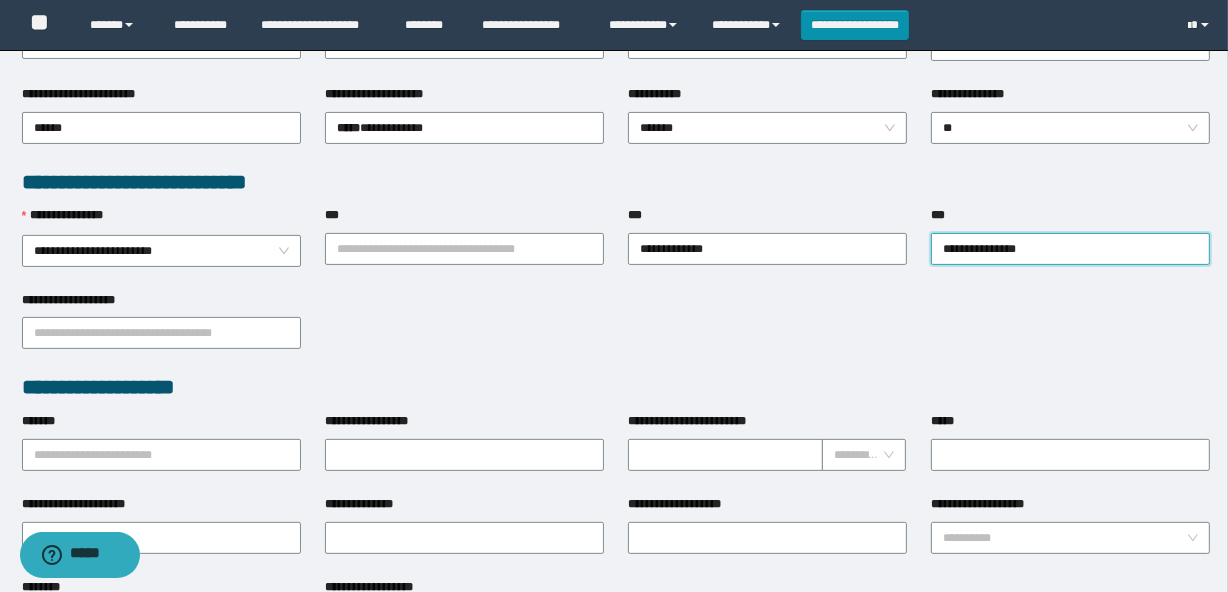 scroll, scrollTop: 454, scrollLeft: 0, axis: vertical 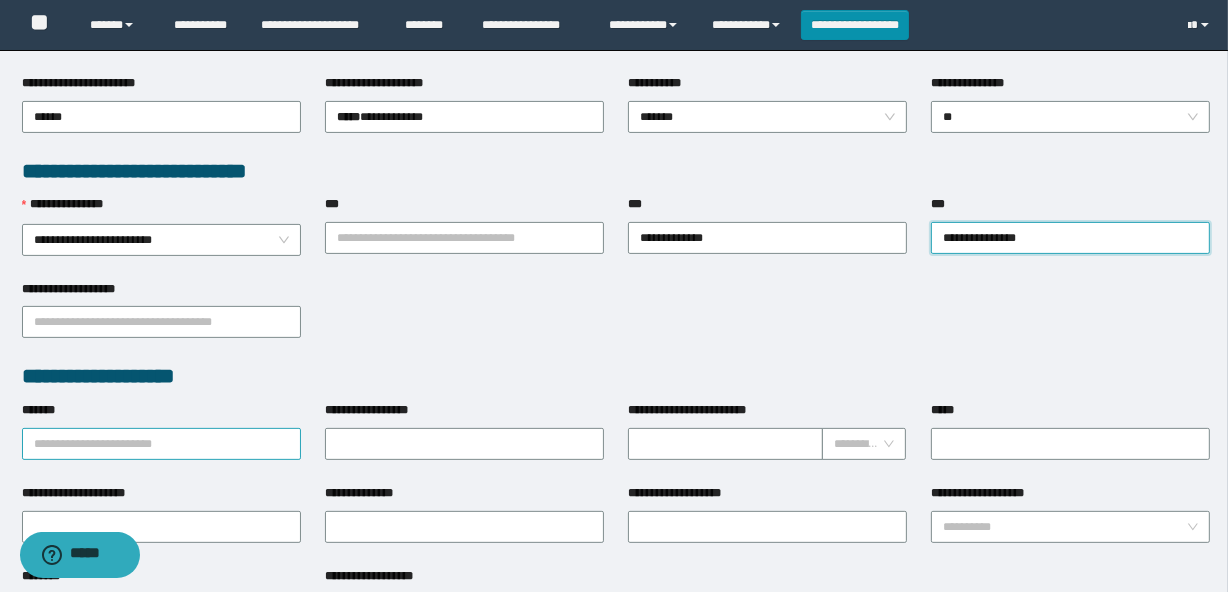 click on "*******" at bounding box center [161, 444] 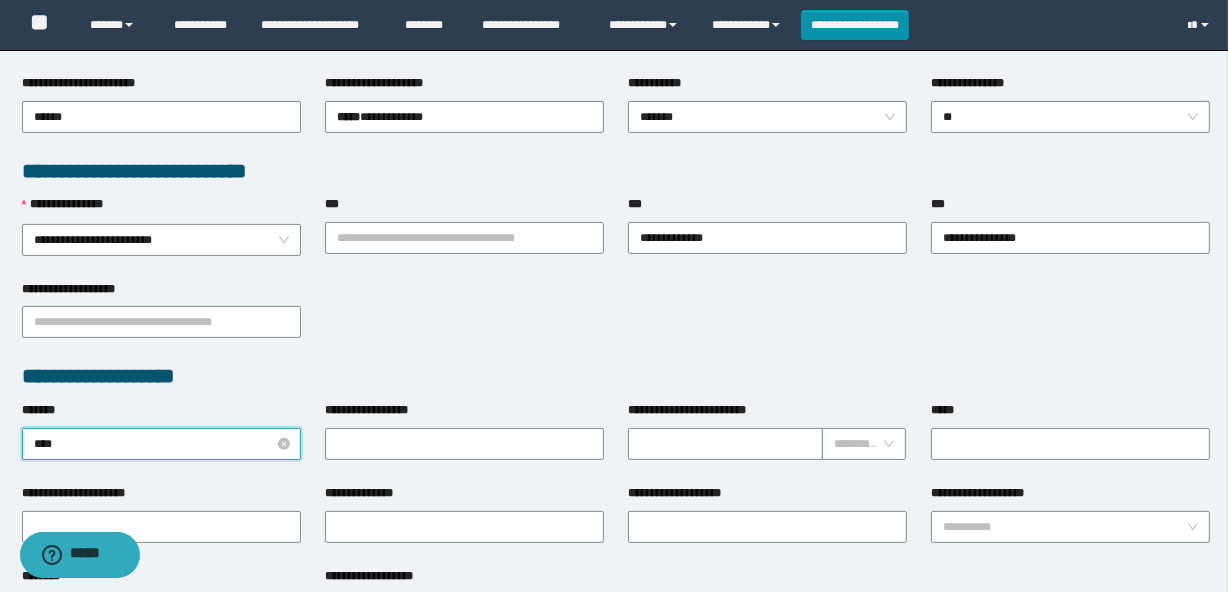 type on "*****" 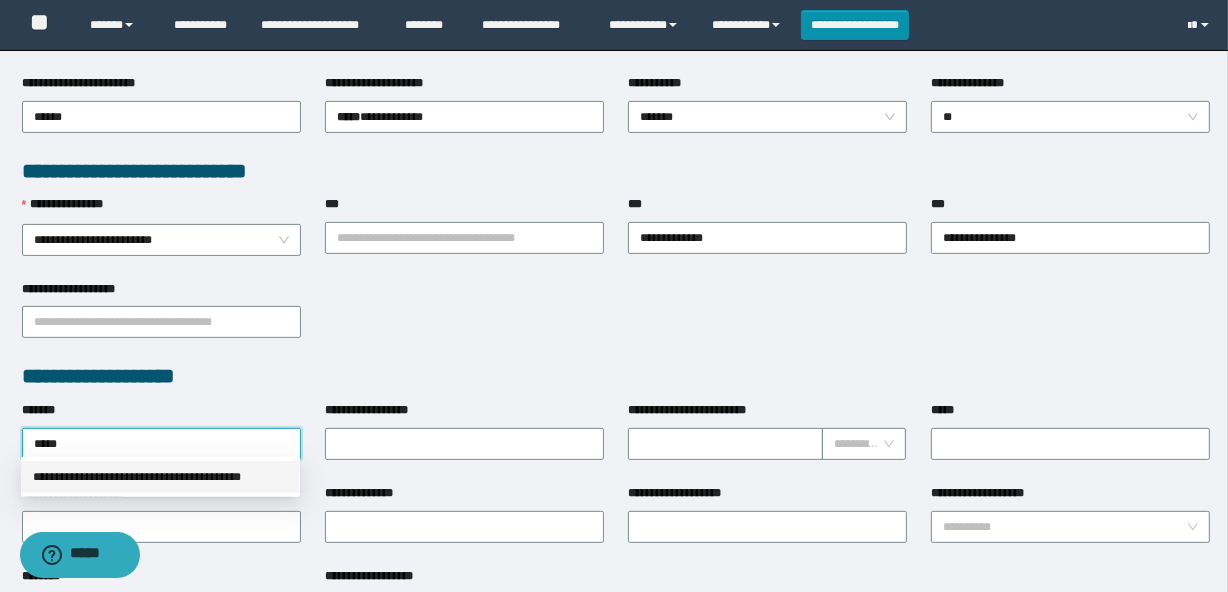 click on "**********" at bounding box center (160, 477) 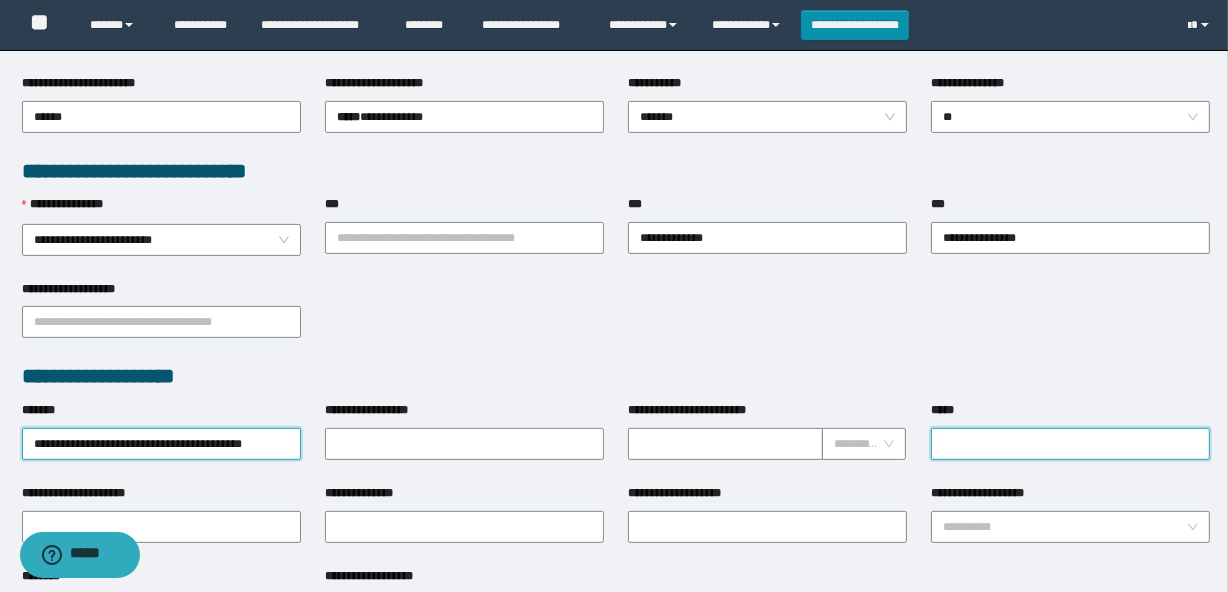 click on "*****" at bounding box center [1070, 444] 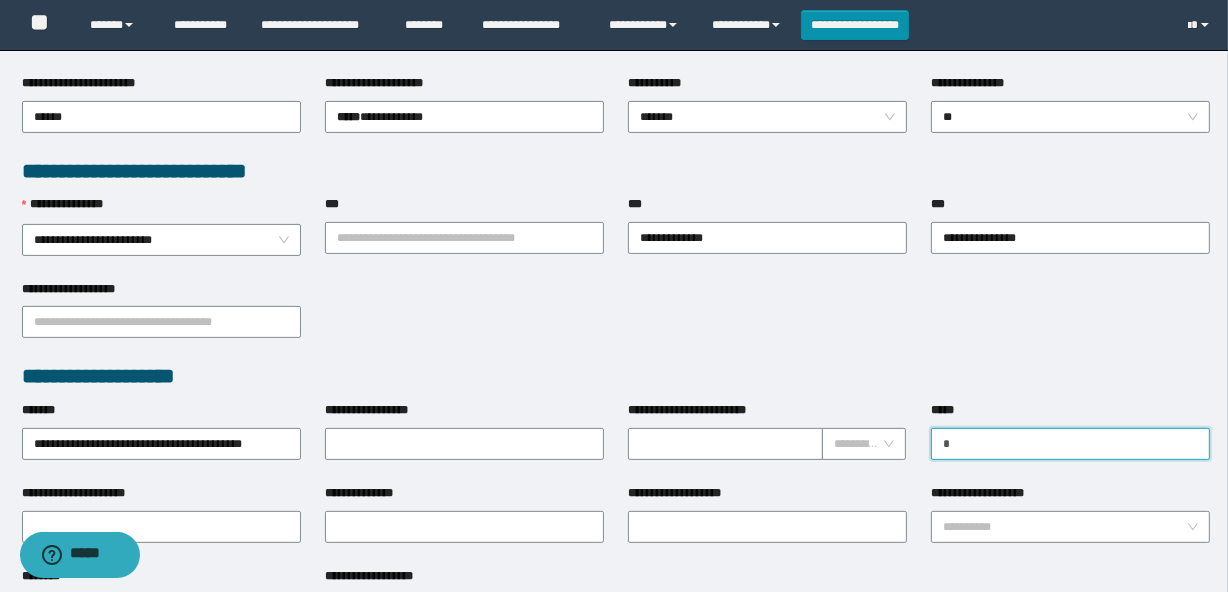 type on "**********" 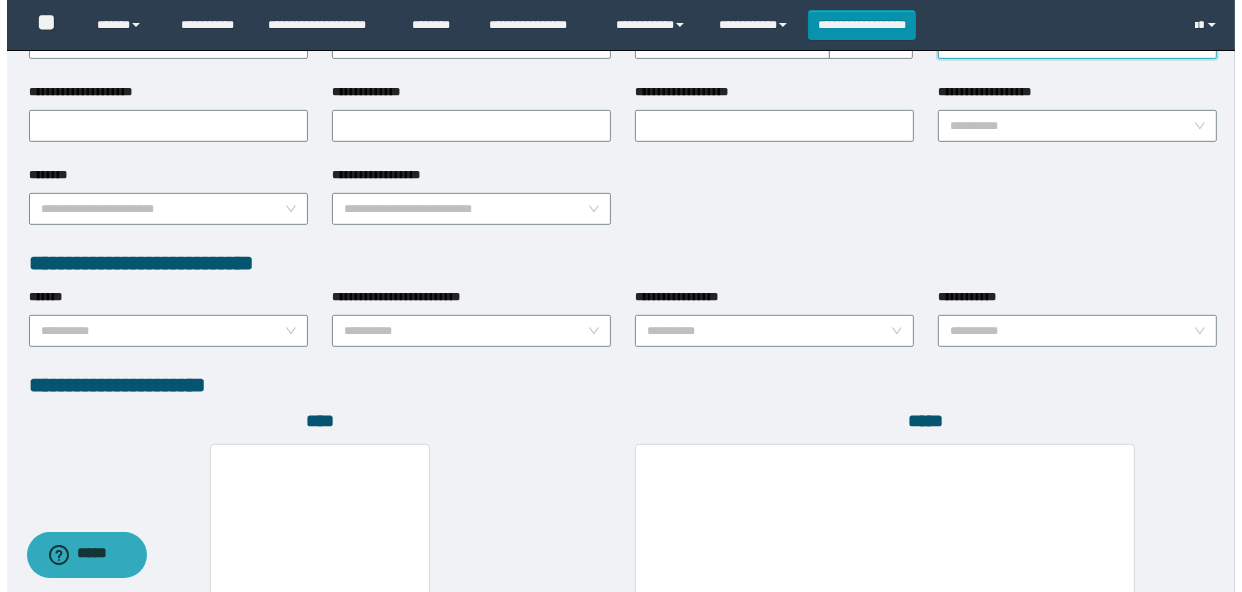 scroll, scrollTop: 1000, scrollLeft: 0, axis: vertical 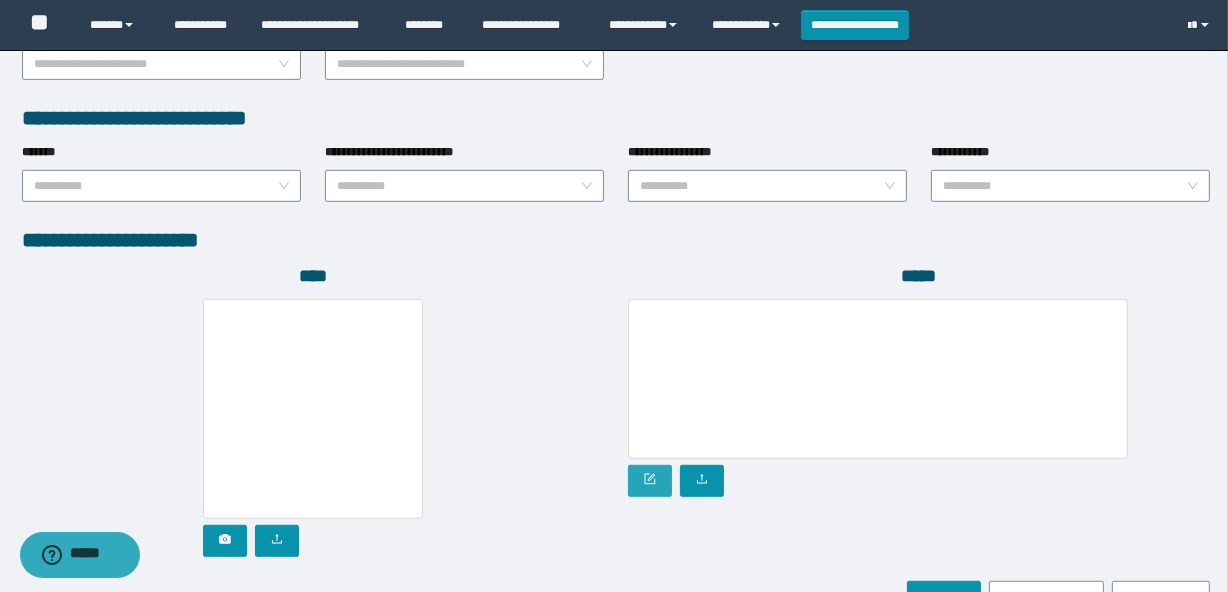 click 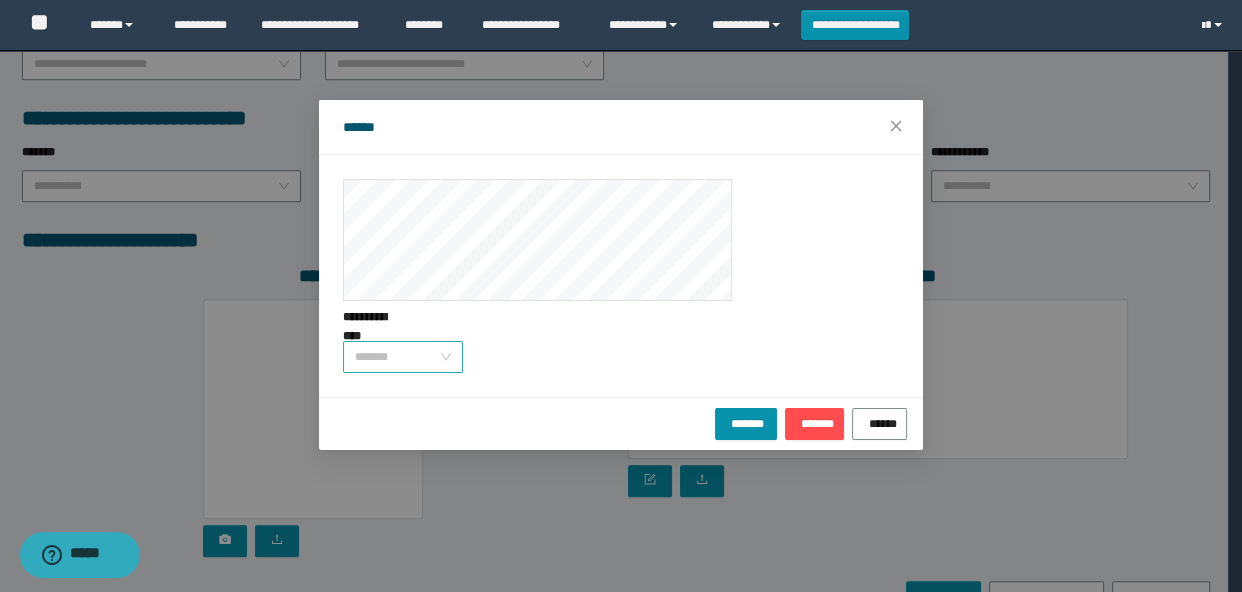 click on "*******" at bounding box center (403, 357) 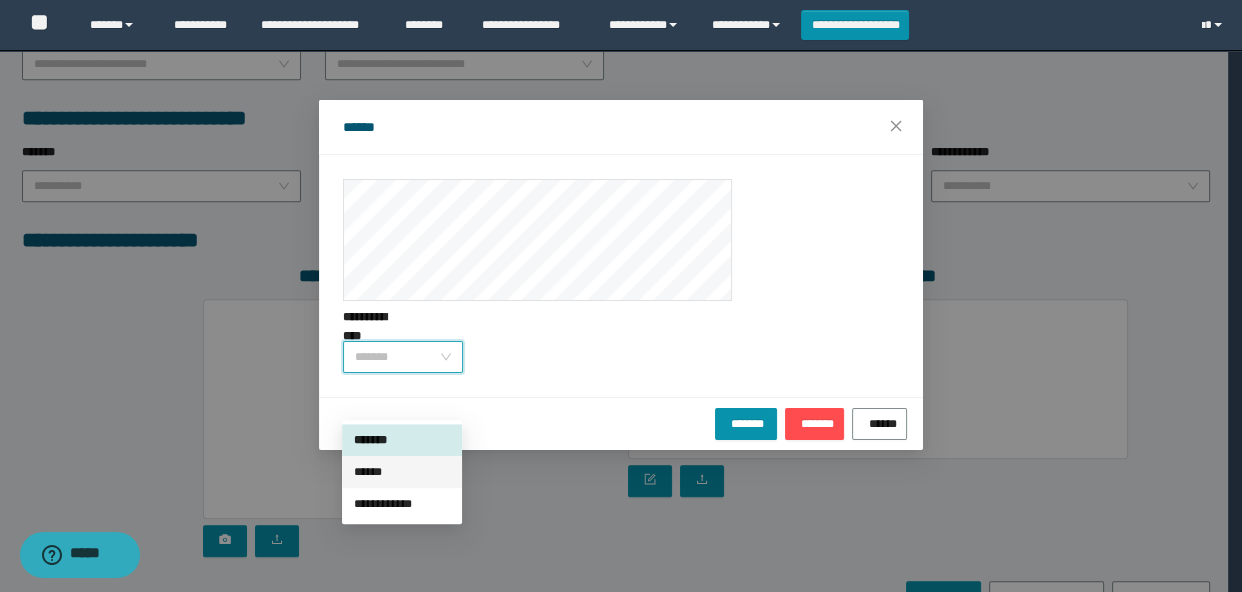 click on "******" at bounding box center (402, 472) 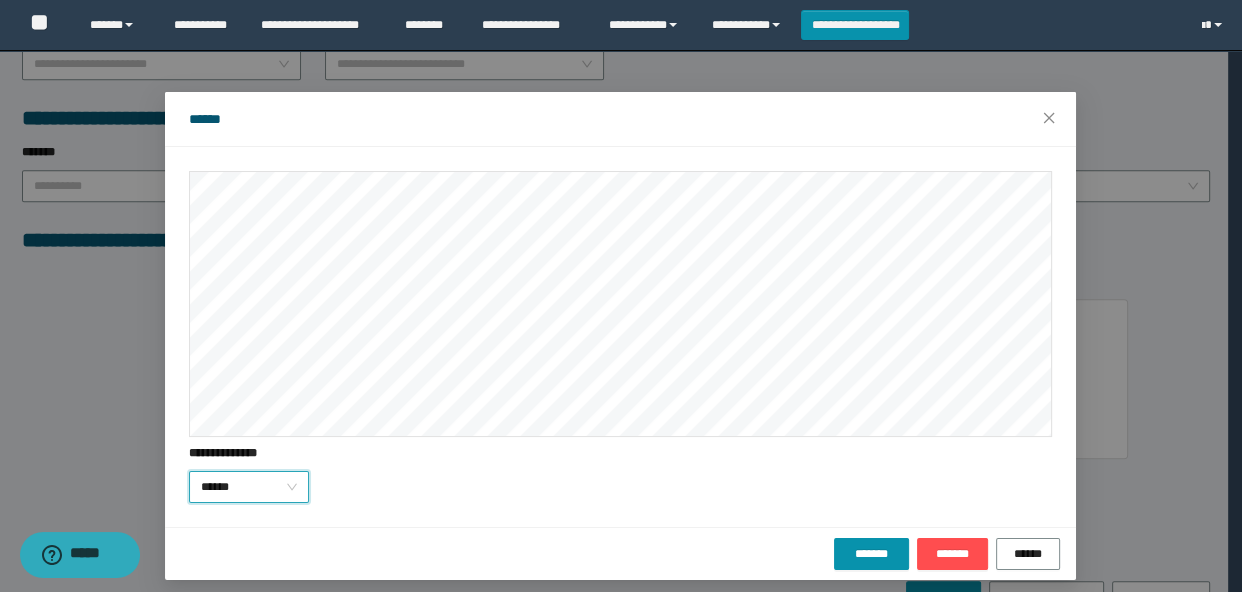 scroll, scrollTop: 7, scrollLeft: 0, axis: vertical 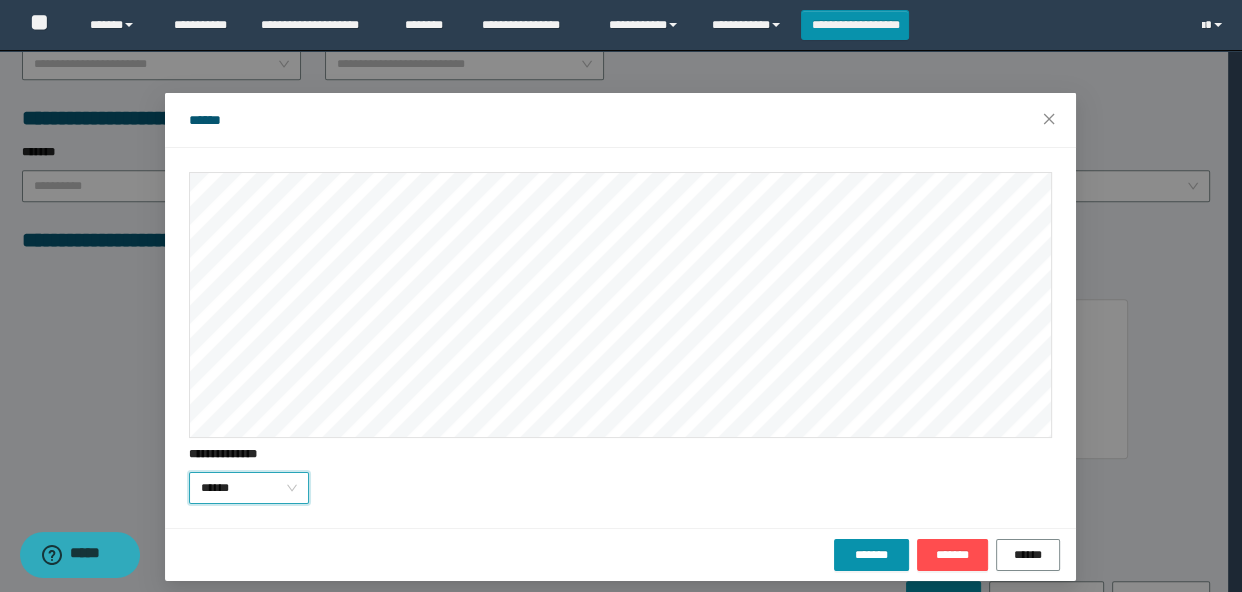 click on "**********" at bounding box center (621, 296) 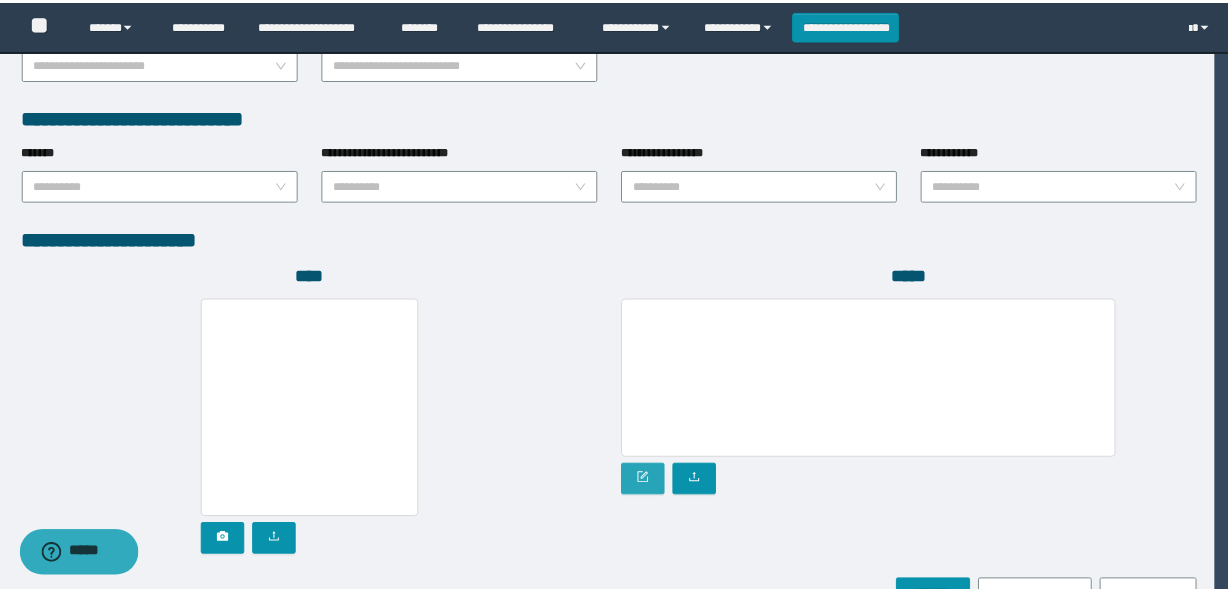 scroll, scrollTop: 0, scrollLeft: 0, axis: both 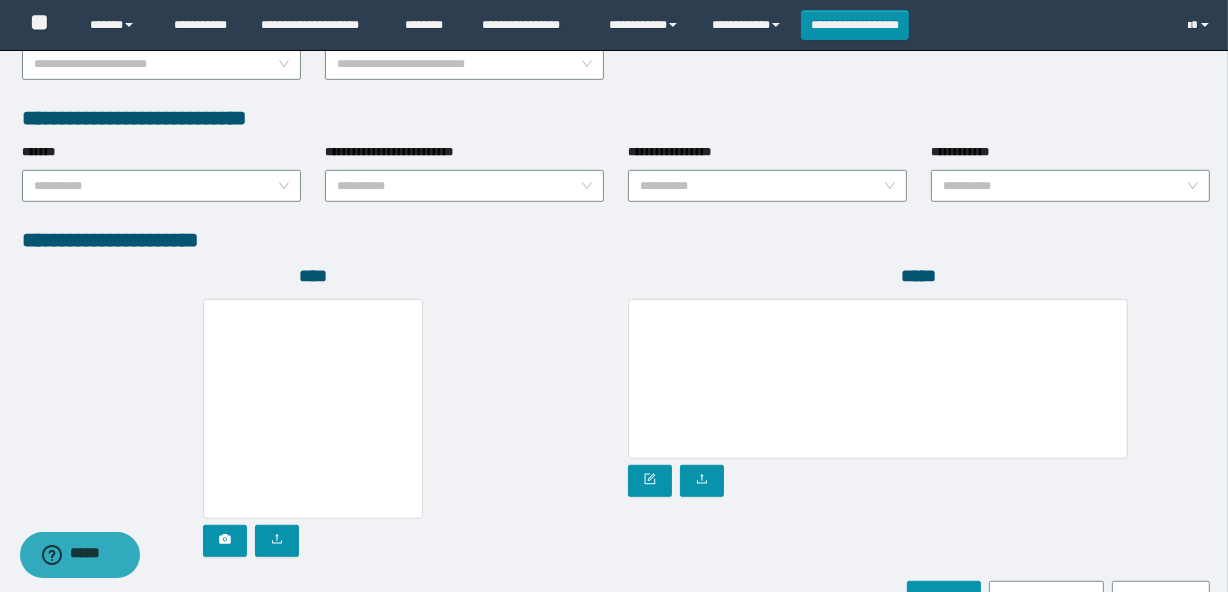 click on "**********" at bounding box center [616, -160] 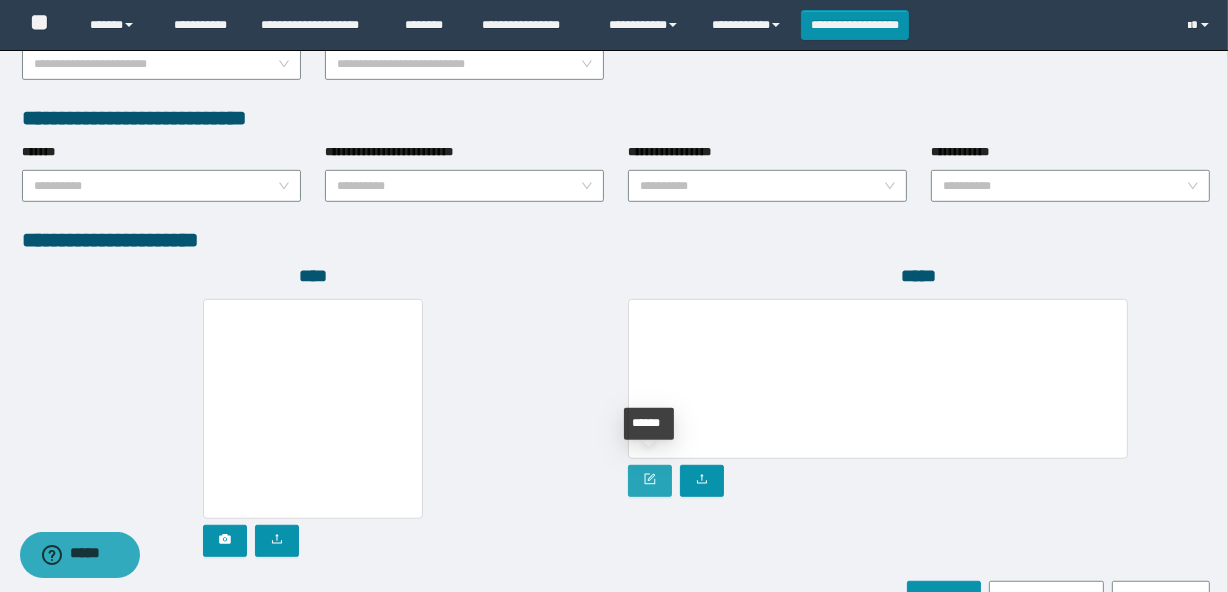 click at bounding box center [650, 481] 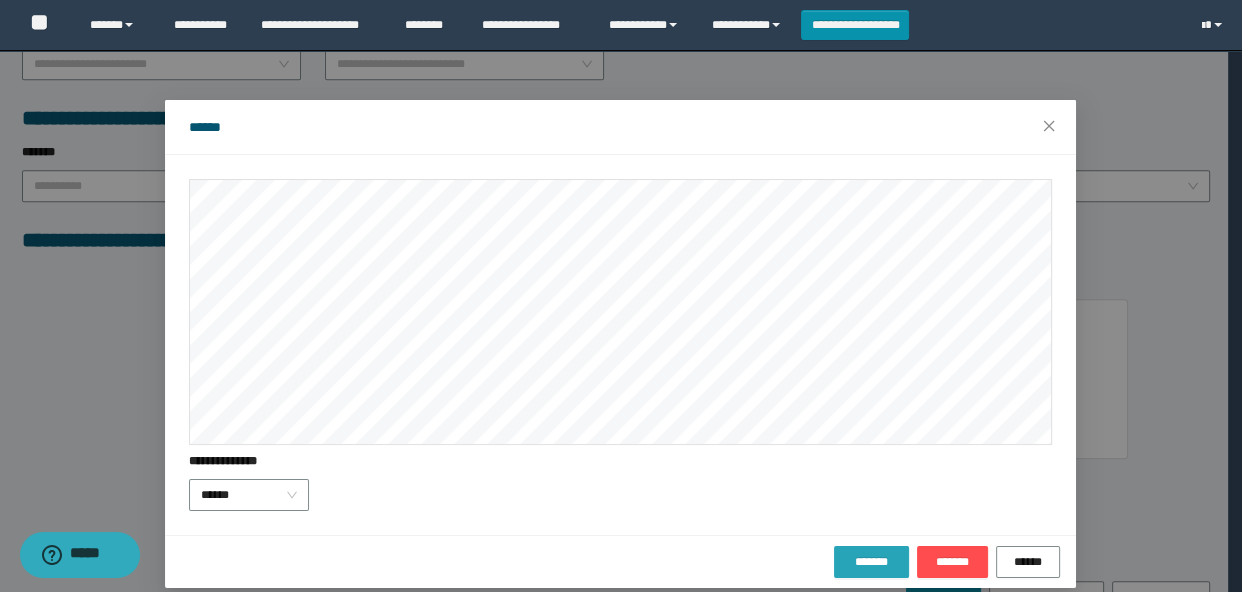 click on "*******" at bounding box center [871, 562] 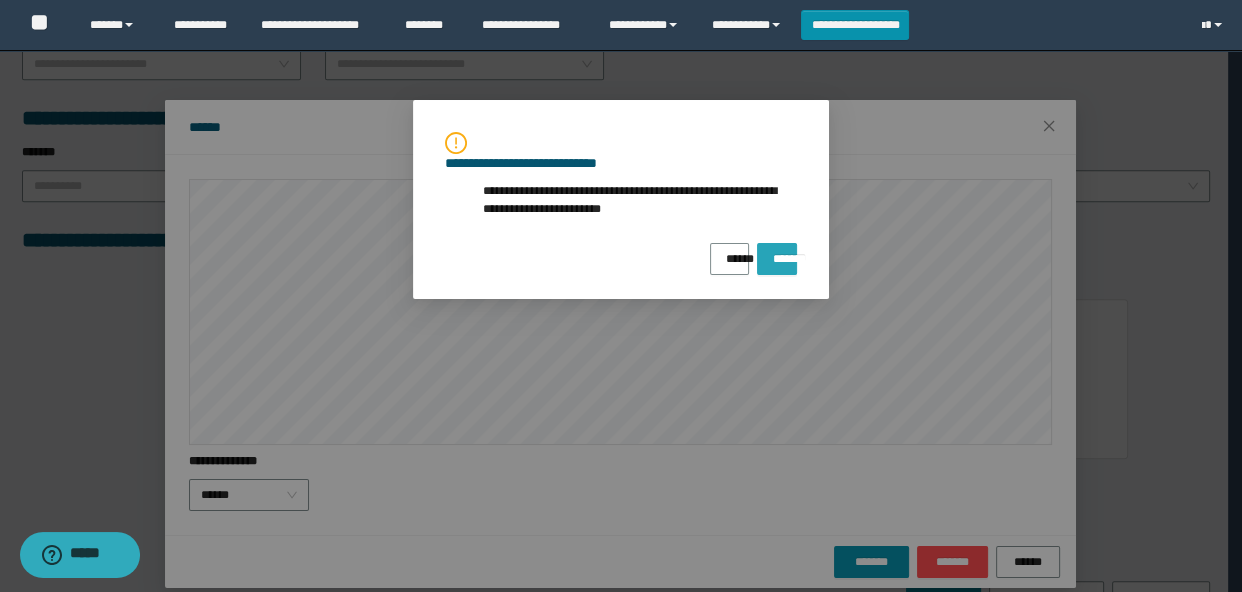 click on "*******" at bounding box center [777, 252] 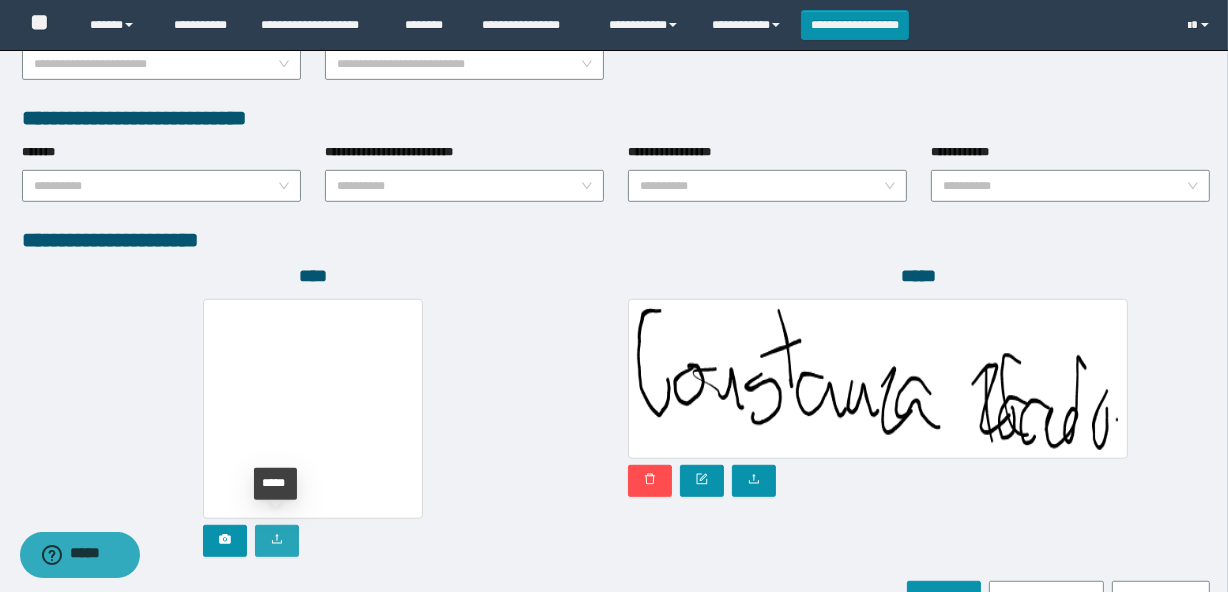 click at bounding box center (277, 541) 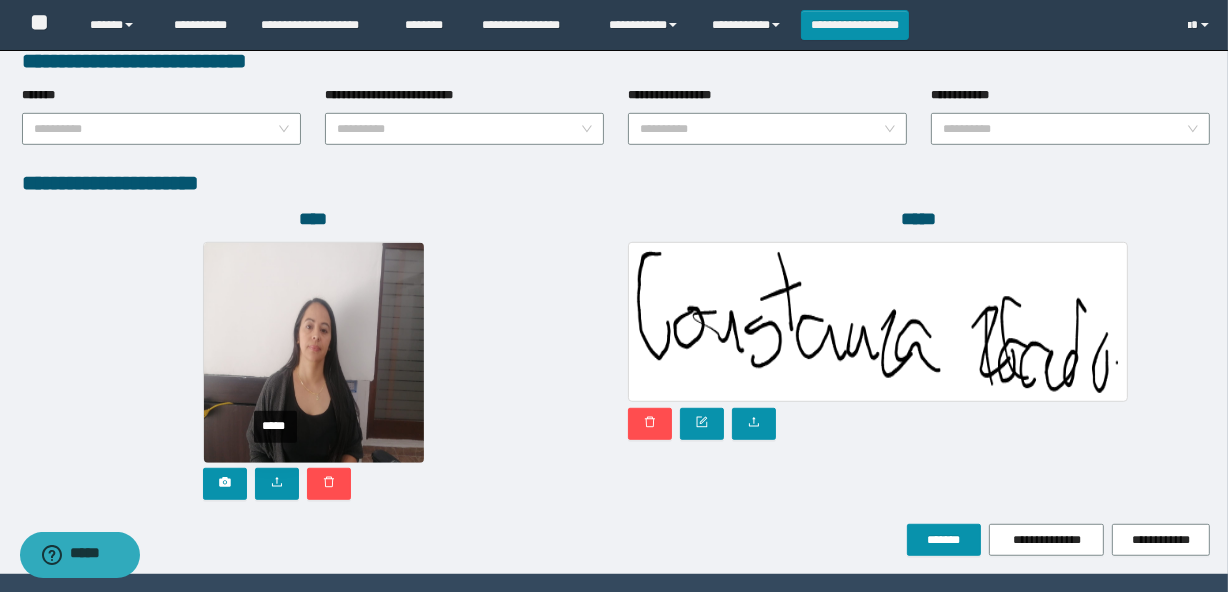 scroll, scrollTop: 1110, scrollLeft: 0, axis: vertical 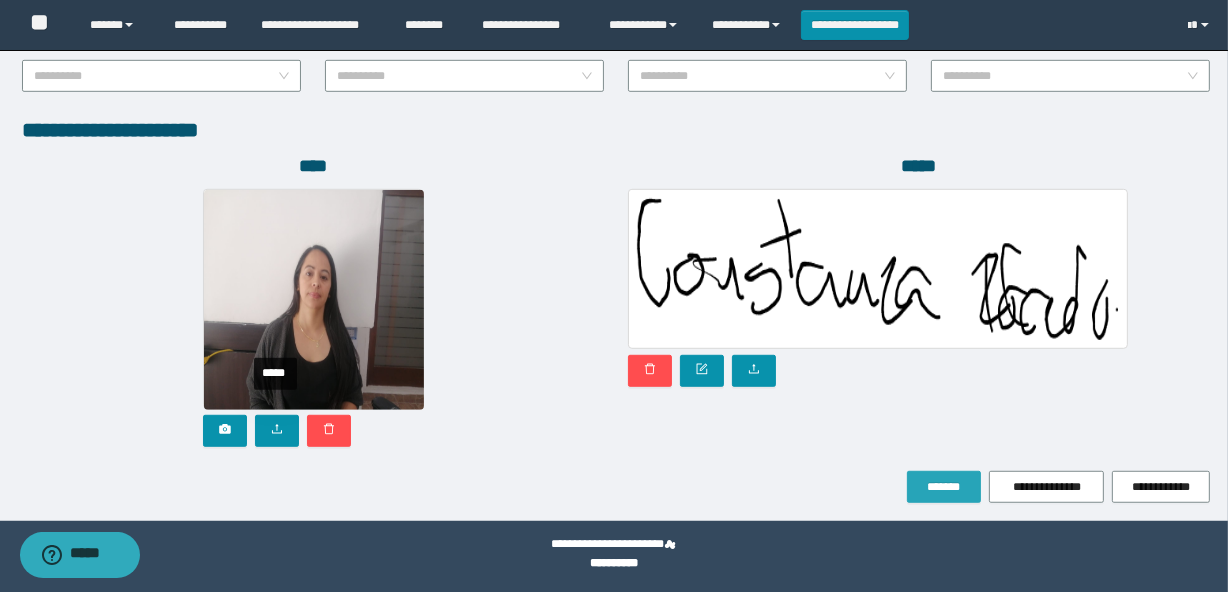 click on "*******" at bounding box center (944, 487) 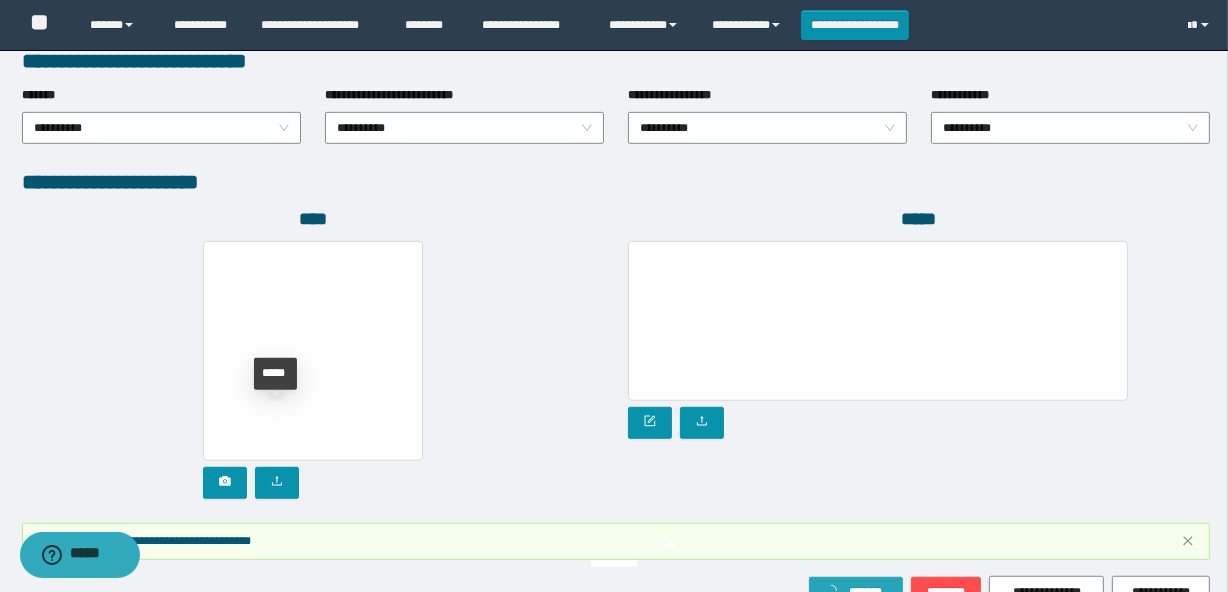 type 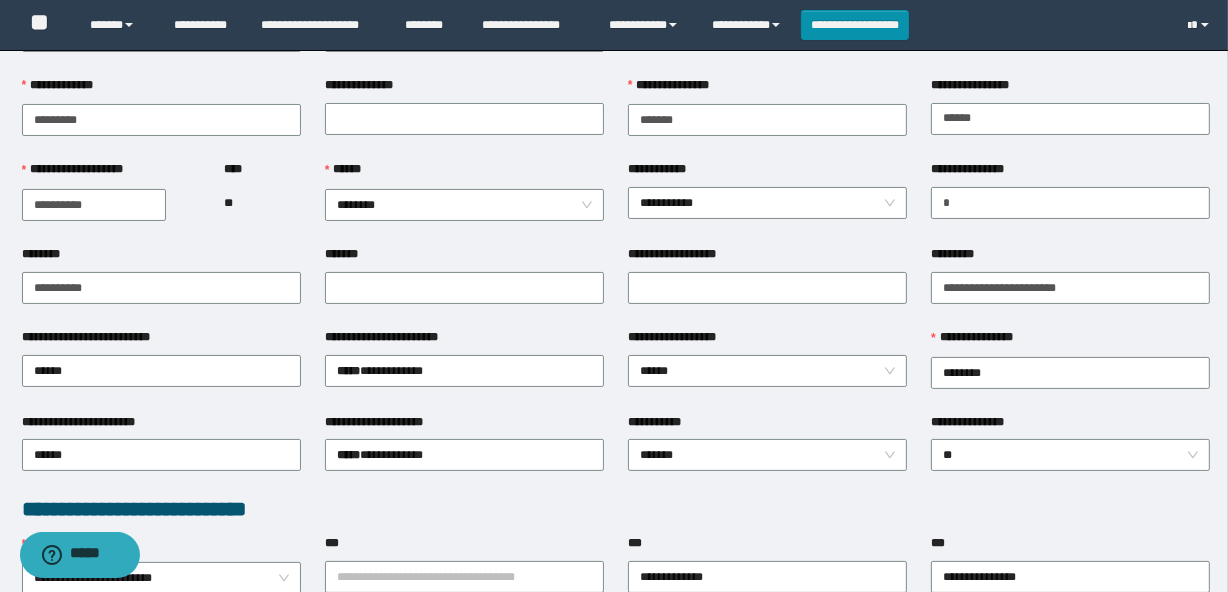 scroll, scrollTop: 0, scrollLeft: 0, axis: both 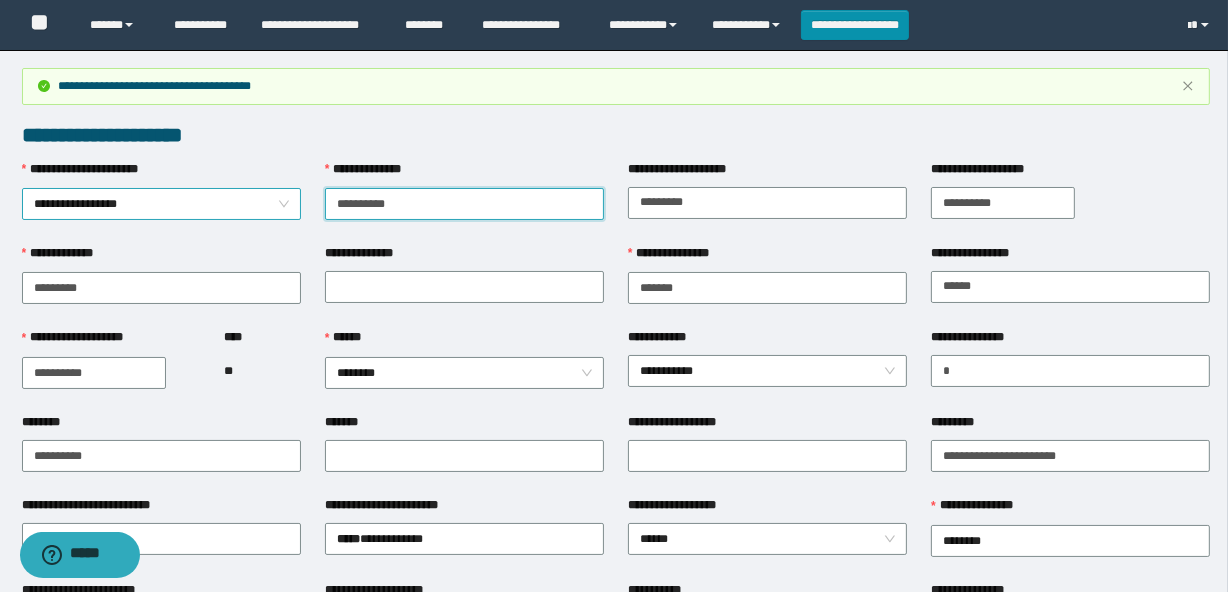 drag, startPoint x: 432, startPoint y: 196, endPoint x: 296, endPoint y: 196, distance: 136 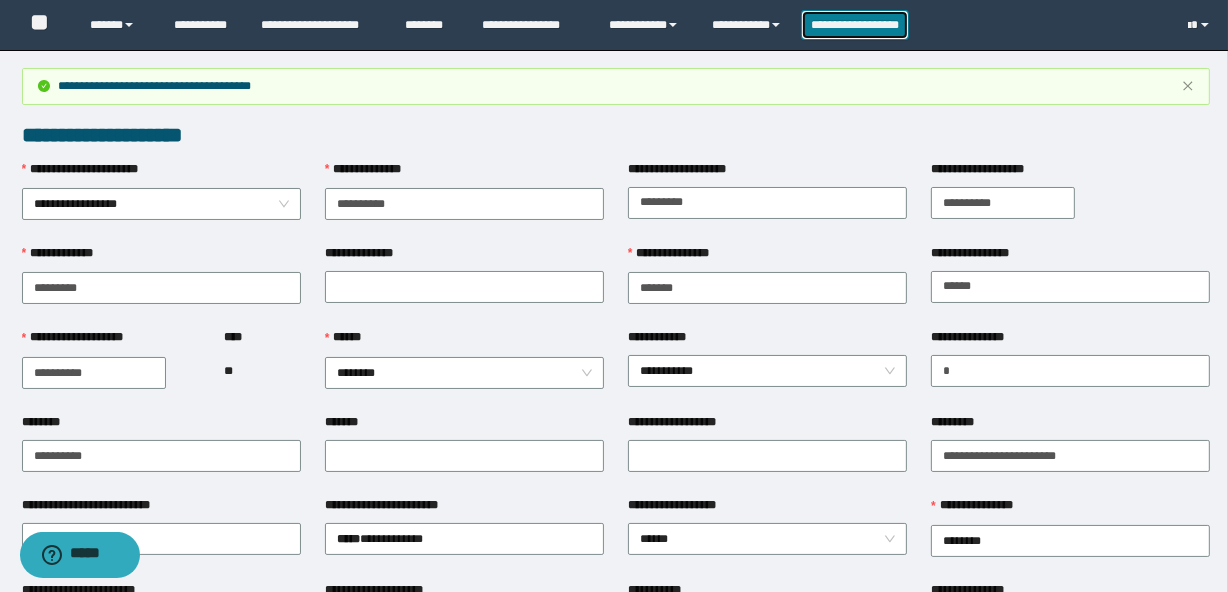 click on "**********" at bounding box center (855, 25) 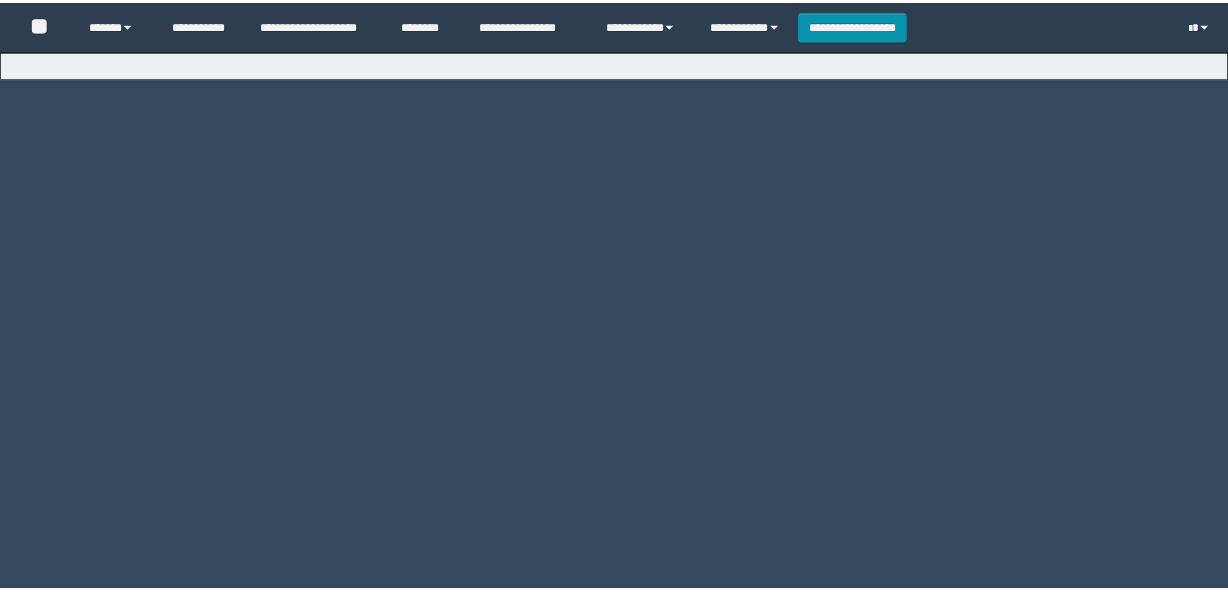 scroll, scrollTop: 0, scrollLeft: 0, axis: both 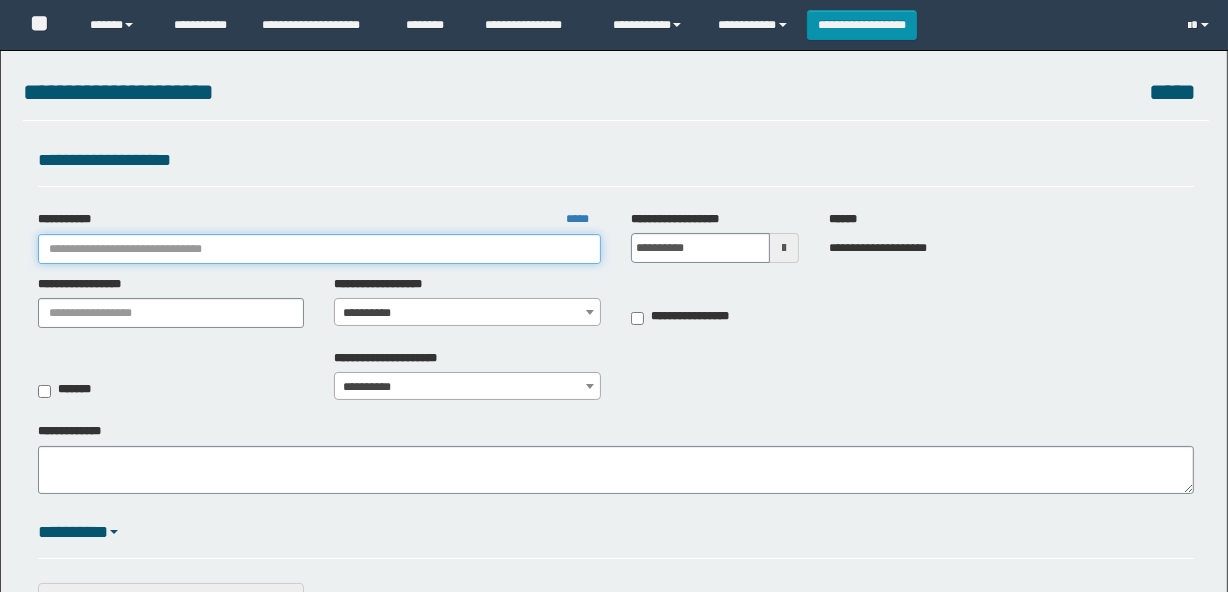 click on "**********" at bounding box center [319, 249] 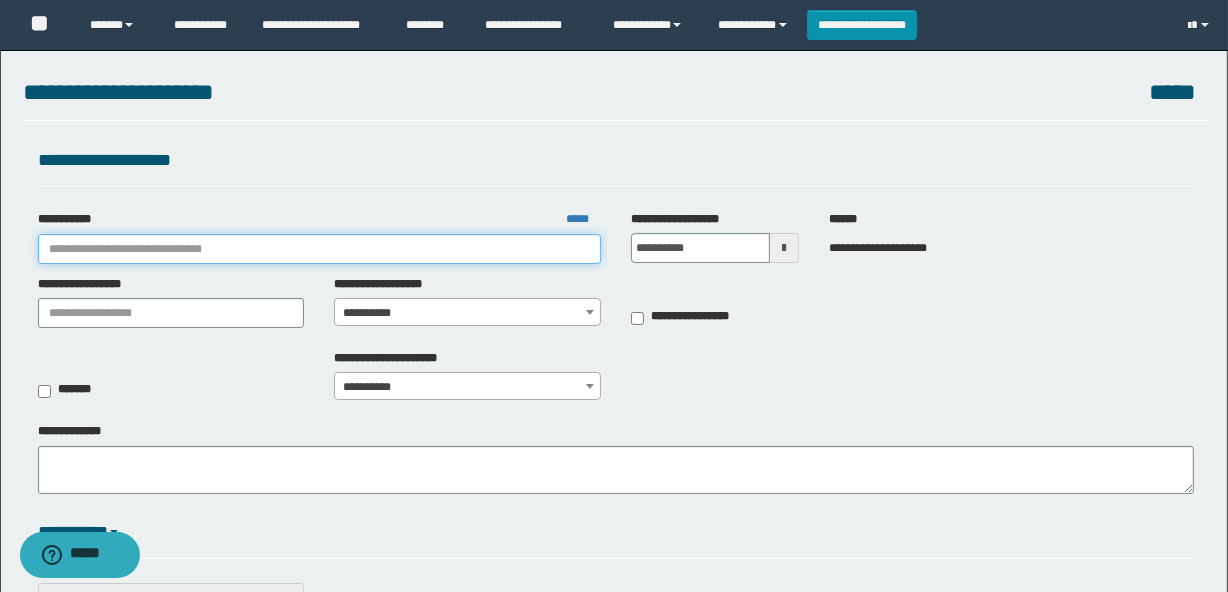 scroll, scrollTop: 0, scrollLeft: 0, axis: both 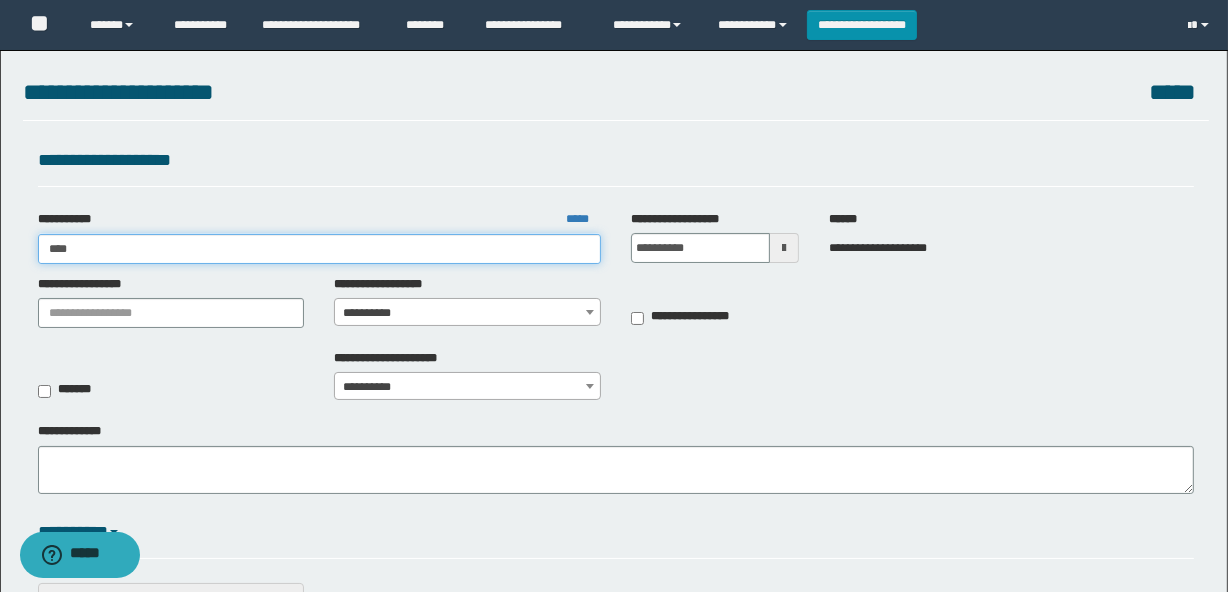type on "*****" 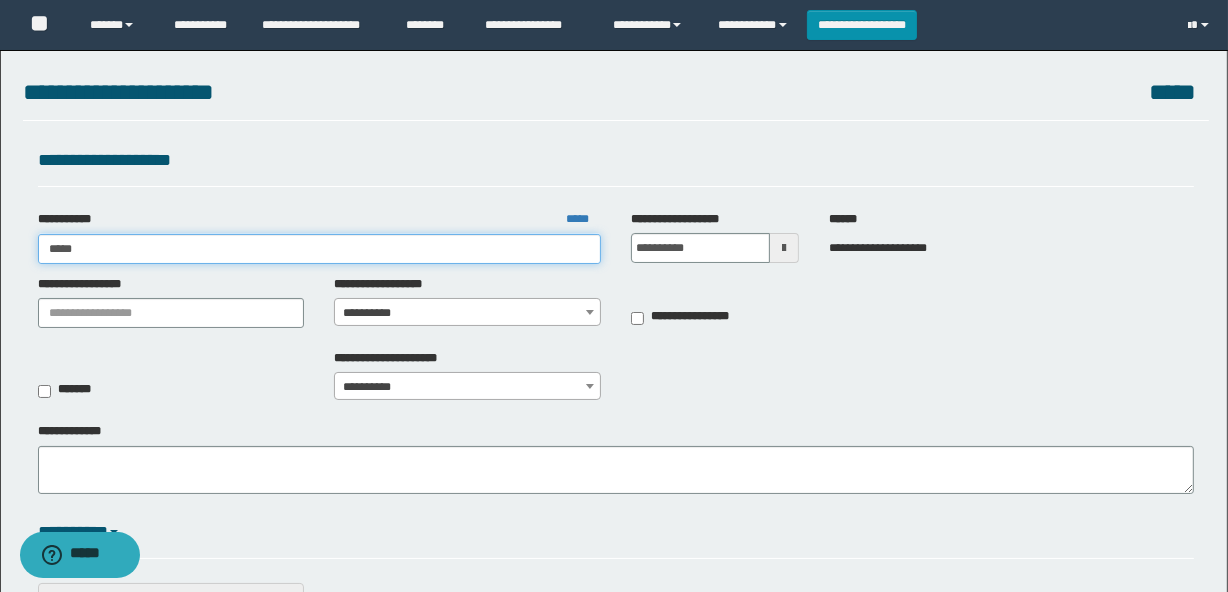 type on "*****" 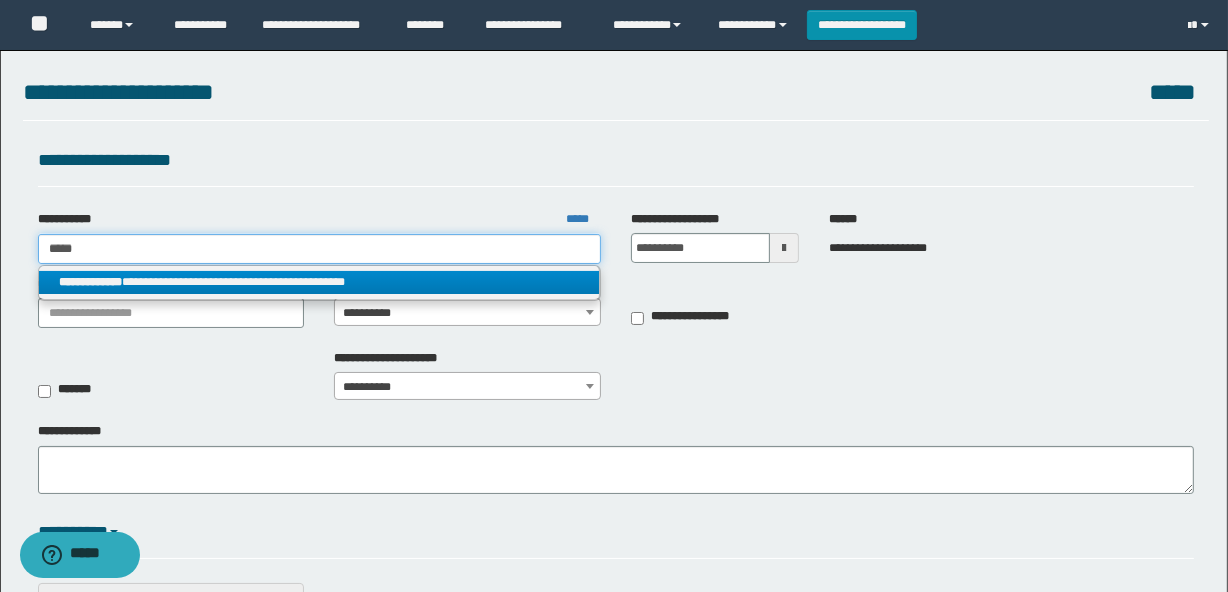 type on "*****" 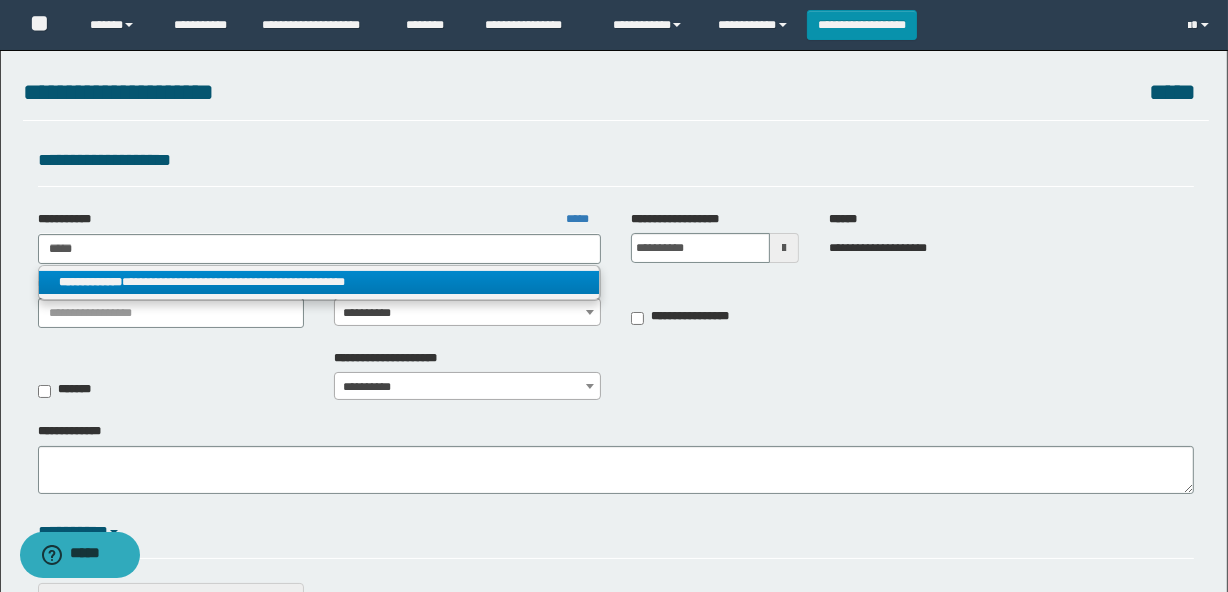 click on "**********" at bounding box center (319, 282) 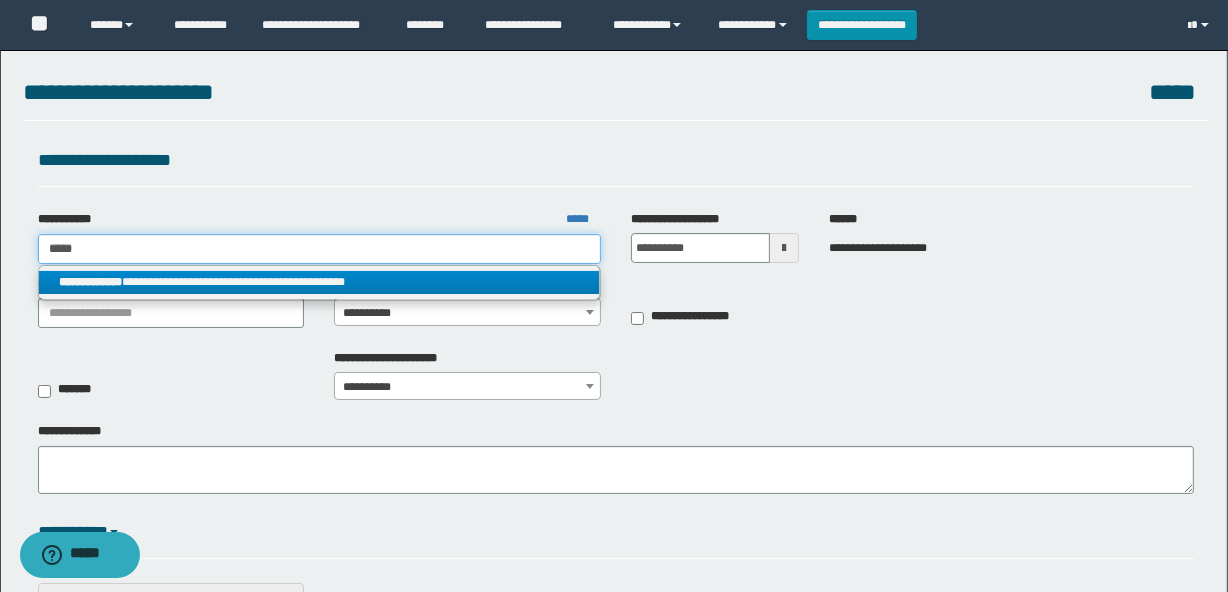type 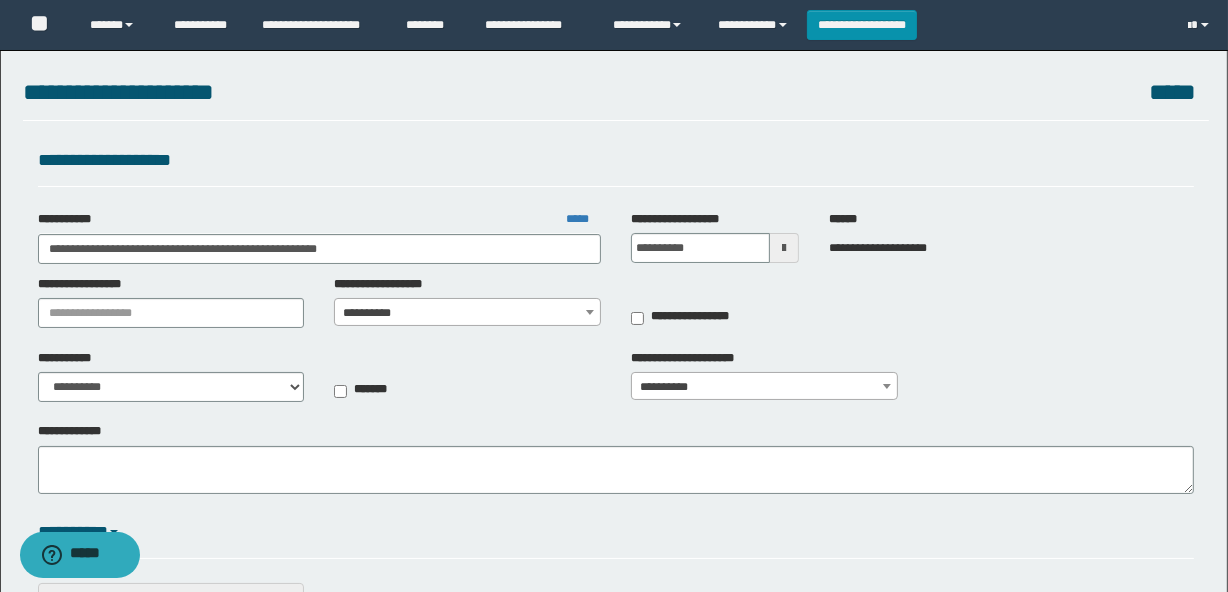 click on "**********" at bounding box center (467, 313) 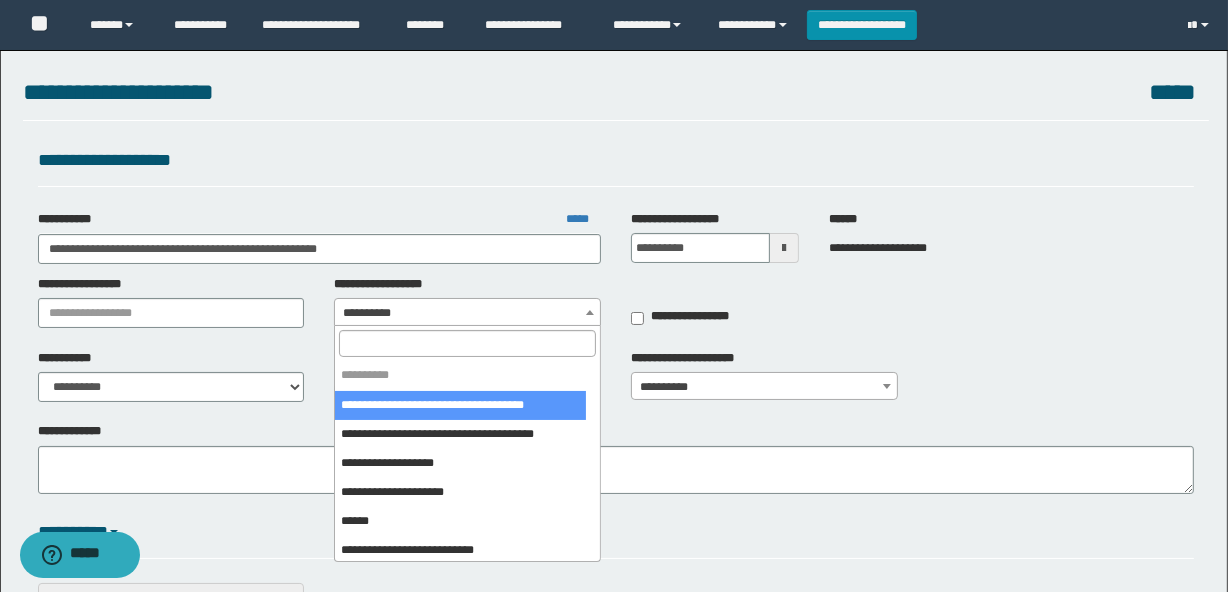 scroll, scrollTop: 181, scrollLeft: 0, axis: vertical 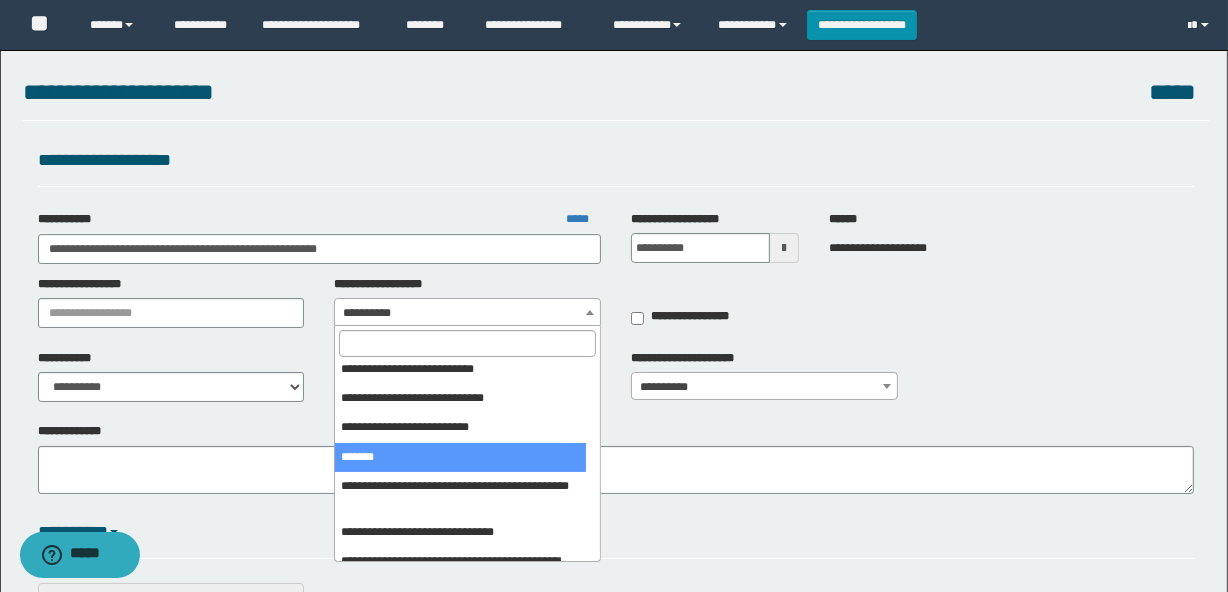 select on "***" 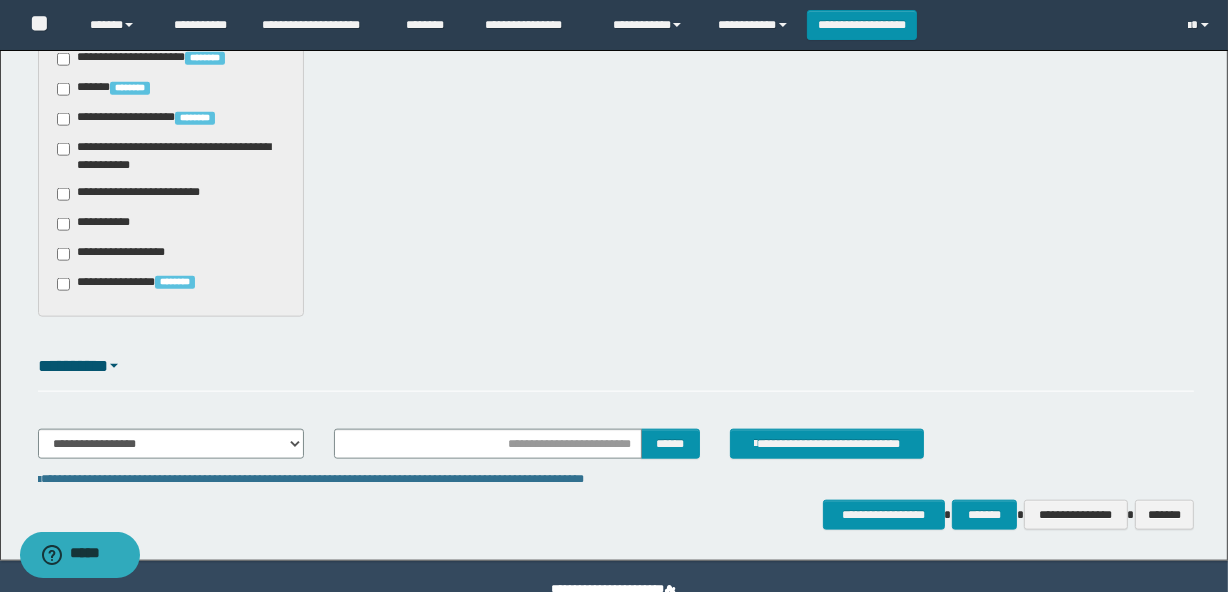 scroll, scrollTop: 2060, scrollLeft: 0, axis: vertical 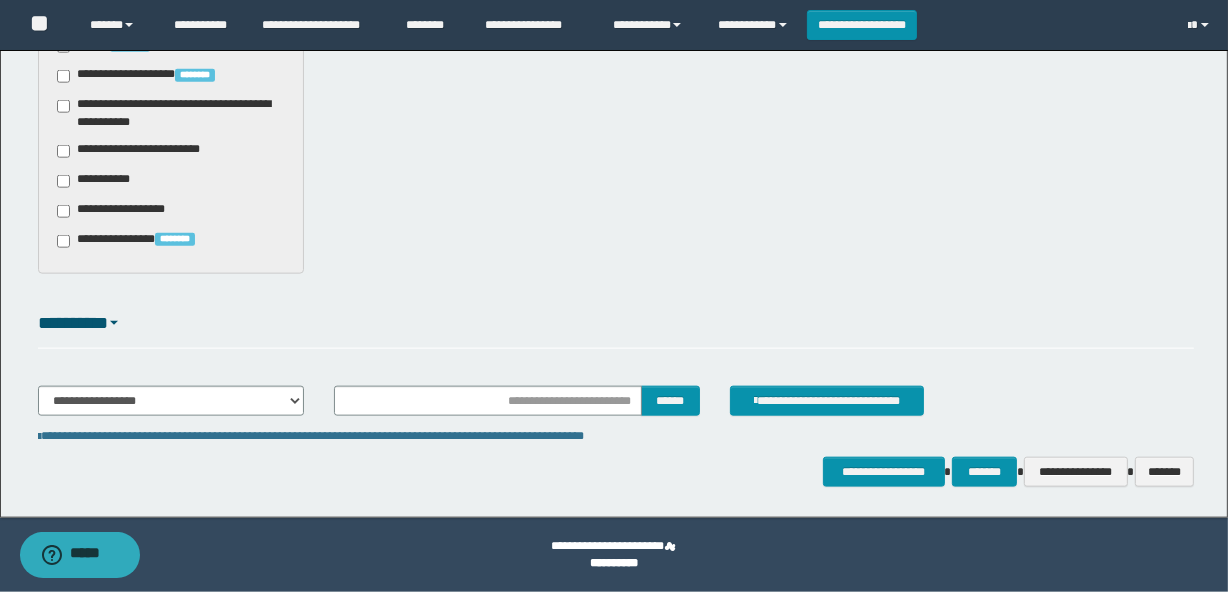 click on "**********" at bounding box center (143, 151) 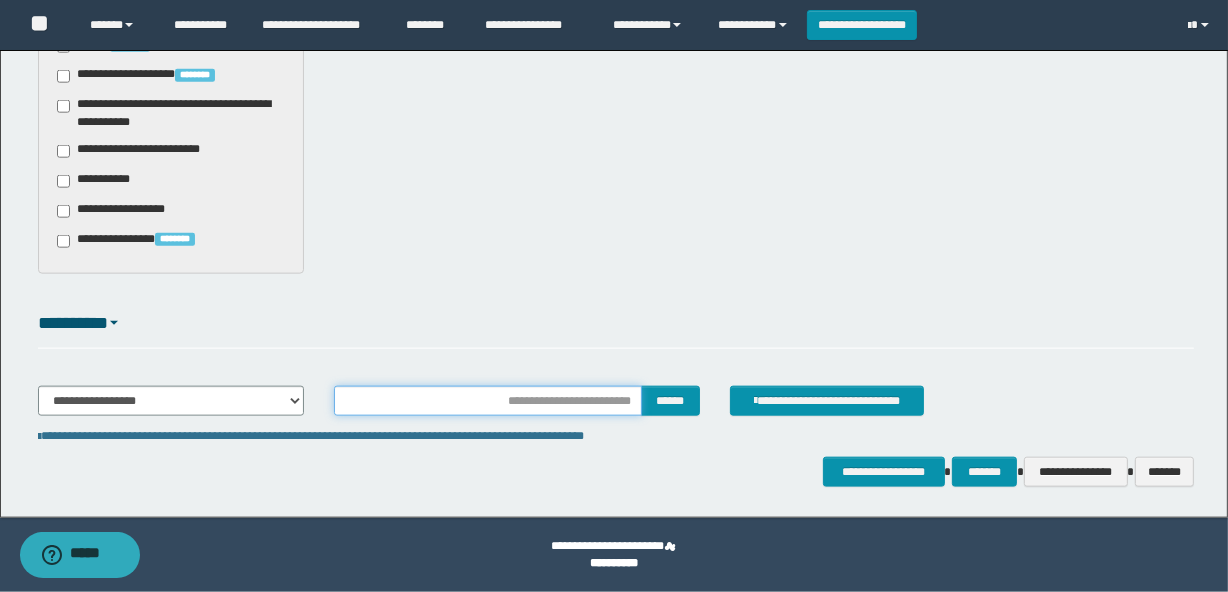 click at bounding box center [487, 401] 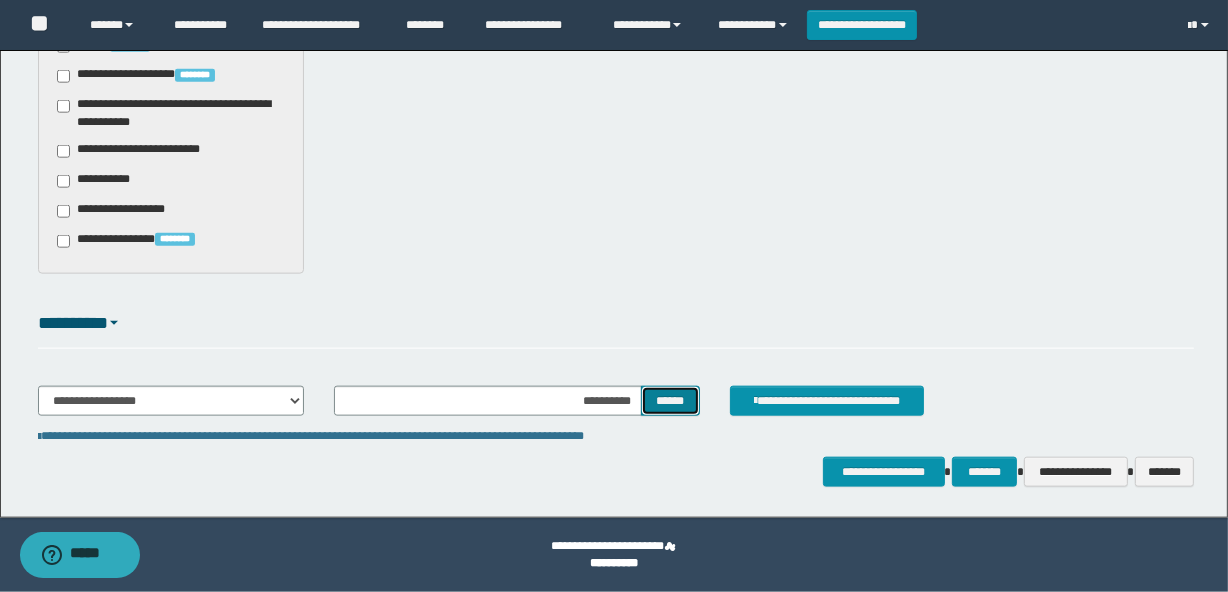 click on "******" at bounding box center [670, 401] 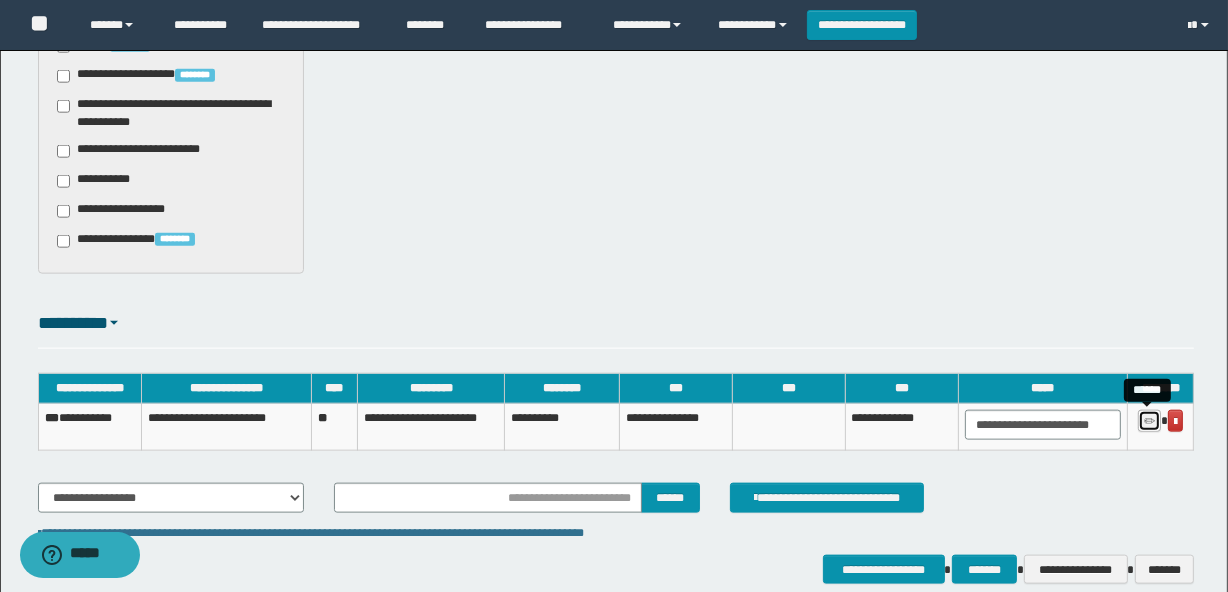 click at bounding box center (1149, 421) 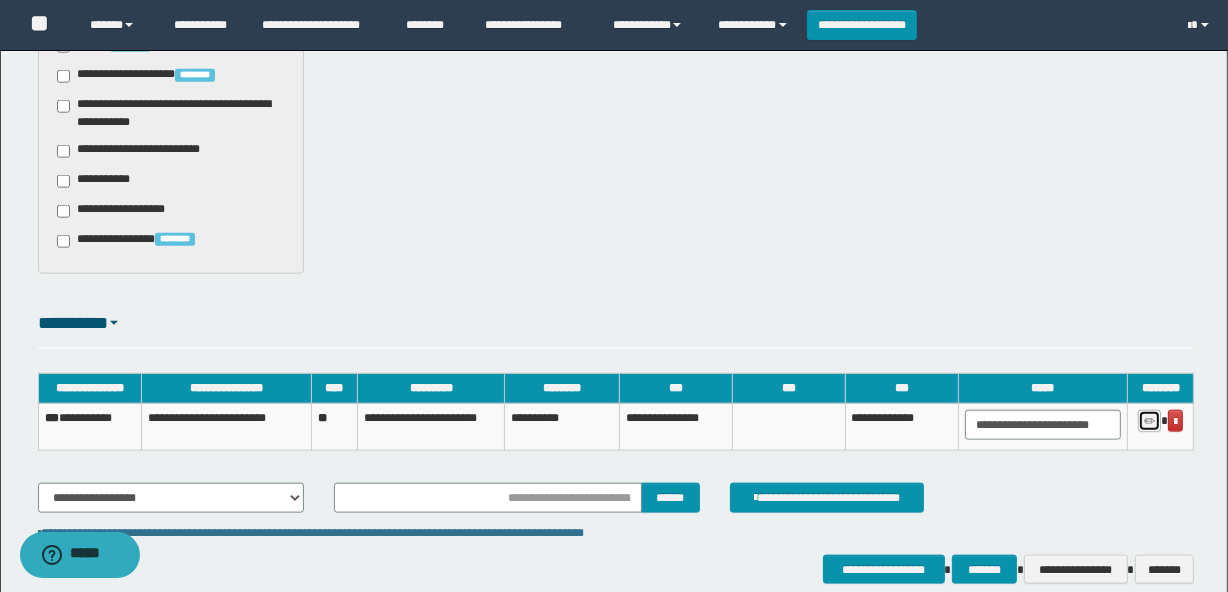 type on "**********" 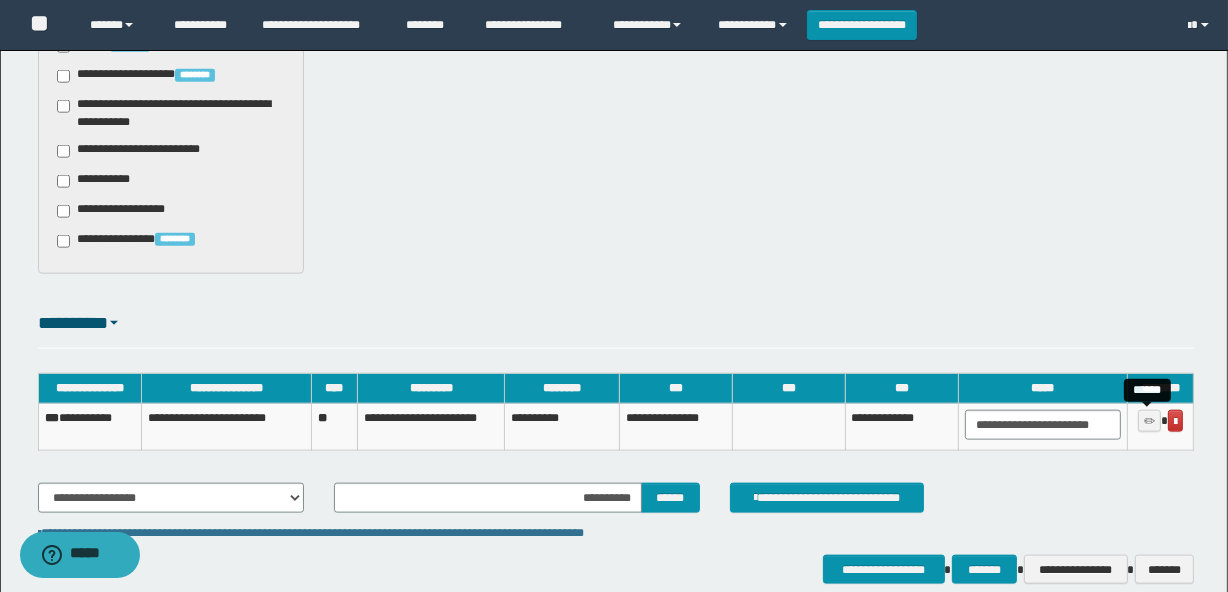 type 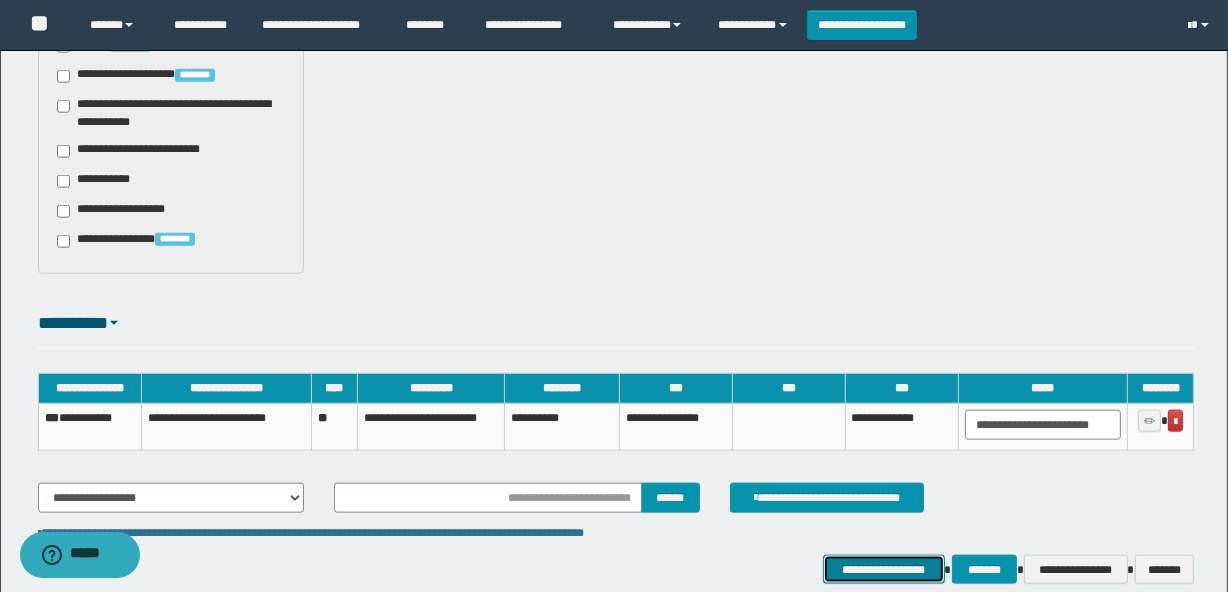 click on "**********" at bounding box center (884, 570) 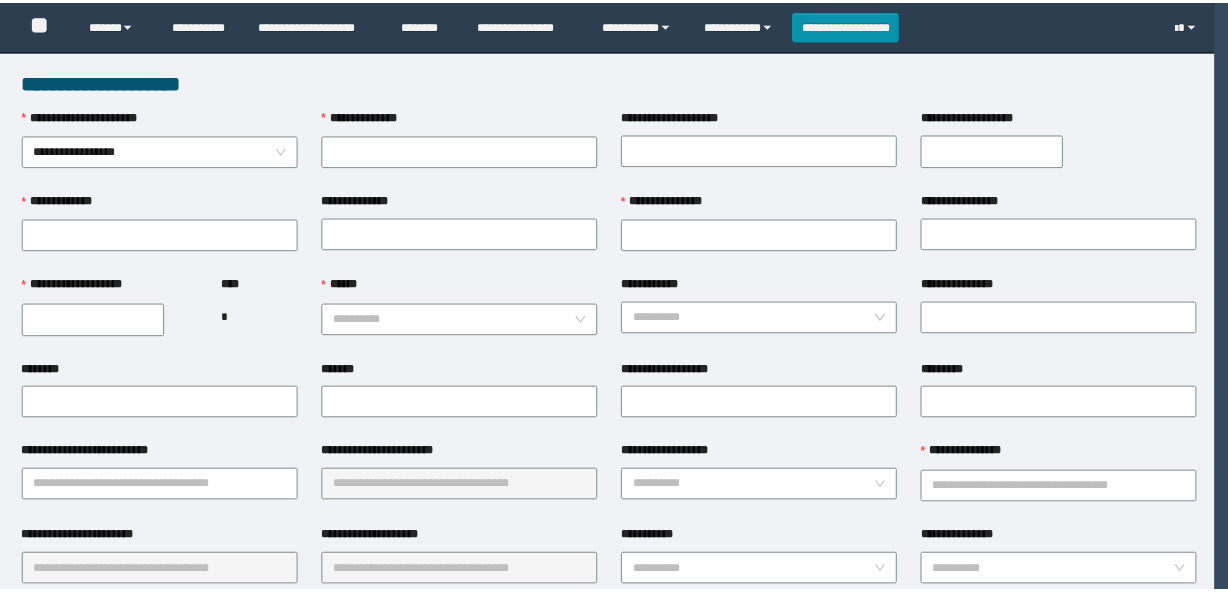 scroll, scrollTop: 0, scrollLeft: 0, axis: both 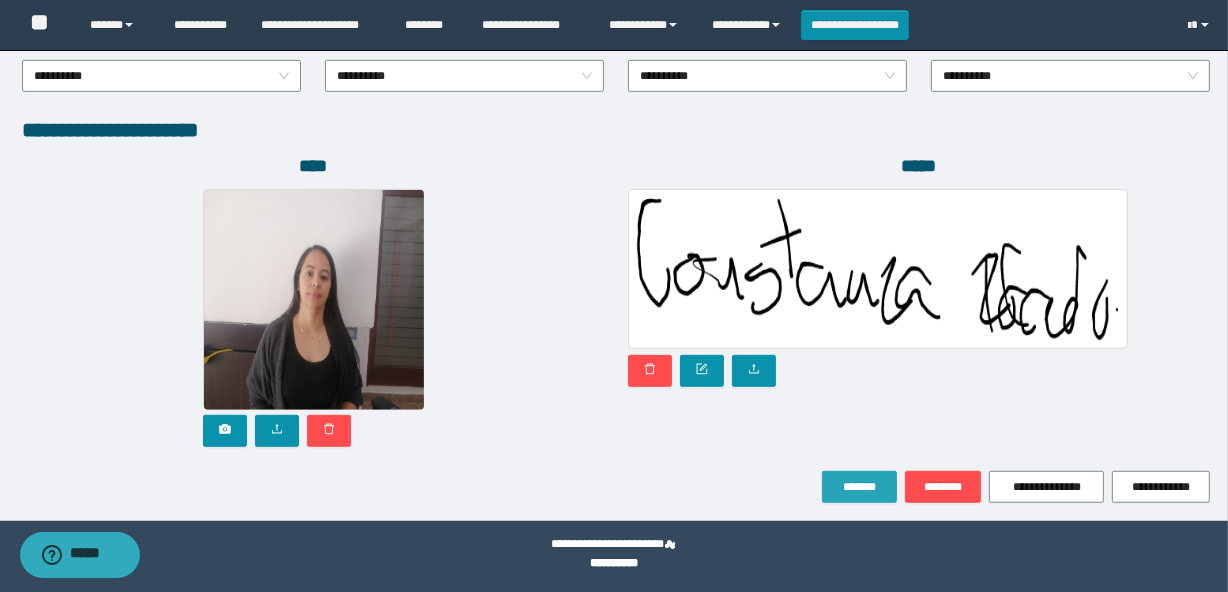click on "*******" at bounding box center (859, 487) 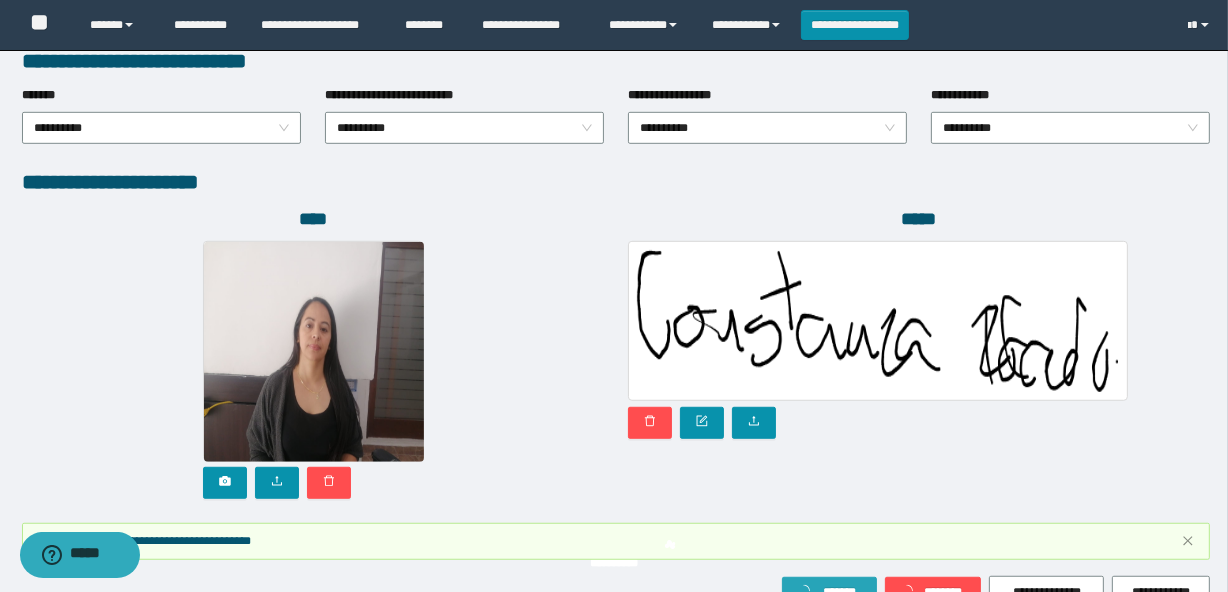 scroll, scrollTop: 1162, scrollLeft: 0, axis: vertical 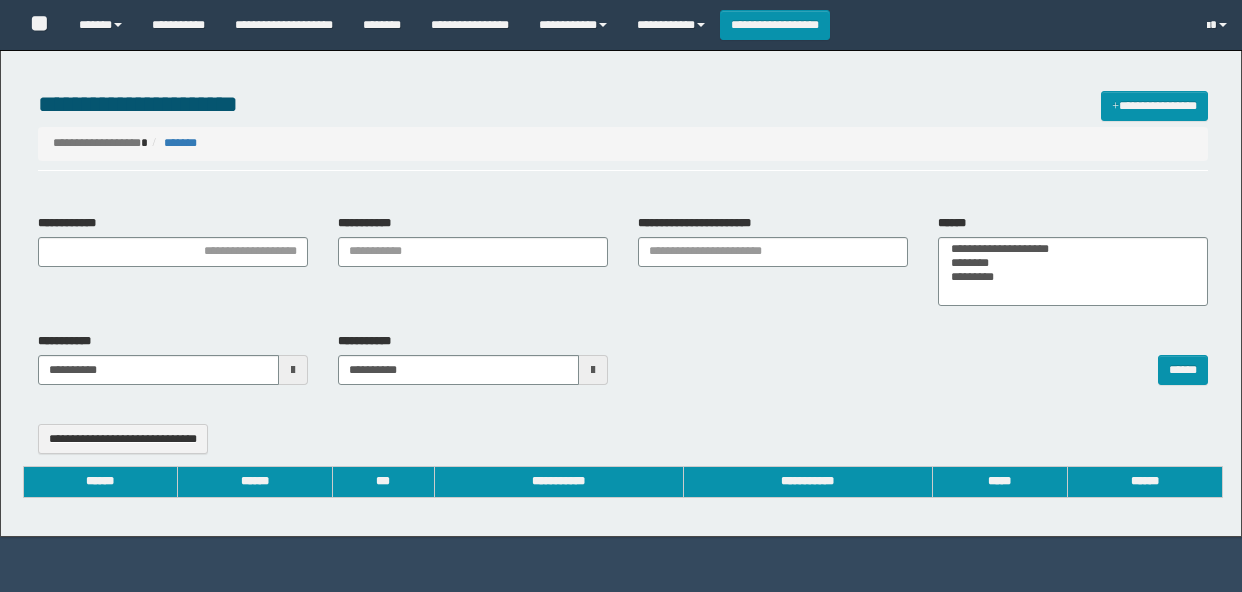 select 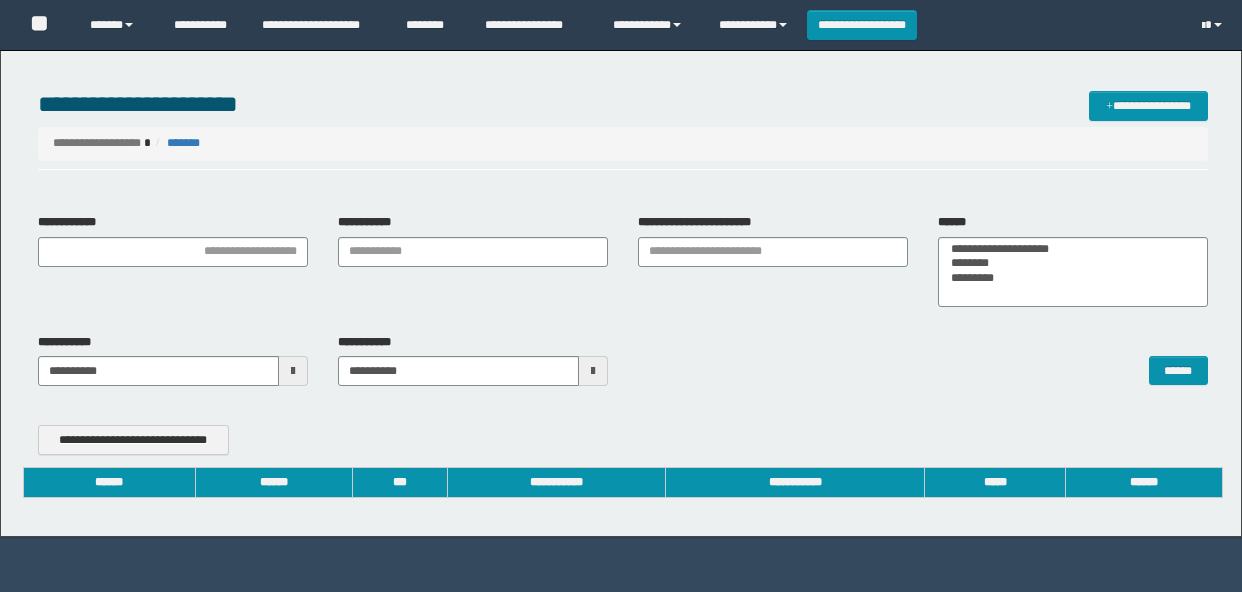 type on "**********" 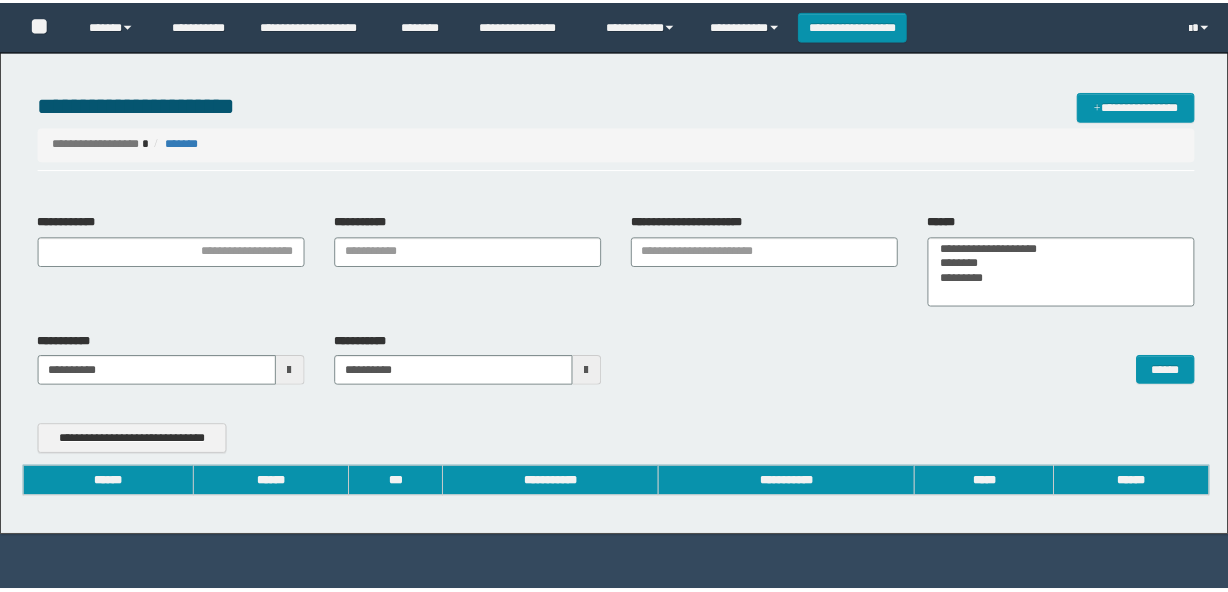 scroll, scrollTop: 0, scrollLeft: 0, axis: both 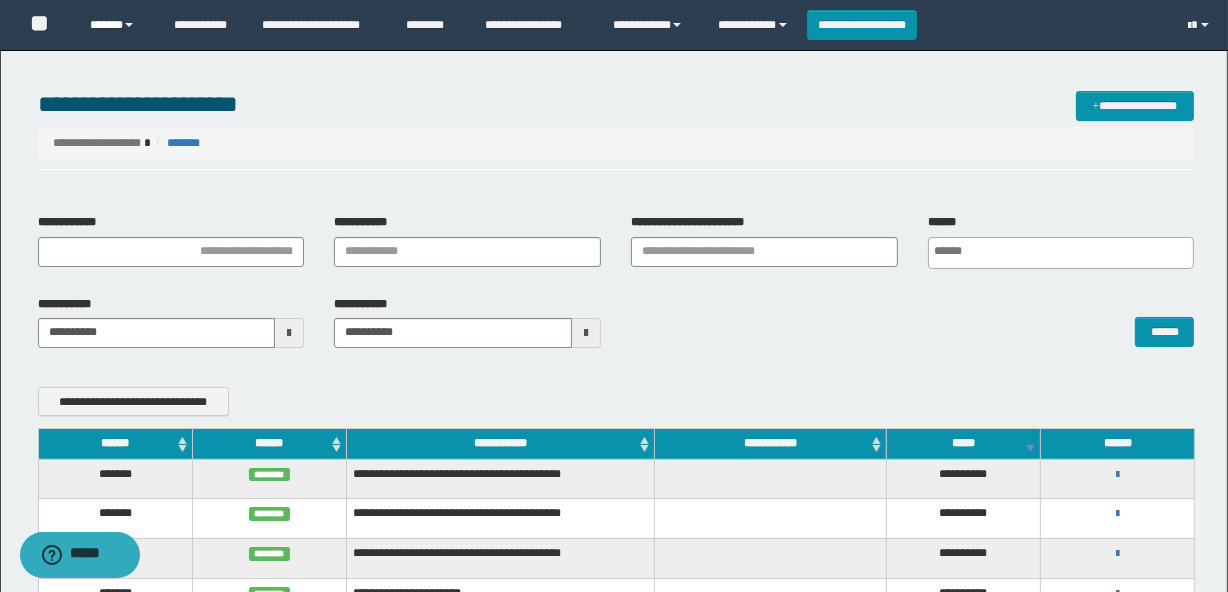 click on "******" at bounding box center (117, 25) 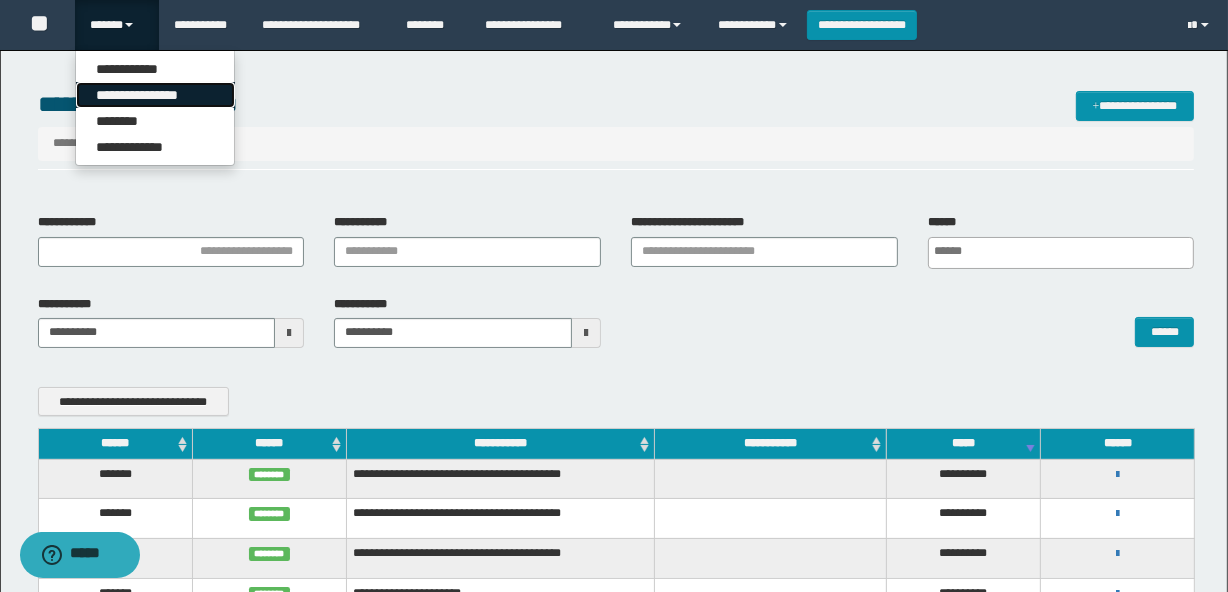 click on "**********" at bounding box center (155, 95) 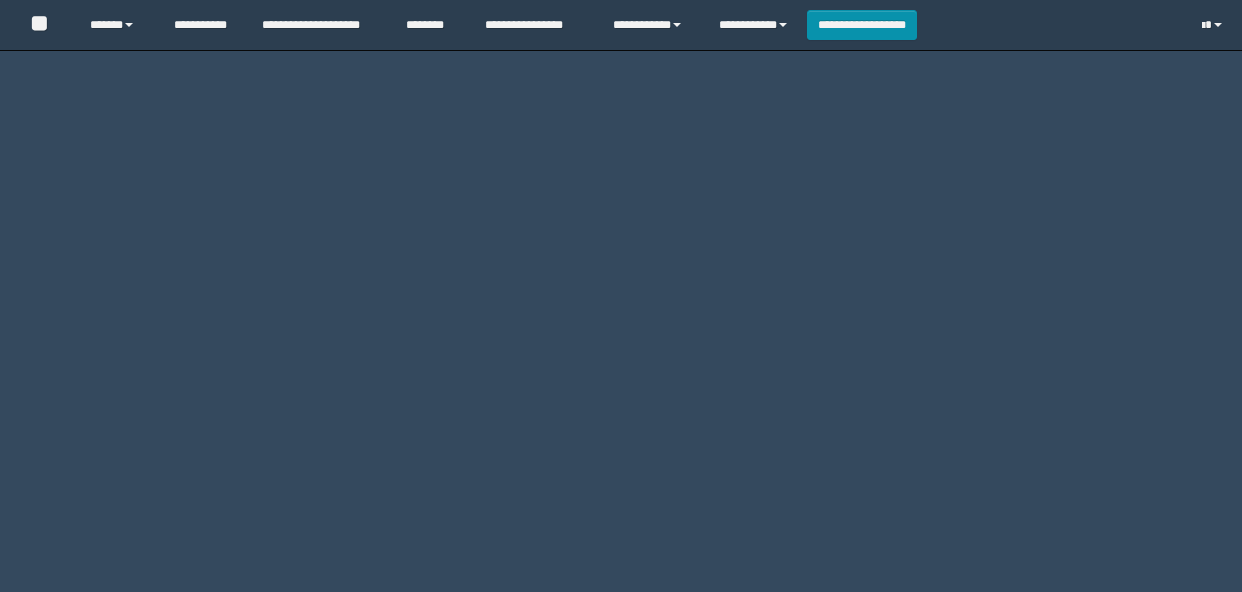 scroll, scrollTop: 0, scrollLeft: 0, axis: both 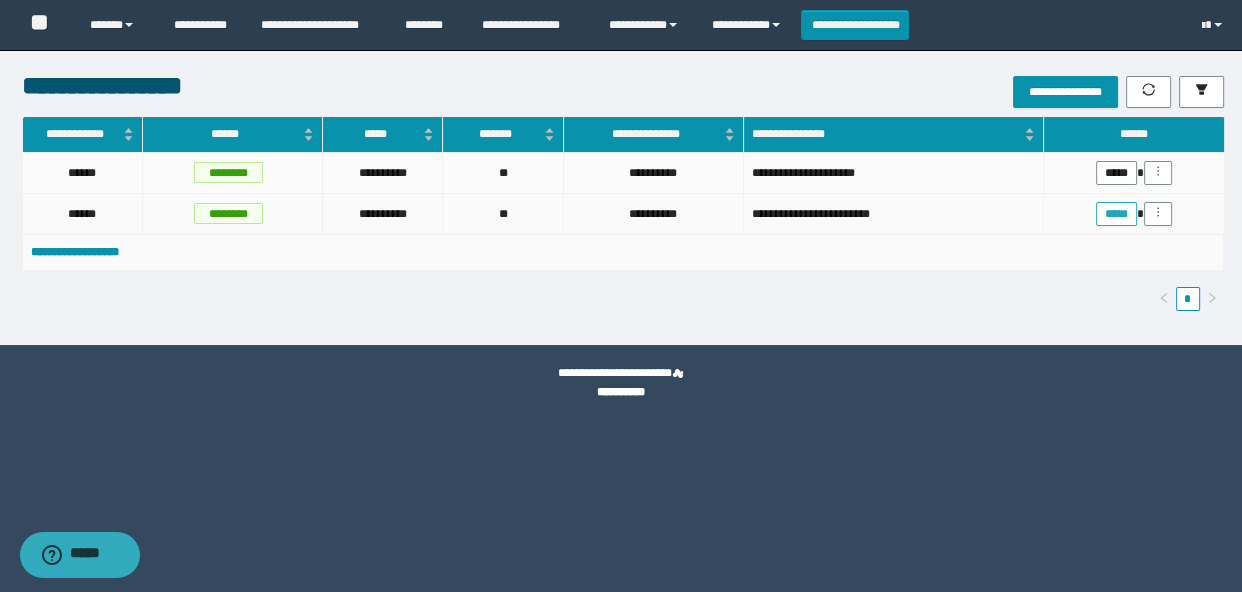 click on "*****" at bounding box center (1116, 214) 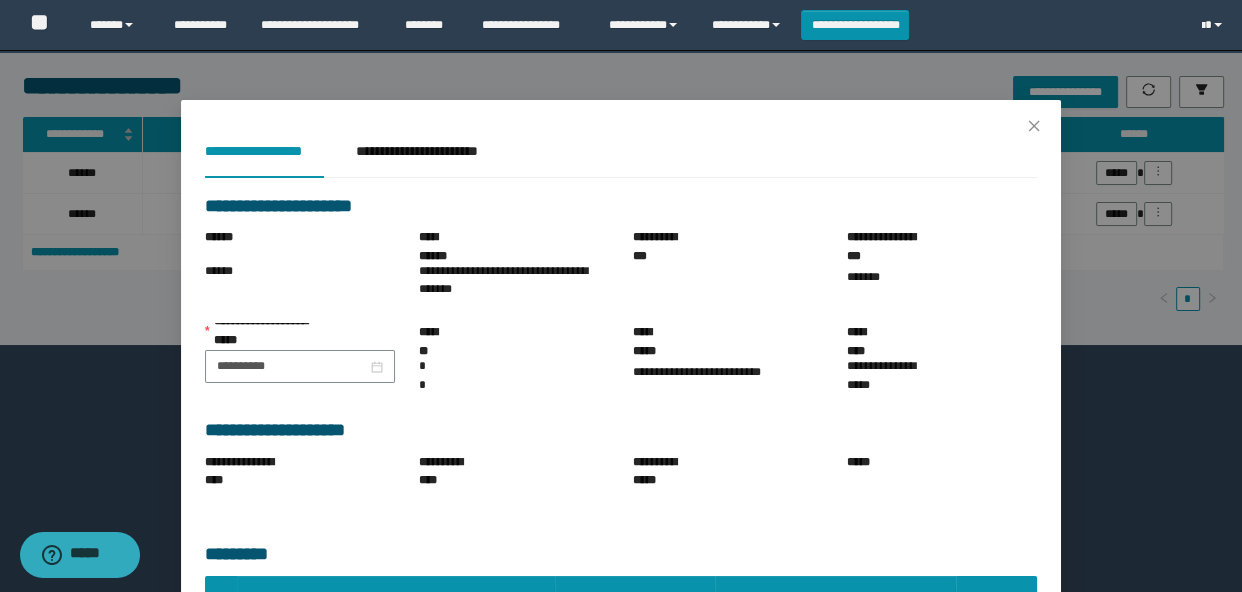 scroll, scrollTop: 166, scrollLeft: 0, axis: vertical 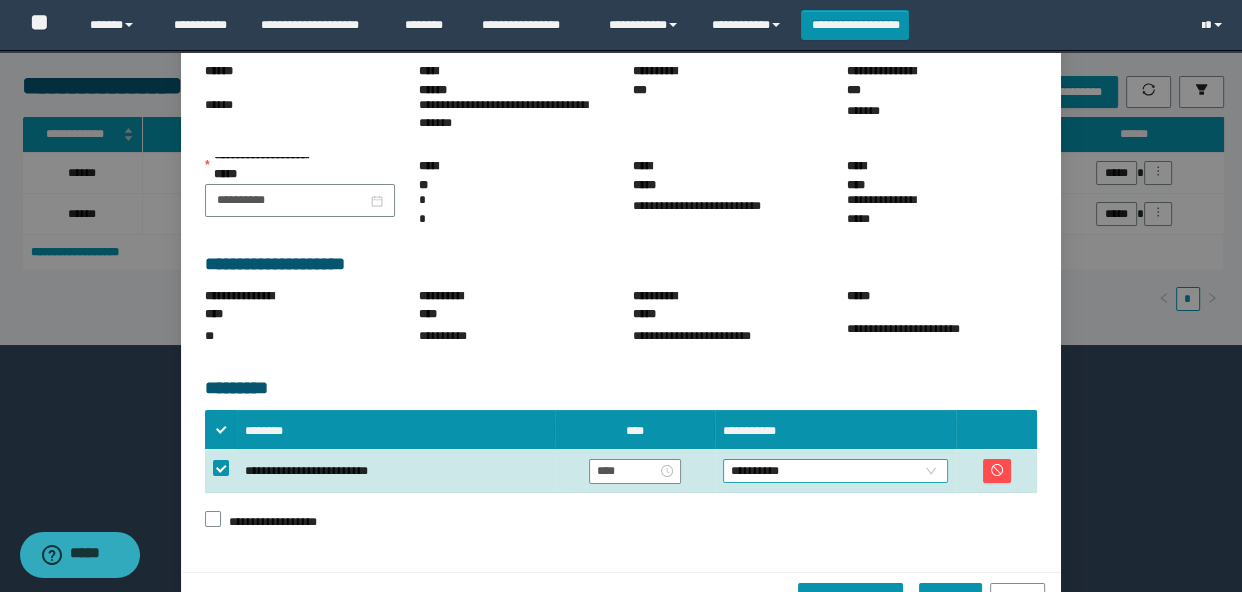click on "**********" at bounding box center [836, 471] 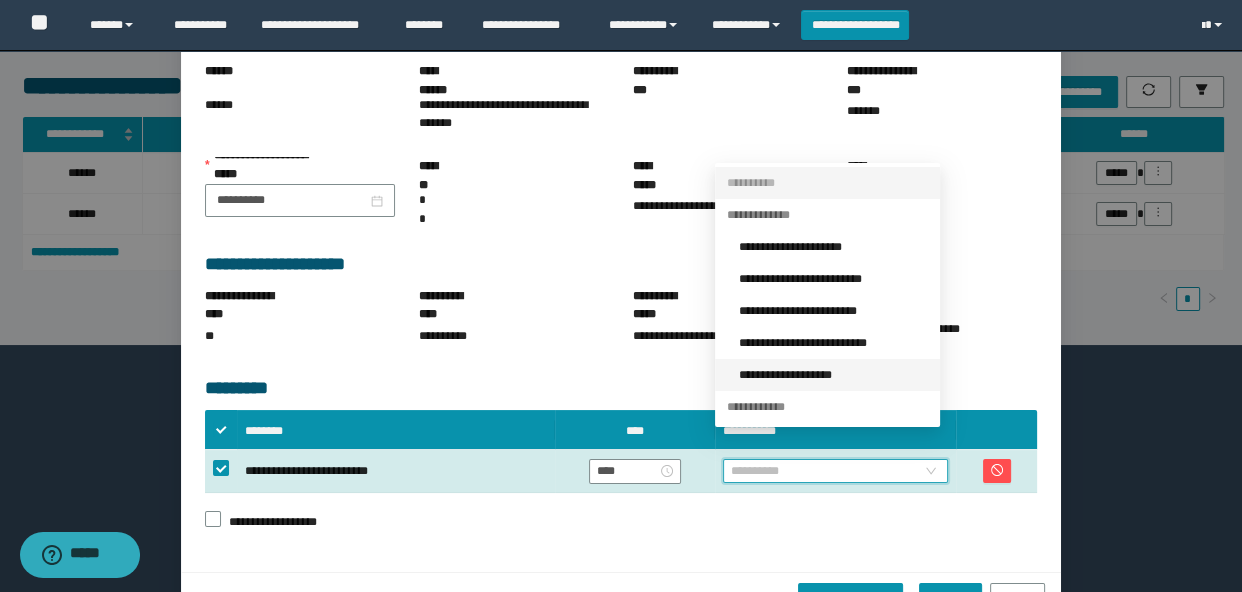 click on "**********" at bounding box center (833, 375) 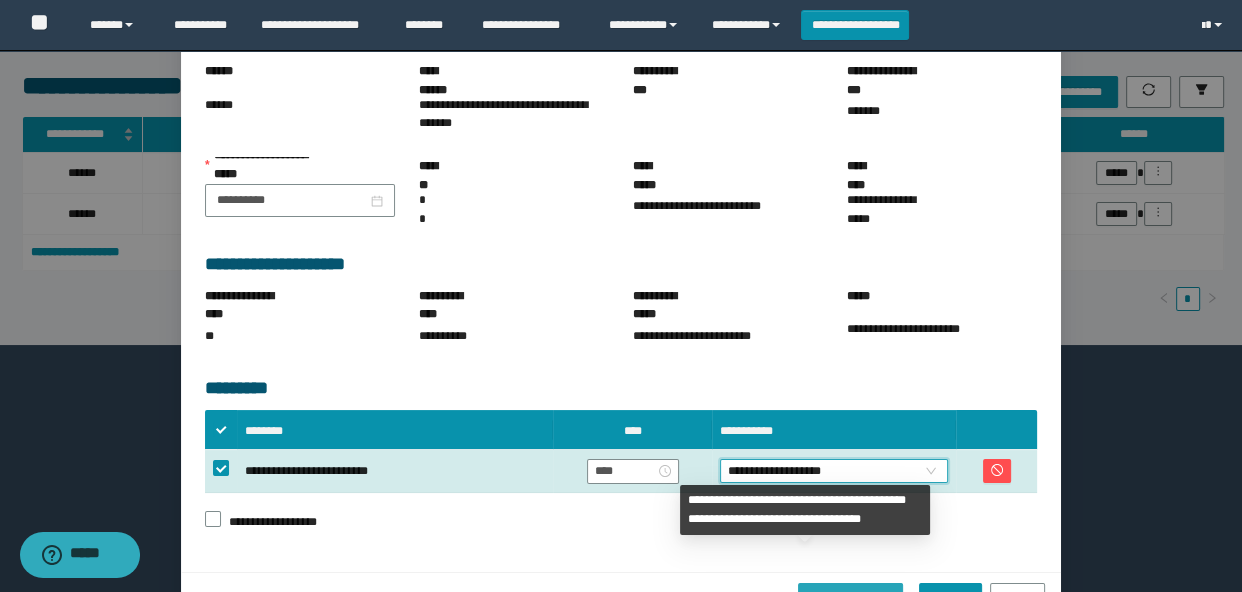 click on "**********" at bounding box center [850, 595] 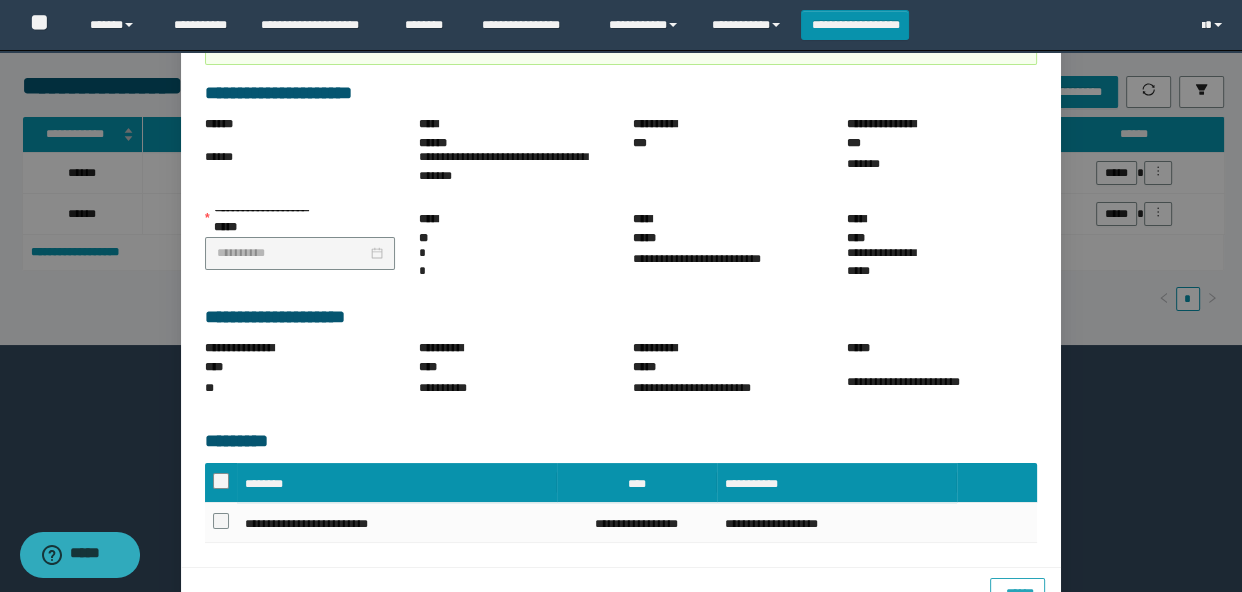 click on "******" at bounding box center (1017, 590) 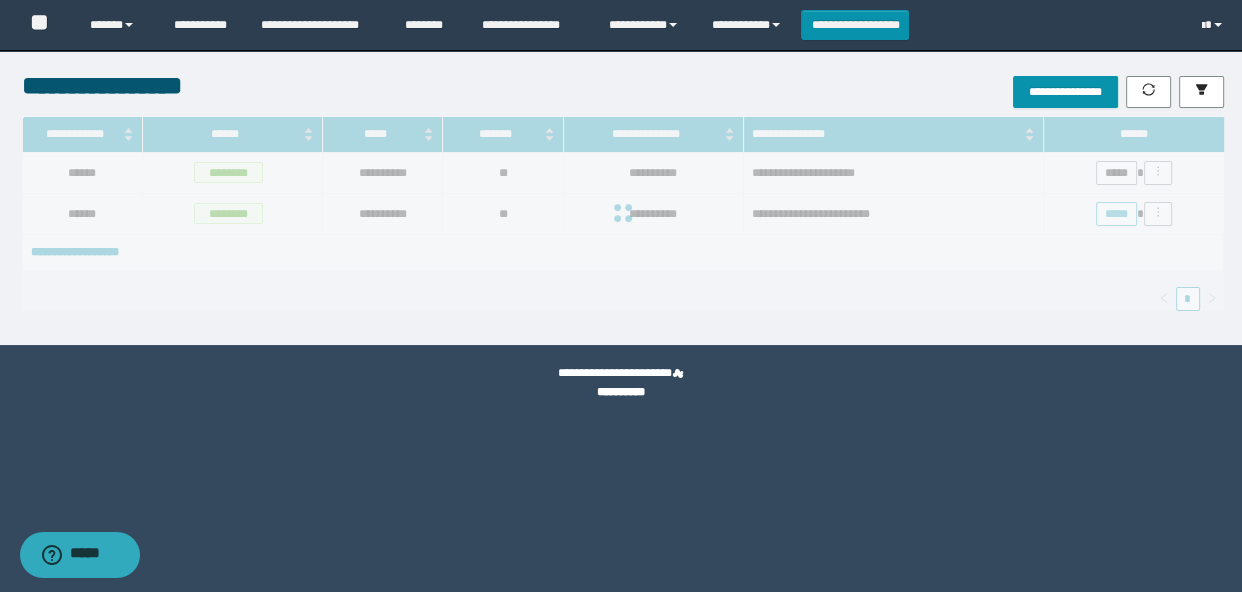 scroll, scrollTop: 0, scrollLeft: 0, axis: both 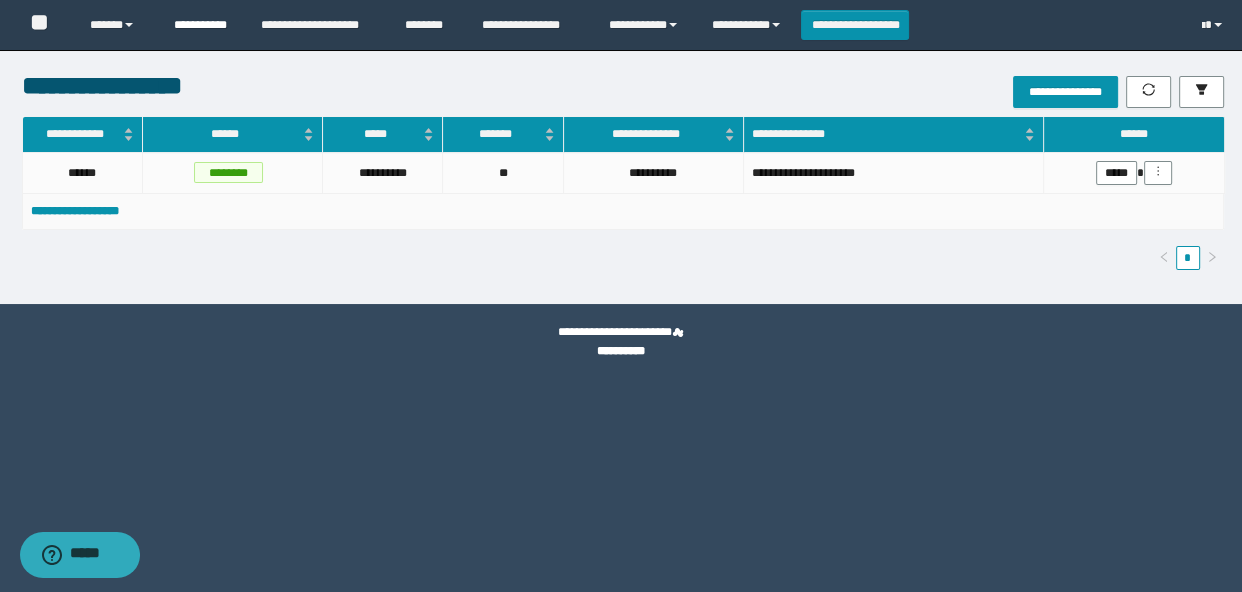 click on "**********" at bounding box center [202, 25] 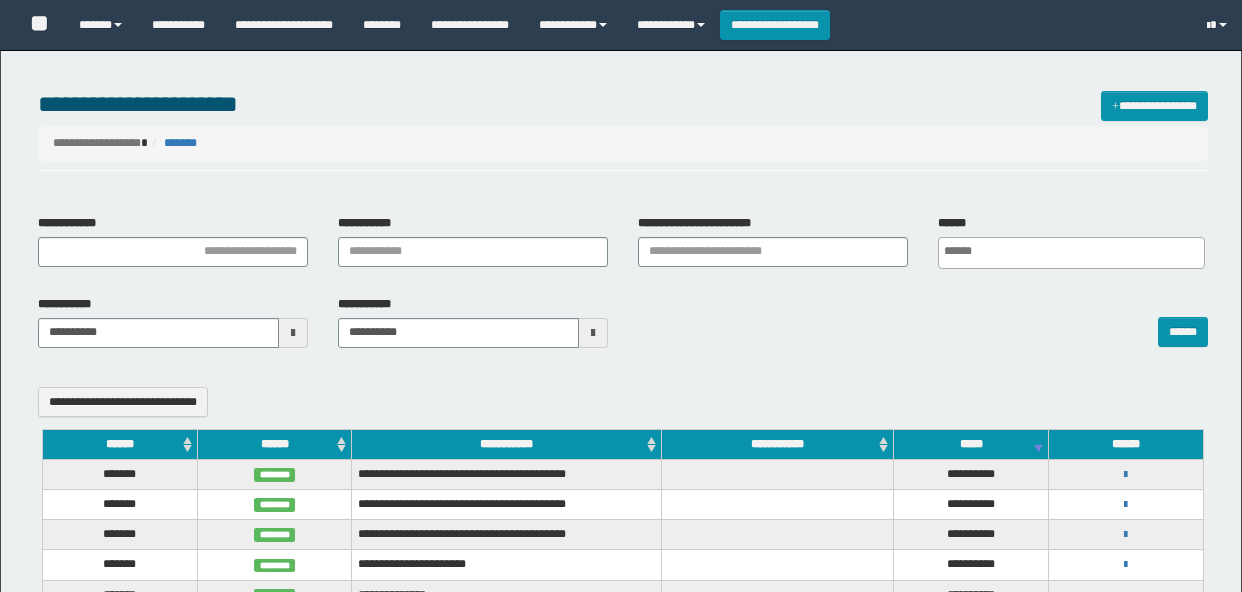 select 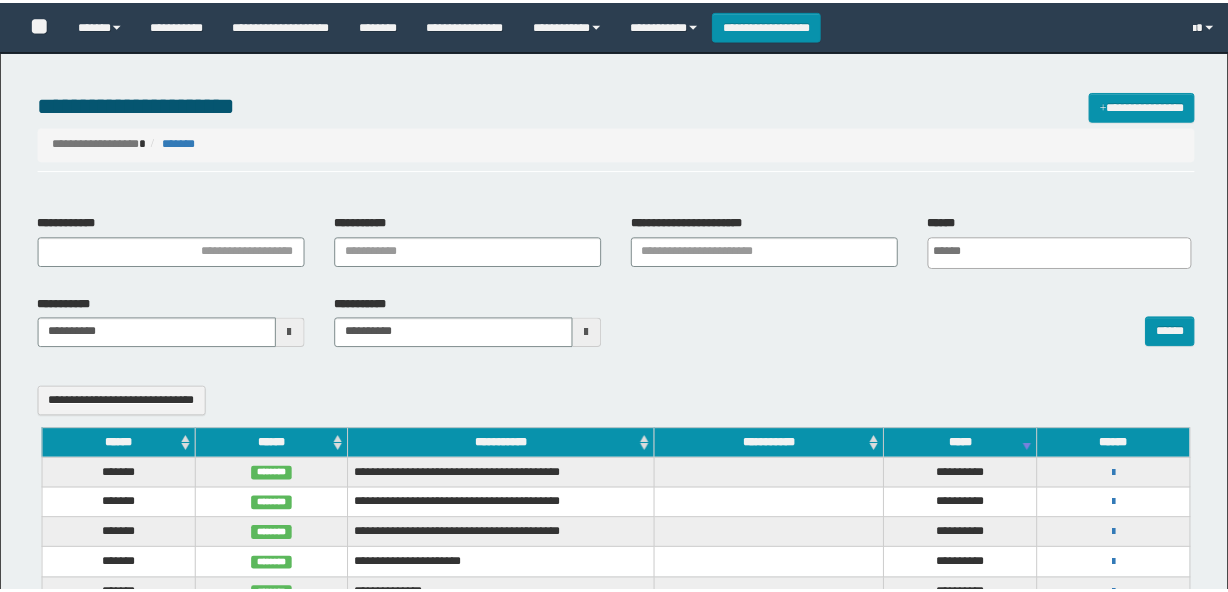 scroll, scrollTop: 0, scrollLeft: 0, axis: both 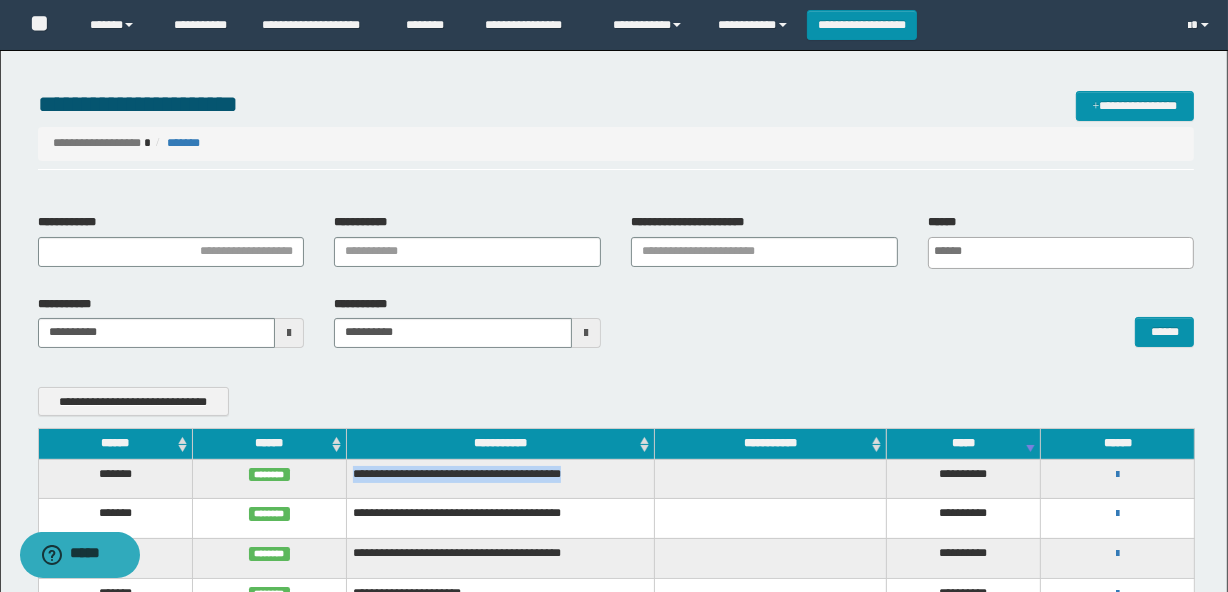 drag, startPoint x: 350, startPoint y: 472, endPoint x: 654, endPoint y: 469, distance: 304.0148 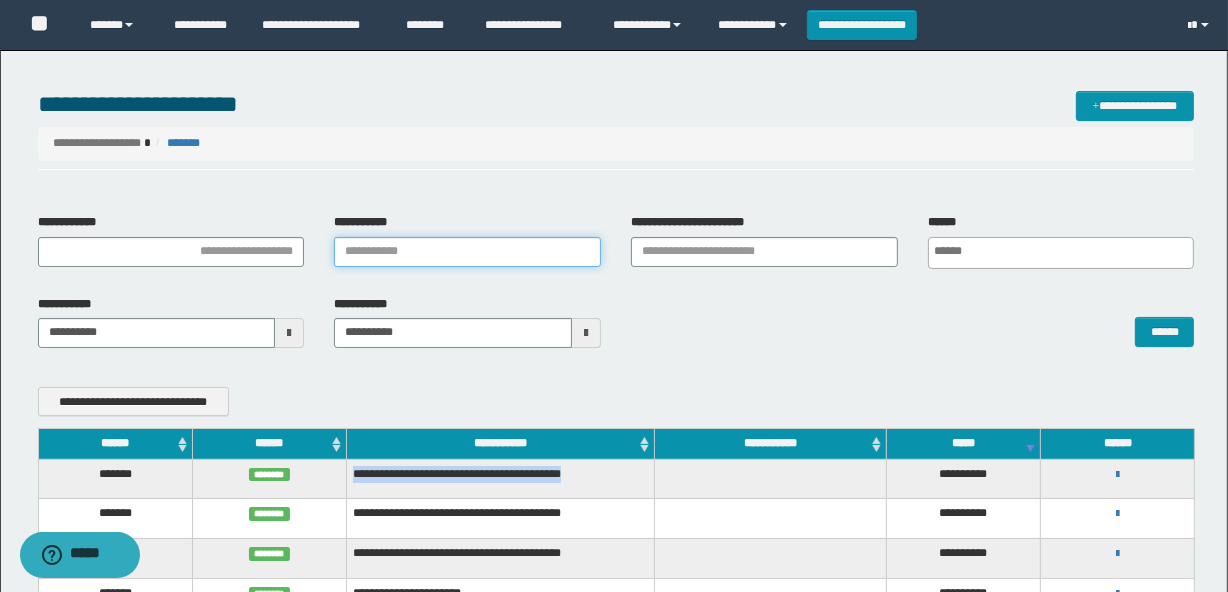 click on "**********" at bounding box center (467, 252) 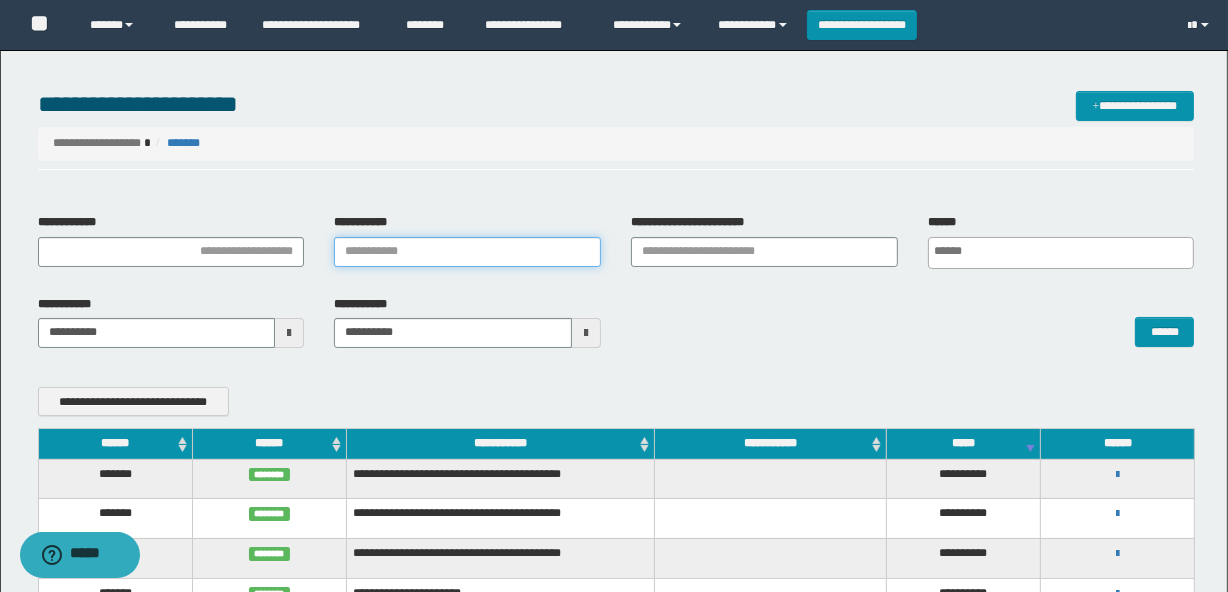 paste on "**********" 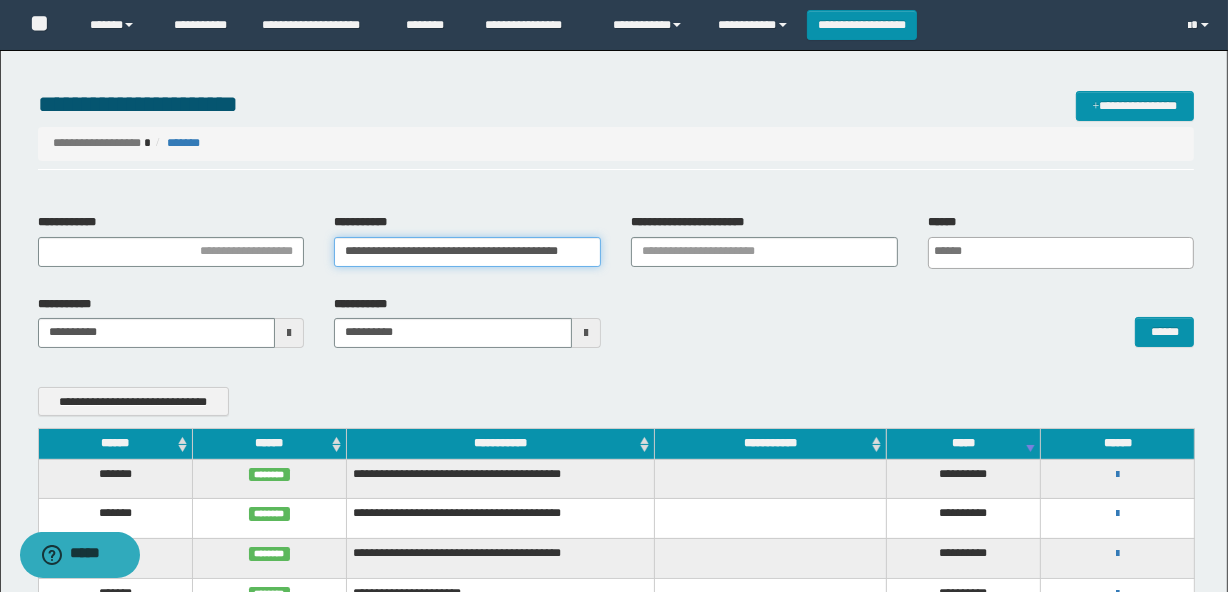 scroll, scrollTop: 0, scrollLeft: 75, axis: horizontal 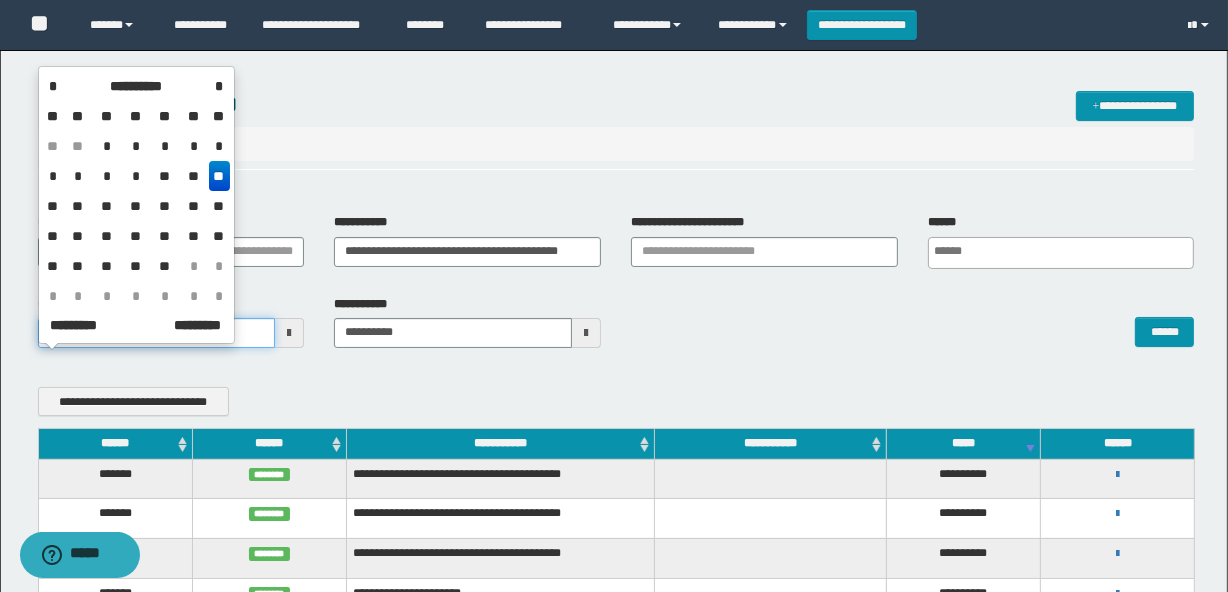 click on "**********" at bounding box center [614, 296] 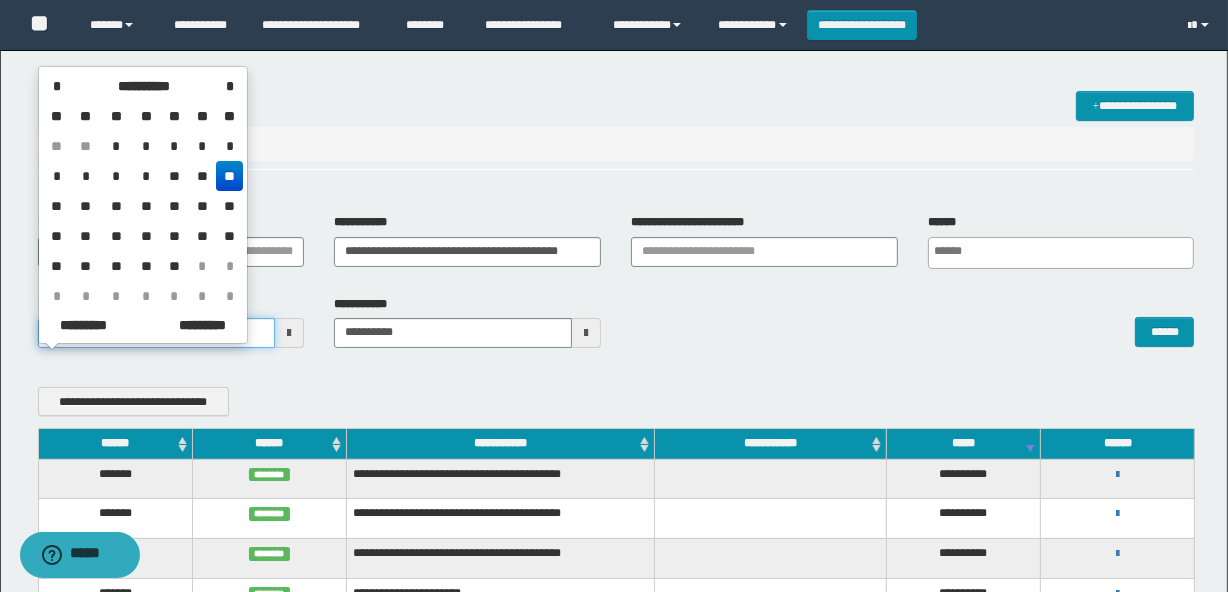 scroll, scrollTop: 0, scrollLeft: 0, axis: both 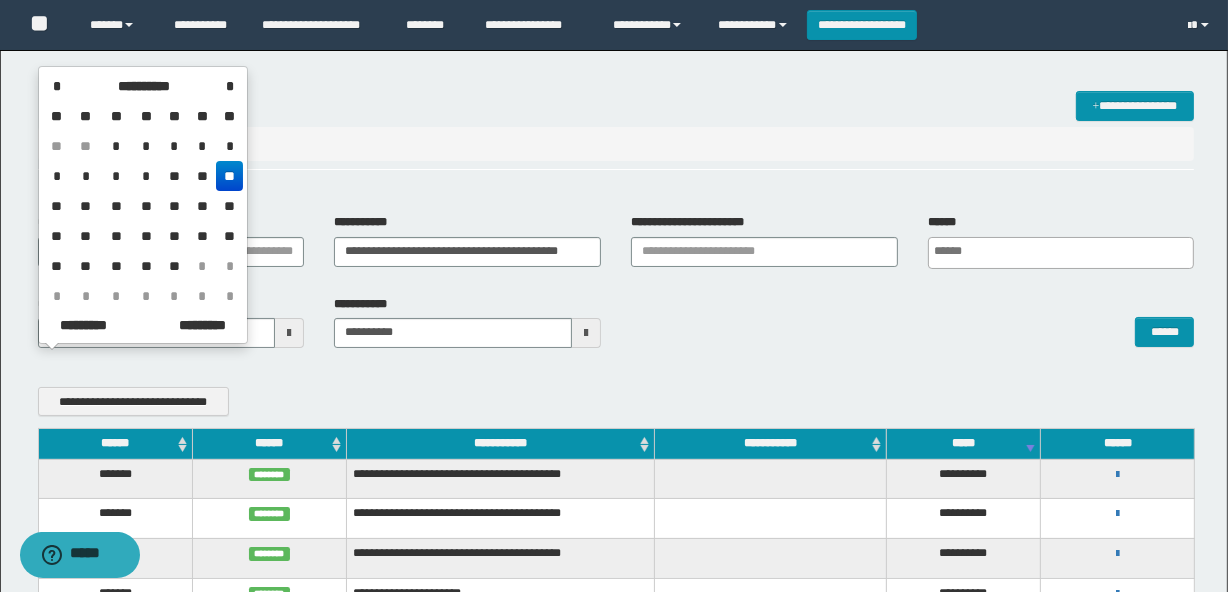 click on "**" at bounding box center [229, 176] 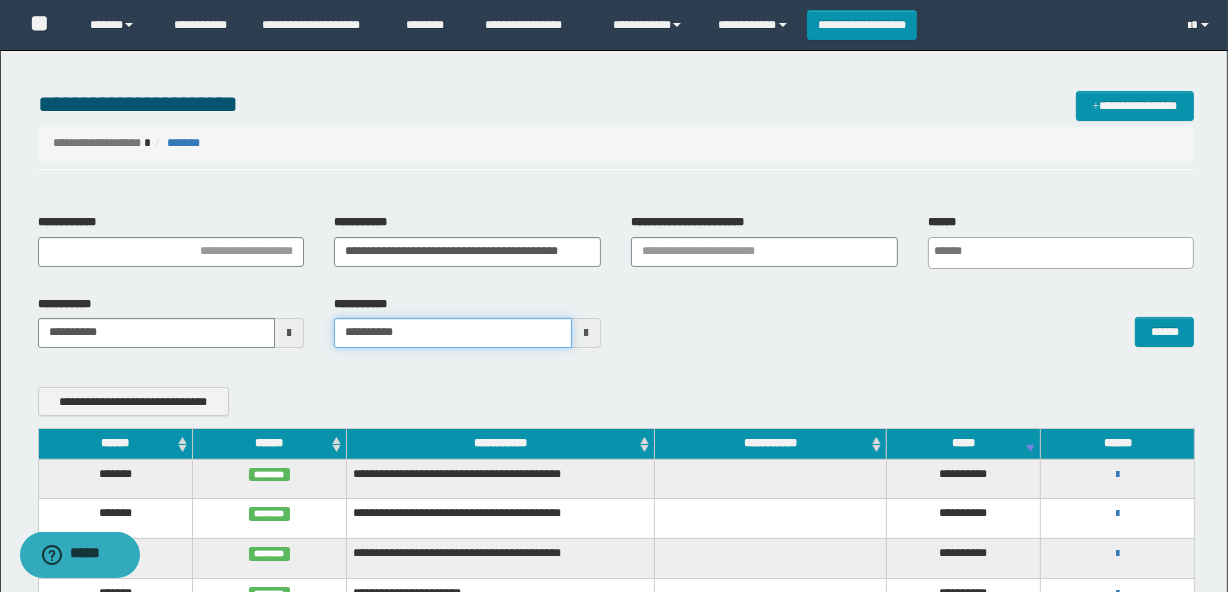 click on "**********" at bounding box center (614, 296) 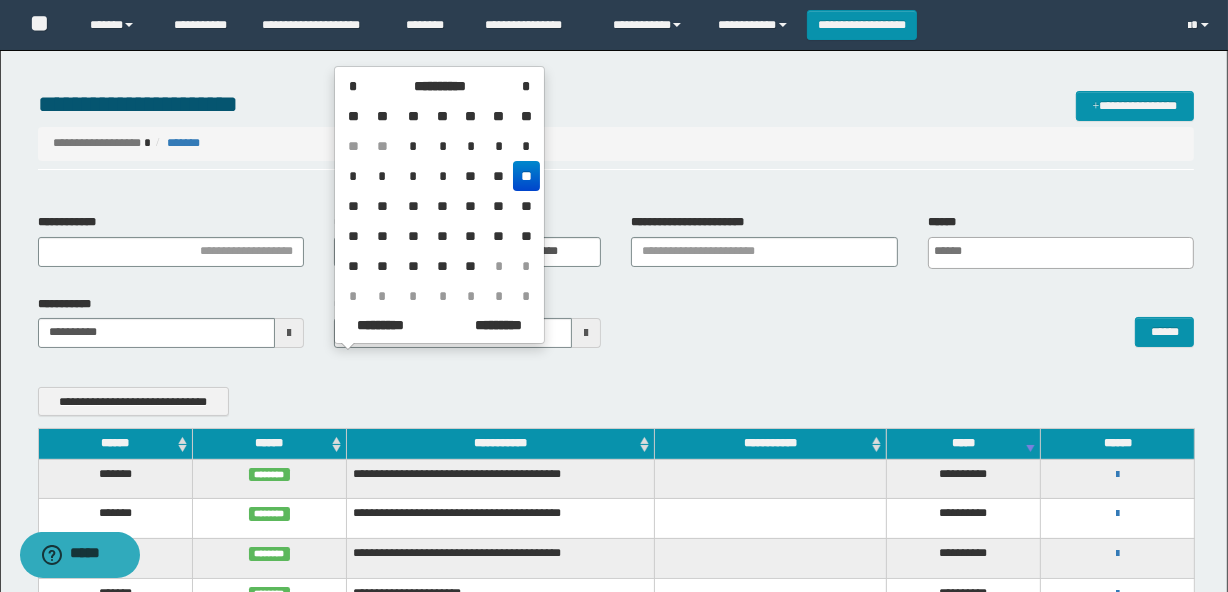 click on "**" at bounding box center [526, 176] 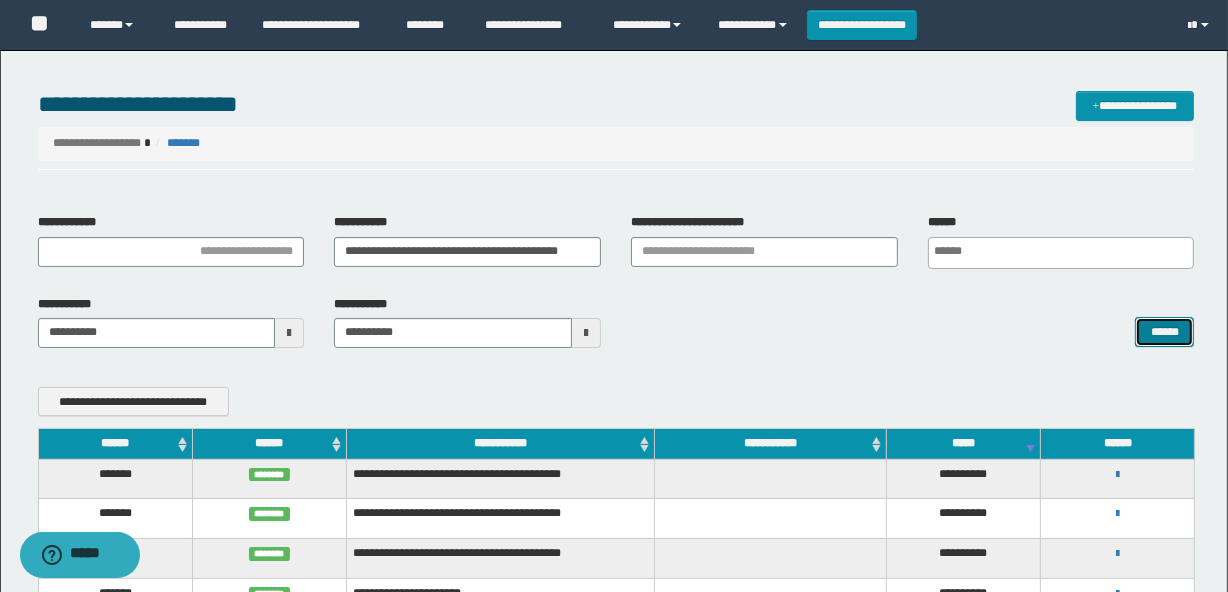 click on "******" at bounding box center (1164, 332) 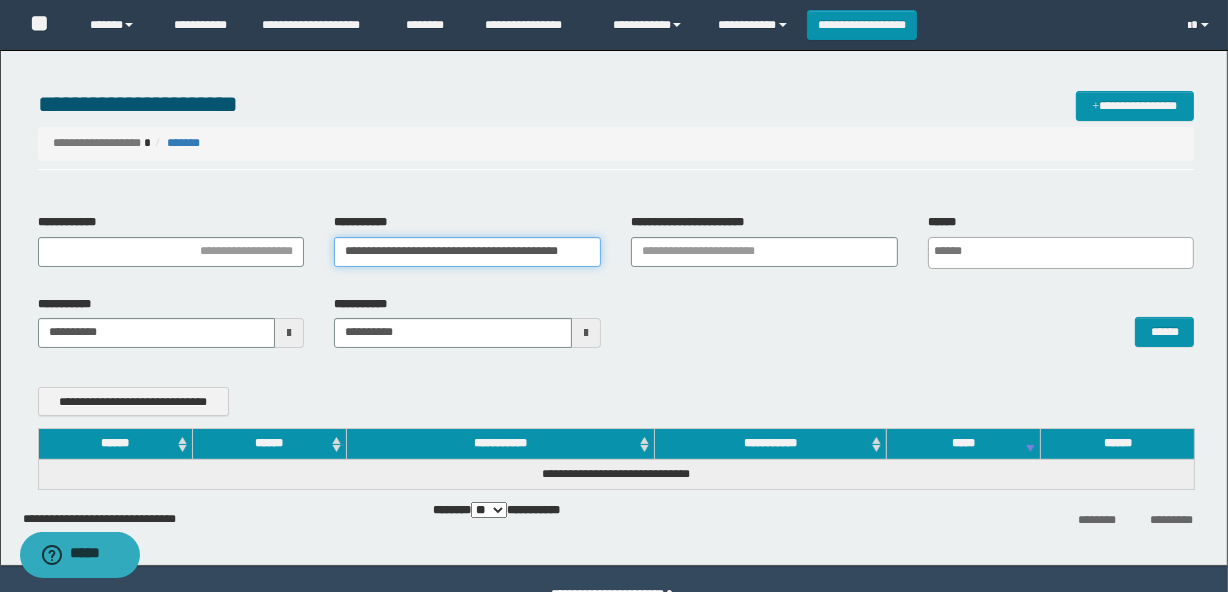 click on "**********" at bounding box center [467, 252] 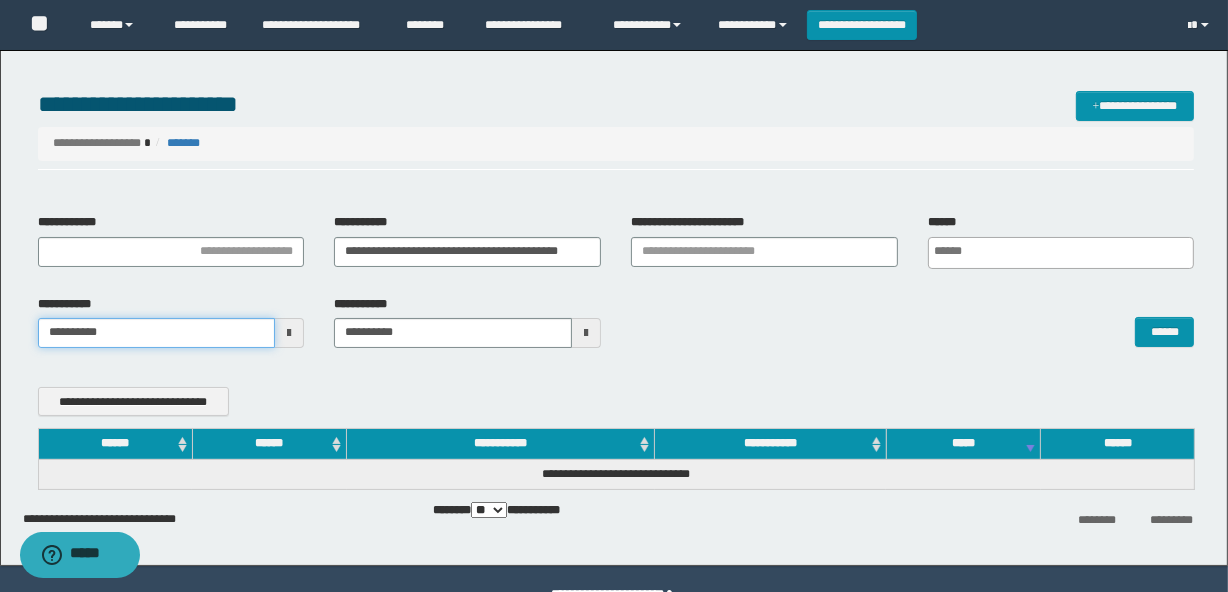click on "**********" at bounding box center (157, 333) 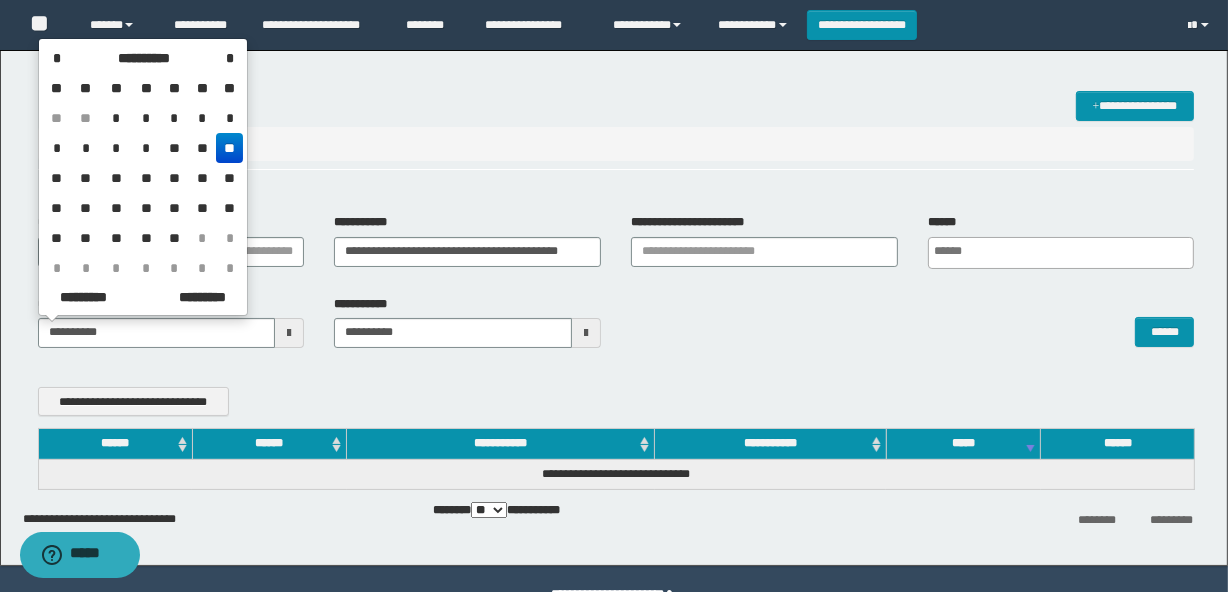 click on "**" at bounding box center (229, 148) 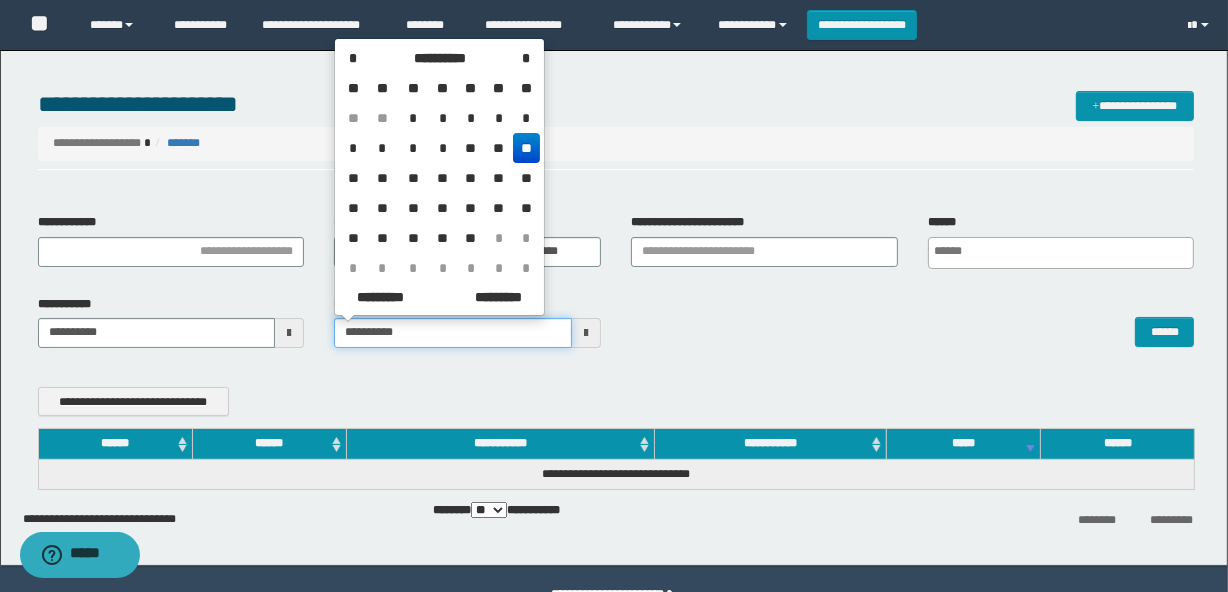click on "**********" at bounding box center [453, 333] 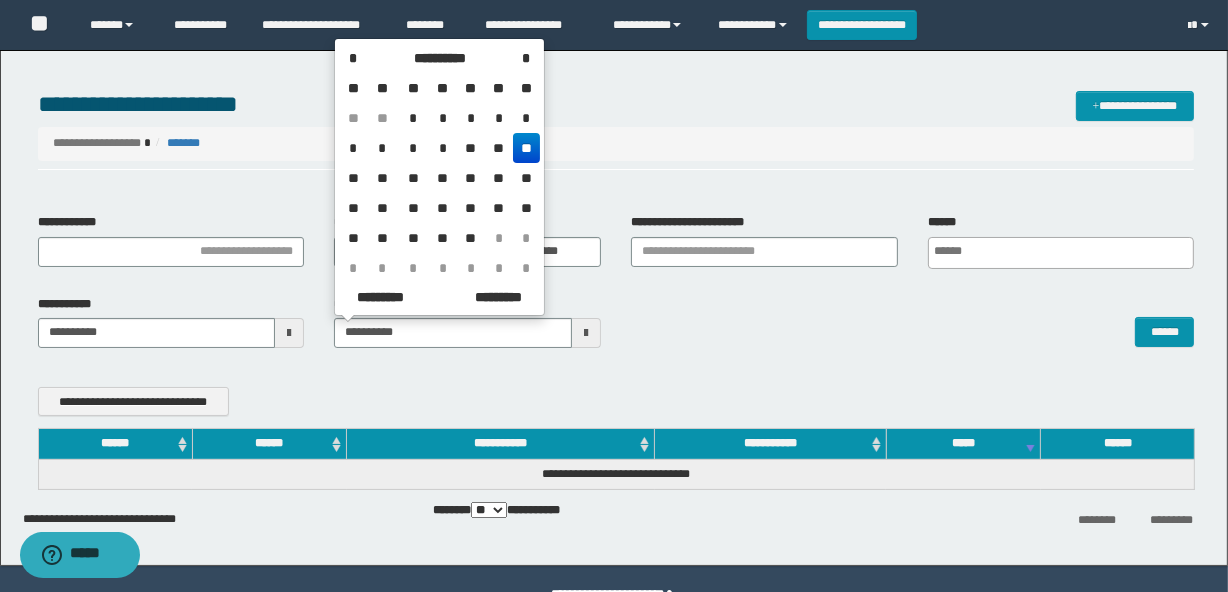 click on "**" at bounding box center (526, 148) 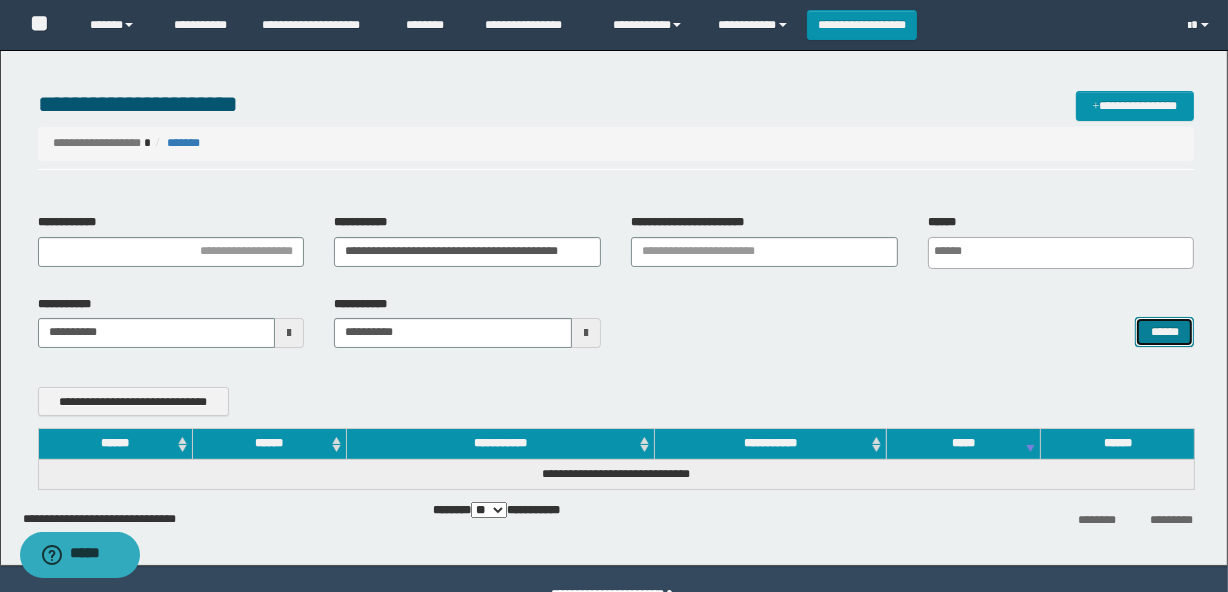 click on "******" at bounding box center [1164, 332] 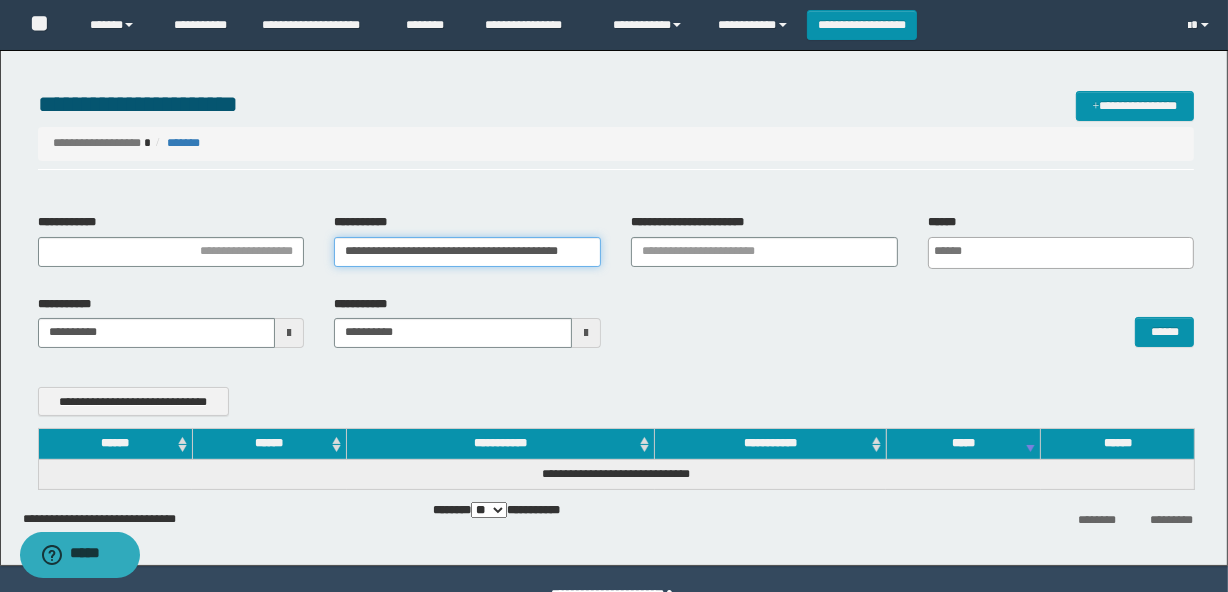 click on "**********" at bounding box center [467, 252] 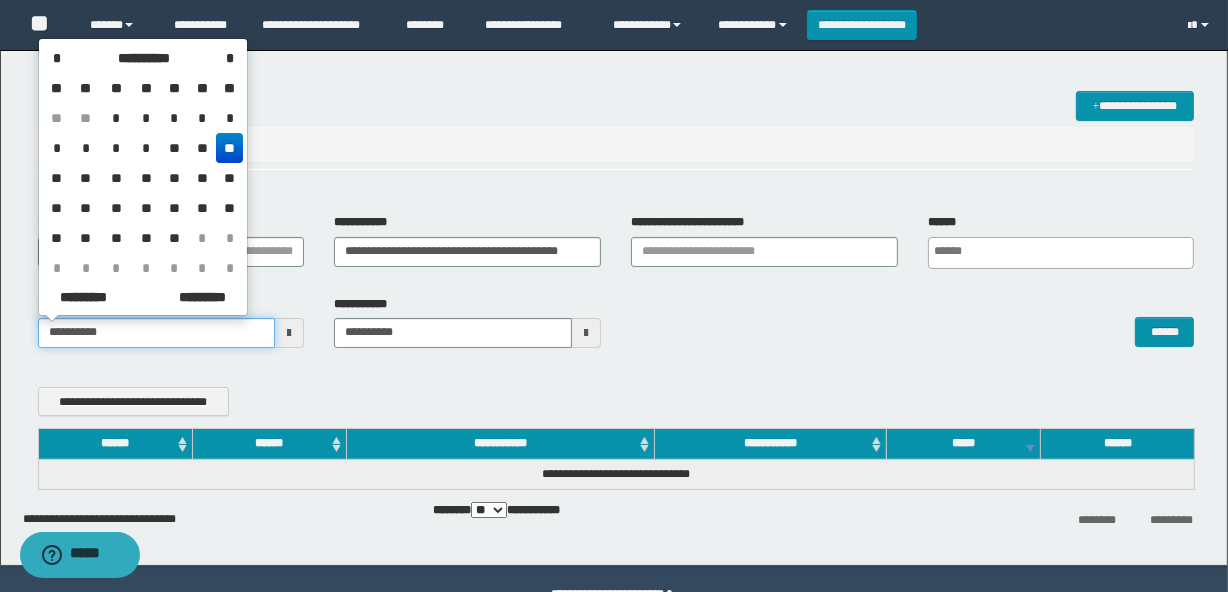 click on "**********" at bounding box center (157, 333) 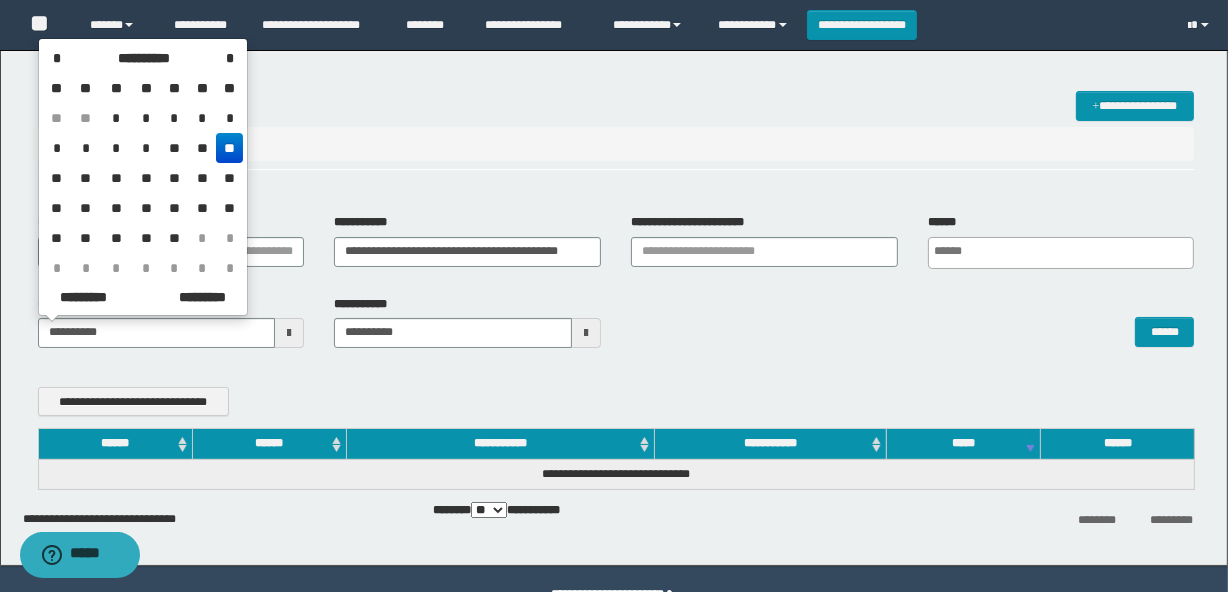 click on "**" at bounding box center [229, 148] 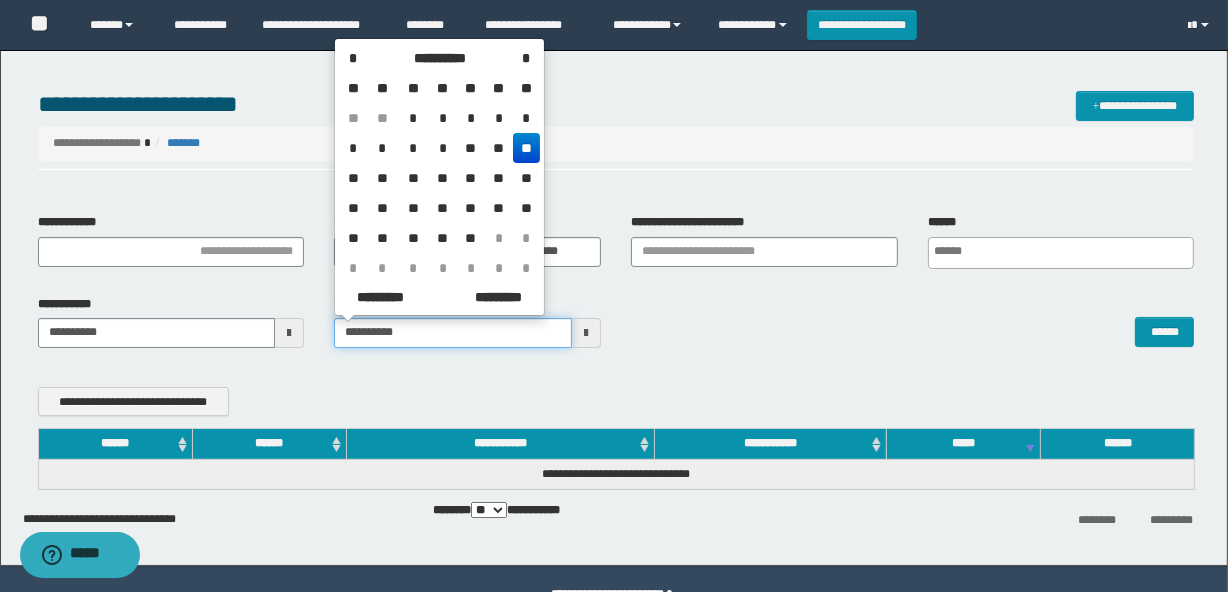 click on "**********" at bounding box center (453, 333) 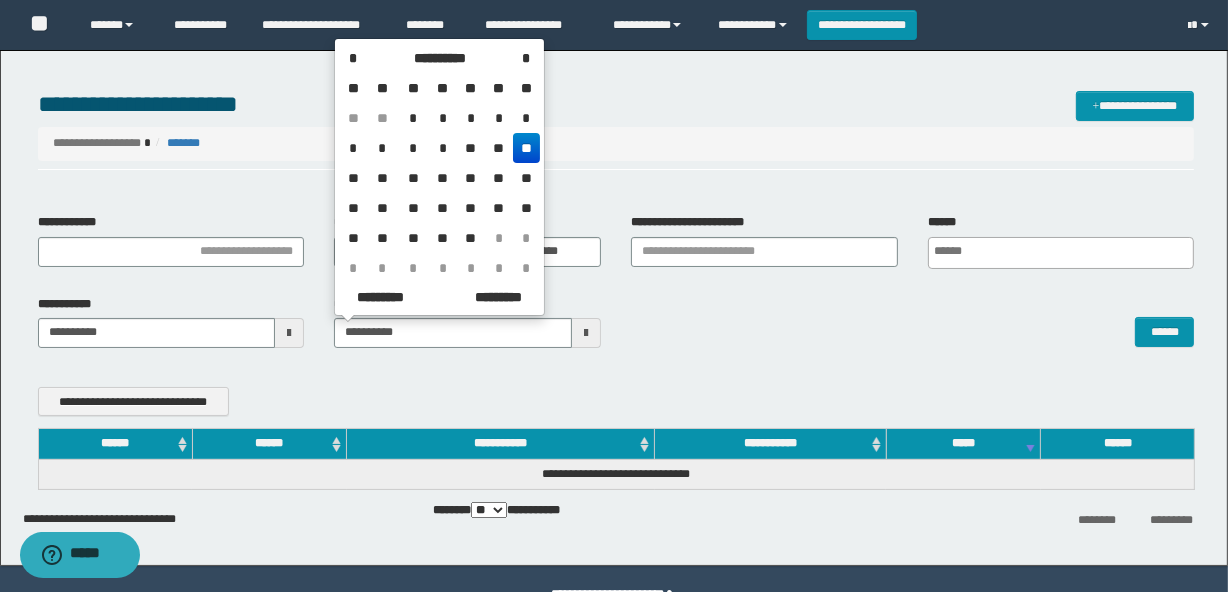 click on "**" at bounding box center (526, 148) 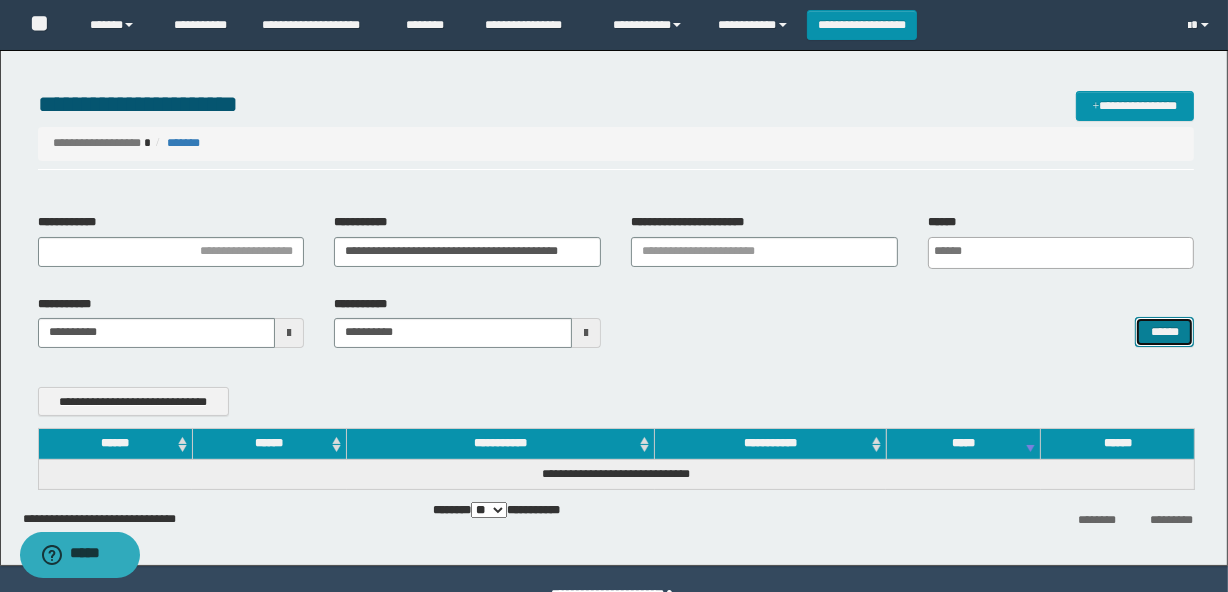 click on "******" at bounding box center [1164, 332] 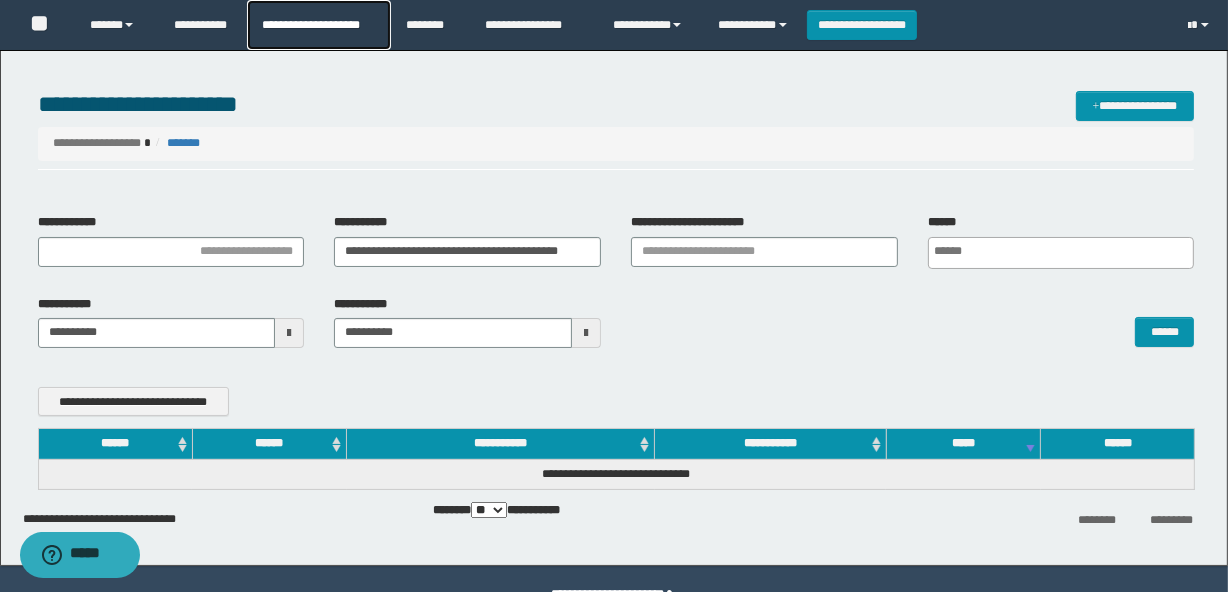 click on "**********" at bounding box center [318, 25] 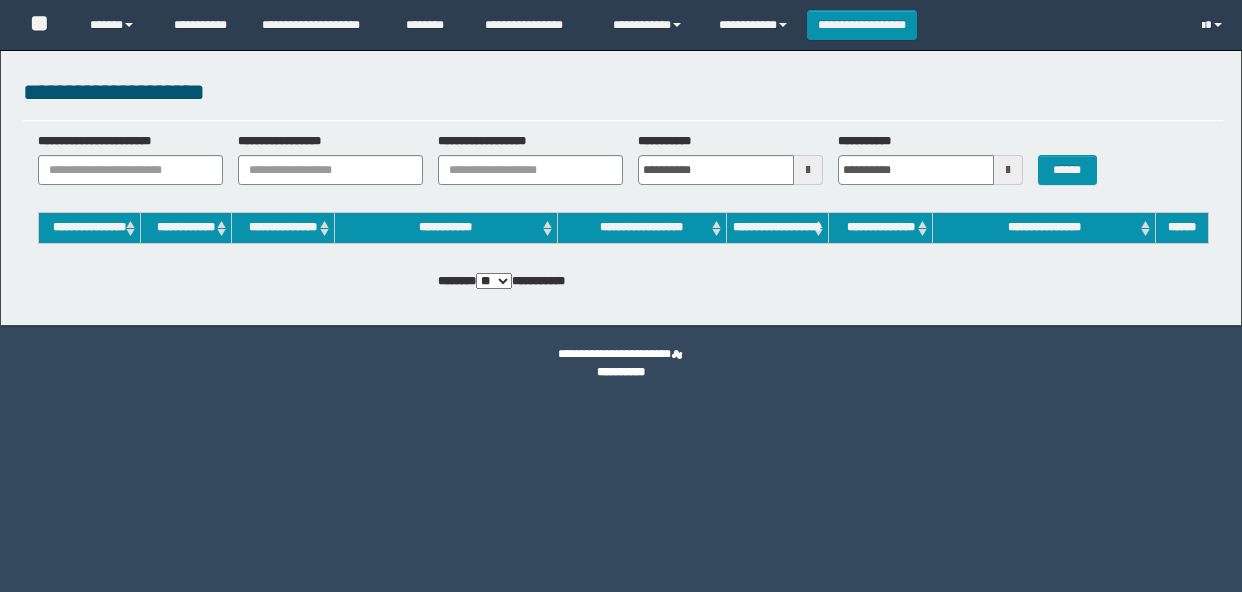 scroll, scrollTop: 0, scrollLeft: 0, axis: both 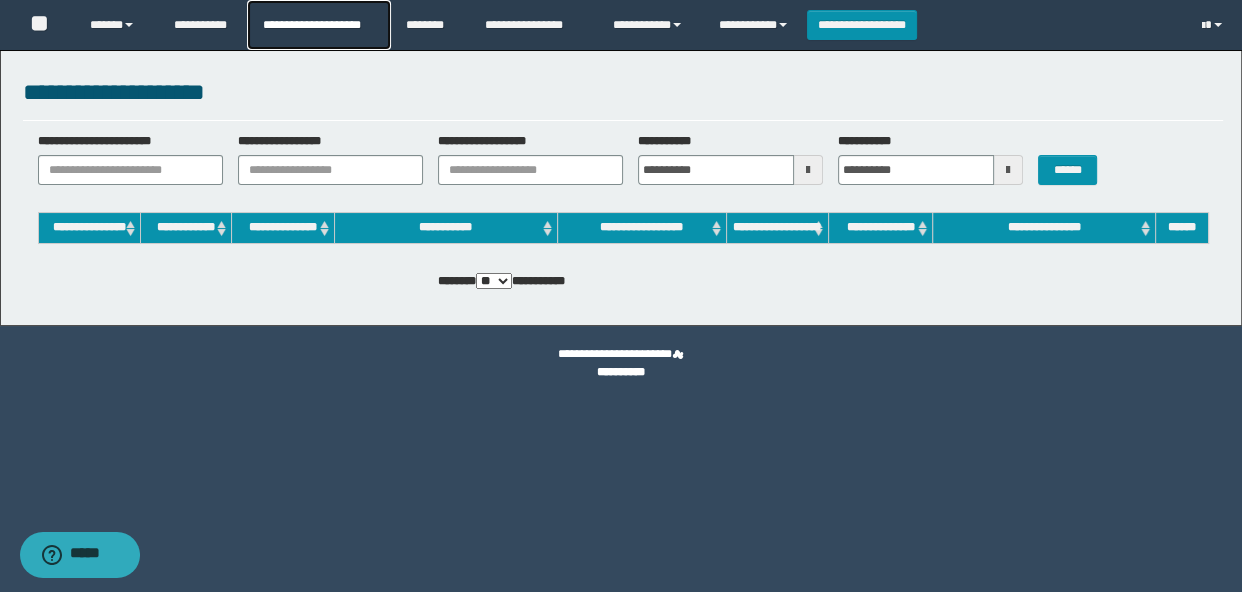 click on "**********" at bounding box center [318, 25] 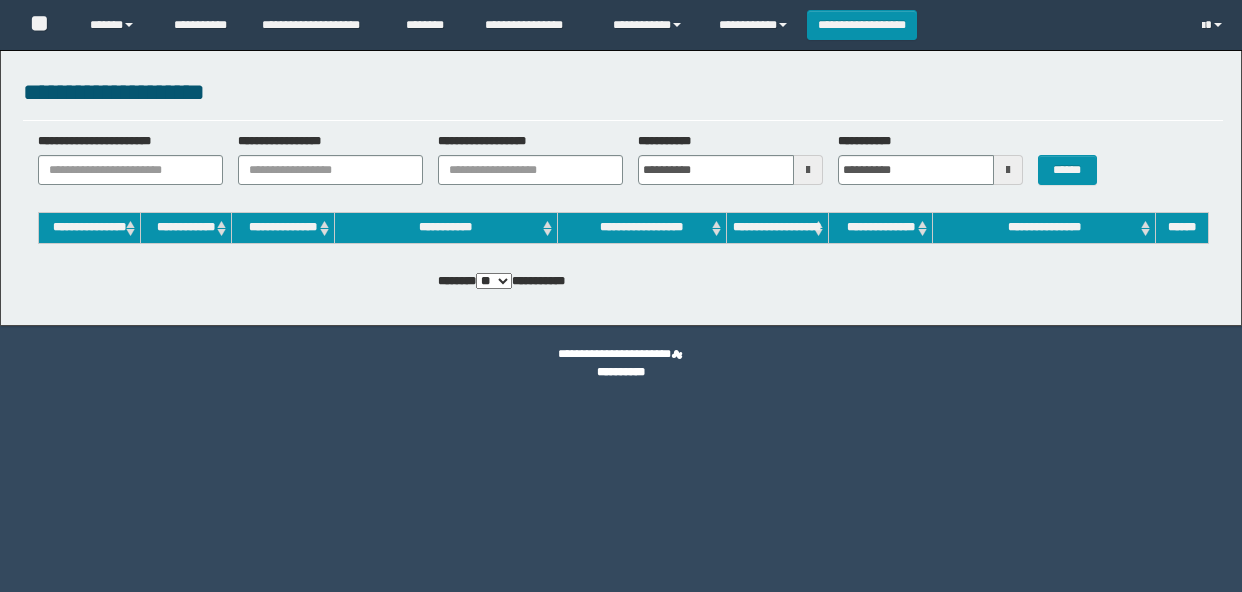 scroll, scrollTop: 0, scrollLeft: 0, axis: both 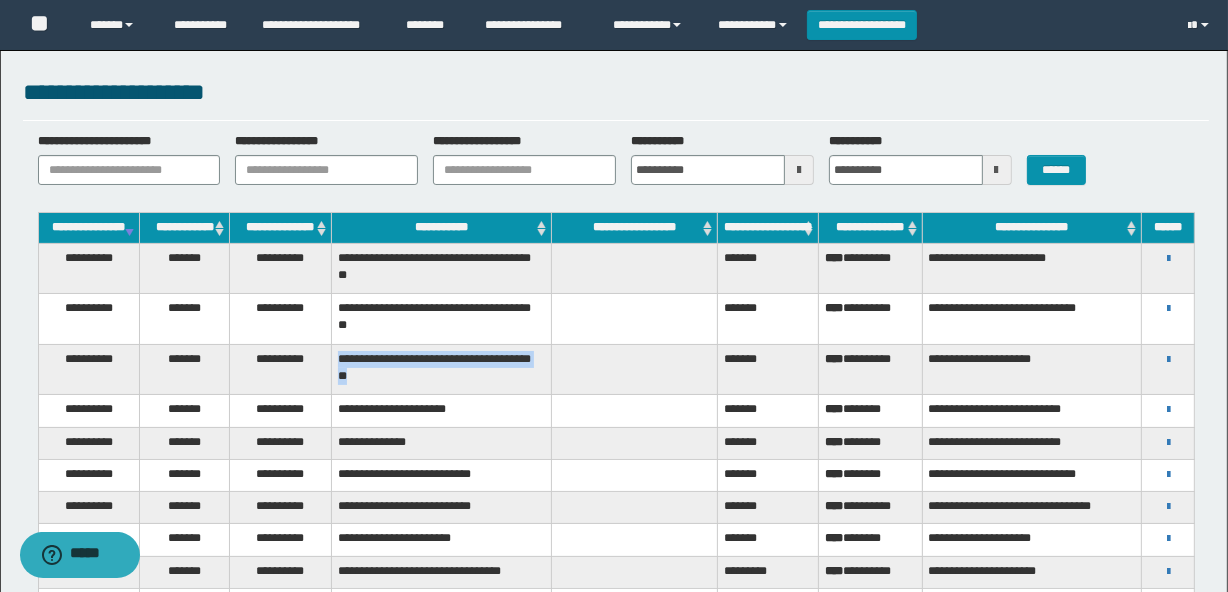 drag, startPoint x: 337, startPoint y: 368, endPoint x: 498, endPoint y: 396, distance: 163.41664 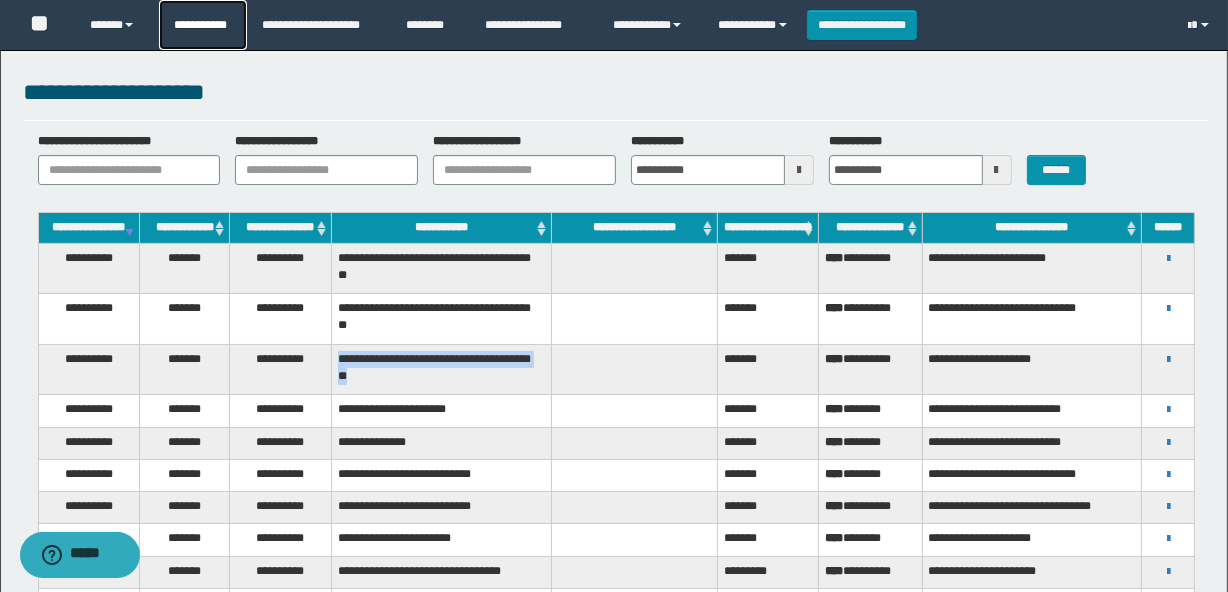 click on "**********" at bounding box center [203, 25] 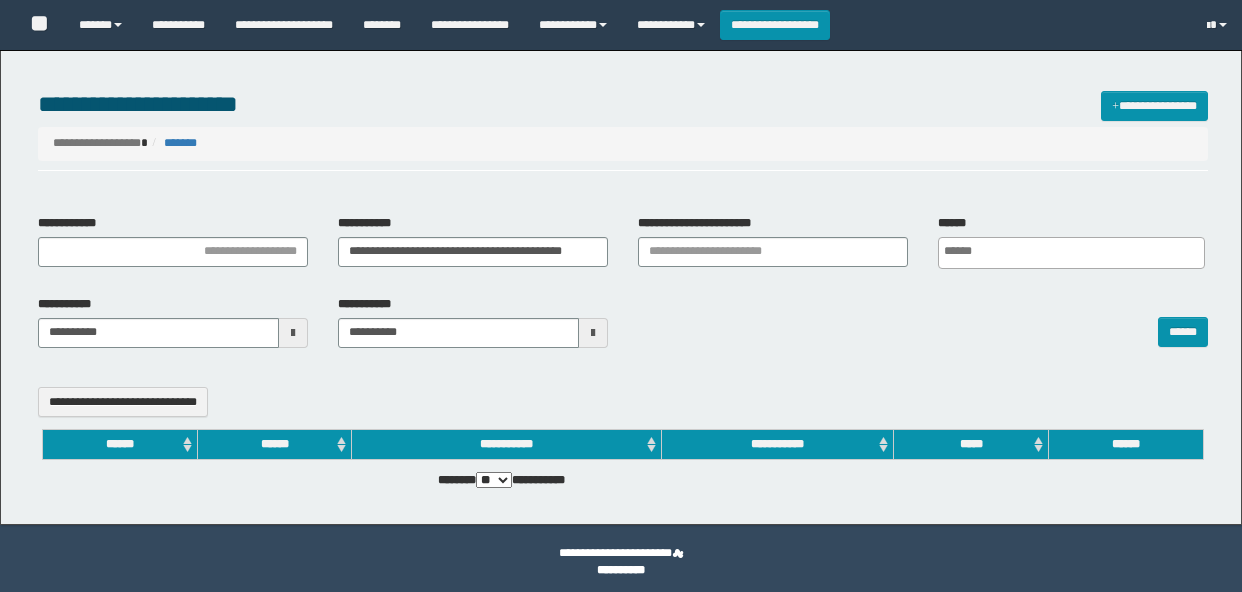 select 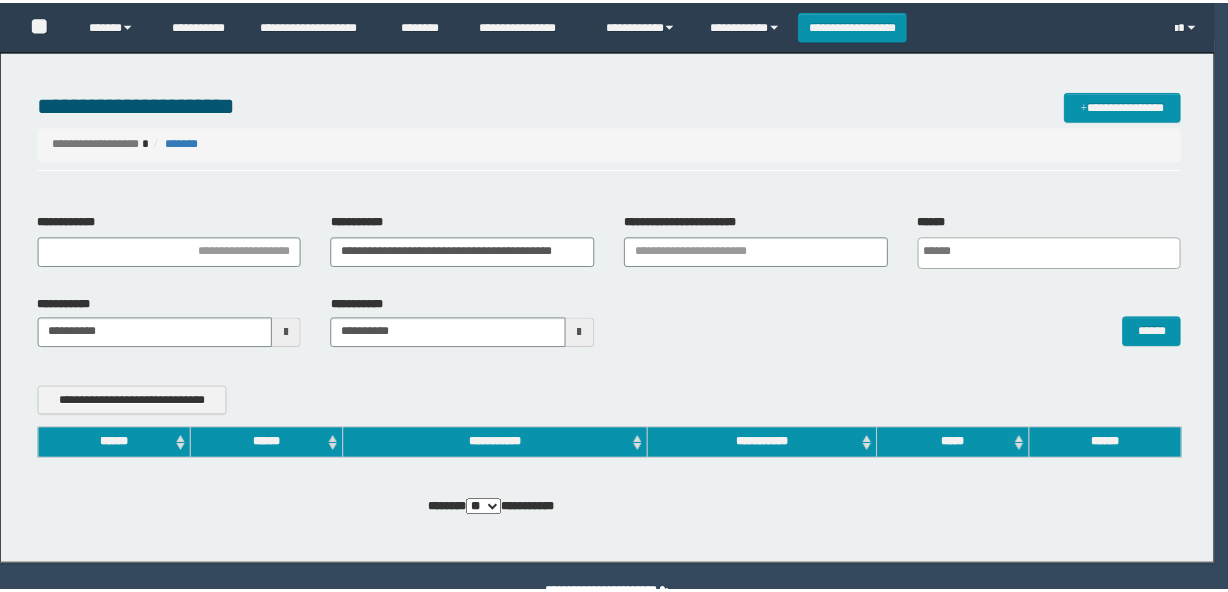 scroll, scrollTop: 0, scrollLeft: 0, axis: both 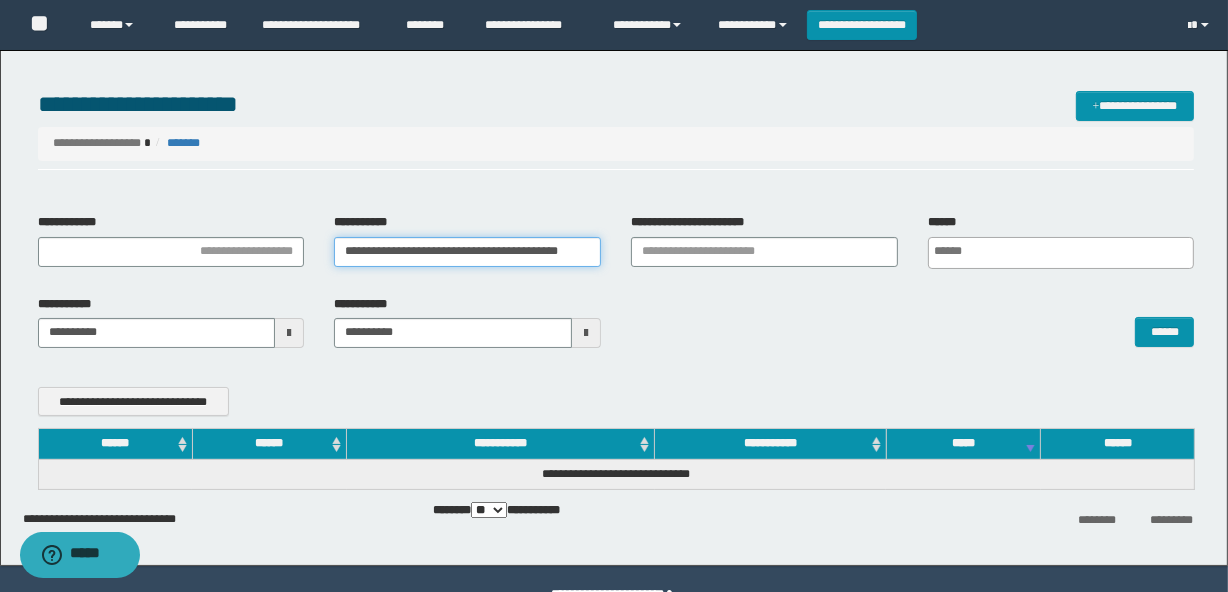click on "**********" at bounding box center (467, 252) 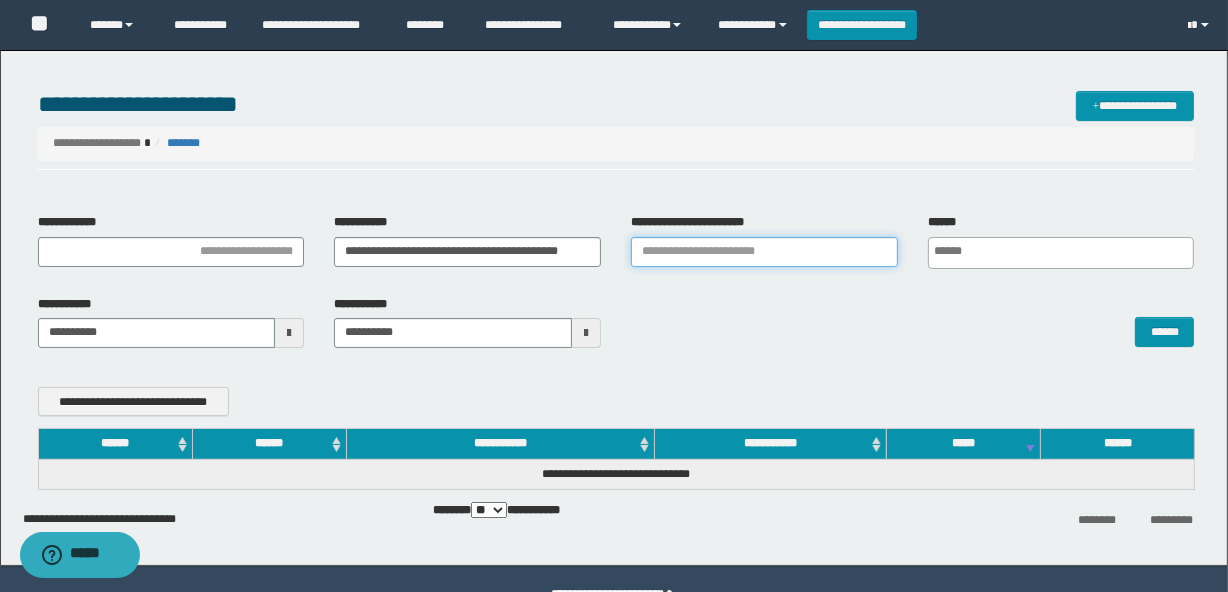 click on "**********" at bounding box center [764, 252] 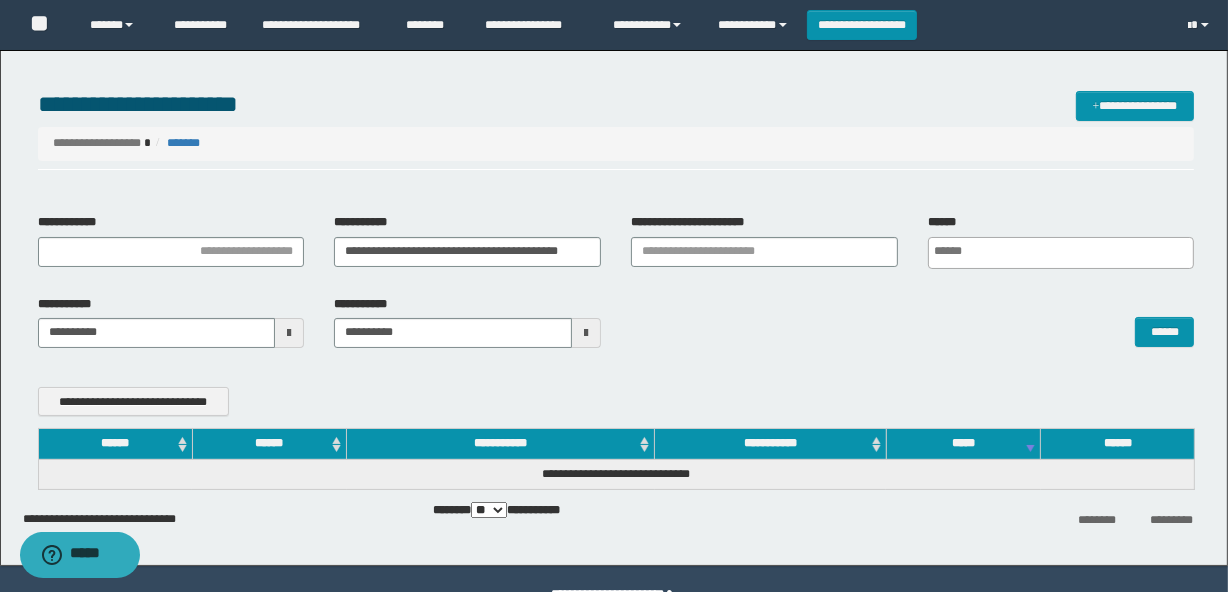 click on "**********" at bounding box center [616, 248] 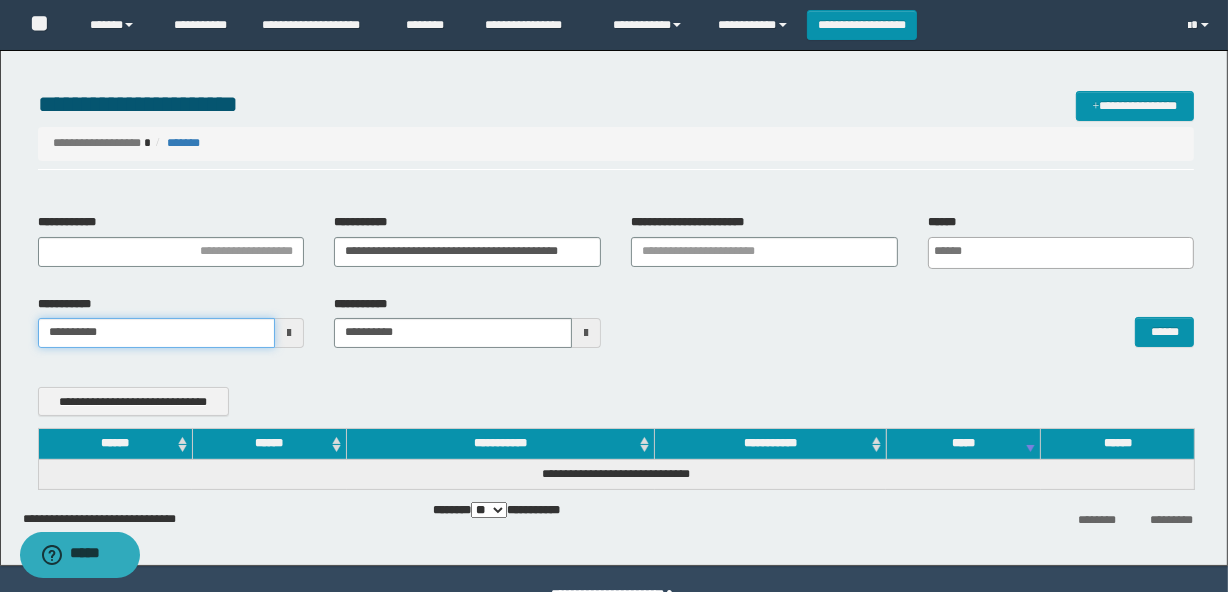 click on "**********" at bounding box center [614, 296] 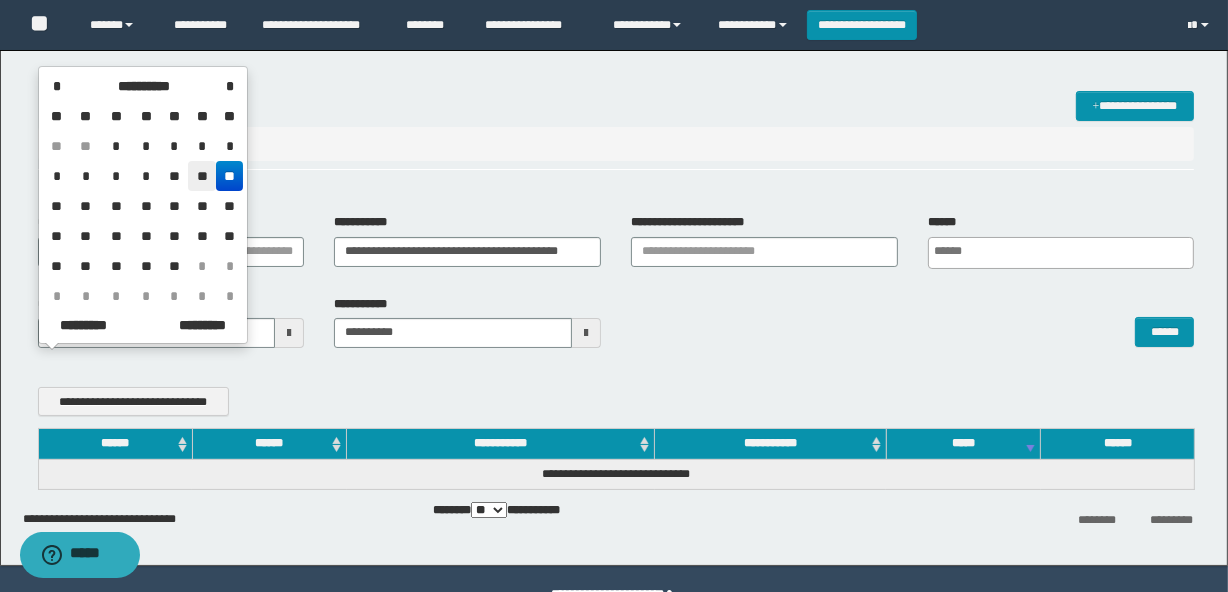 click on "**" at bounding box center (202, 176) 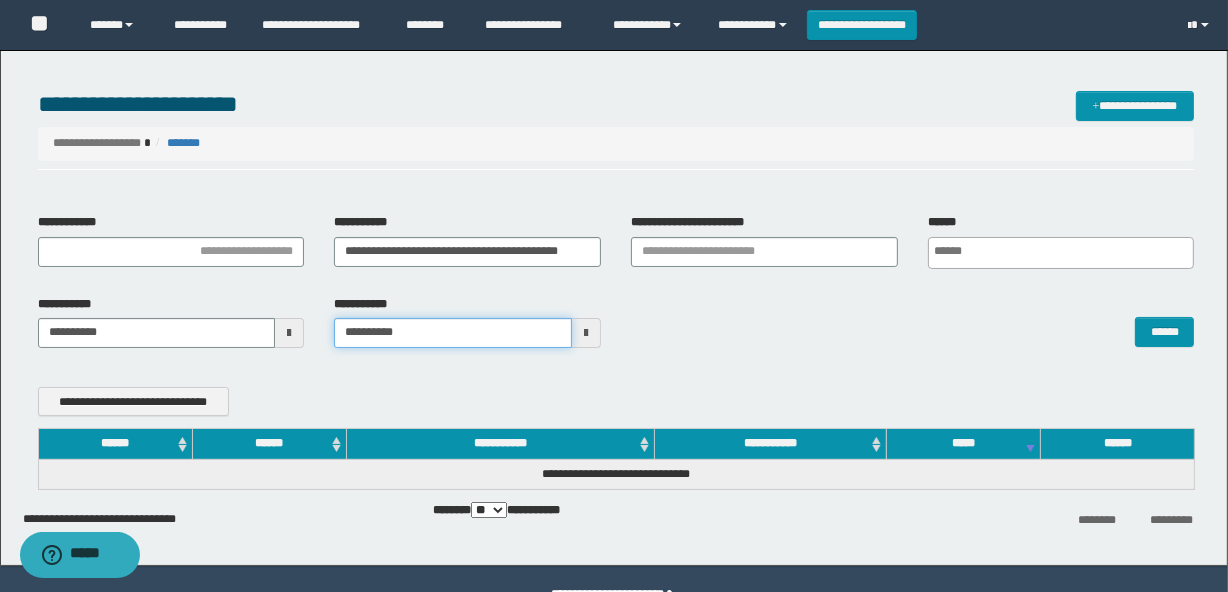 click on "**********" at bounding box center [453, 333] 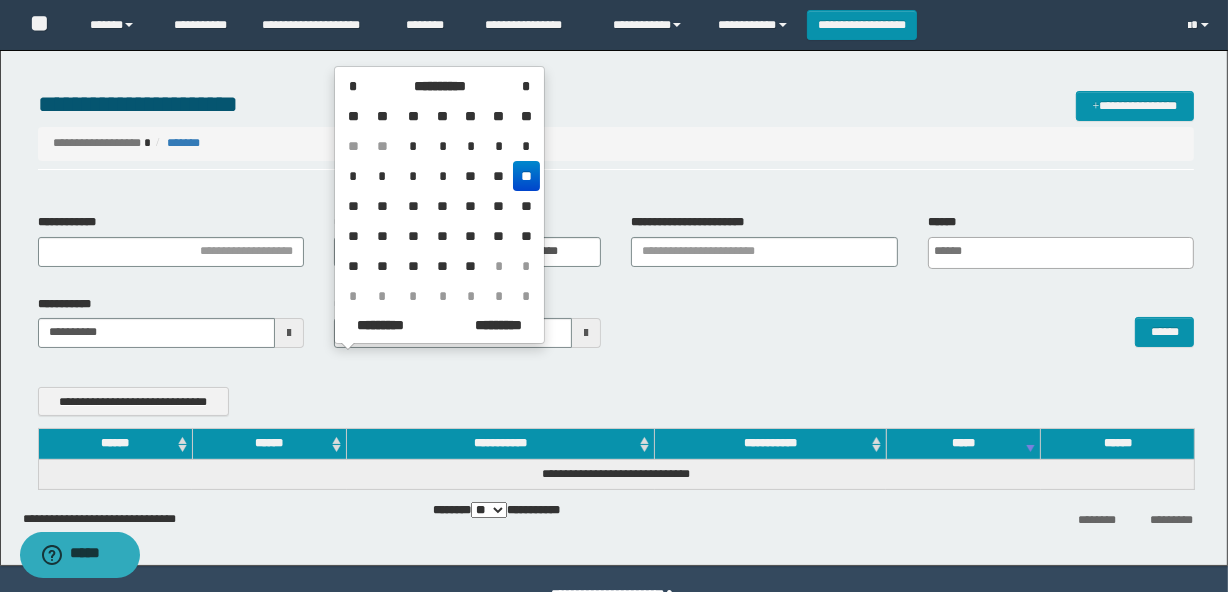 click on "**" at bounding box center (526, 176) 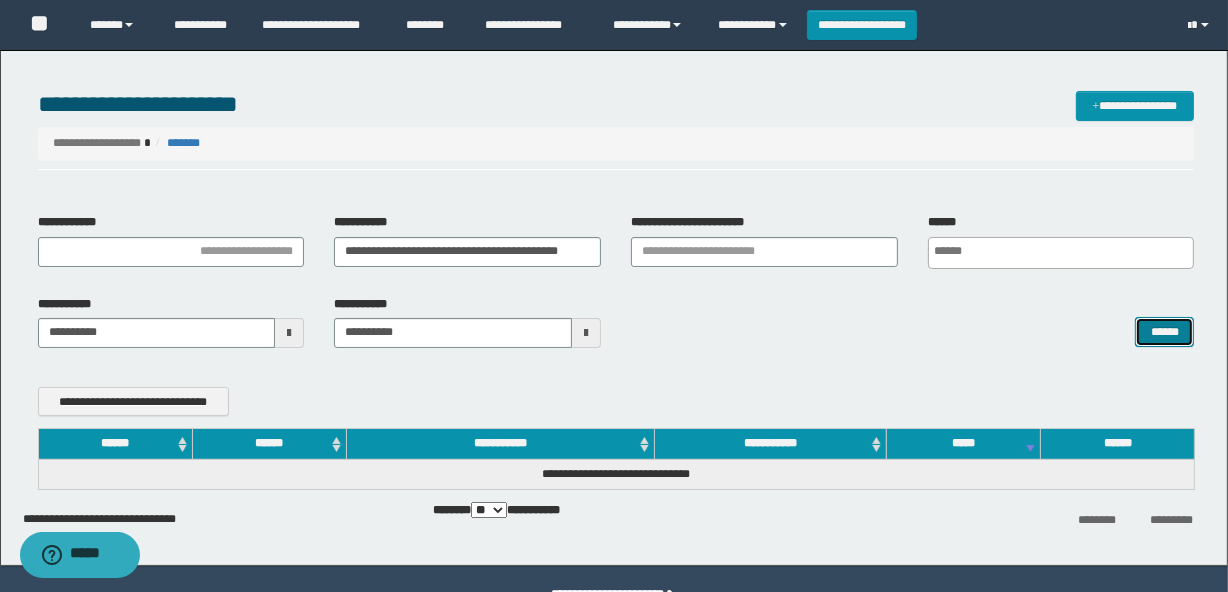 click on "******" at bounding box center [1164, 332] 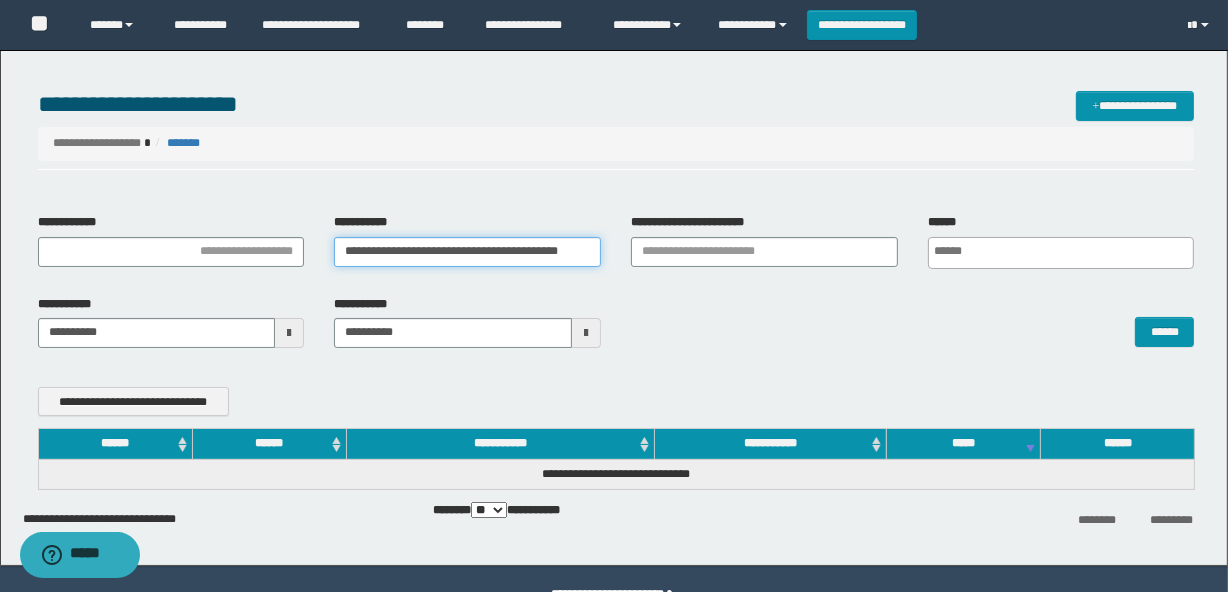 click on "**********" at bounding box center (467, 252) 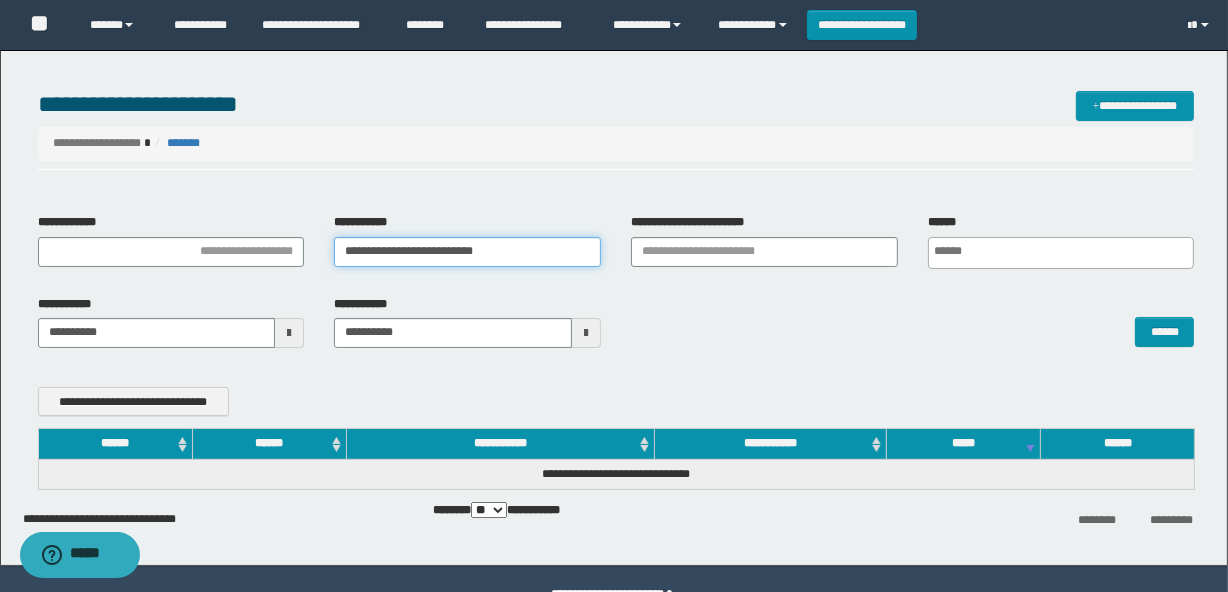 type on "**********" 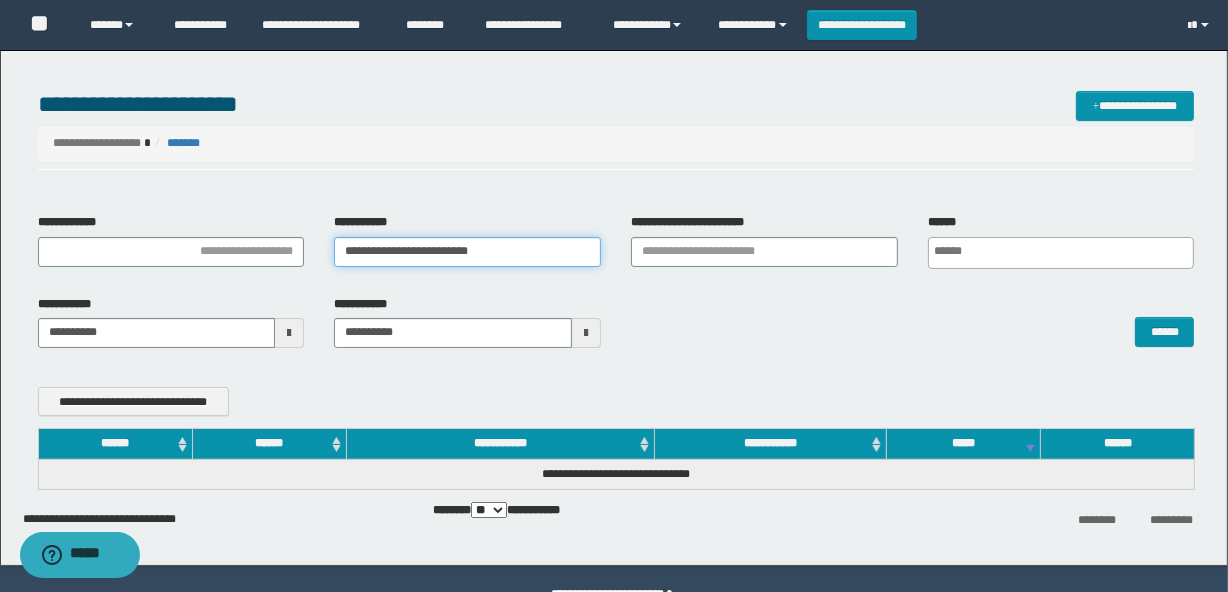 type 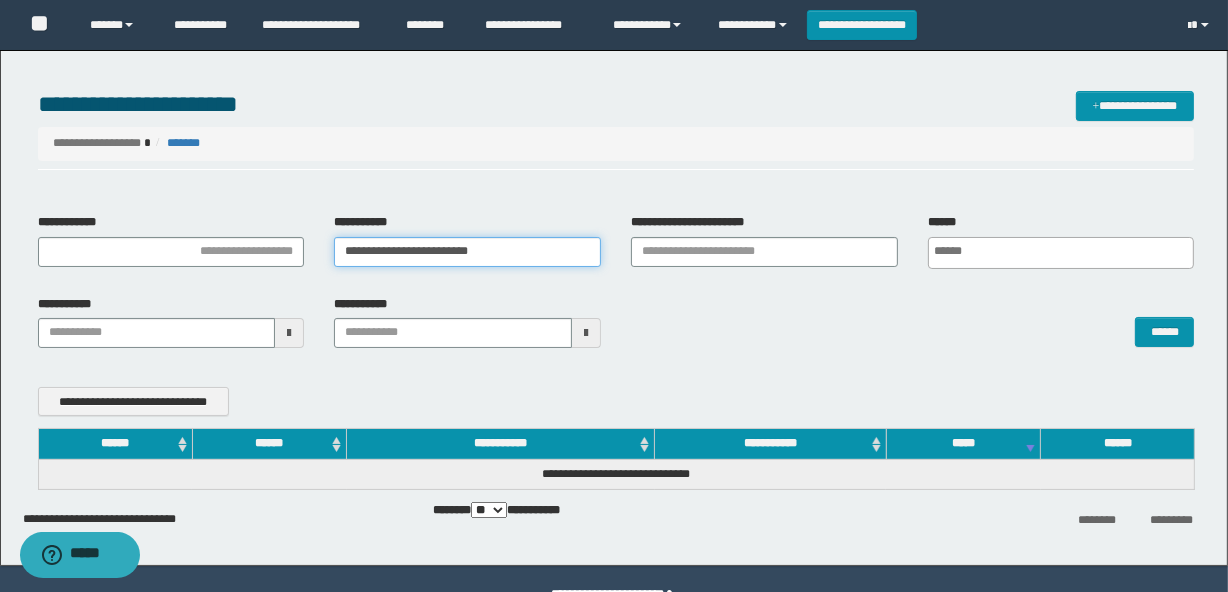 type 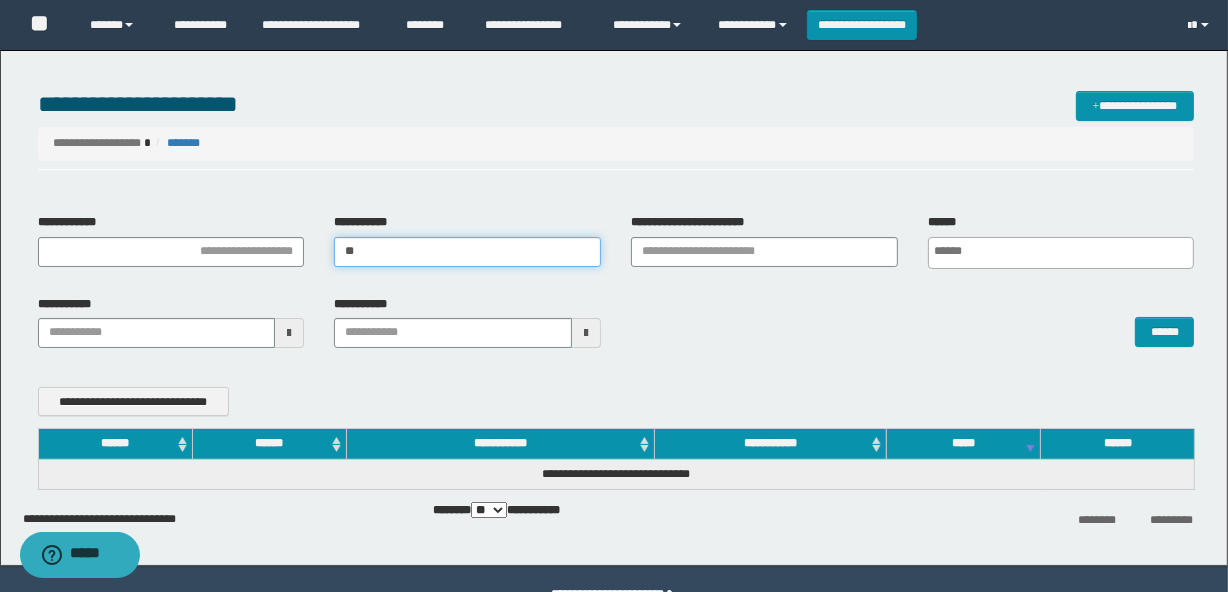 type on "*" 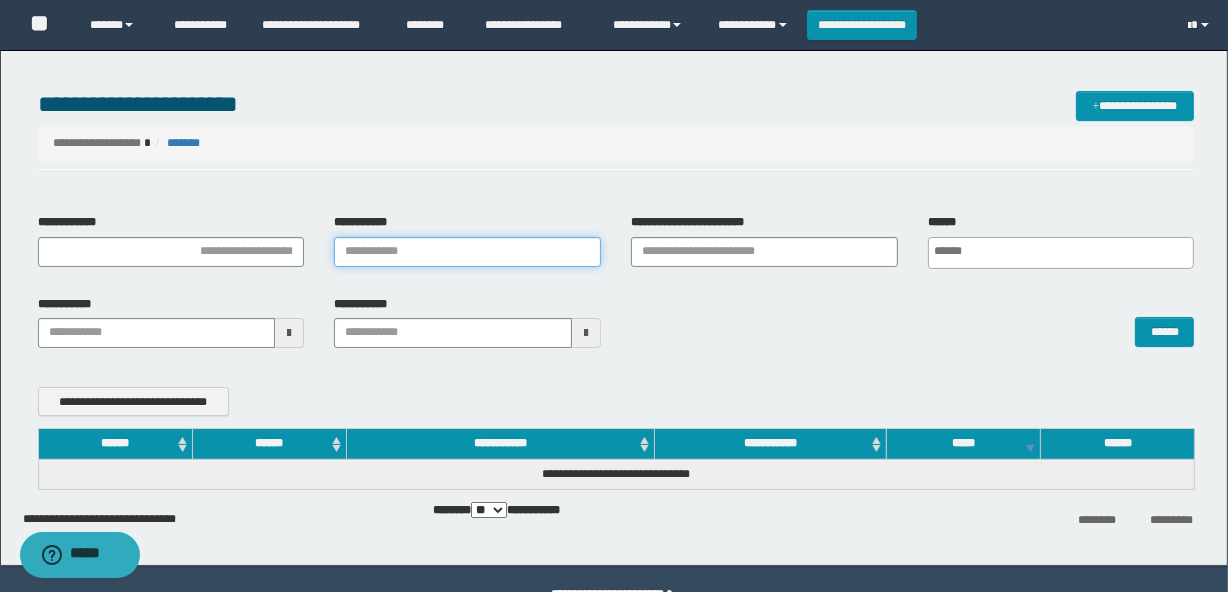 type on "*" 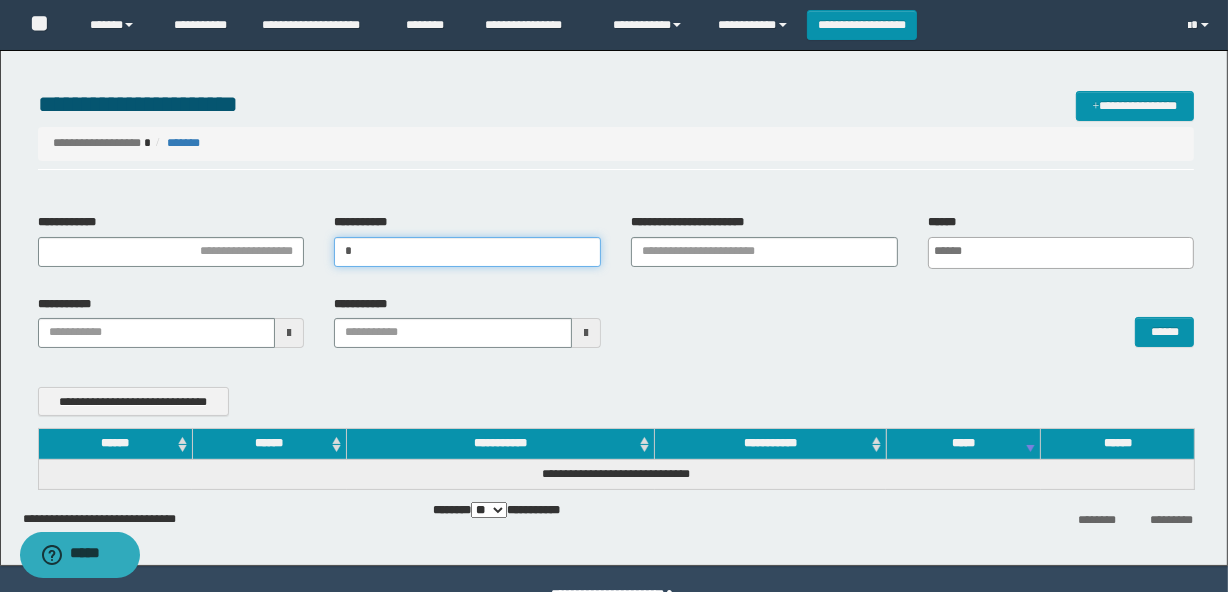 type 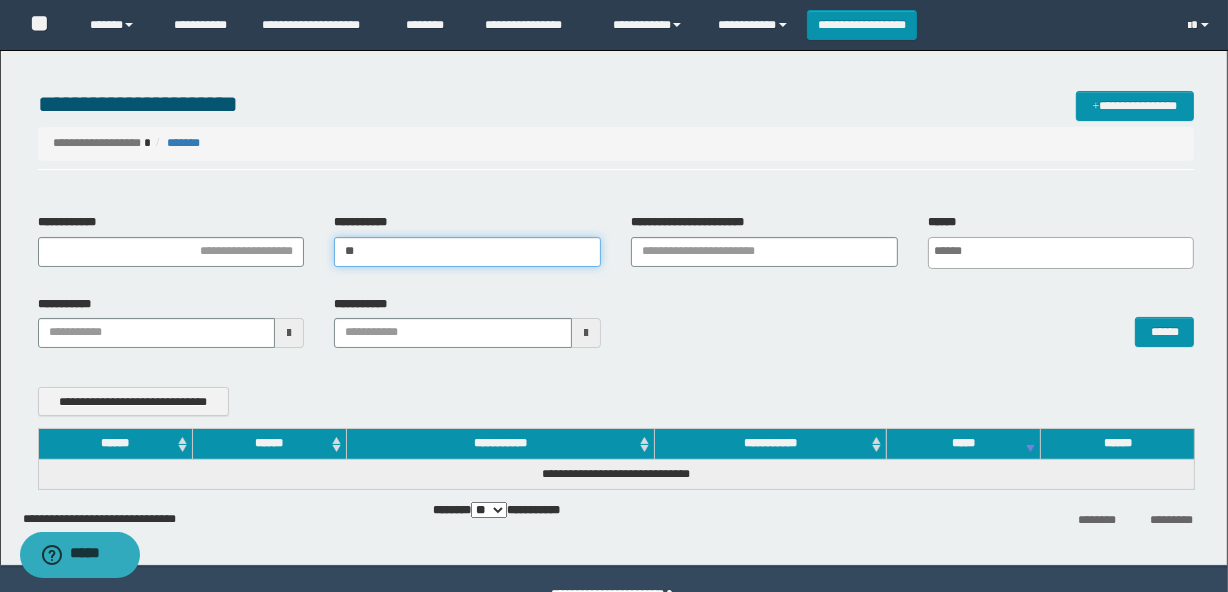 type 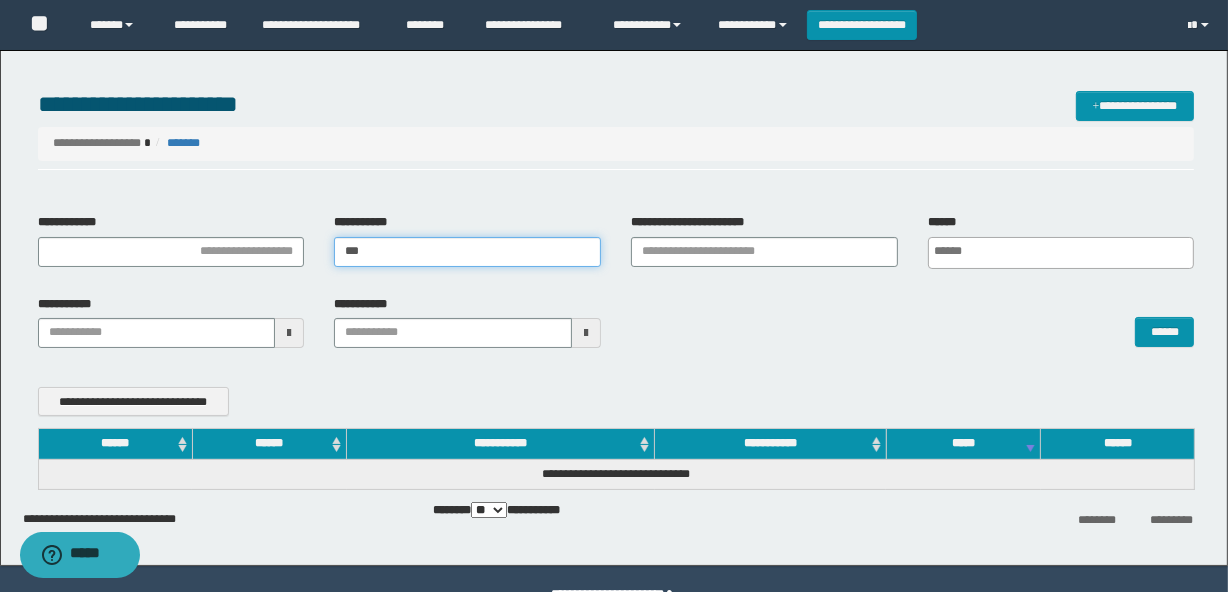 type 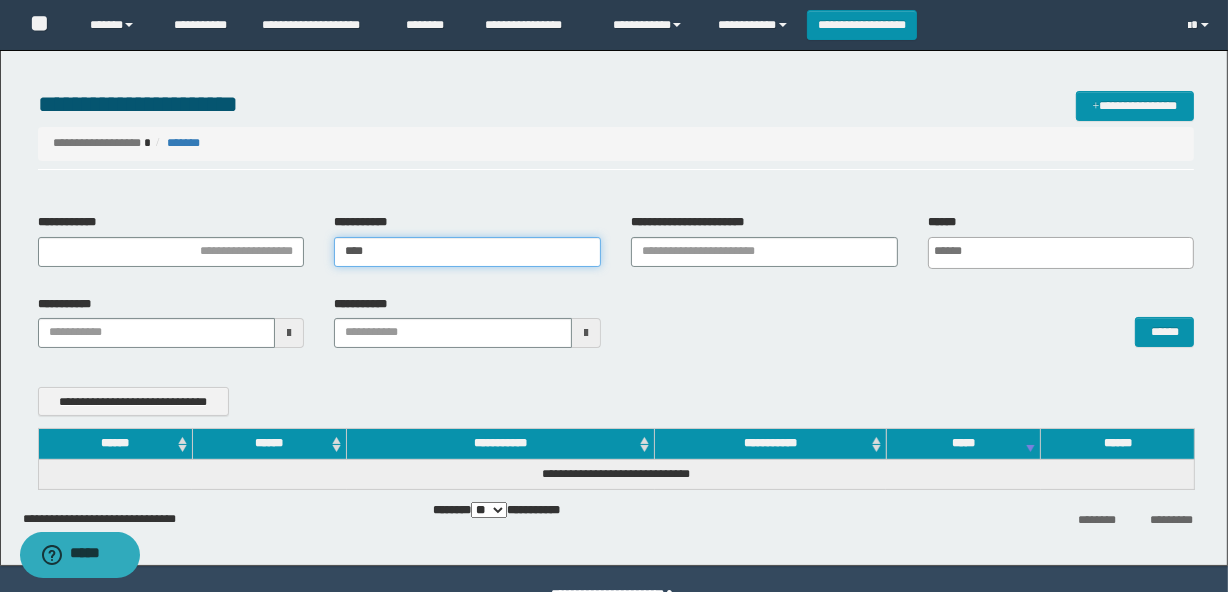 type 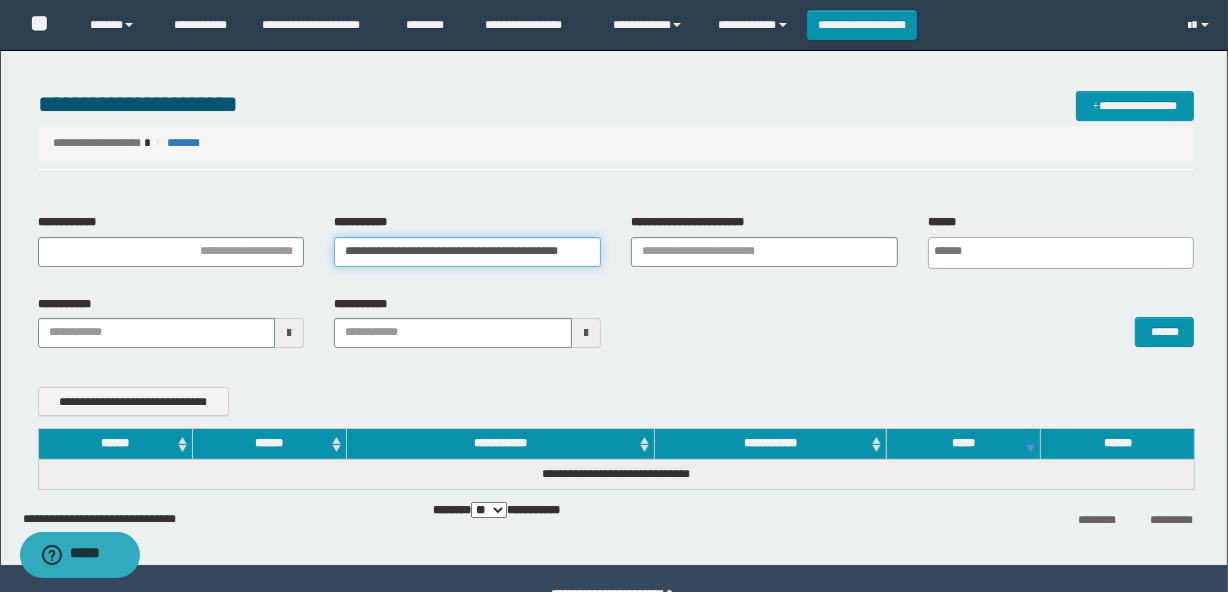 type 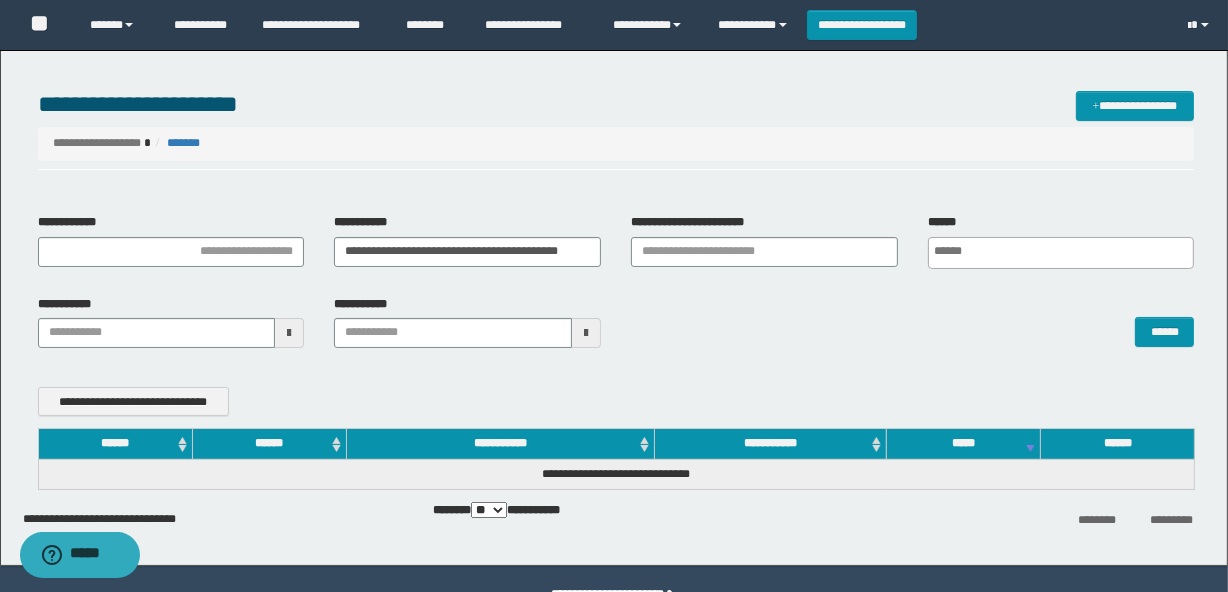 click on "**********" at bounding box center [616, 329] 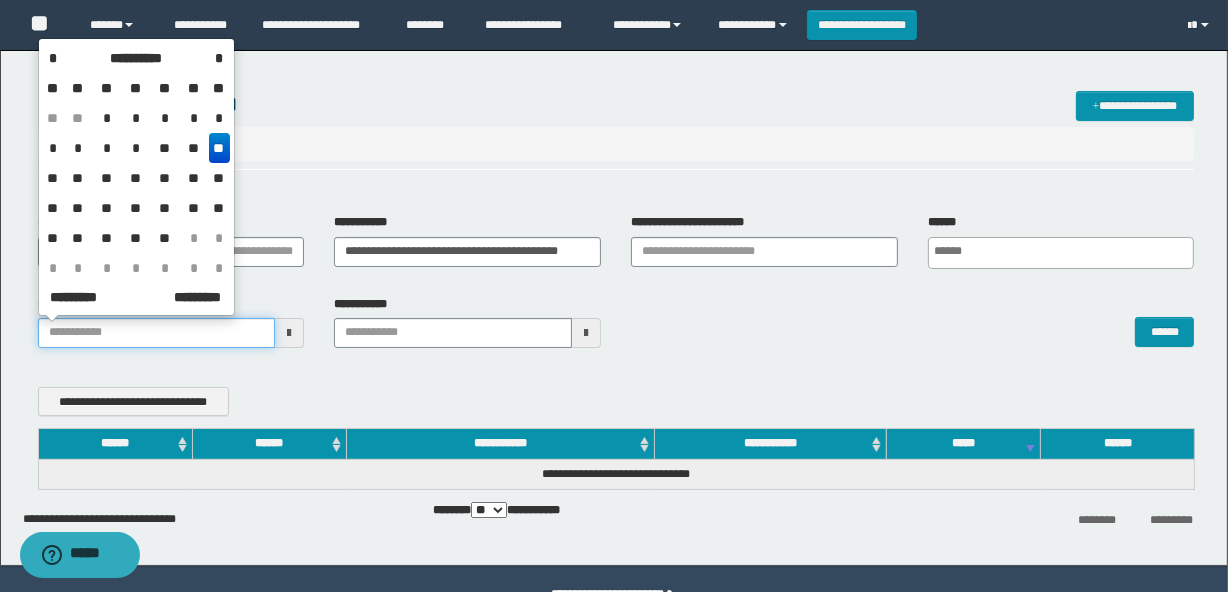 click on "**********" at bounding box center (157, 333) 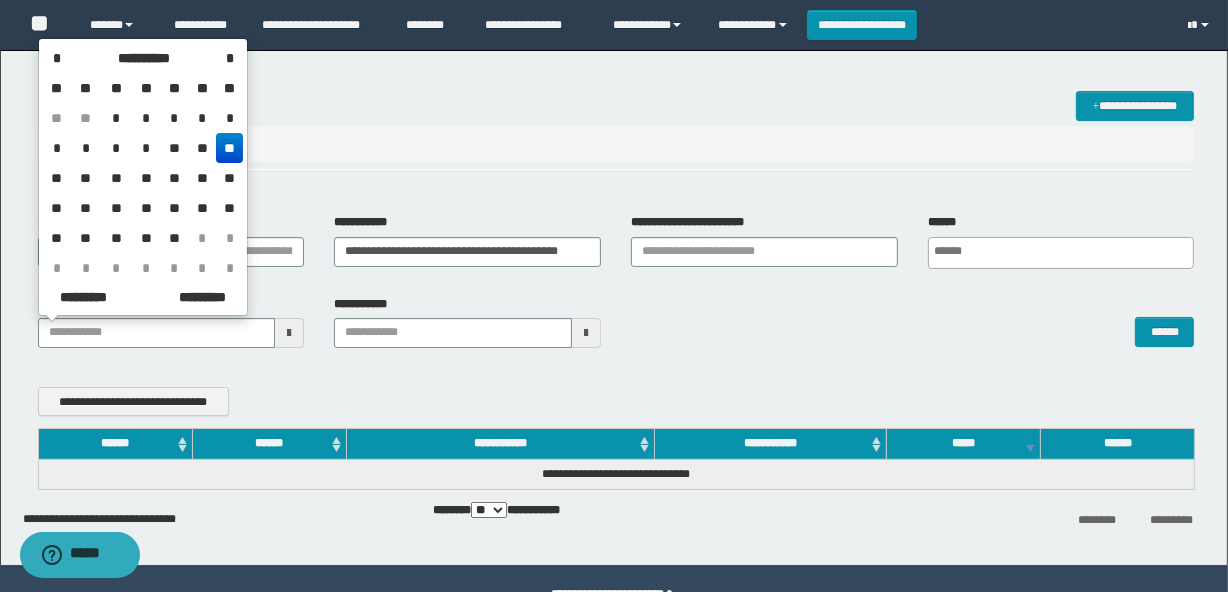 click on "**" at bounding box center [229, 148] 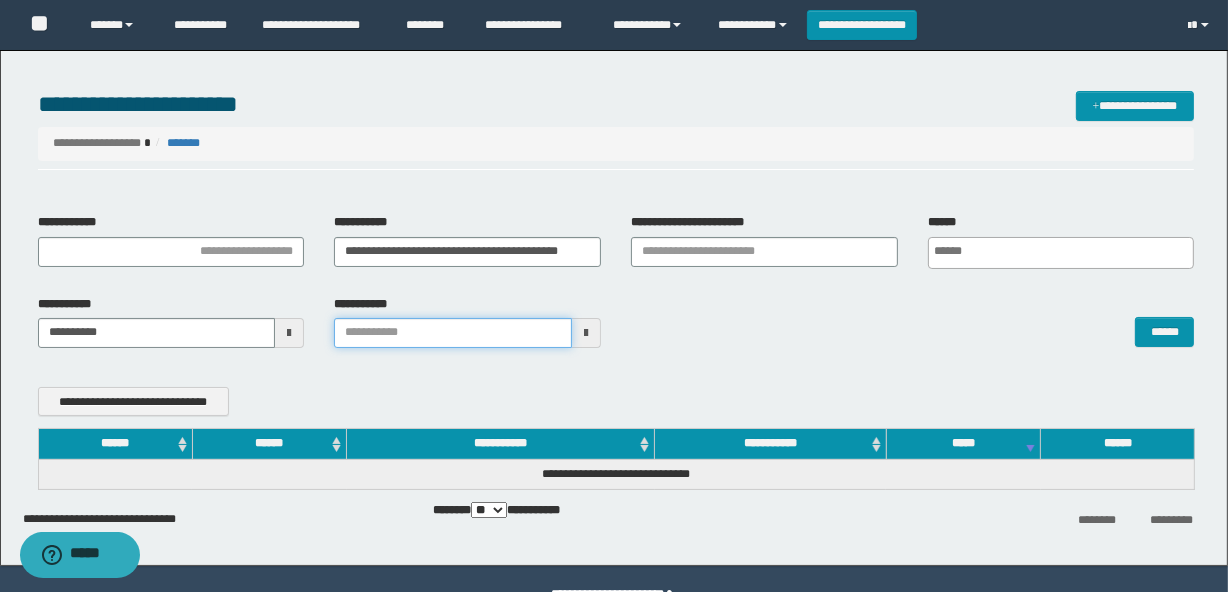 click on "**********" at bounding box center (453, 333) 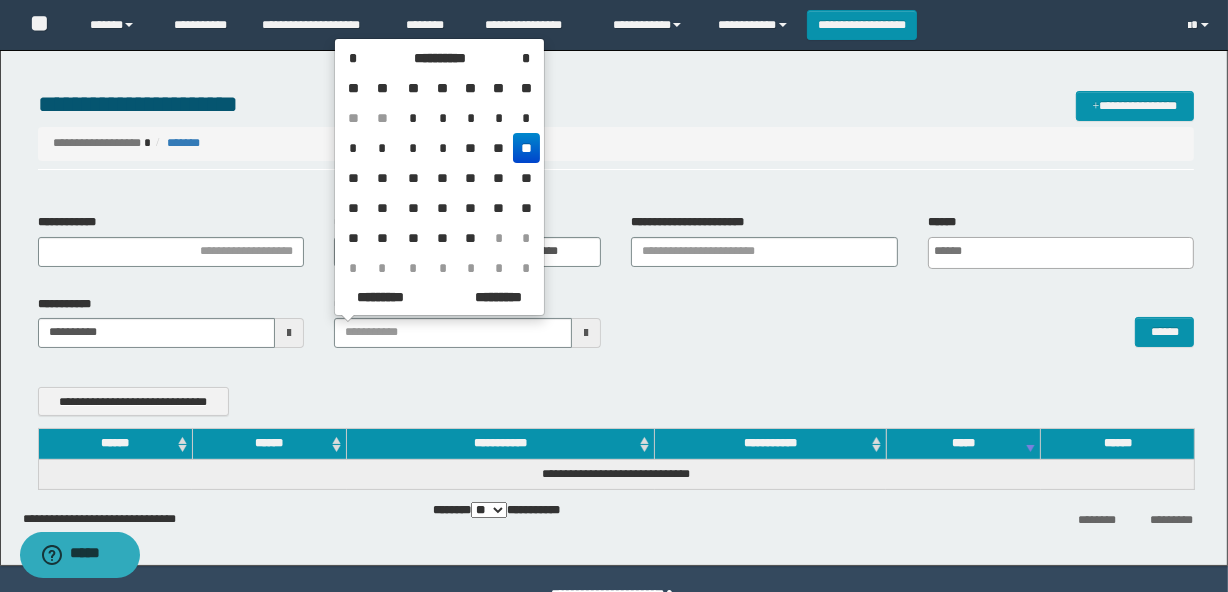 click on "**" at bounding box center [526, 148] 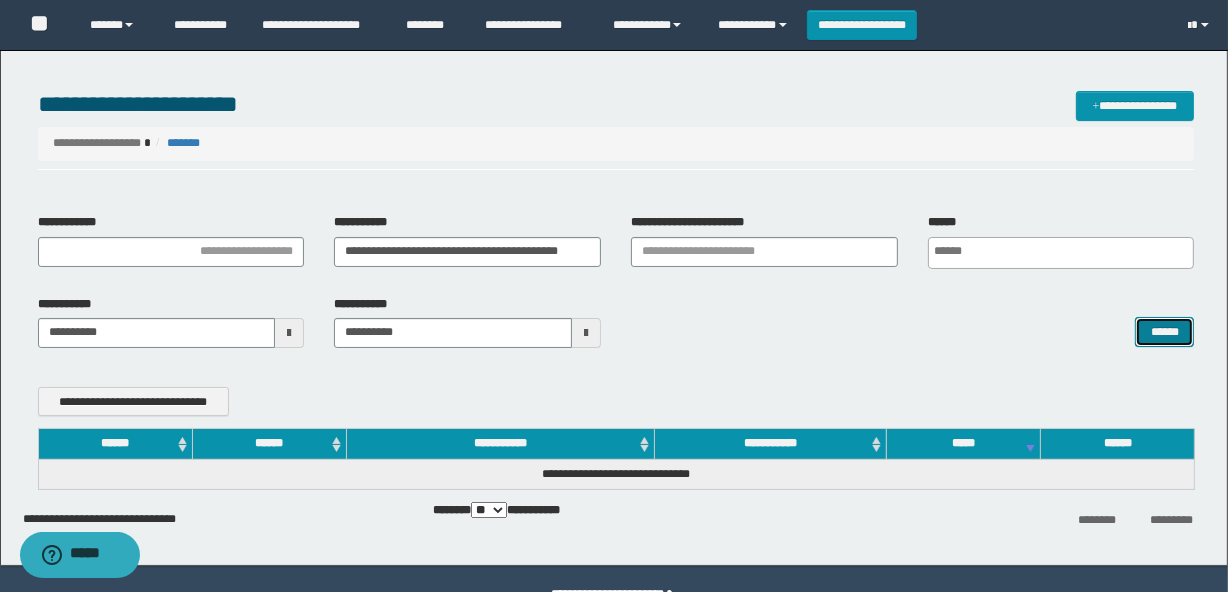 click on "******" at bounding box center [1164, 332] 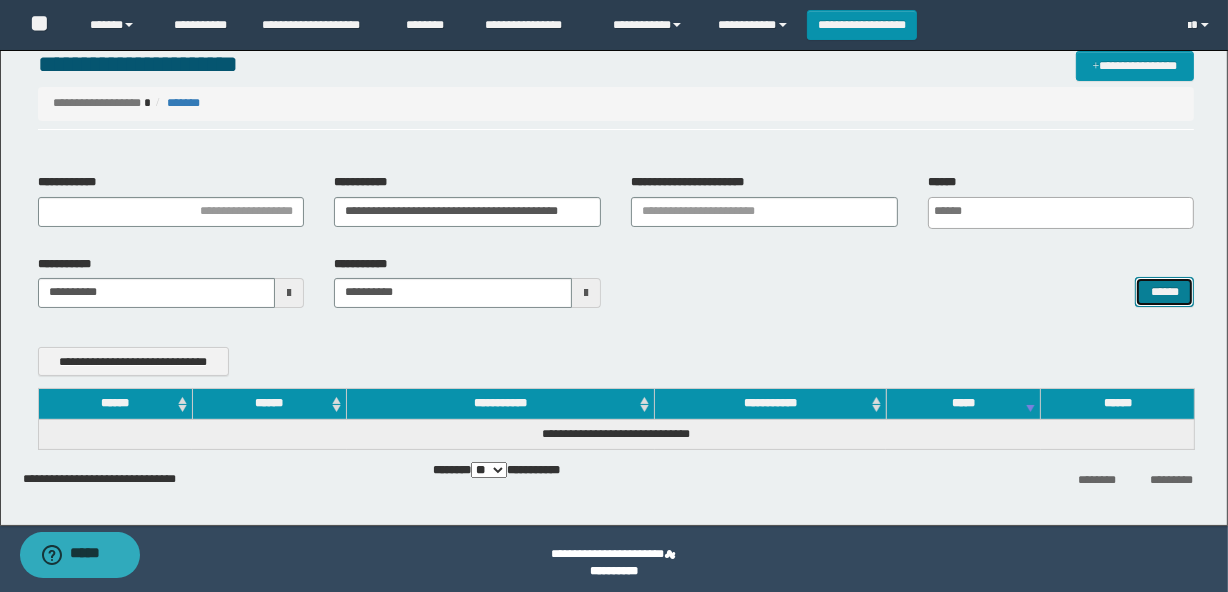 scroll, scrollTop: 49, scrollLeft: 0, axis: vertical 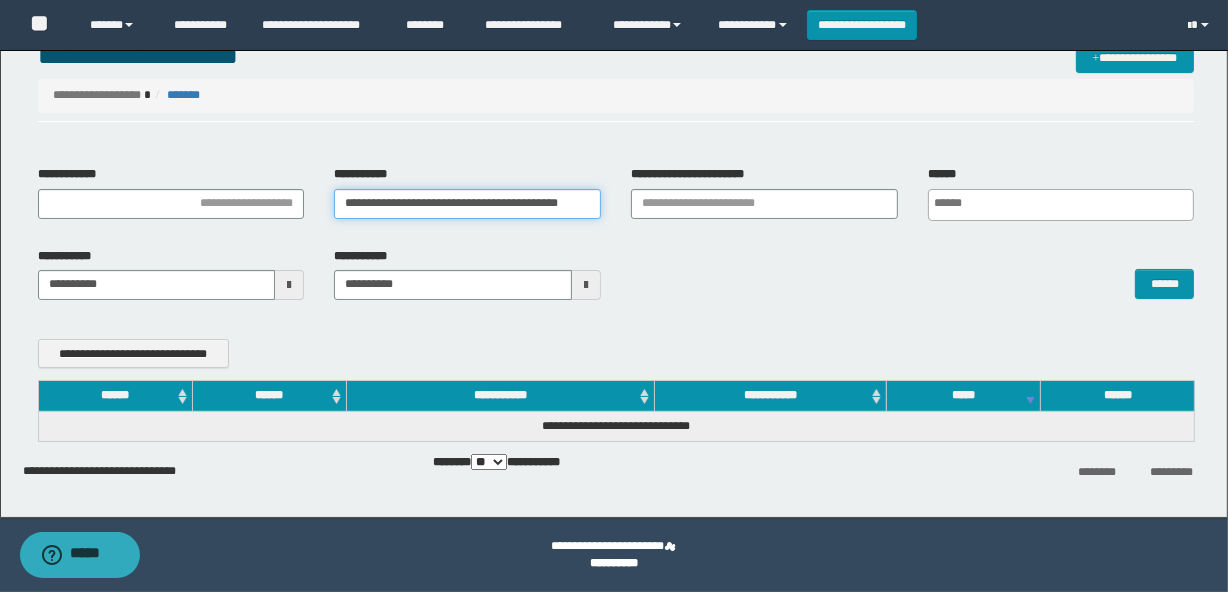 click on "**********" at bounding box center (467, 204) 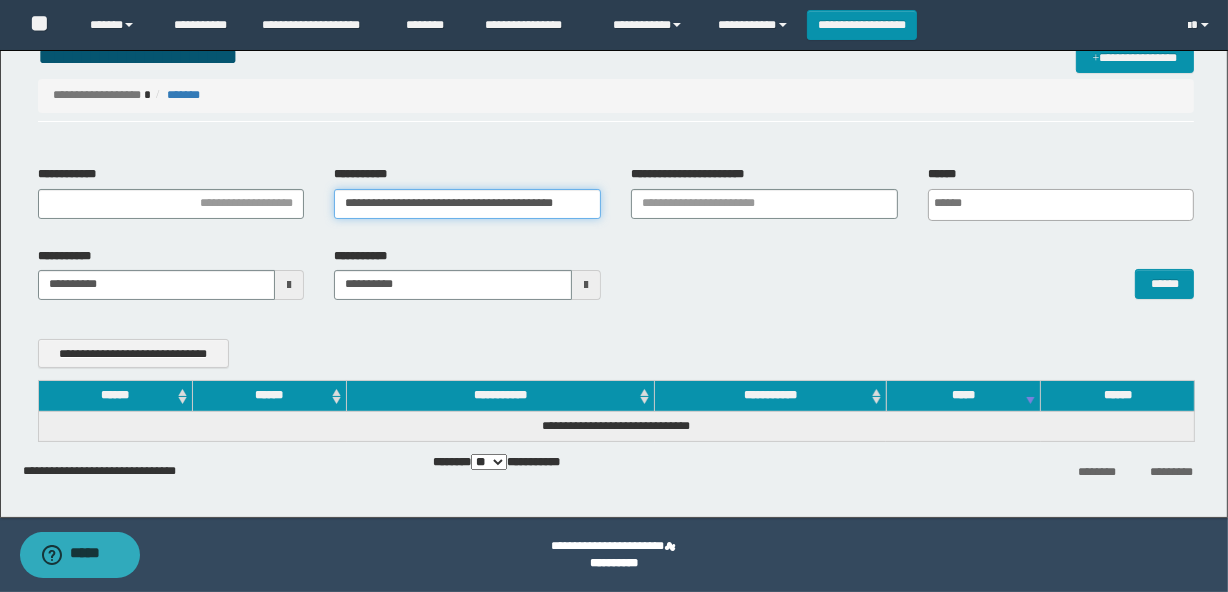 type 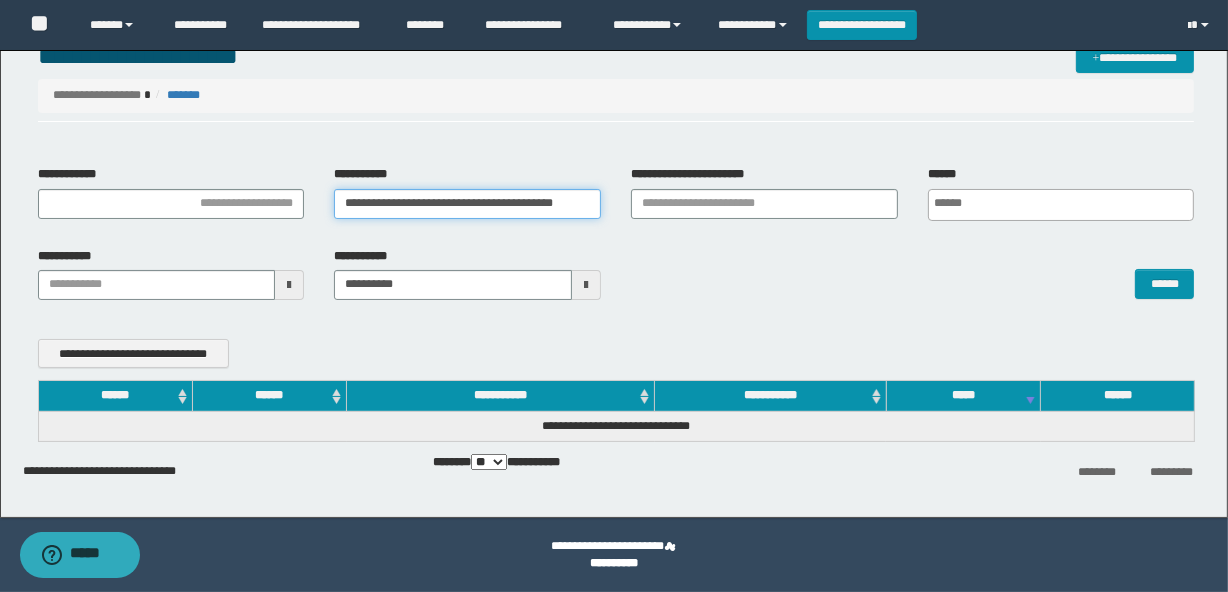 type 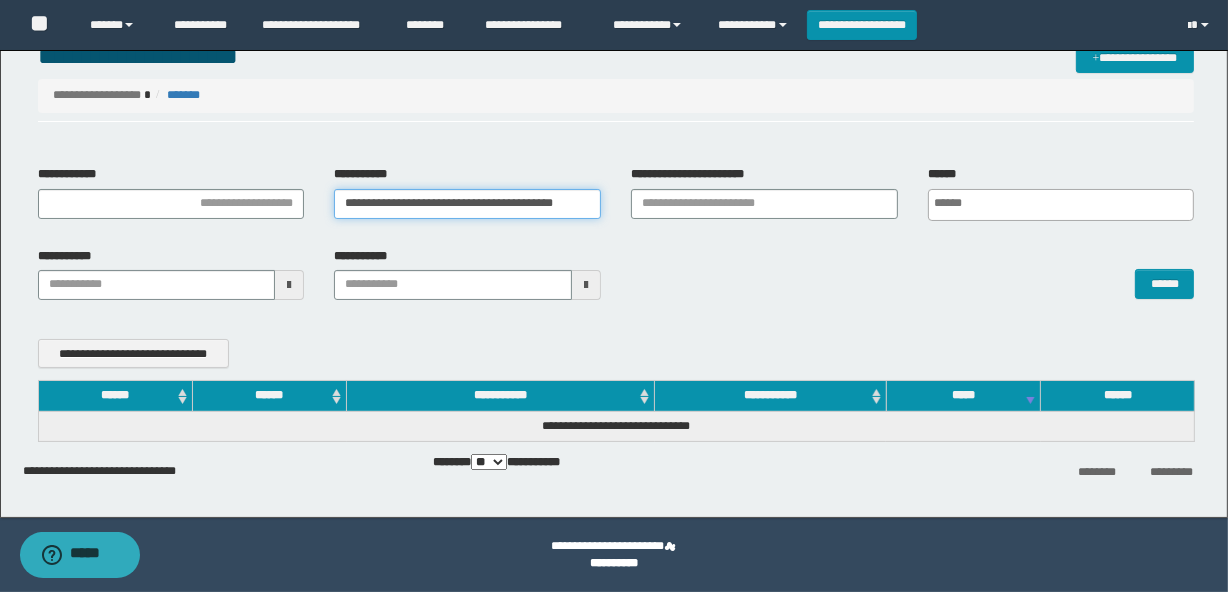 click on "**********" at bounding box center [467, 204] 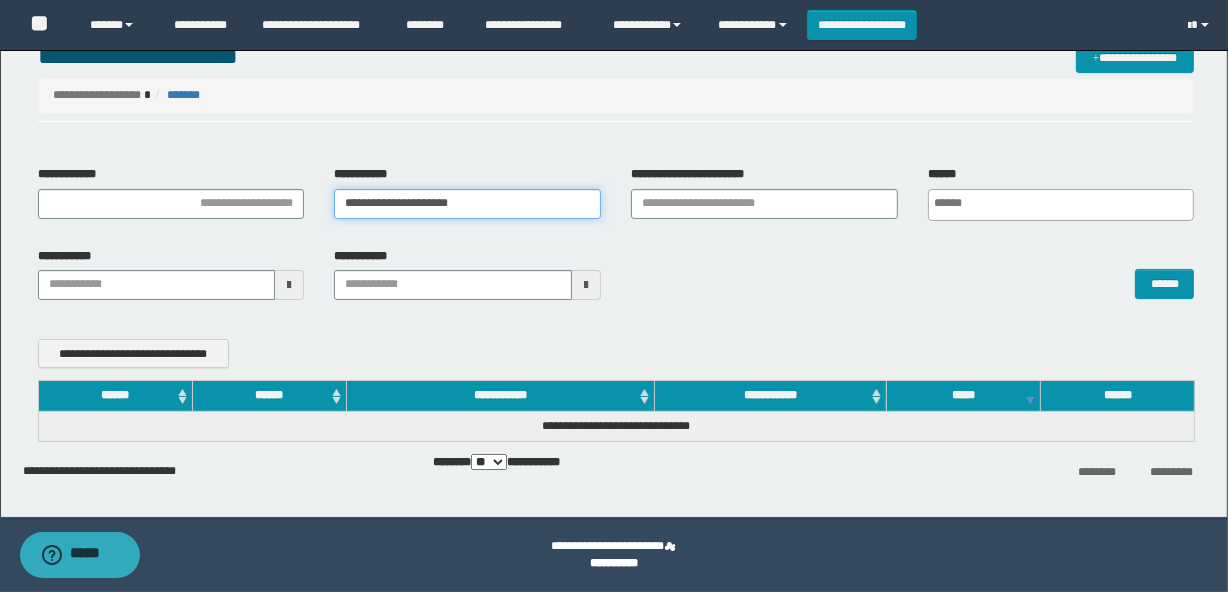 type on "**********" 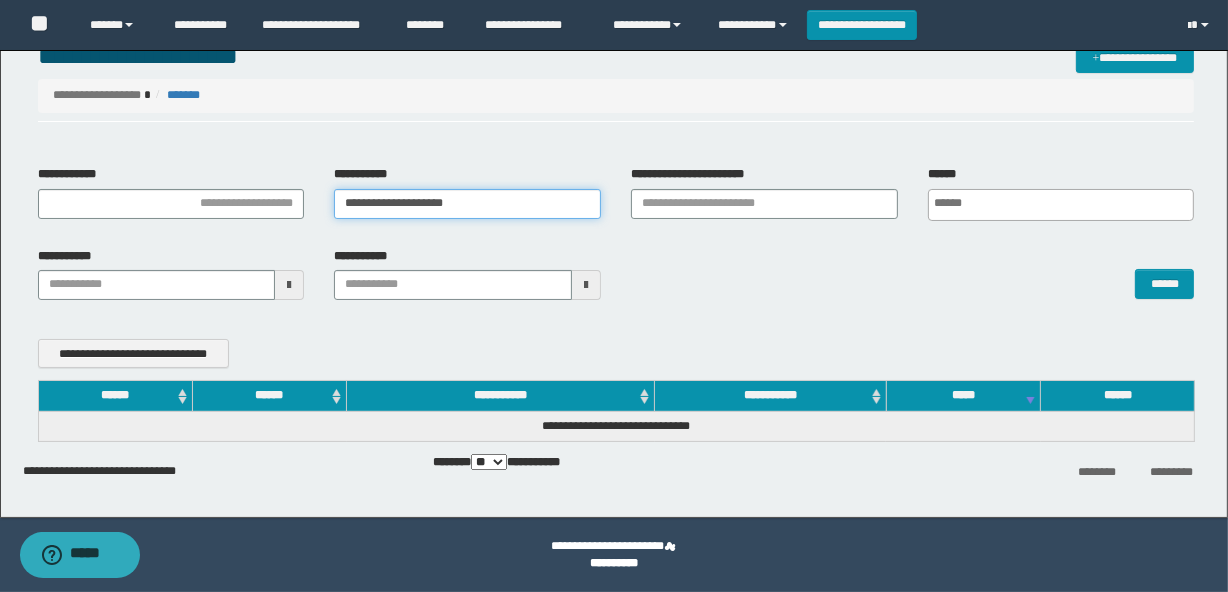 type 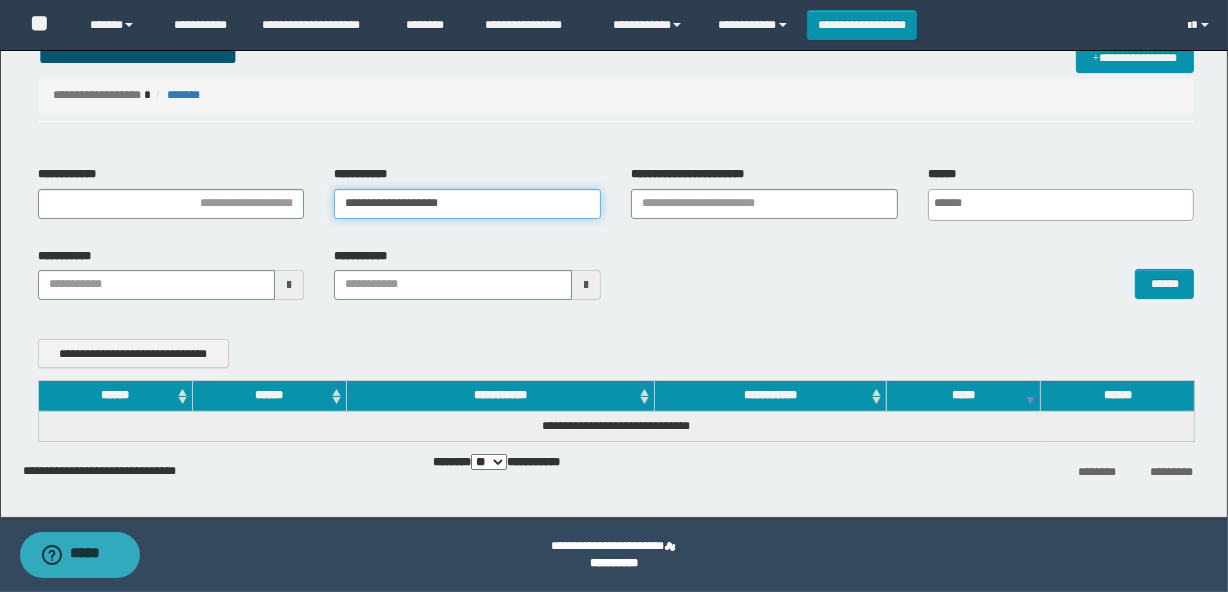 type 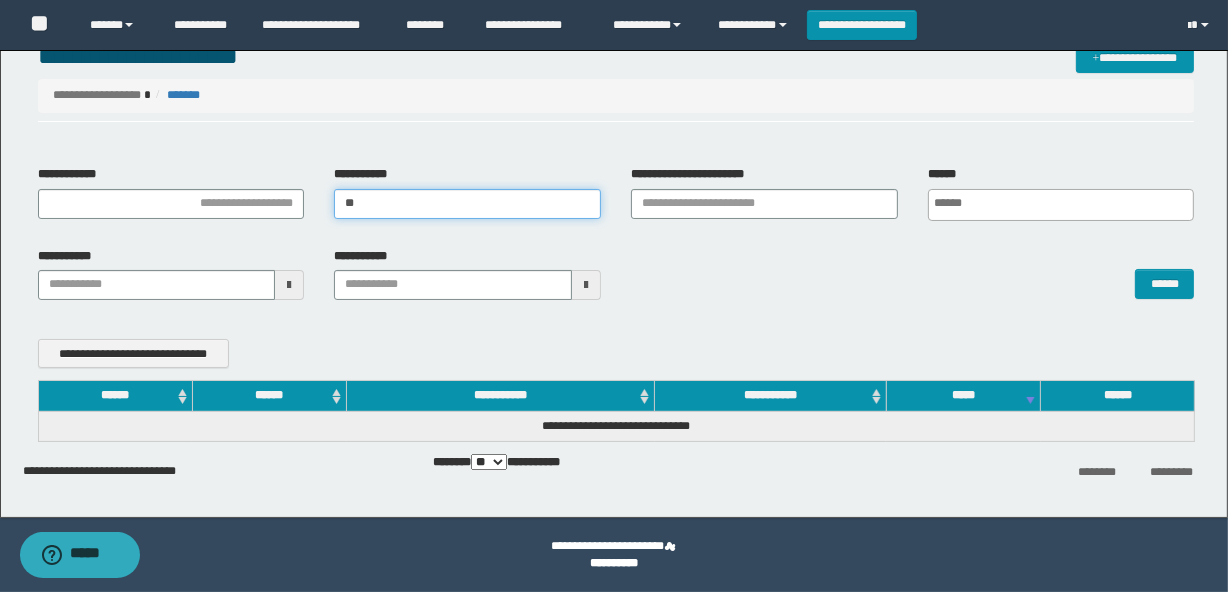 type on "*" 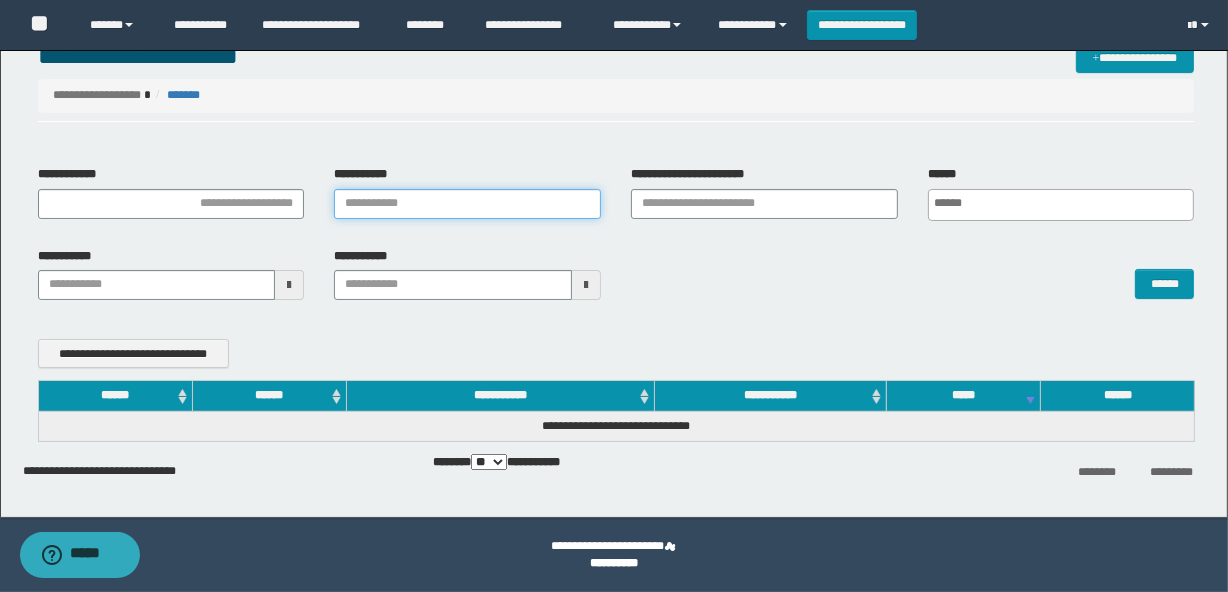 paste on "**********" 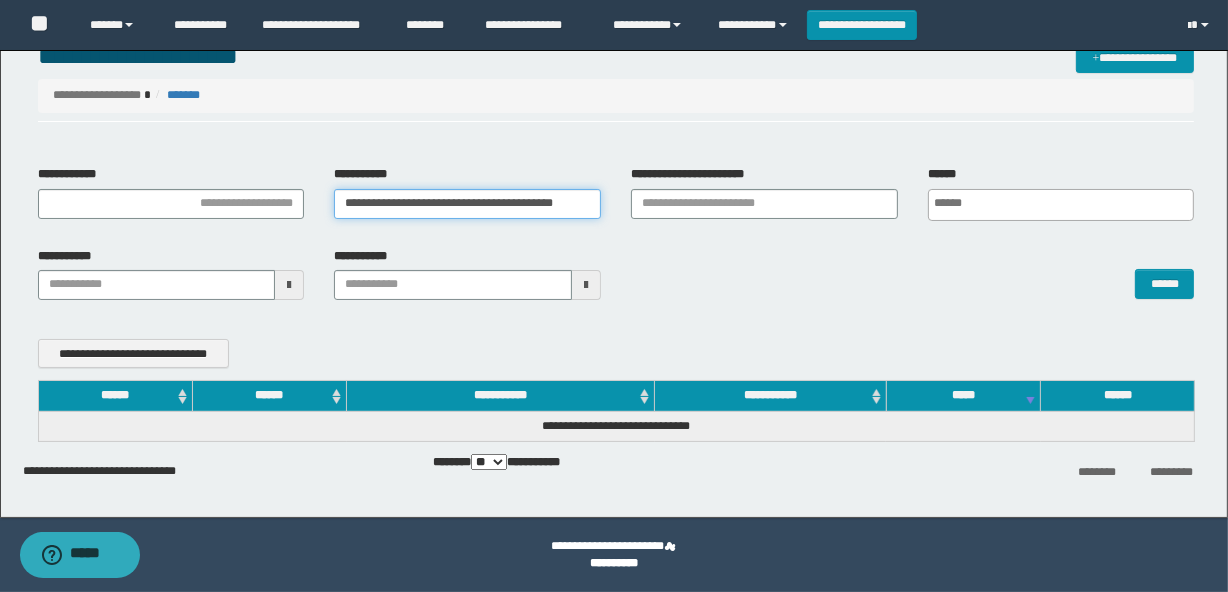 scroll, scrollTop: 0, scrollLeft: 50, axis: horizontal 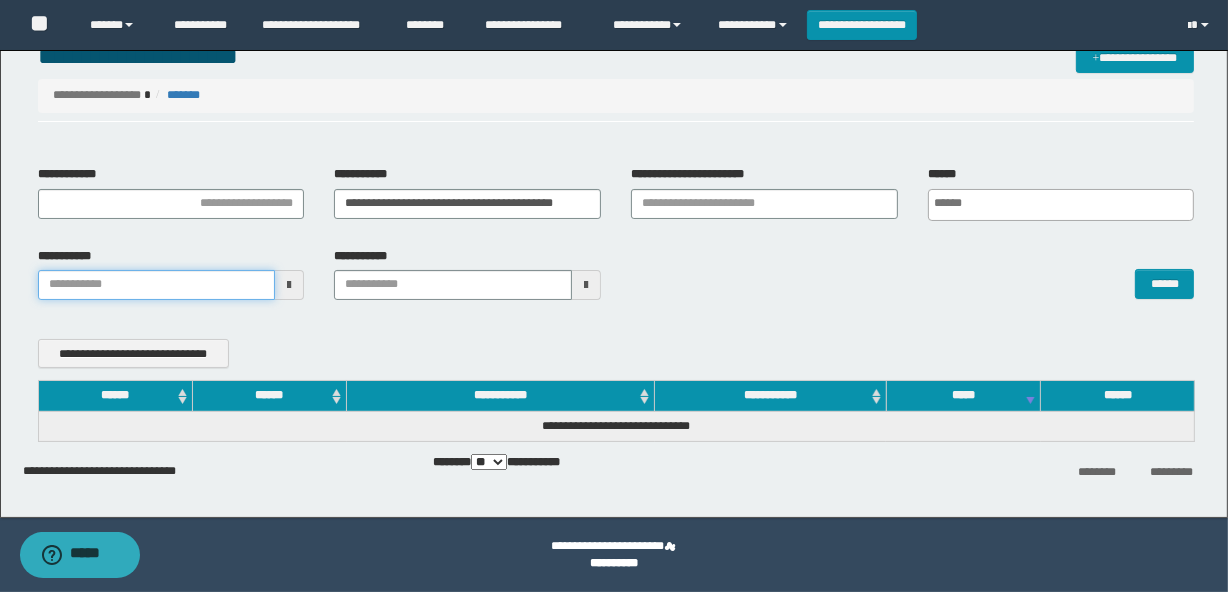click on "**********" at bounding box center [157, 285] 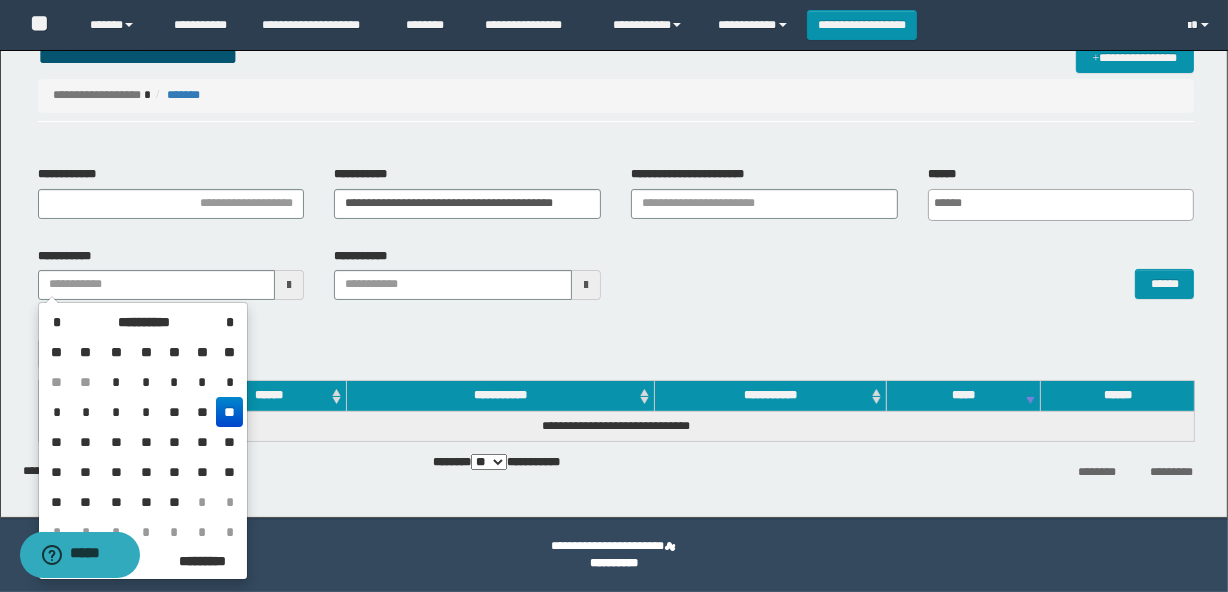 click on "**" at bounding box center [229, 412] 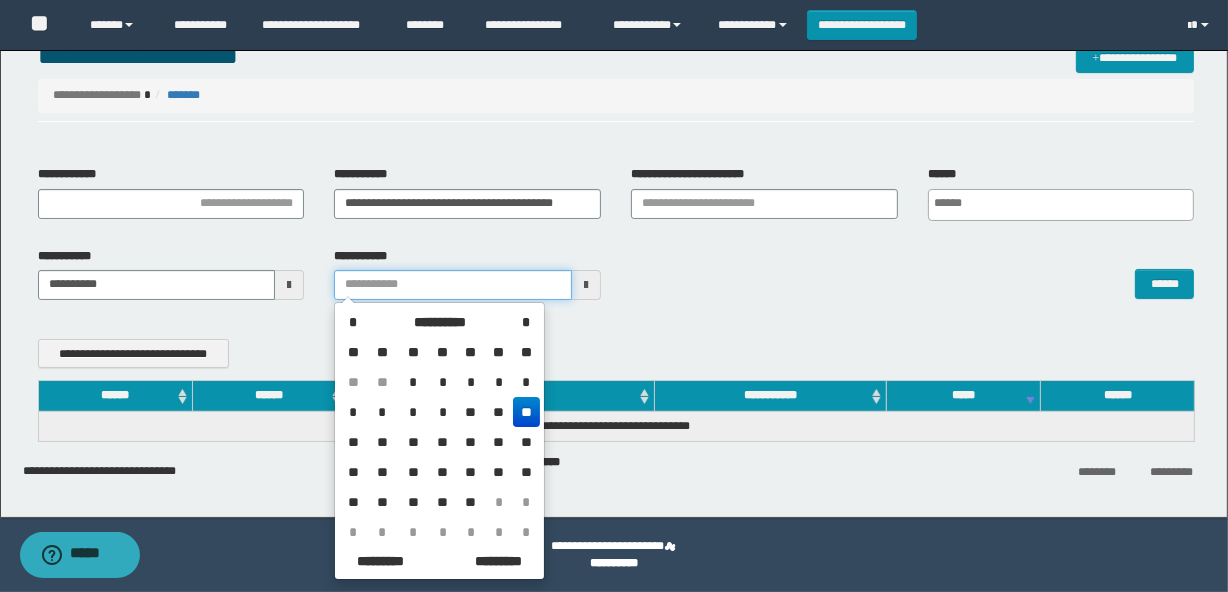 click on "**********" at bounding box center (453, 285) 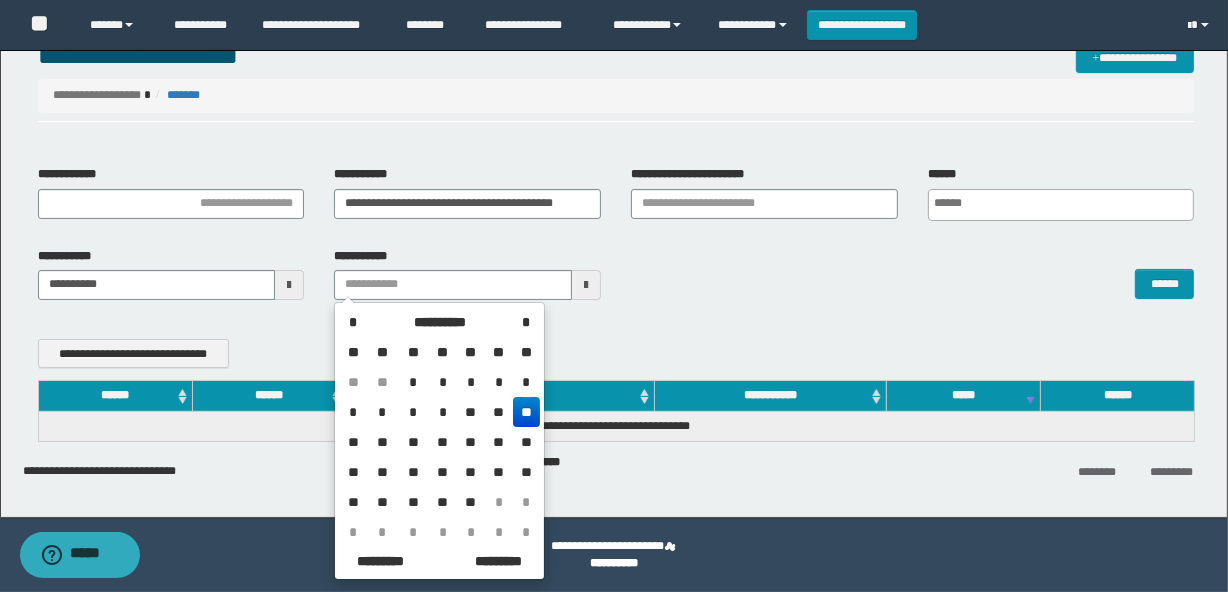 click on "**" at bounding box center (526, 412) 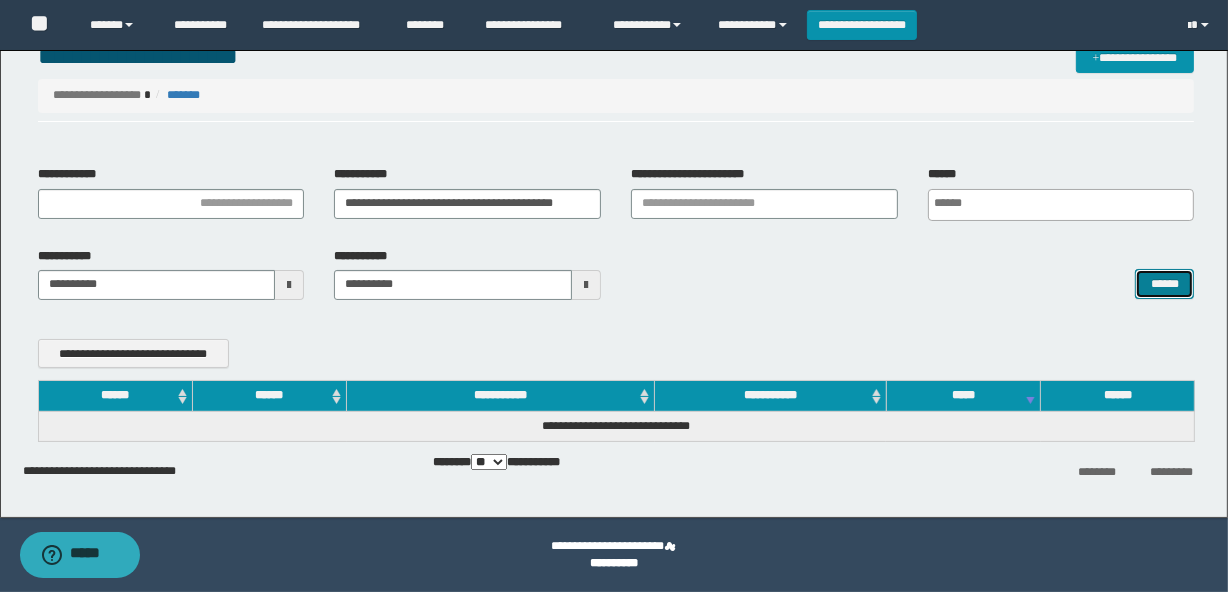 click on "******" at bounding box center [1164, 284] 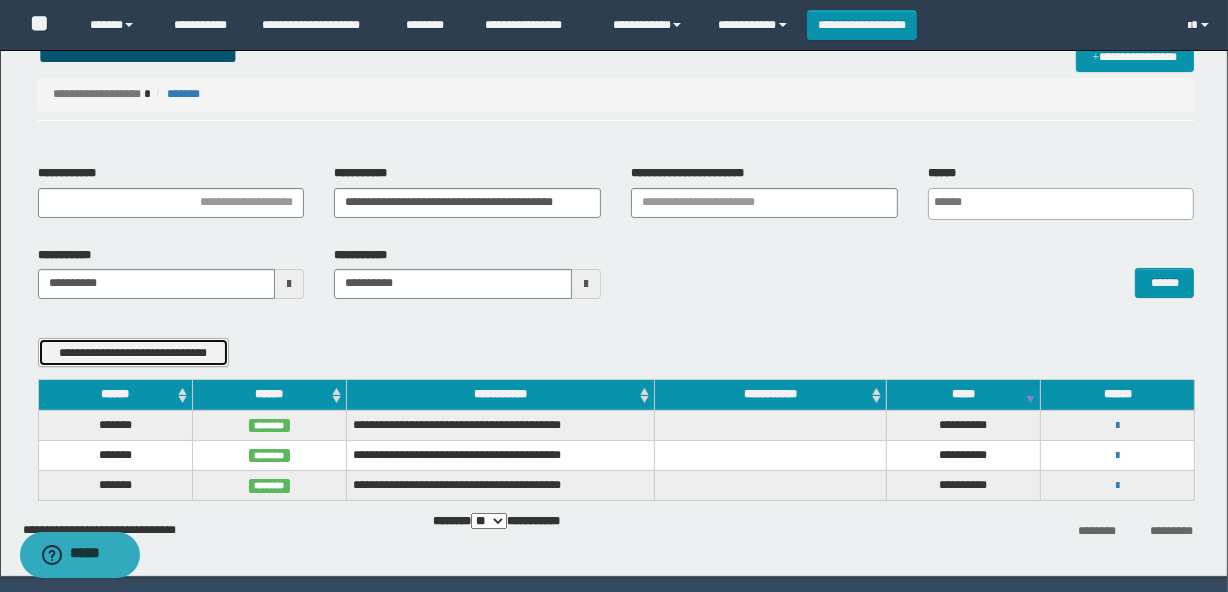click on "**********" at bounding box center (133, 353) 